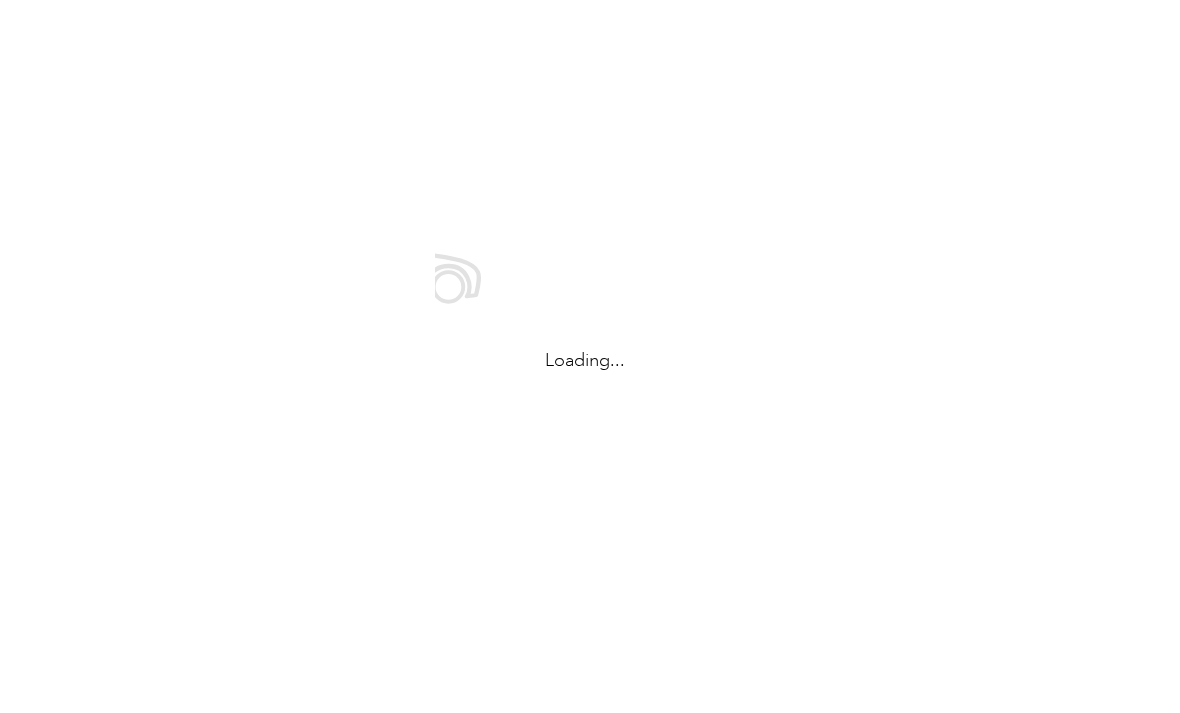 scroll, scrollTop: 0, scrollLeft: 0, axis: both 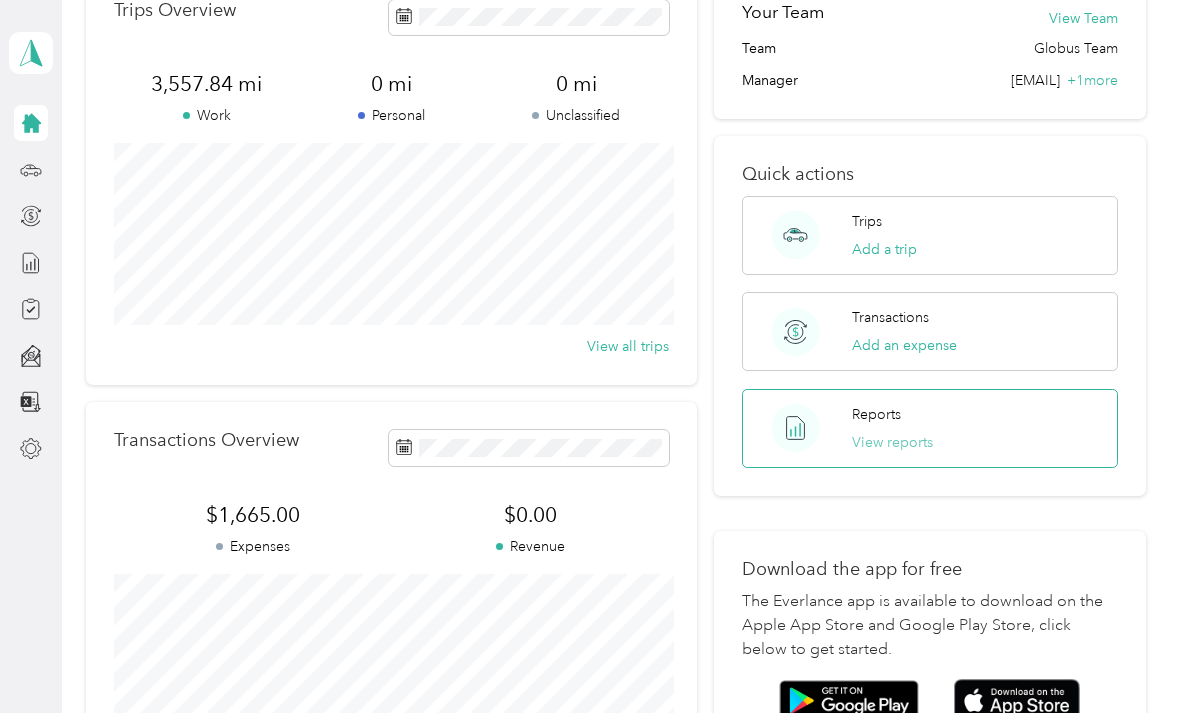 click on "View reports" at bounding box center (892, 442) 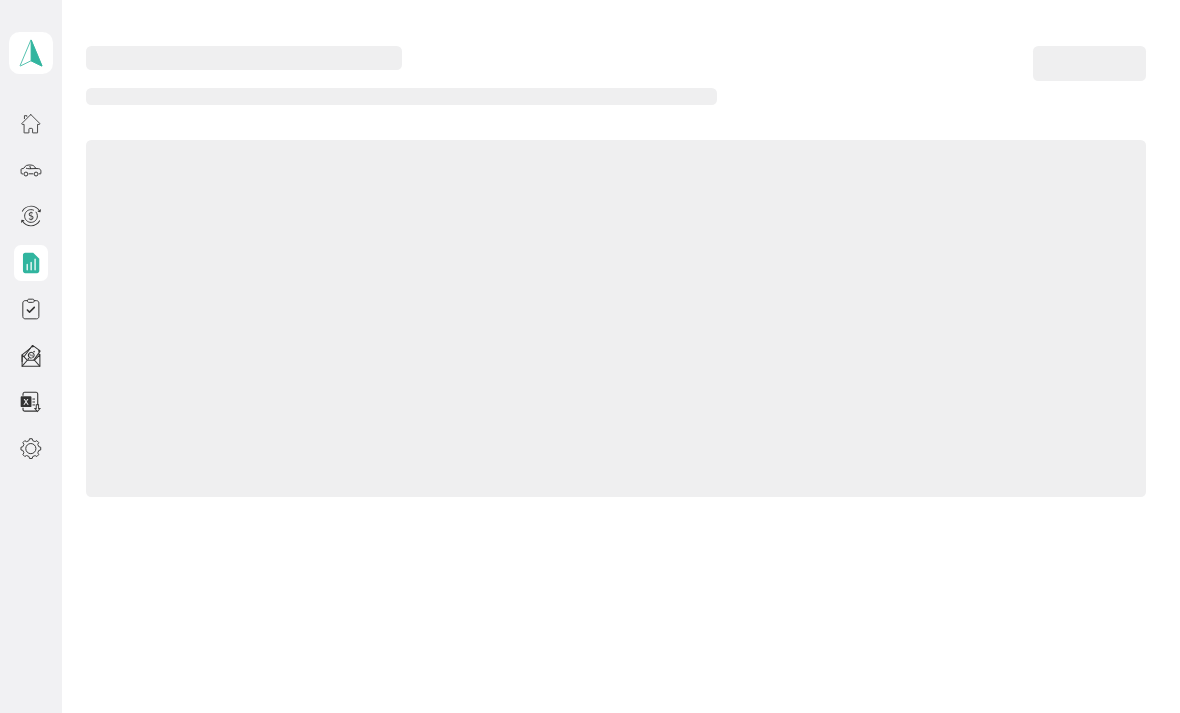 scroll, scrollTop: 0, scrollLeft: 0, axis: both 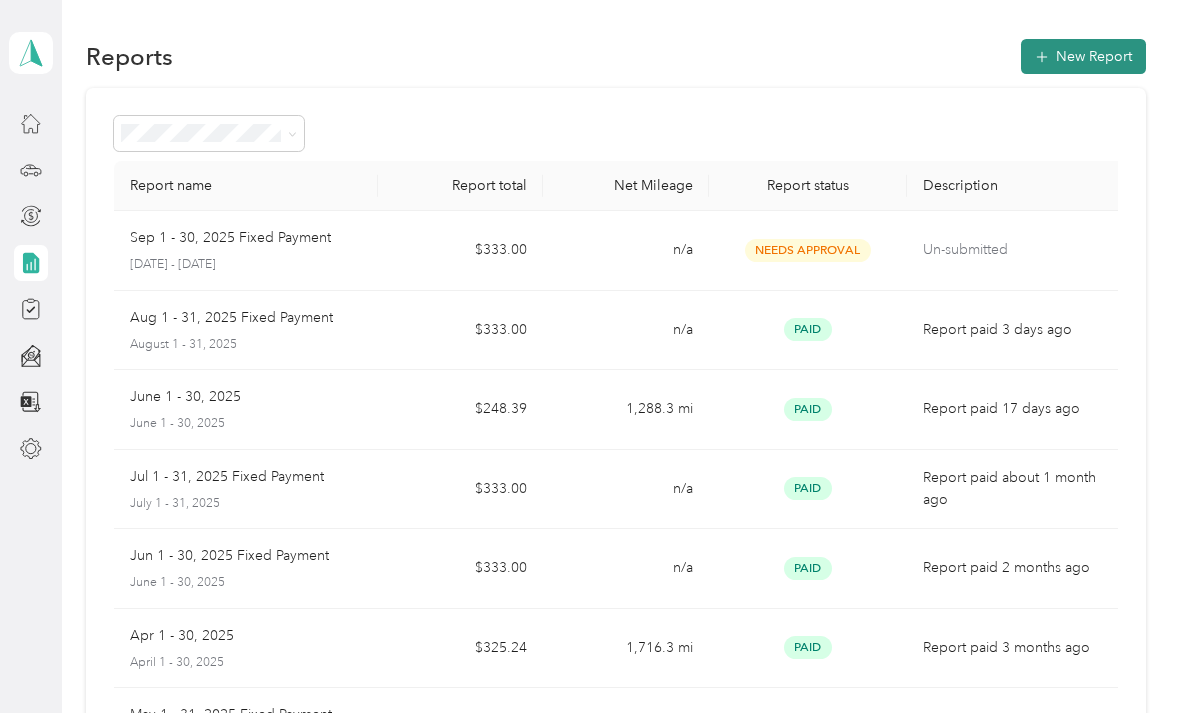 click on "New Report" at bounding box center (1083, 56) 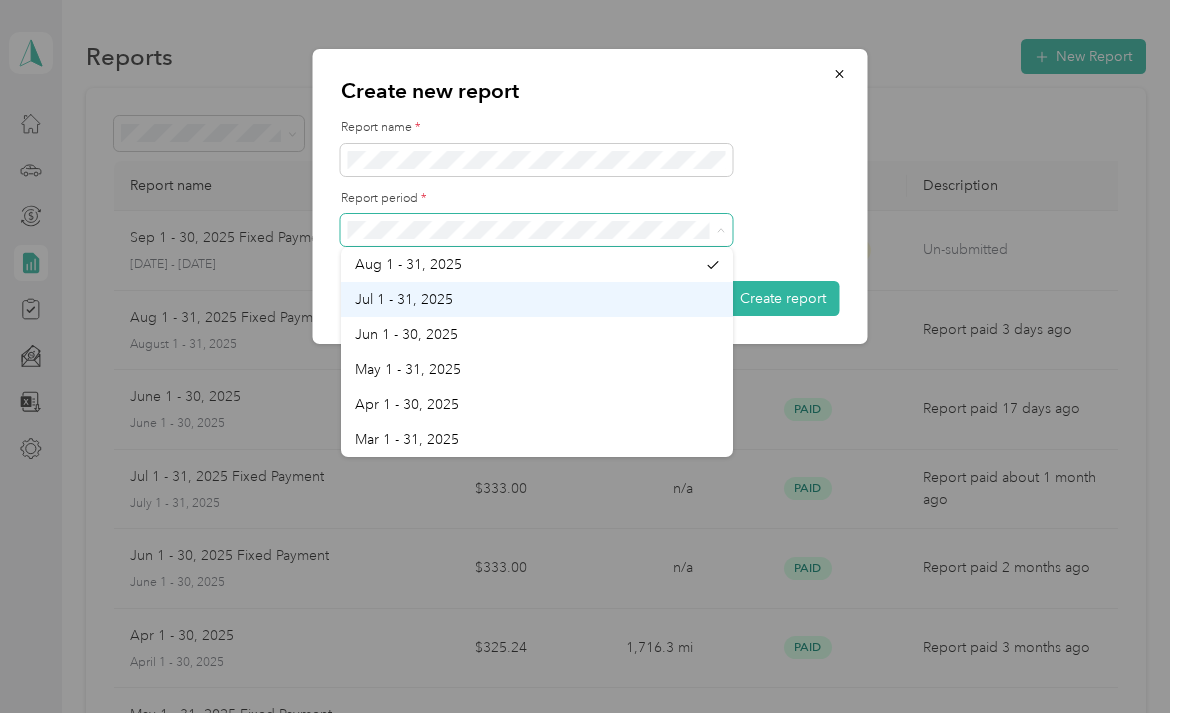click on "Jul 1 - 31, 2025" at bounding box center (537, 299) 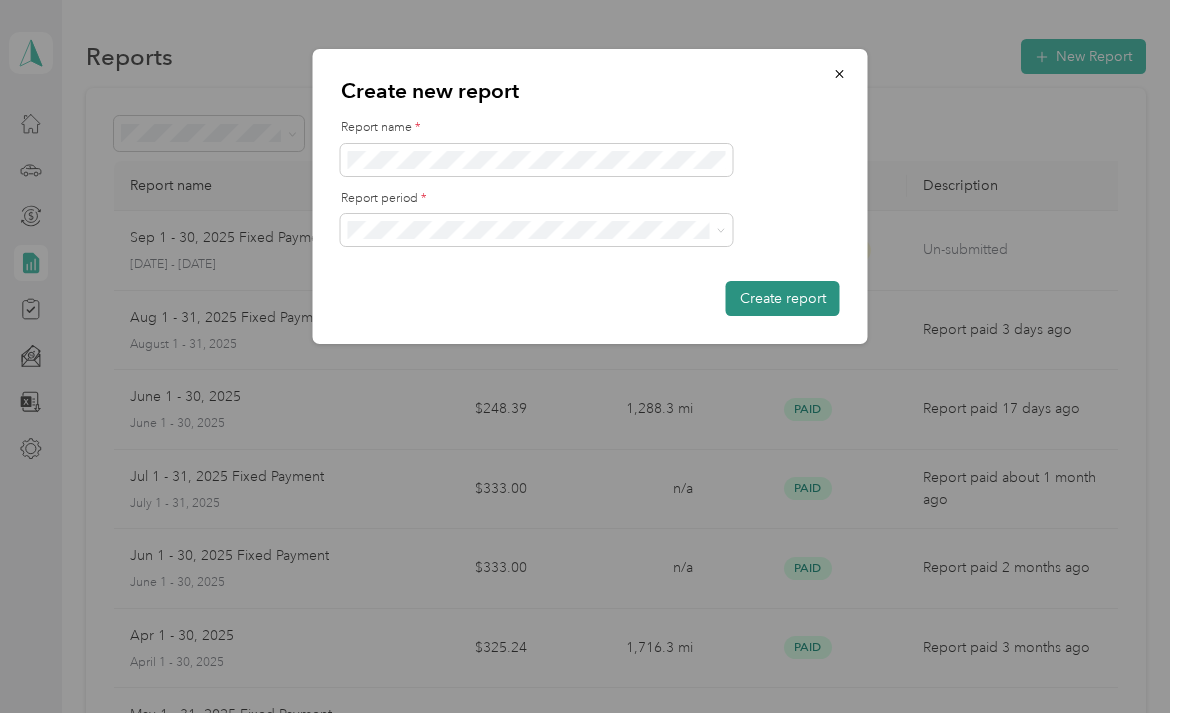 click on "Create report" at bounding box center [783, 298] 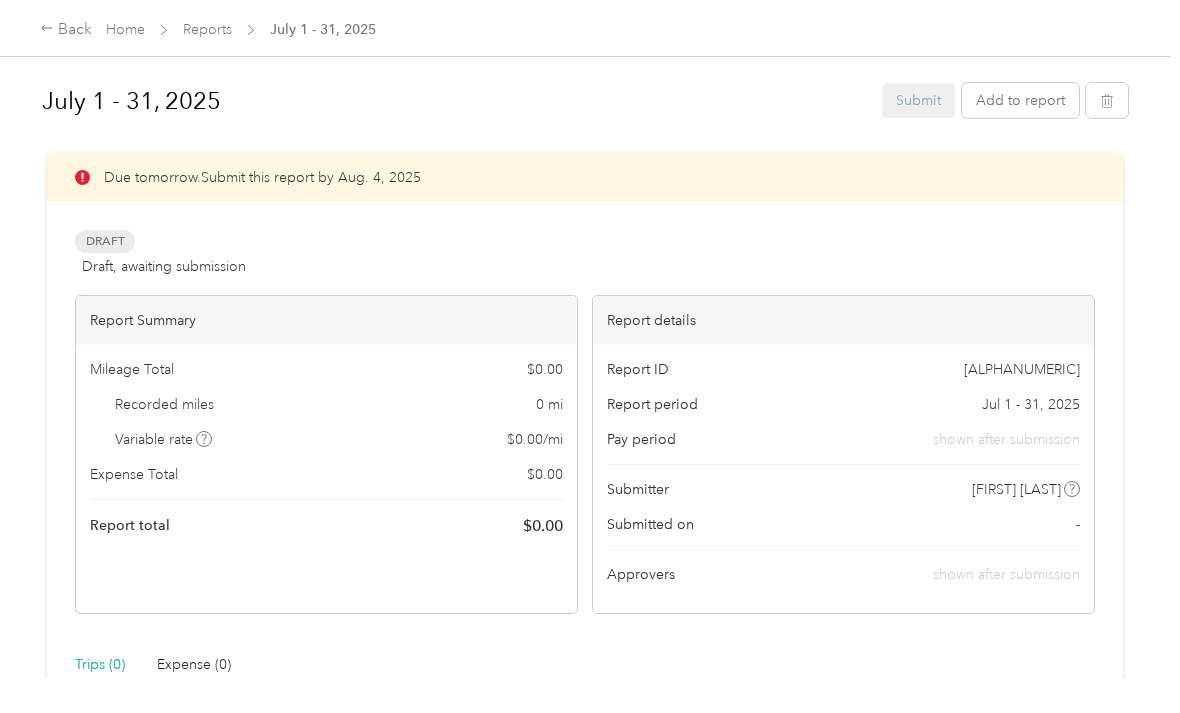 scroll, scrollTop: 0, scrollLeft: 0, axis: both 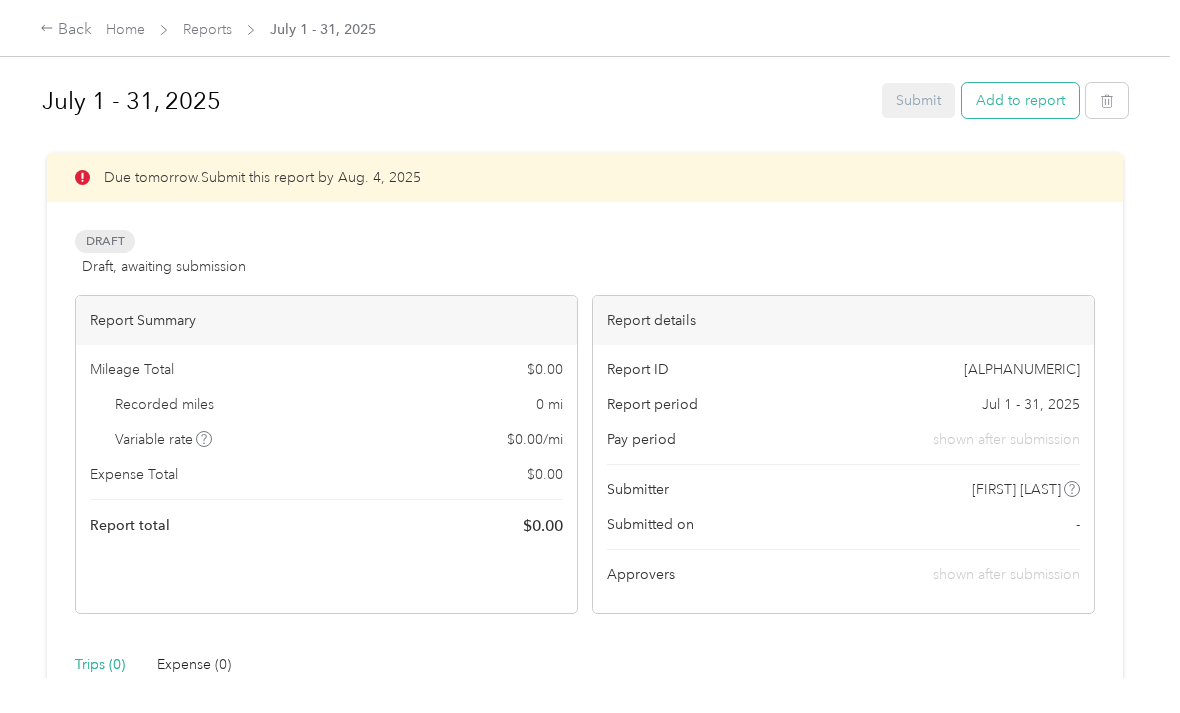 click on "Add to report" at bounding box center (1020, 100) 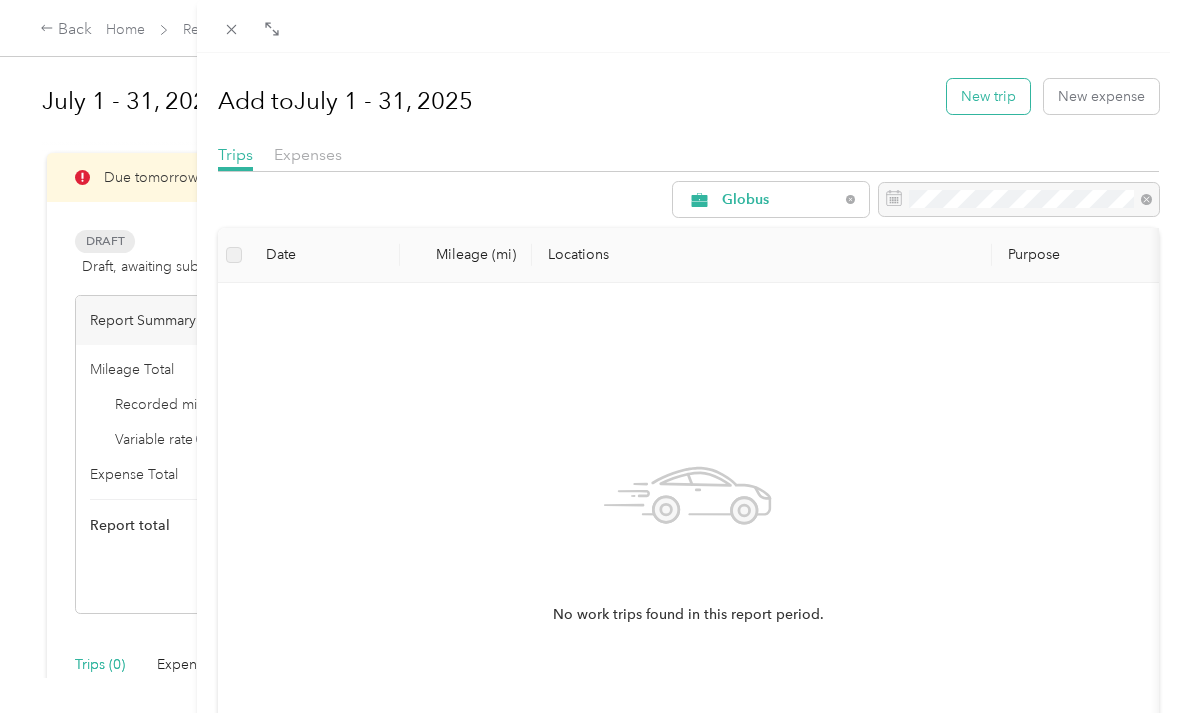 click on "New trip" at bounding box center (988, 96) 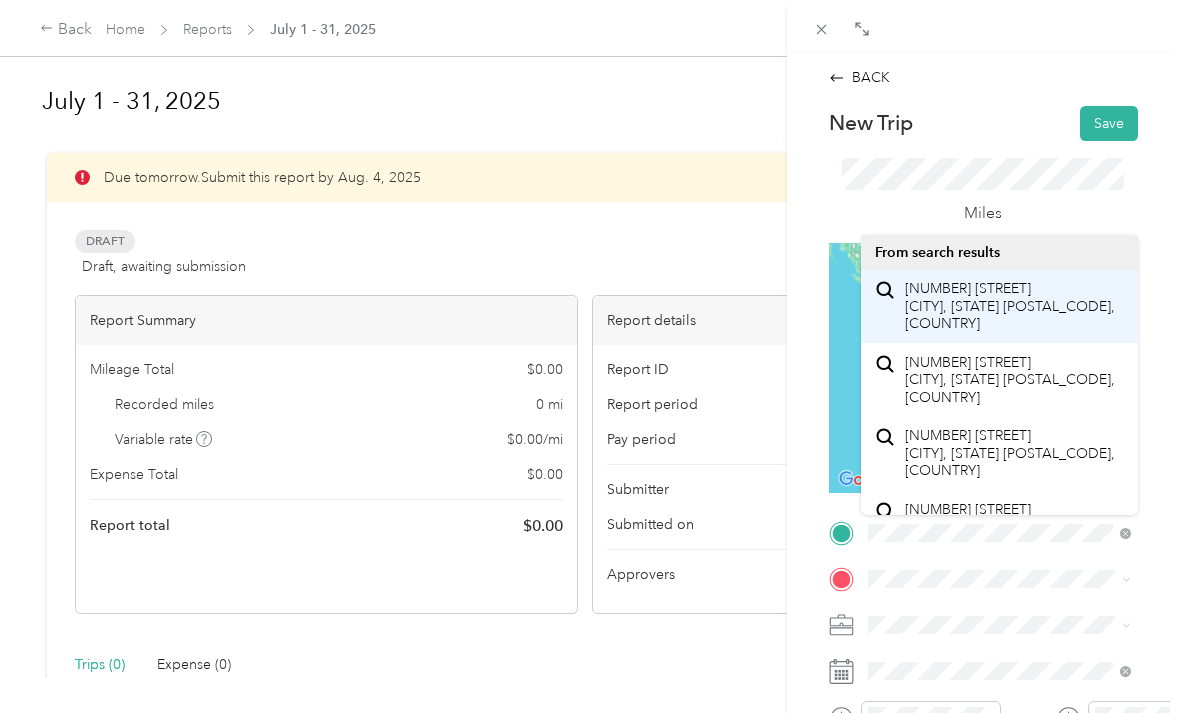 click on "[NUMBER] [STREET]
[CITY], [STATE] [POSTAL_CODE], [COUNTRY]" at bounding box center (1014, 306) 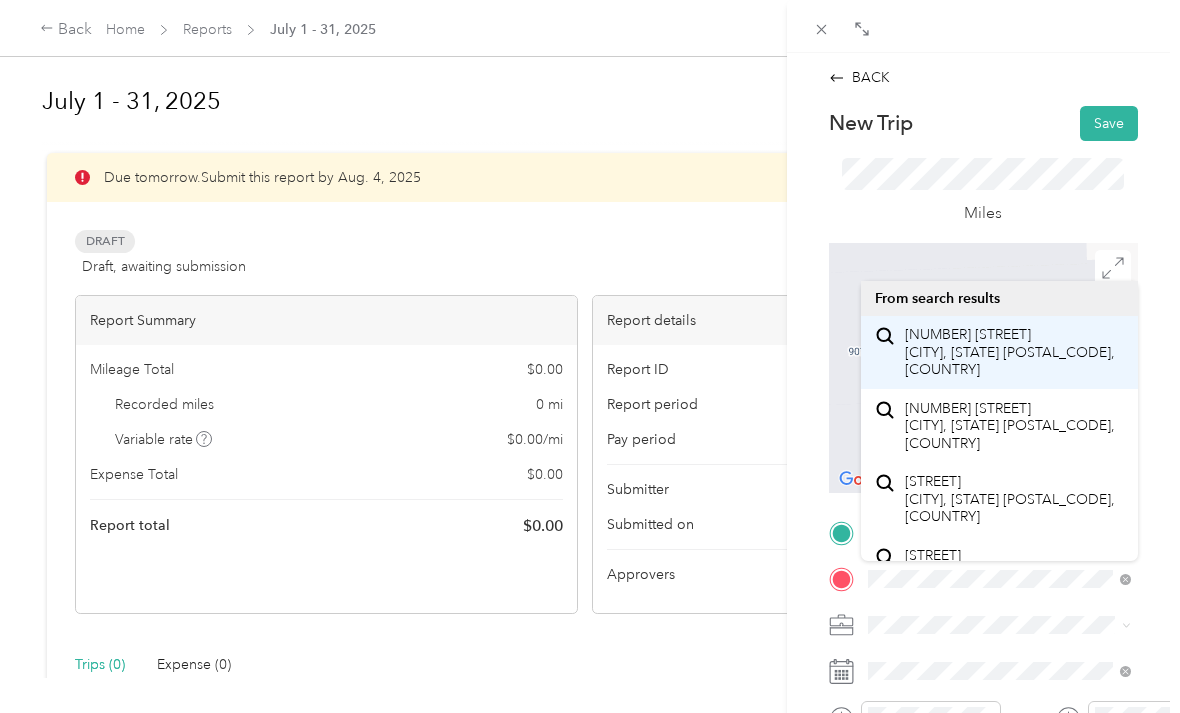 click on "[NUMBER] [STREET]
[CITY], [STATE] [POSTAL_CODE], [COUNTRY]" at bounding box center (1014, 352) 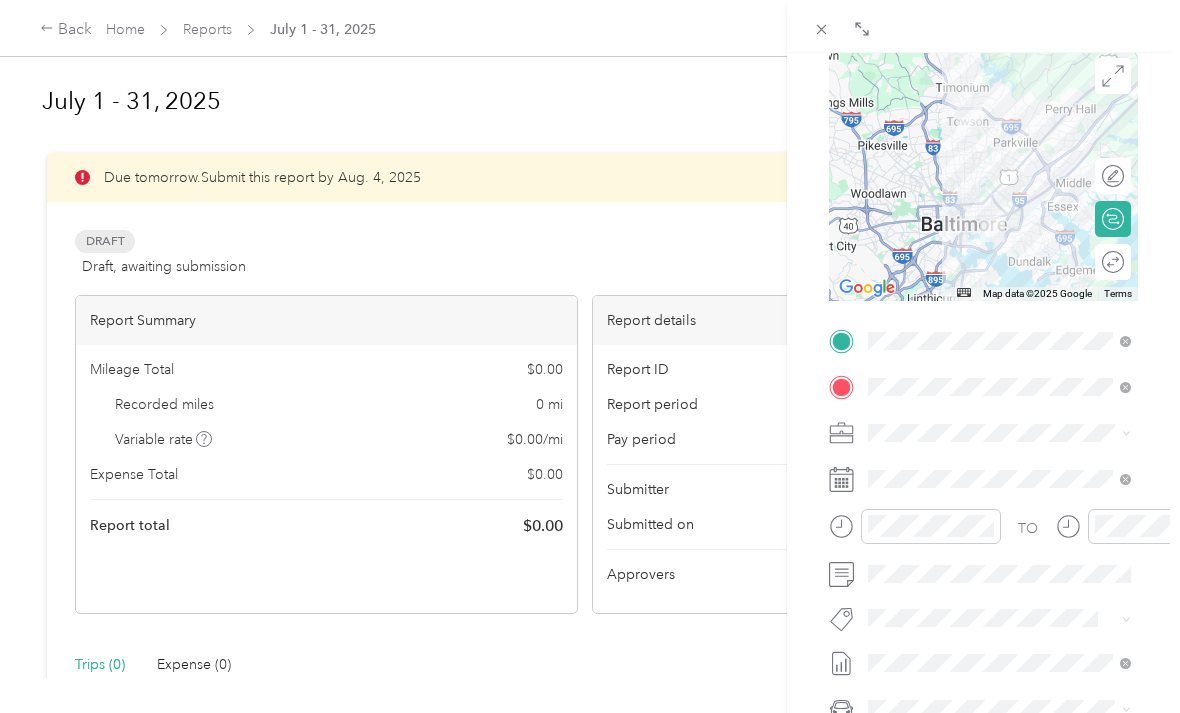 scroll, scrollTop: 193, scrollLeft: 0, axis: vertical 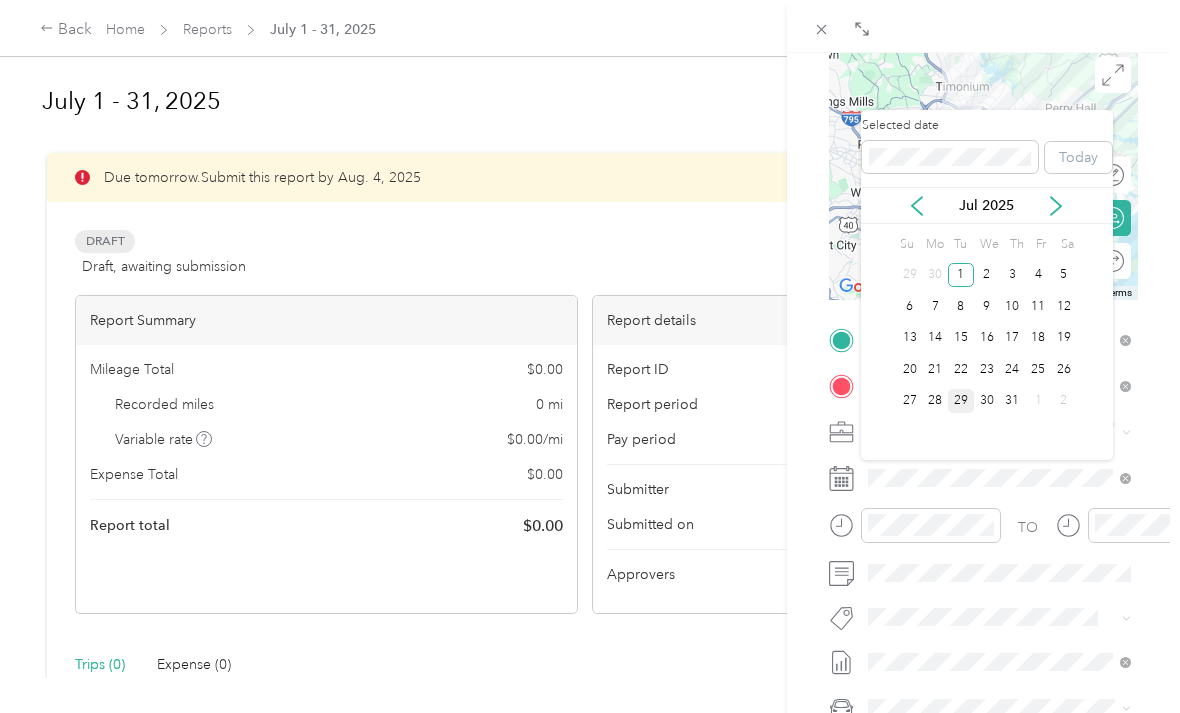 click on "29" at bounding box center [961, 401] 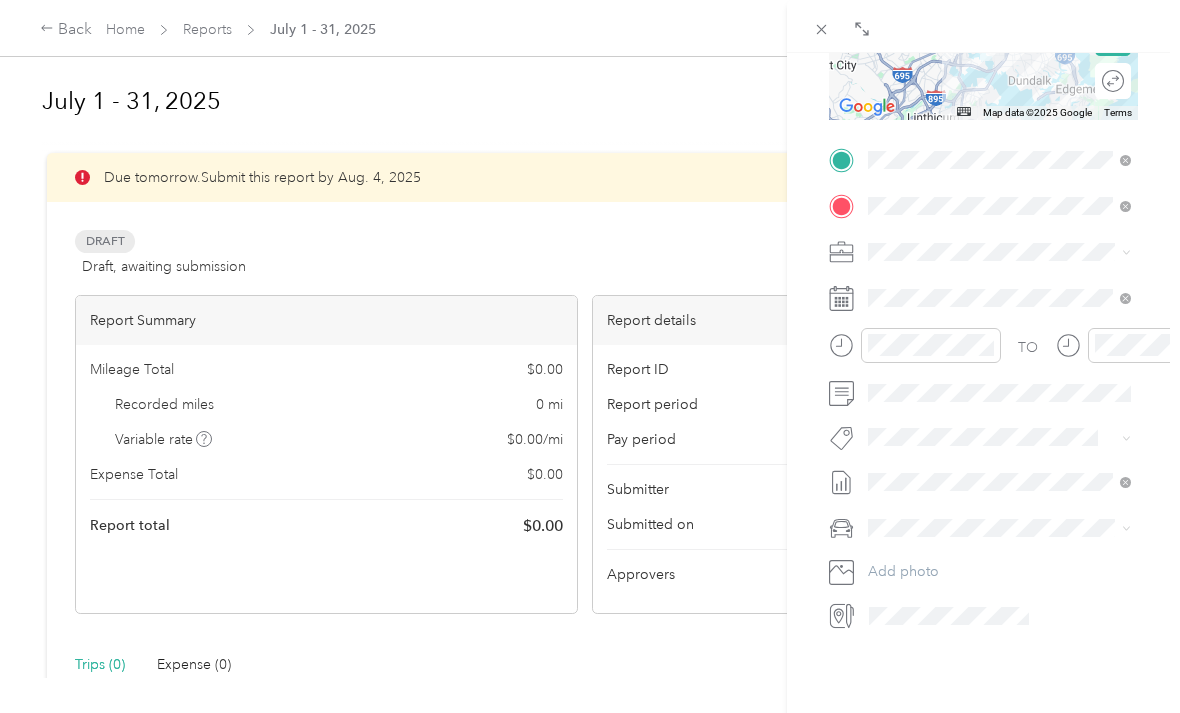 scroll, scrollTop: 372, scrollLeft: 0, axis: vertical 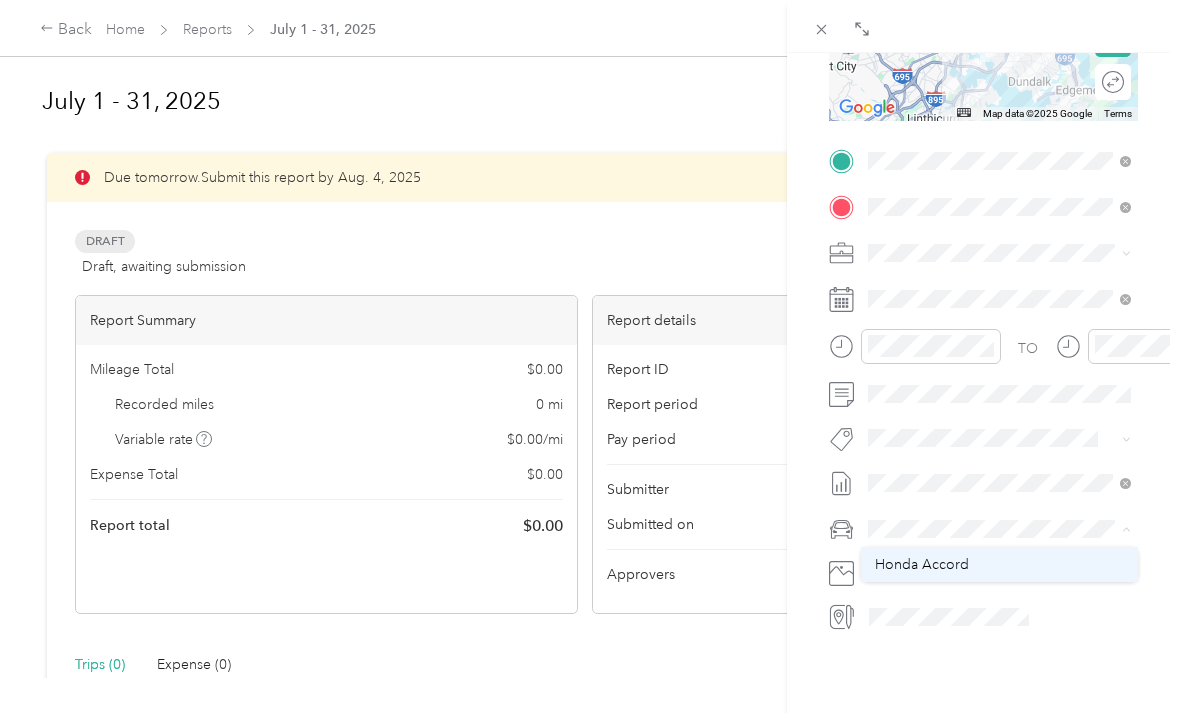 click on "Honda Accord" at bounding box center [999, 564] 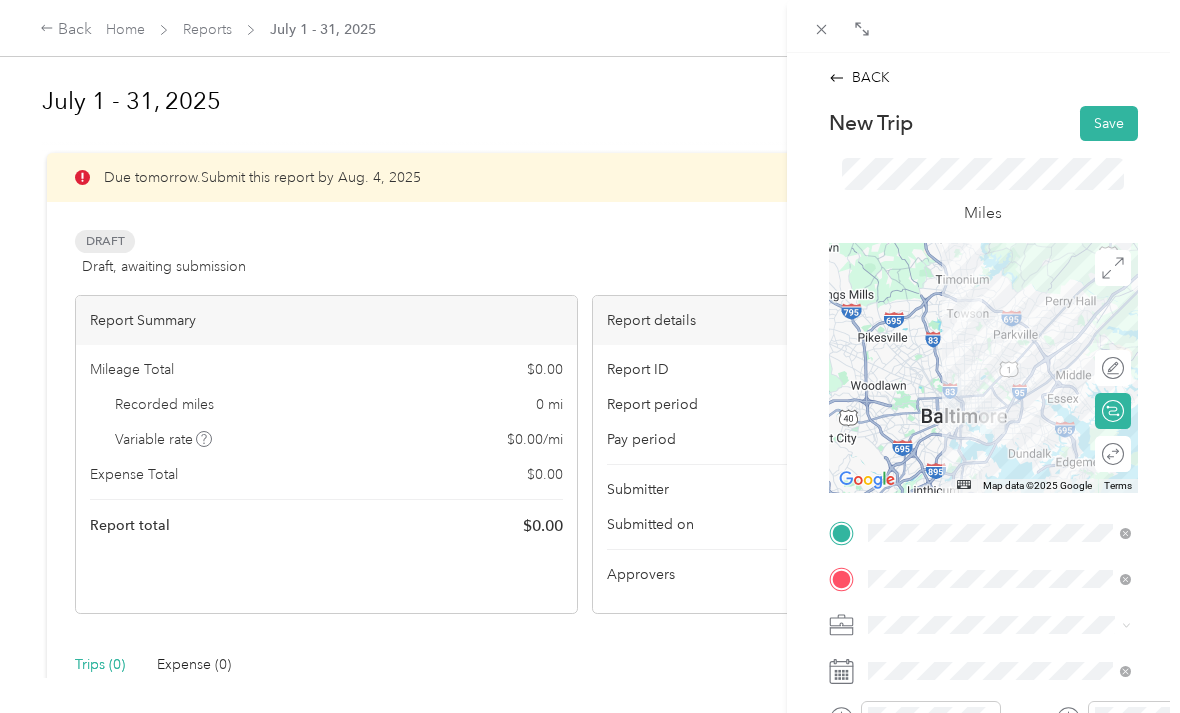 scroll, scrollTop: 0, scrollLeft: 0, axis: both 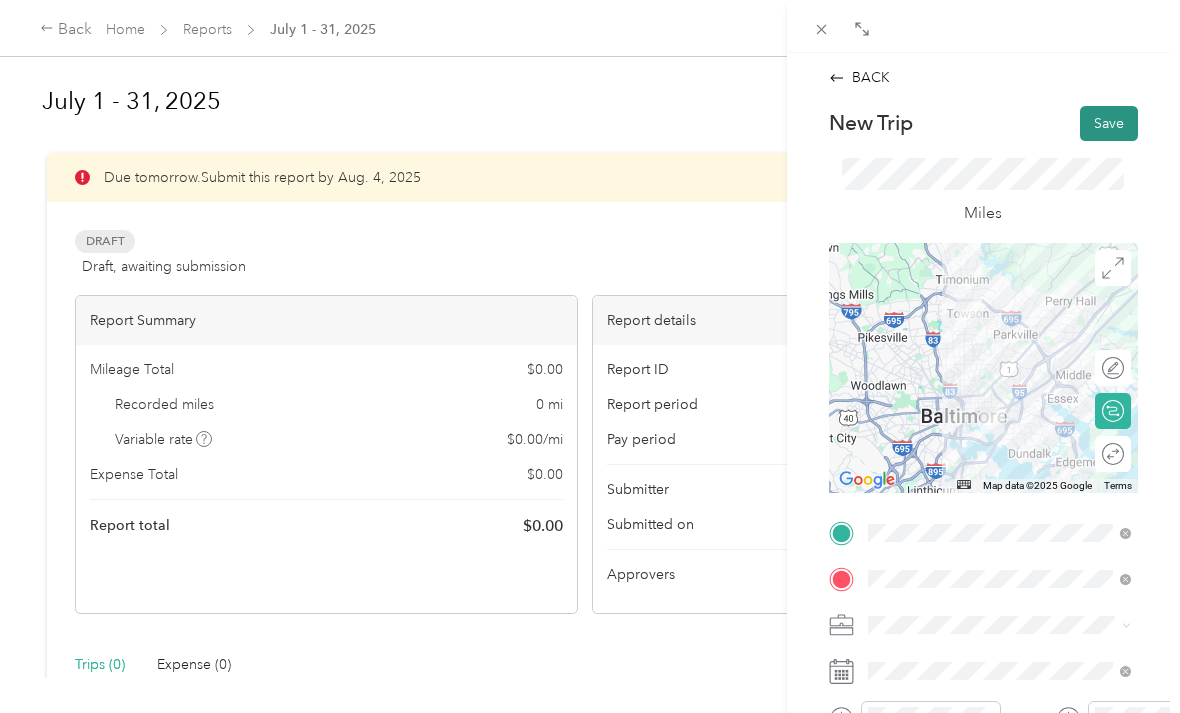 click on "Save" at bounding box center [1109, 123] 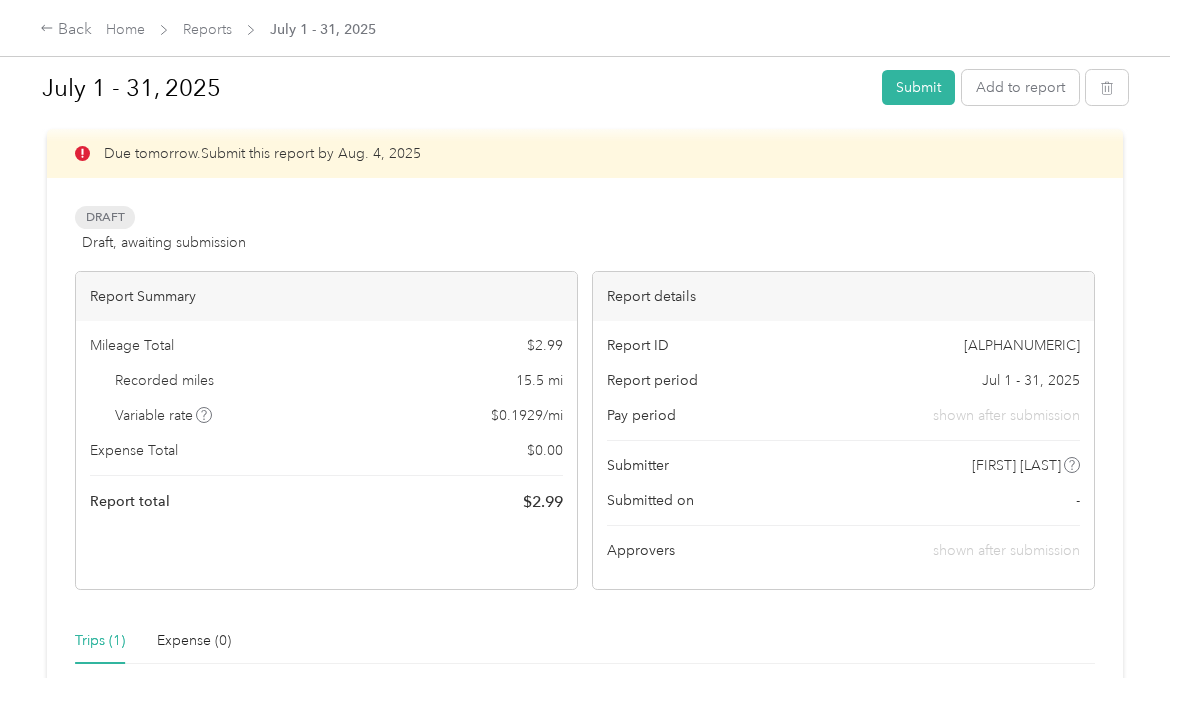 scroll, scrollTop: 22, scrollLeft: 0, axis: vertical 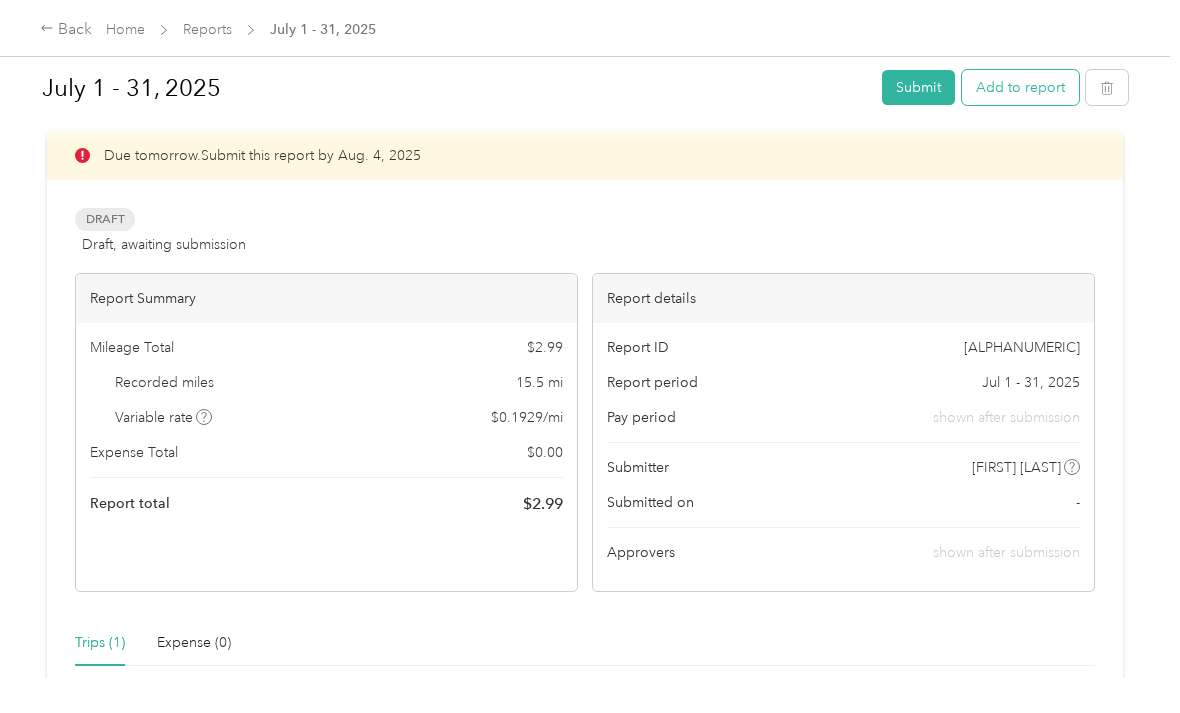 click on "Add to report" at bounding box center (1020, 87) 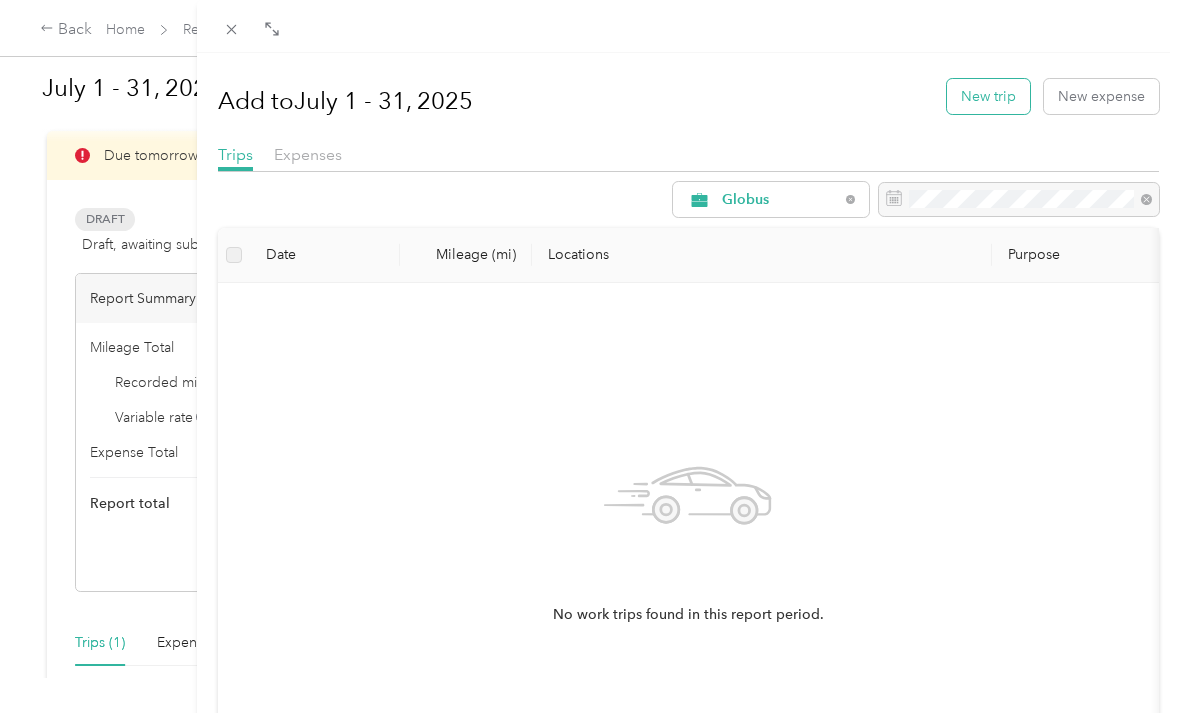 click on "New trip" at bounding box center [988, 96] 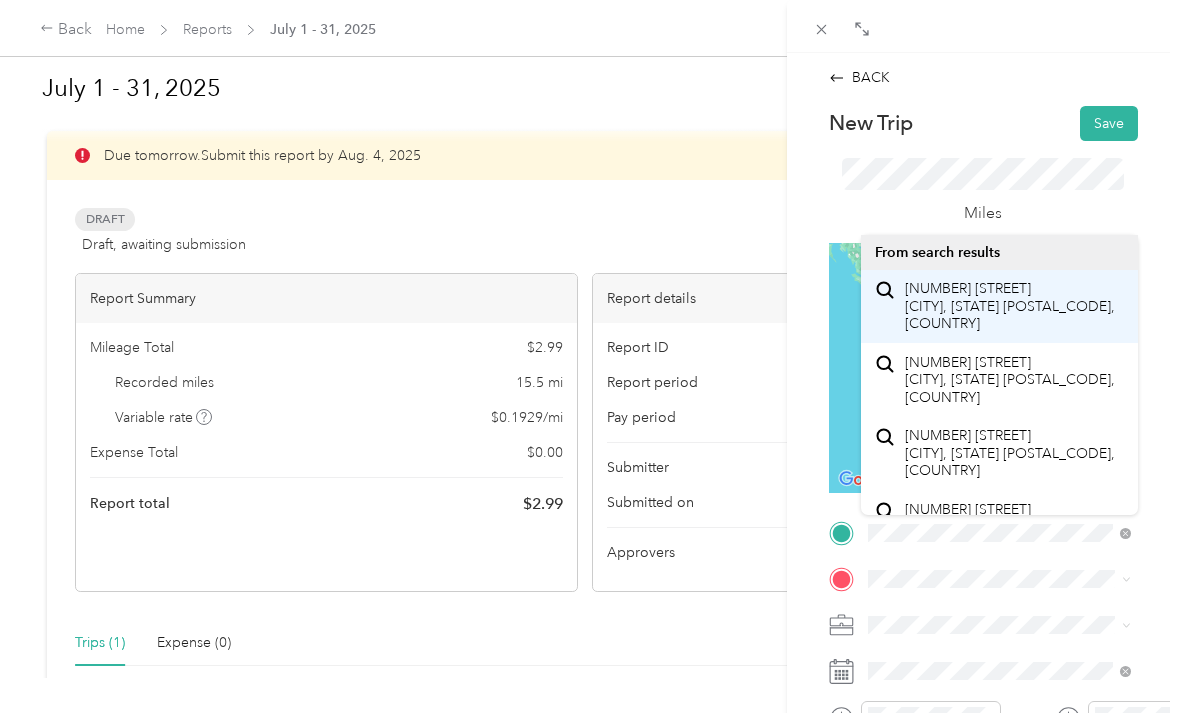 click on "[NUMBER] [STREET]
[CITY], [STATE] [POSTAL_CODE], [COUNTRY]" at bounding box center (1014, 306) 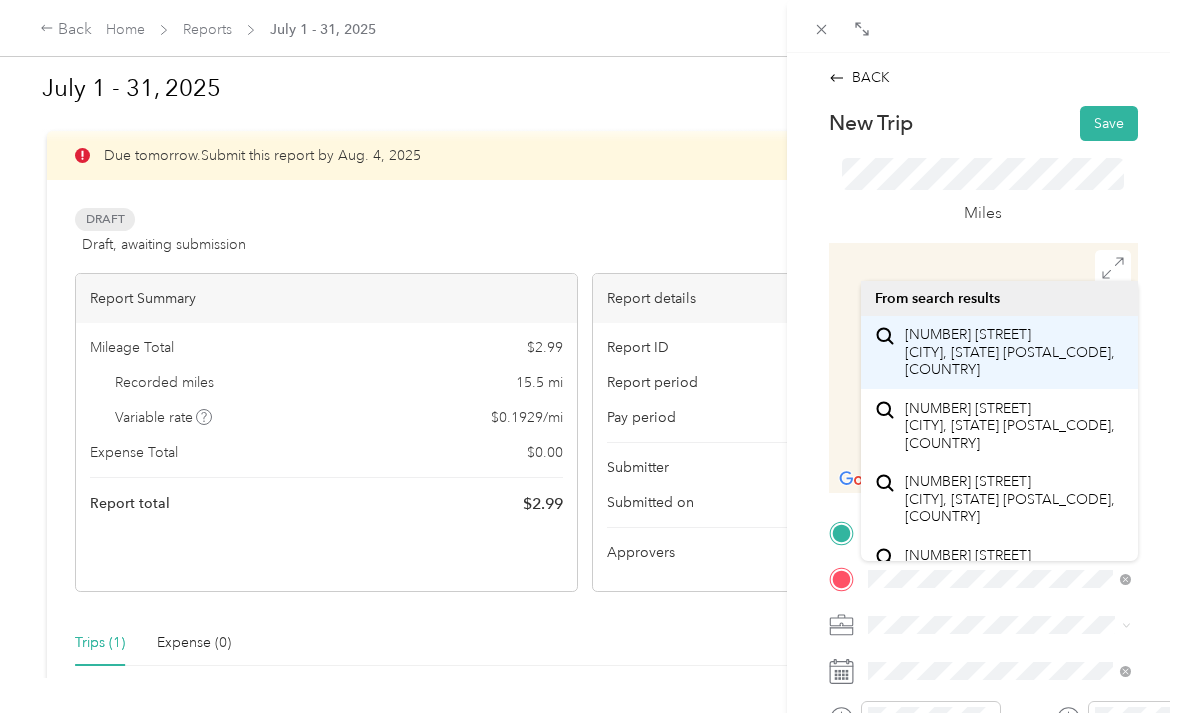 click on "[NUMBER] [STREET]
[CITY], [STATE] [POSTAL_CODE], [COUNTRY]" at bounding box center [1014, 352] 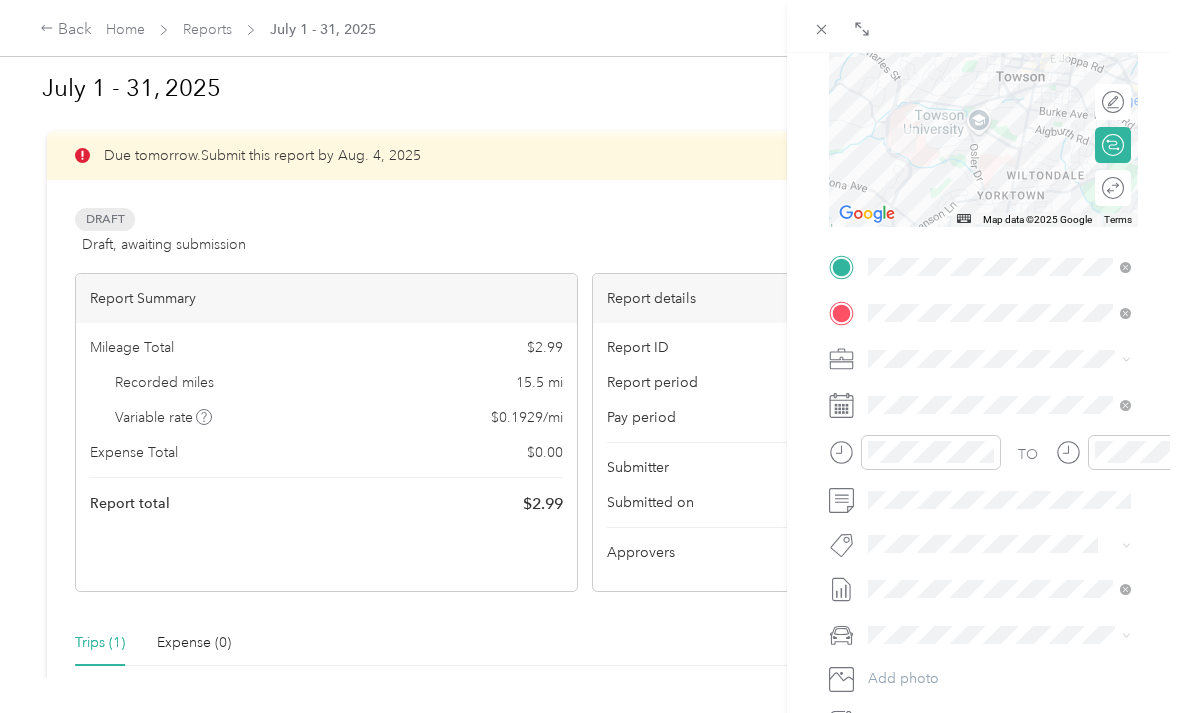 scroll, scrollTop: 266, scrollLeft: 0, axis: vertical 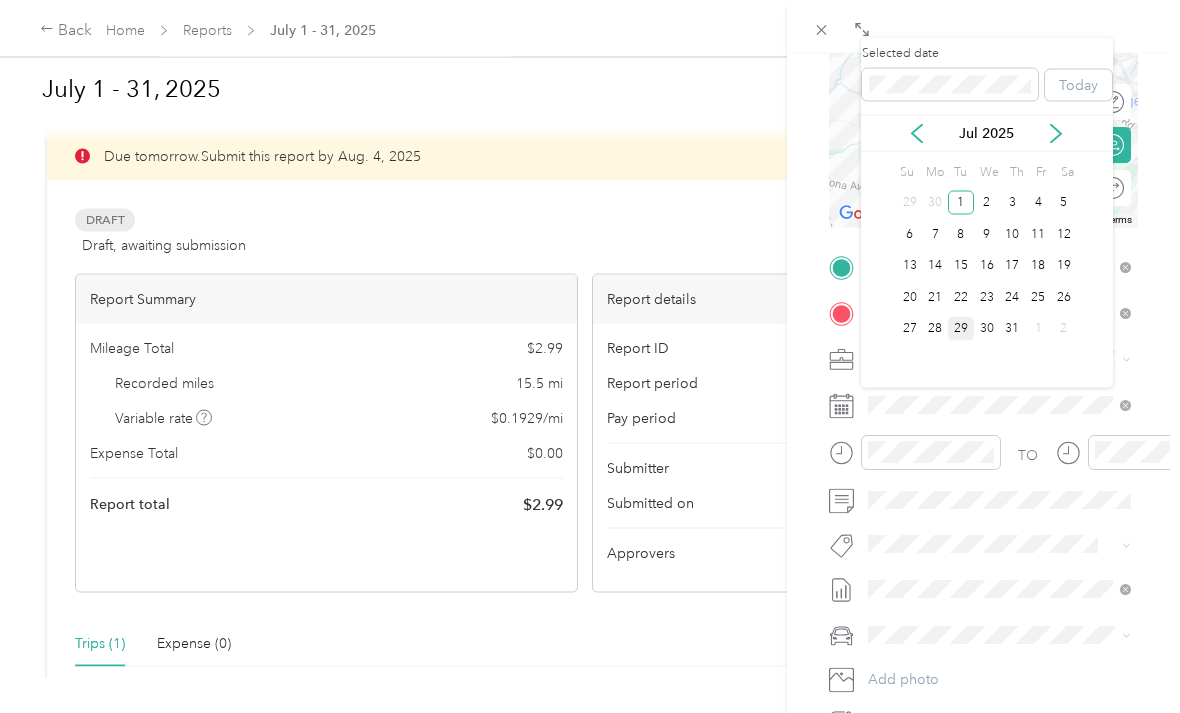 click on "29" at bounding box center (961, 328) 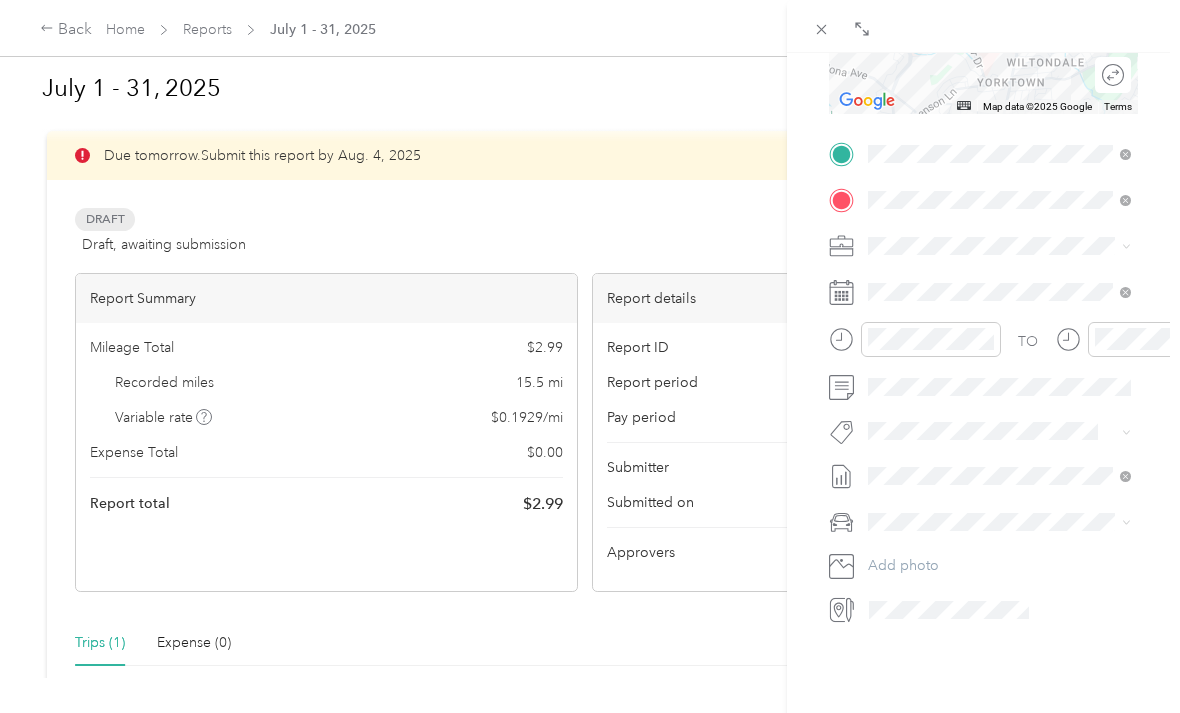 scroll, scrollTop: 372, scrollLeft: 0, axis: vertical 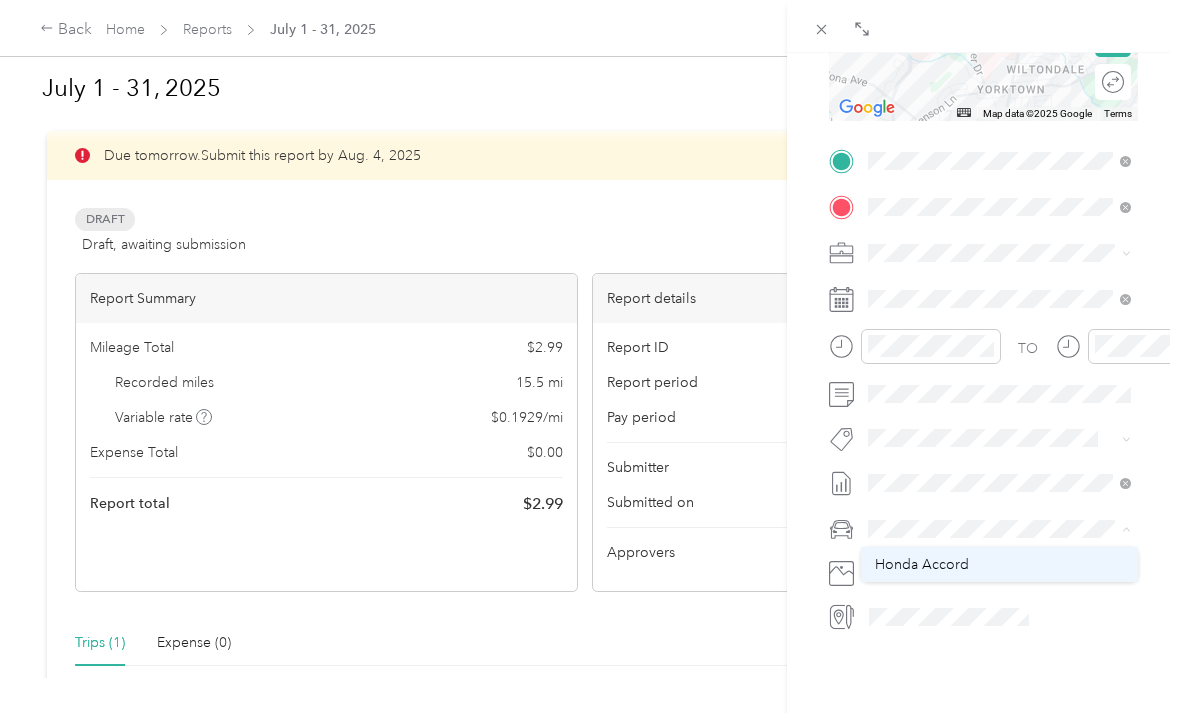 click on "Honda Accord" at bounding box center (922, 564) 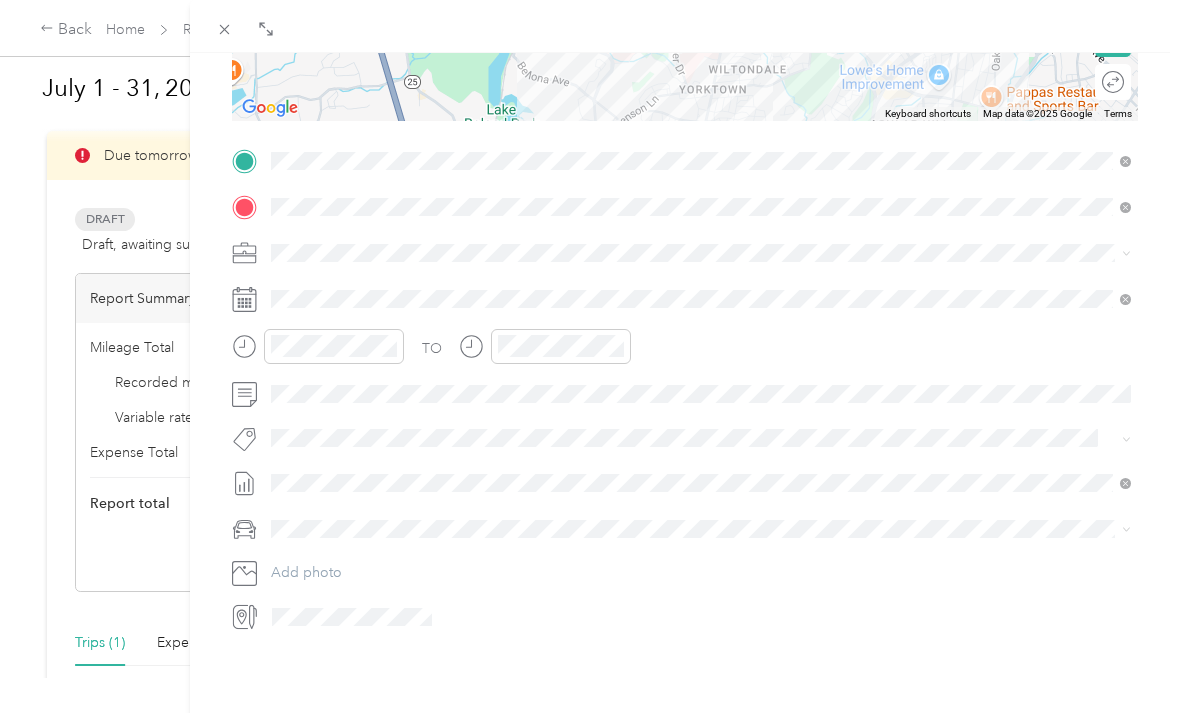 scroll, scrollTop: 0, scrollLeft: 0, axis: both 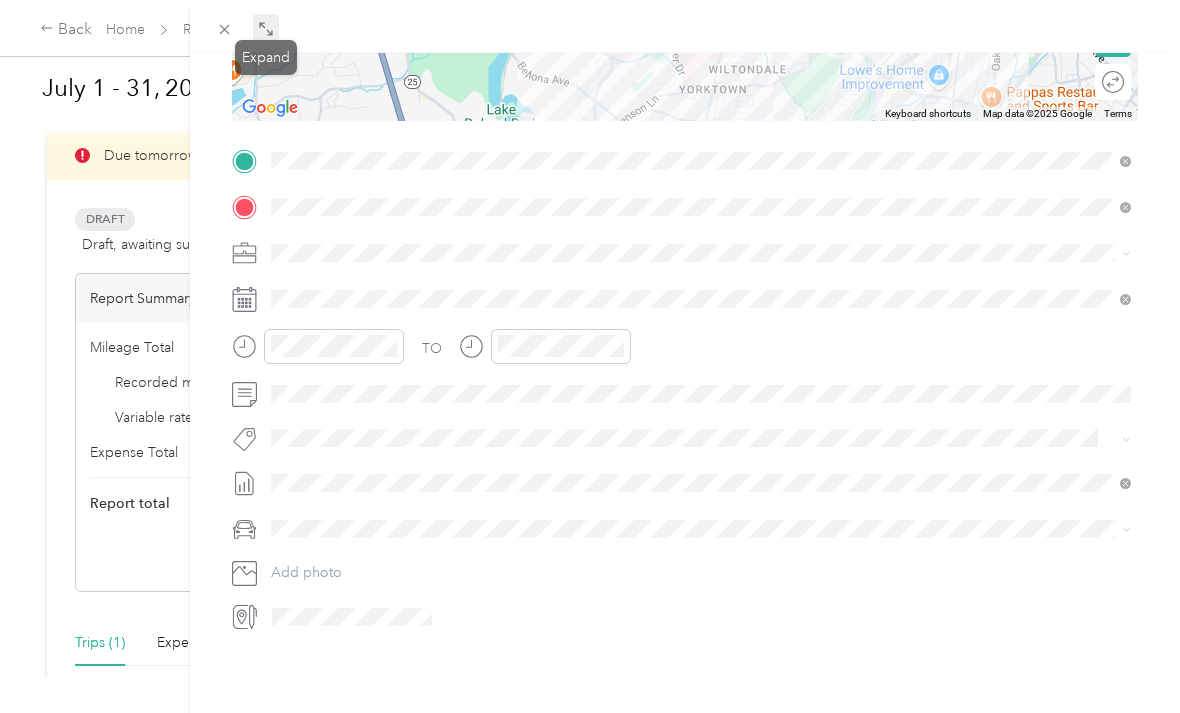 click at bounding box center [266, 28] 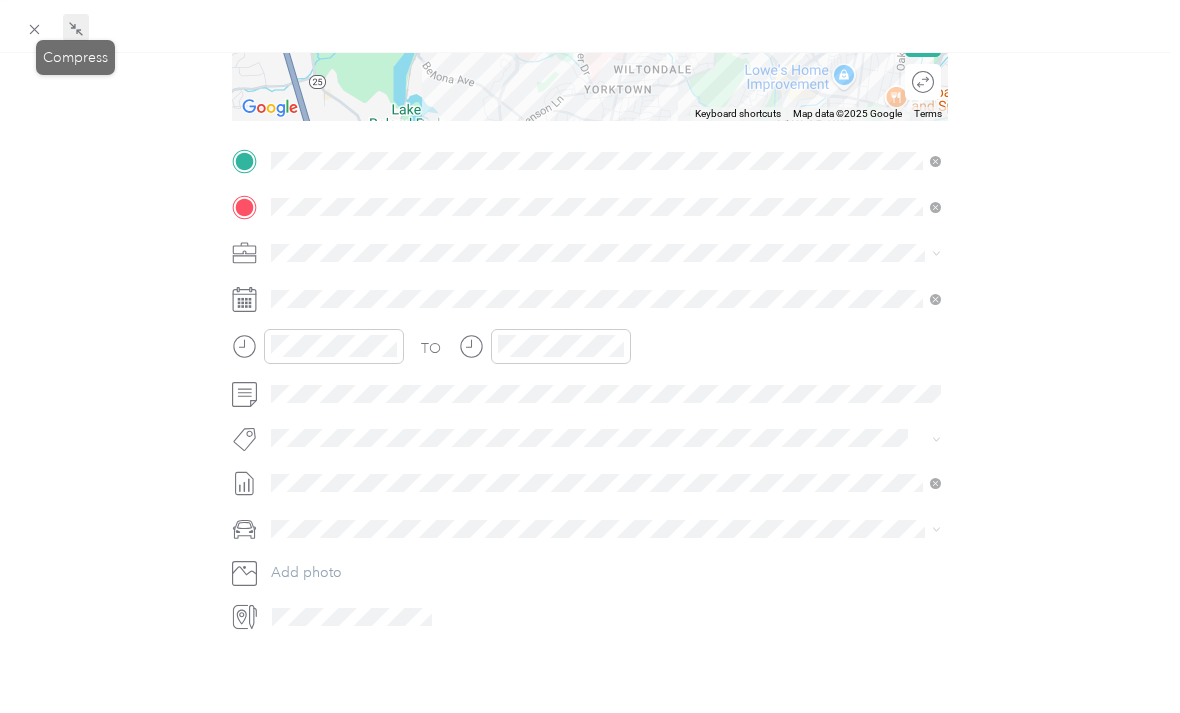 click at bounding box center (76, 28) 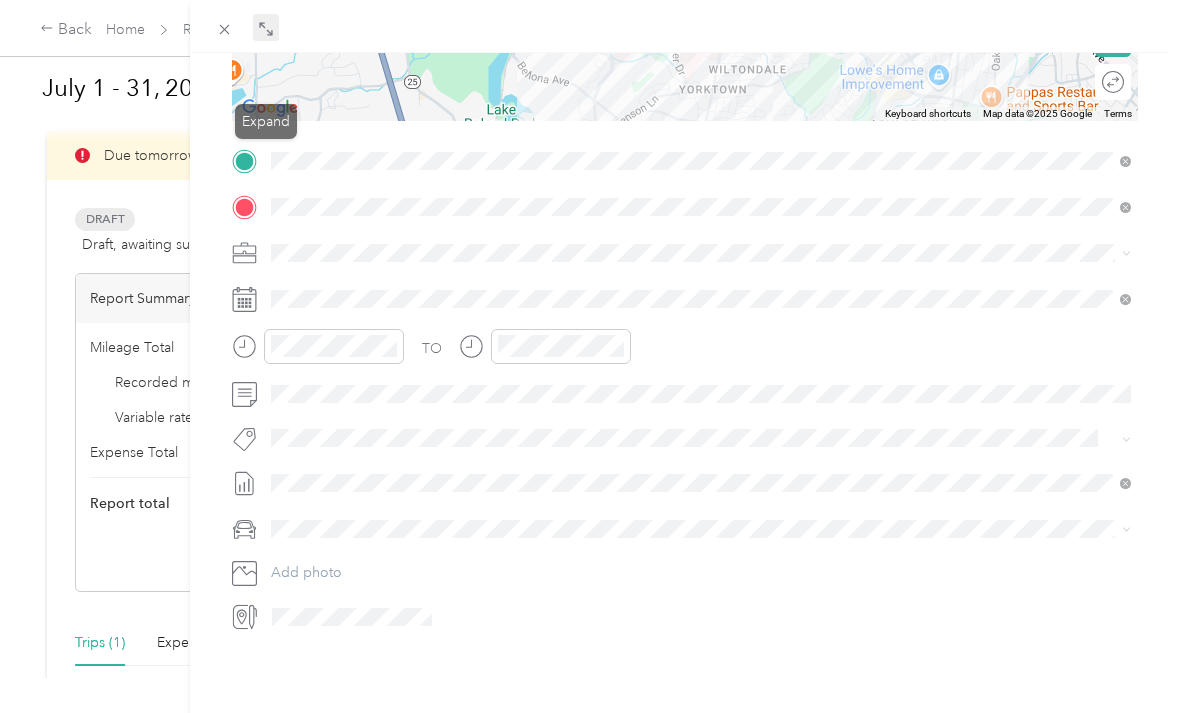 scroll, scrollTop: 0, scrollLeft: 0, axis: both 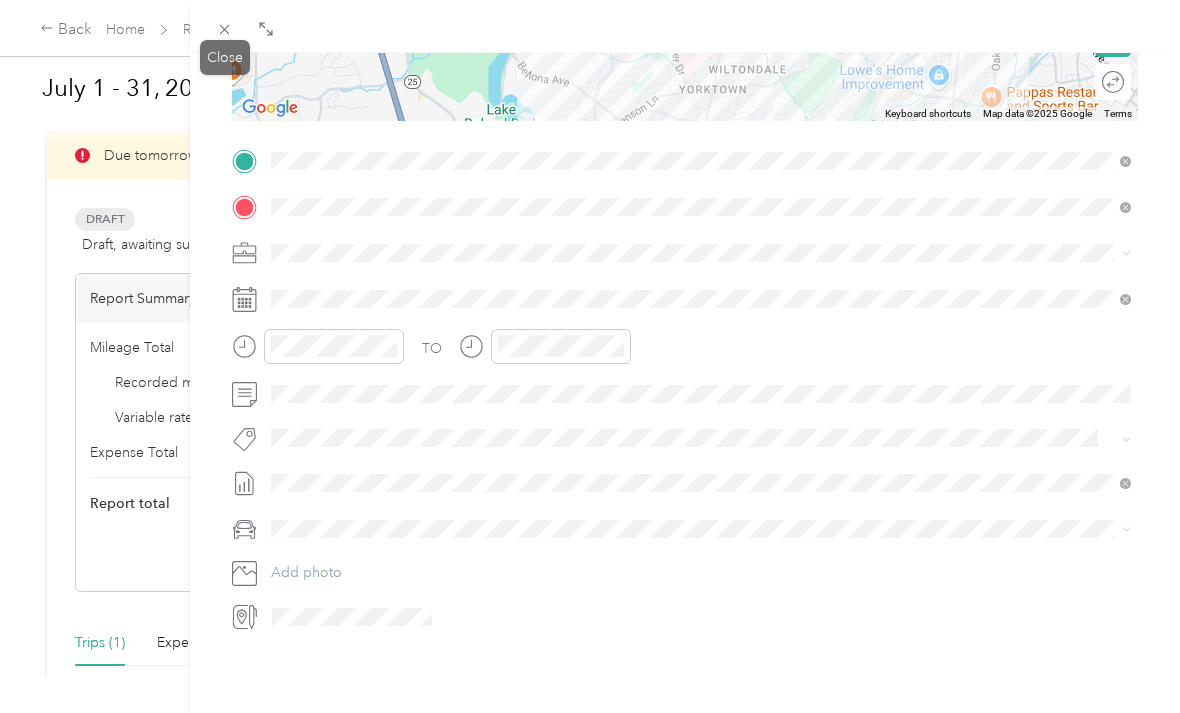 click on "Close" at bounding box center (225, 57) 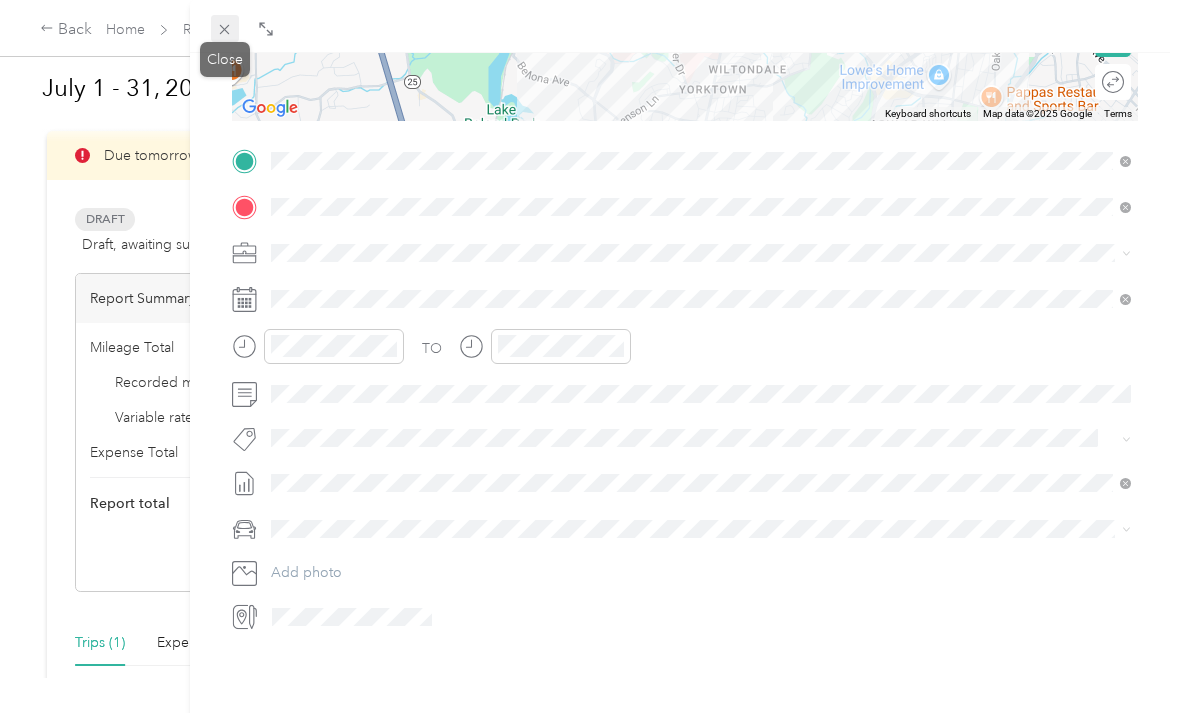 click 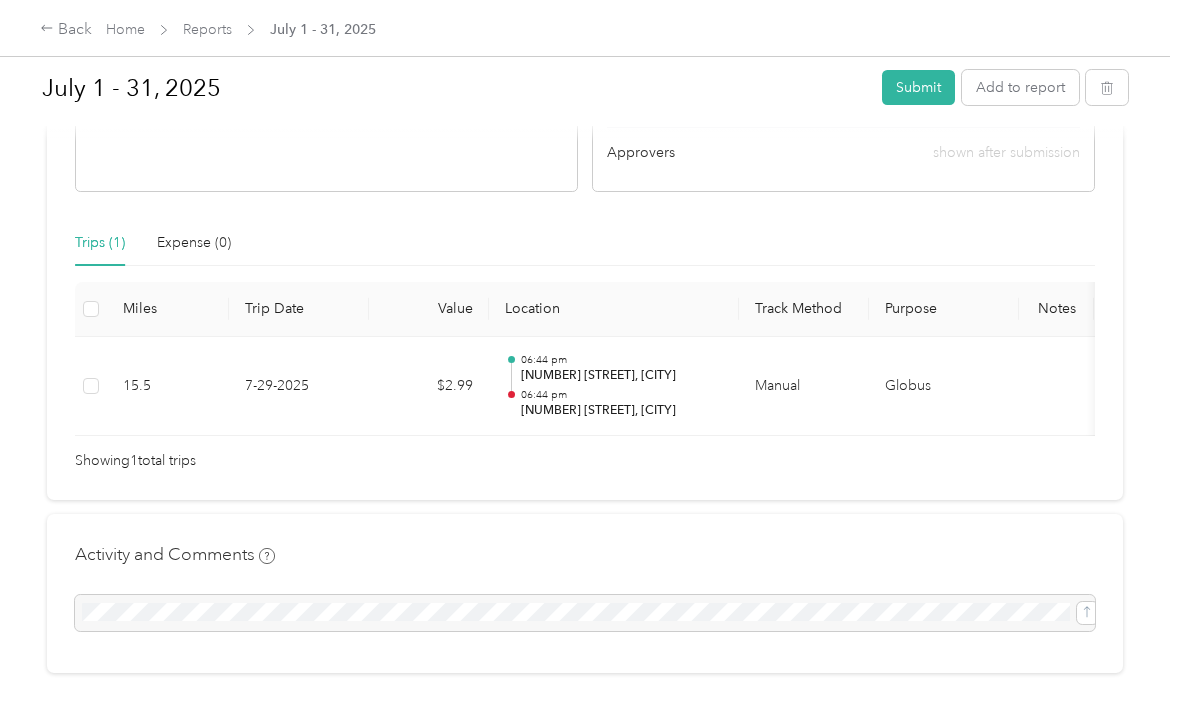 scroll, scrollTop: 422, scrollLeft: 0, axis: vertical 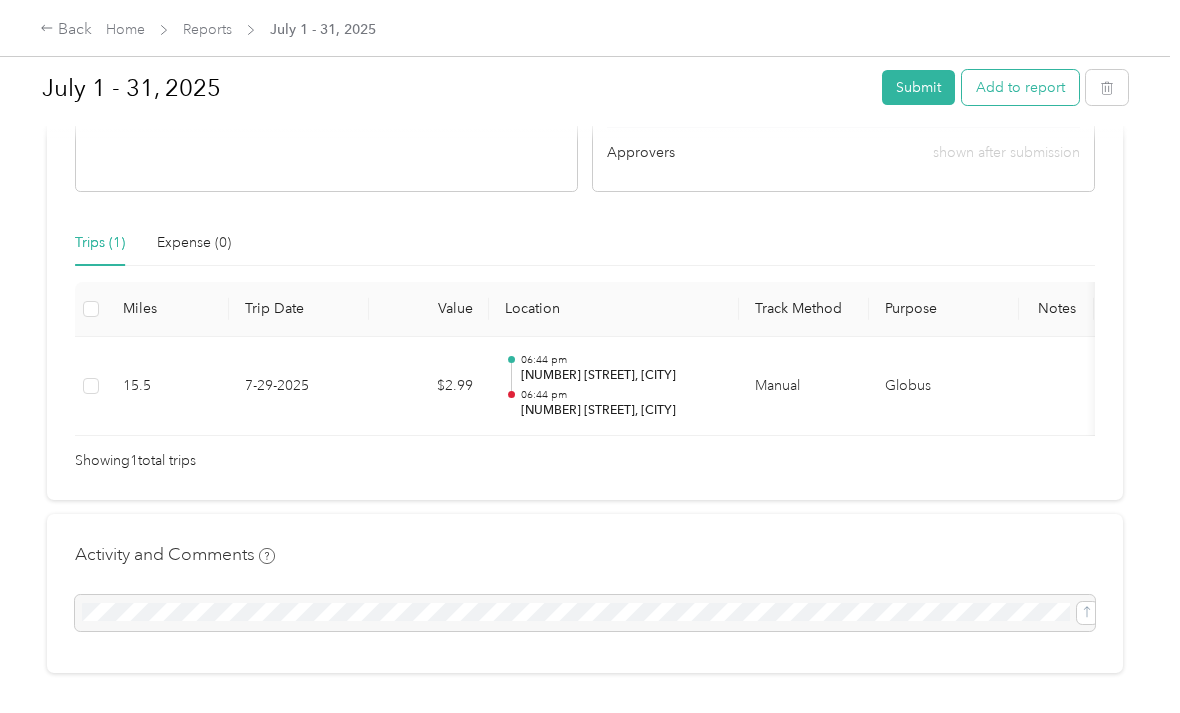 click on "Add to report" at bounding box center [1020, 87] 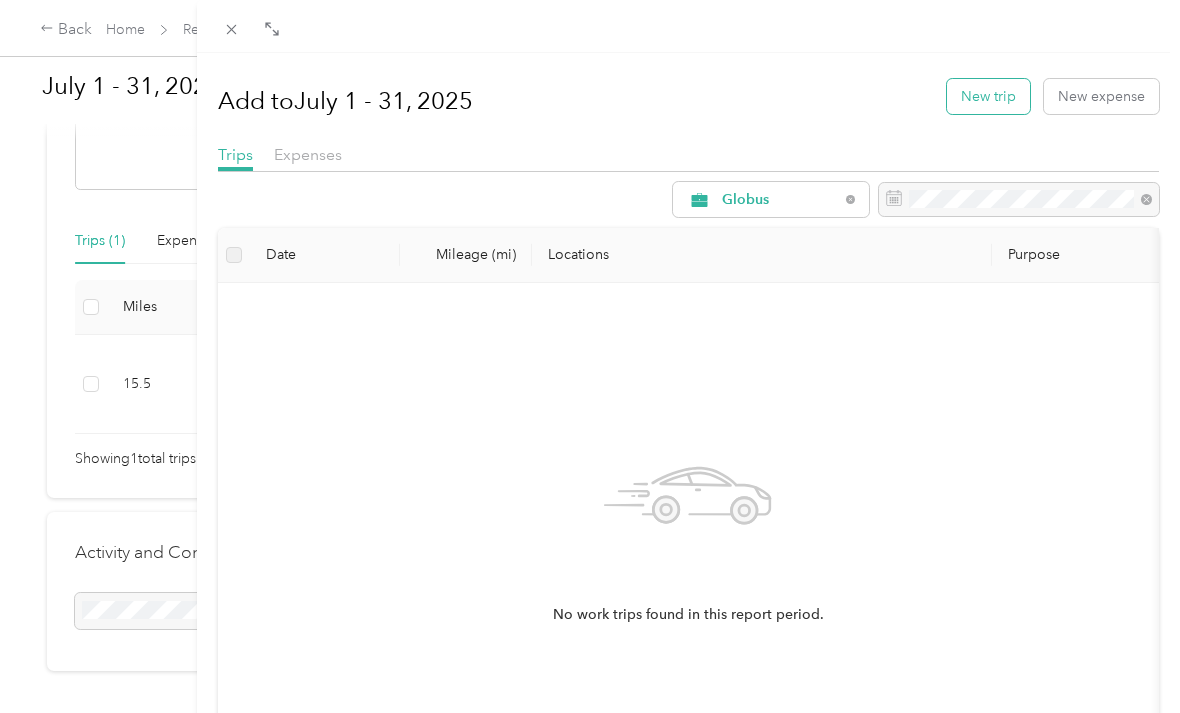 click on "New trip" at bounding box center (988, 96) 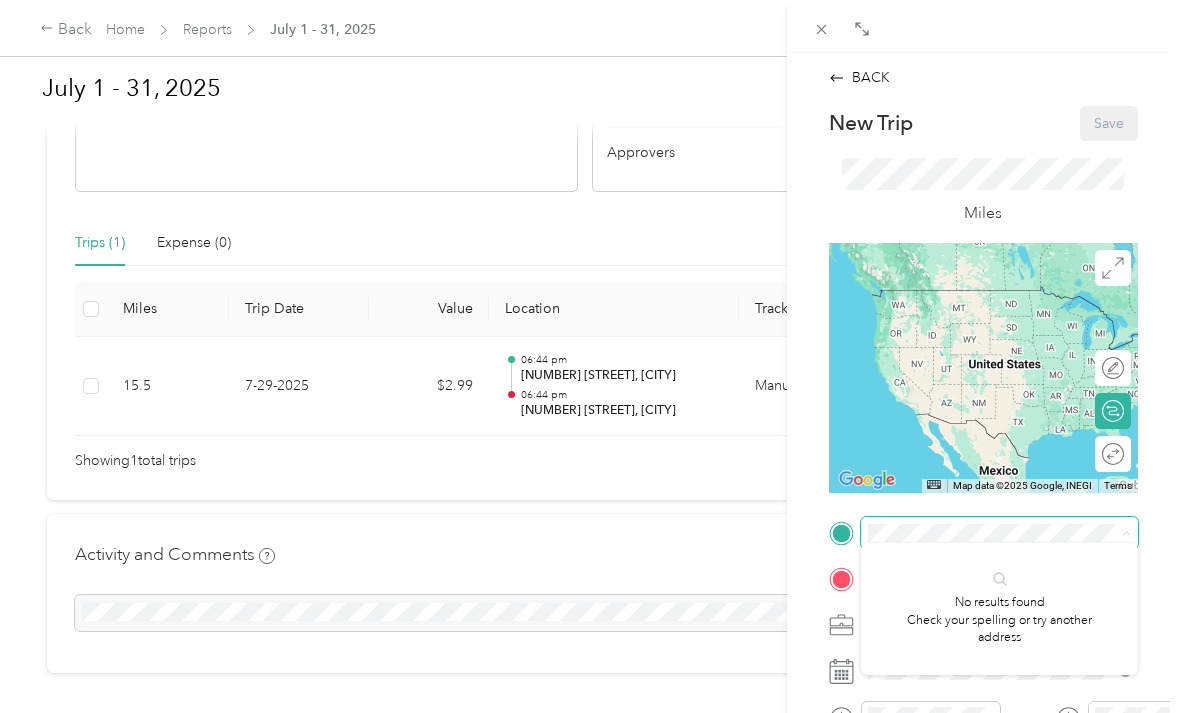 scroll, scrollTop: 1, scrollLeft: 0, axis: vertical 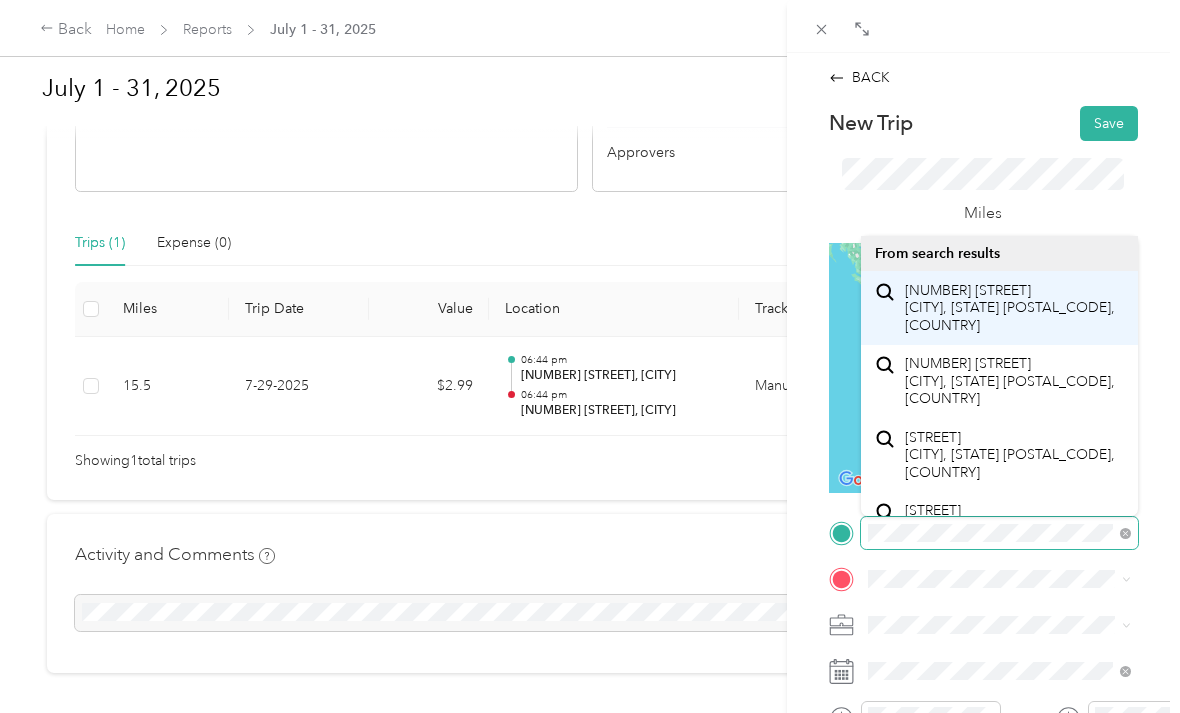 click on "[NUMBER] [STREET]
[CITY], [STATE] [POSTAL_CODE], [COUNTRY]" at bounding box center [1014, 308] 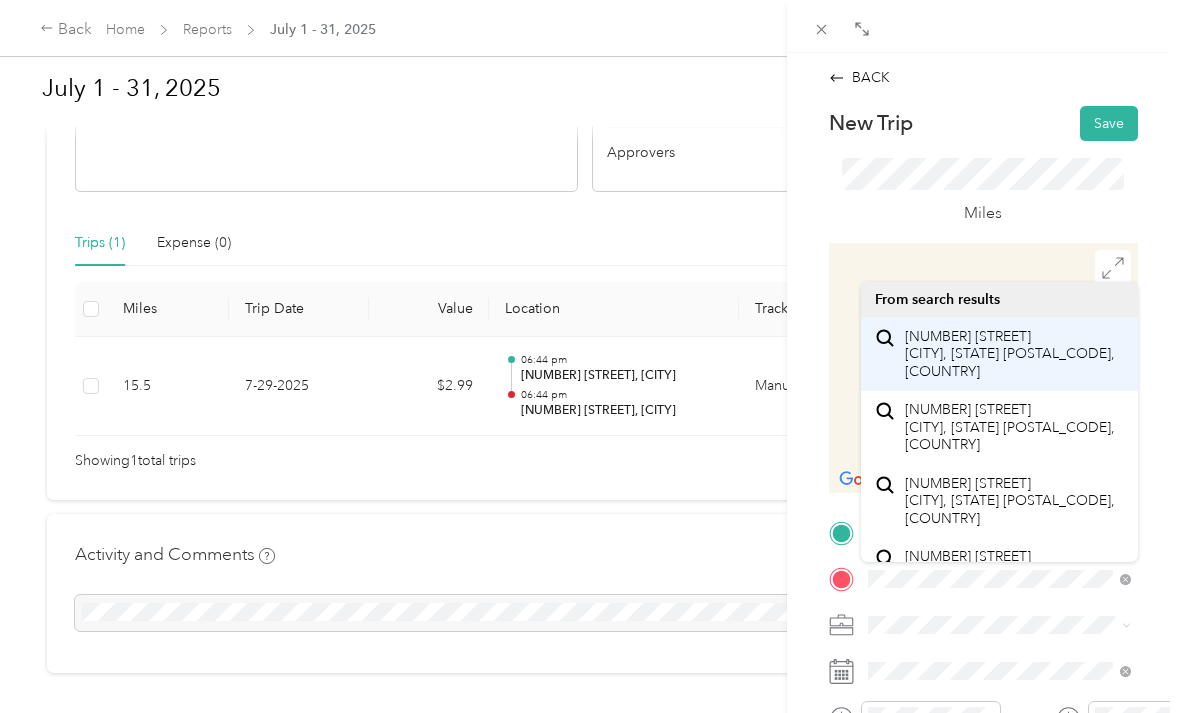 click on "[NUMBER] [STREET]
[CITY], [STATE] [POSTAL_CODE], [COUNTRY]" at bounding box center [1014, 354] 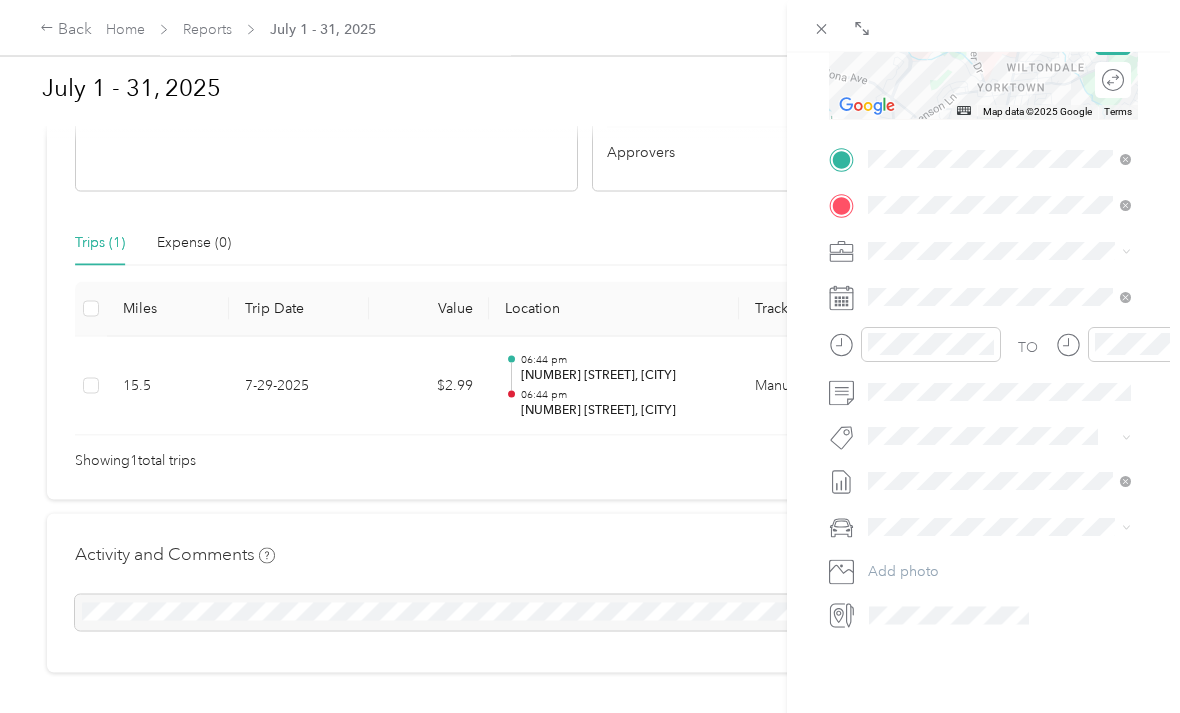 scroll, scrollTop: 372, scrollLeft: 0, axis: vertical 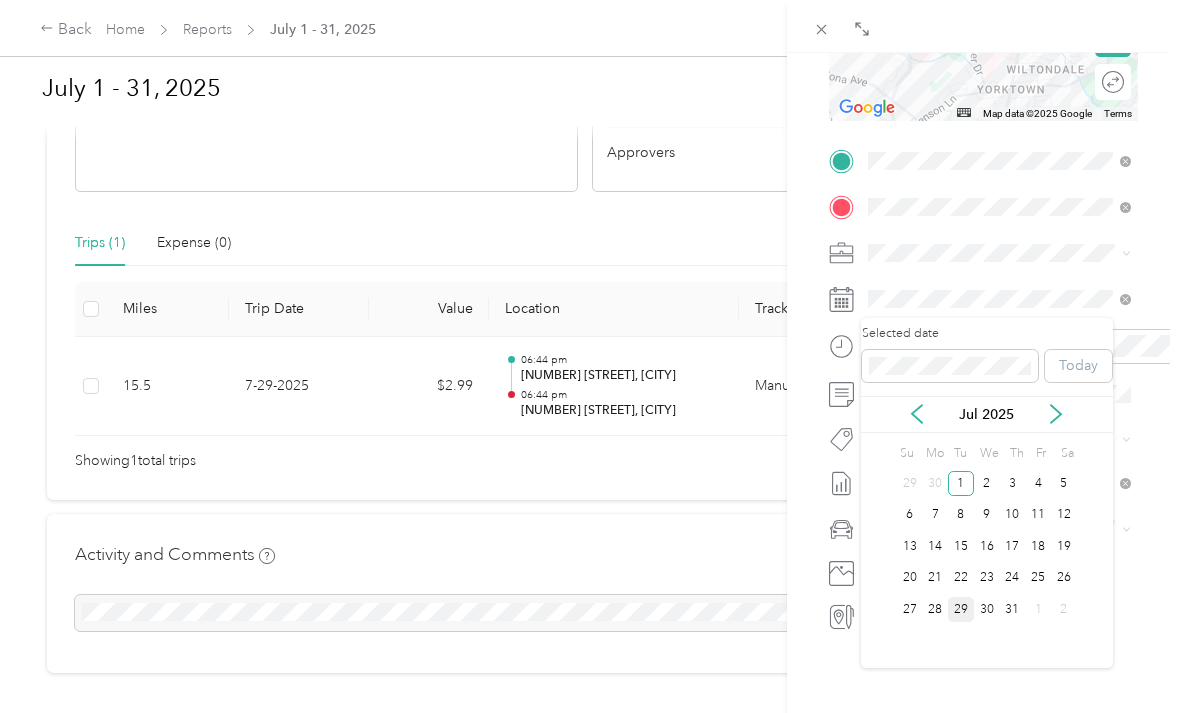 click on "29" at bounding box center (961, 609) 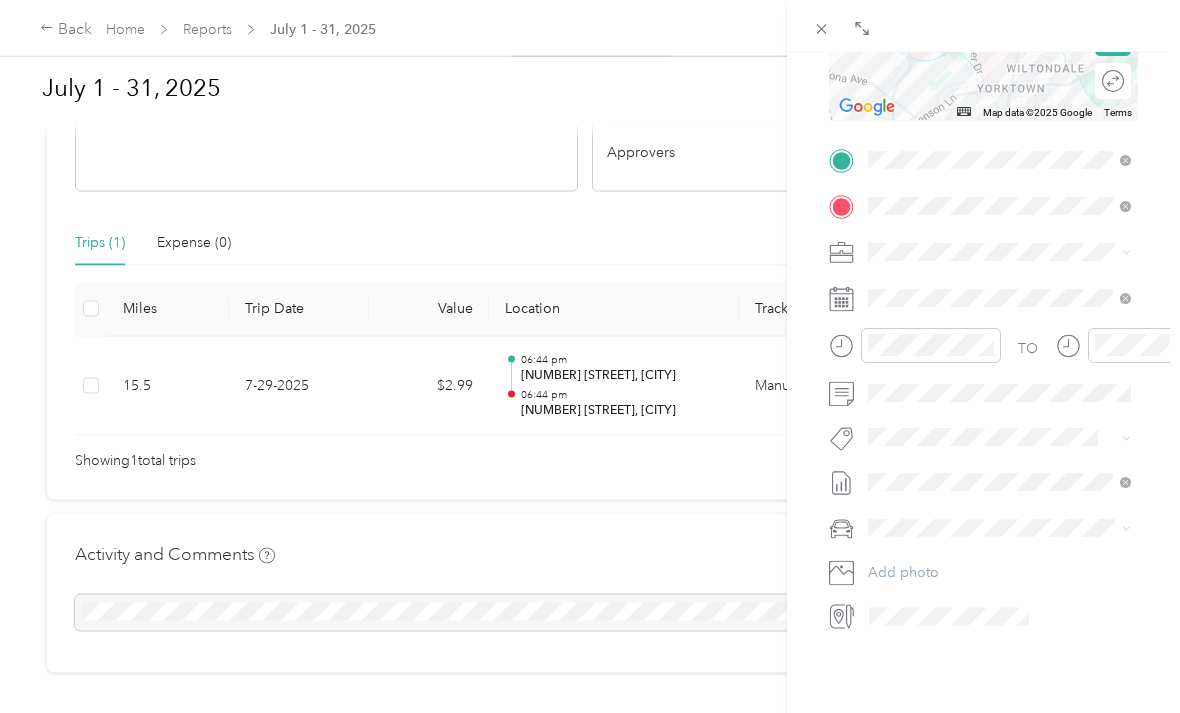 scroll, scrollTop: 2, scrollLeft: 0, axis: vertical 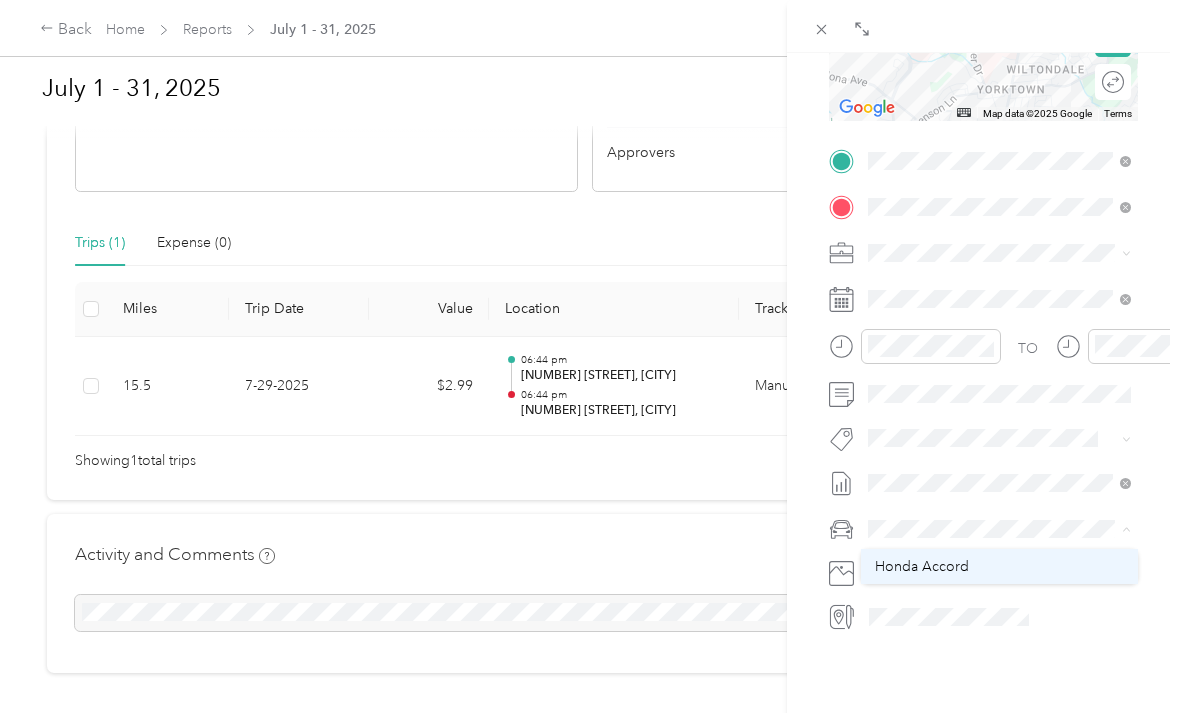 click on "Honda Accord" at bounding box center [922, 566] 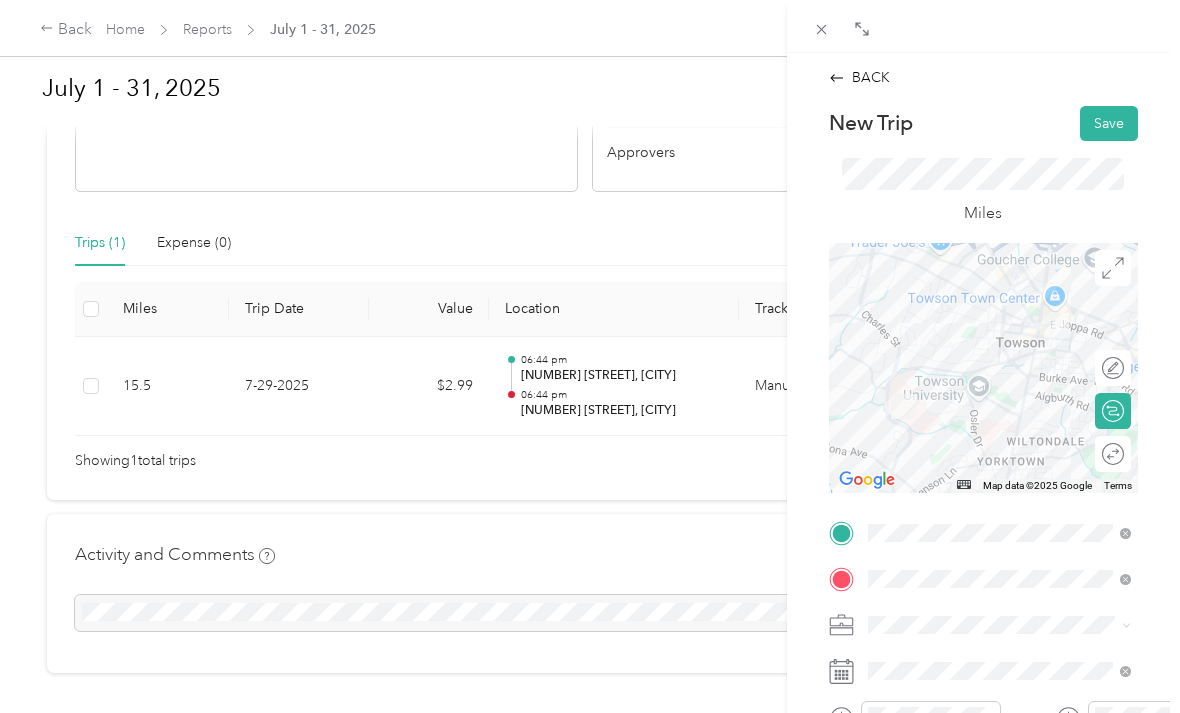 scroll, scrollTop: 0, scrollLeft: 0, axis: both 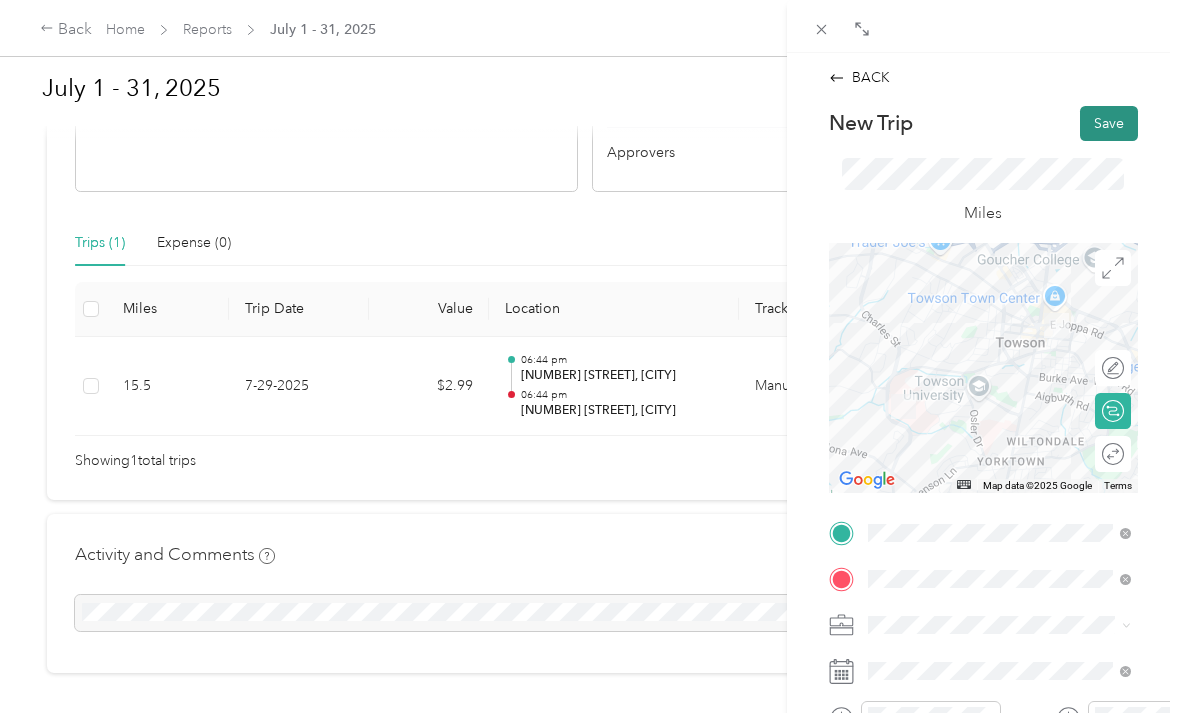 click on "Save" at bounding box center (1109, 123) 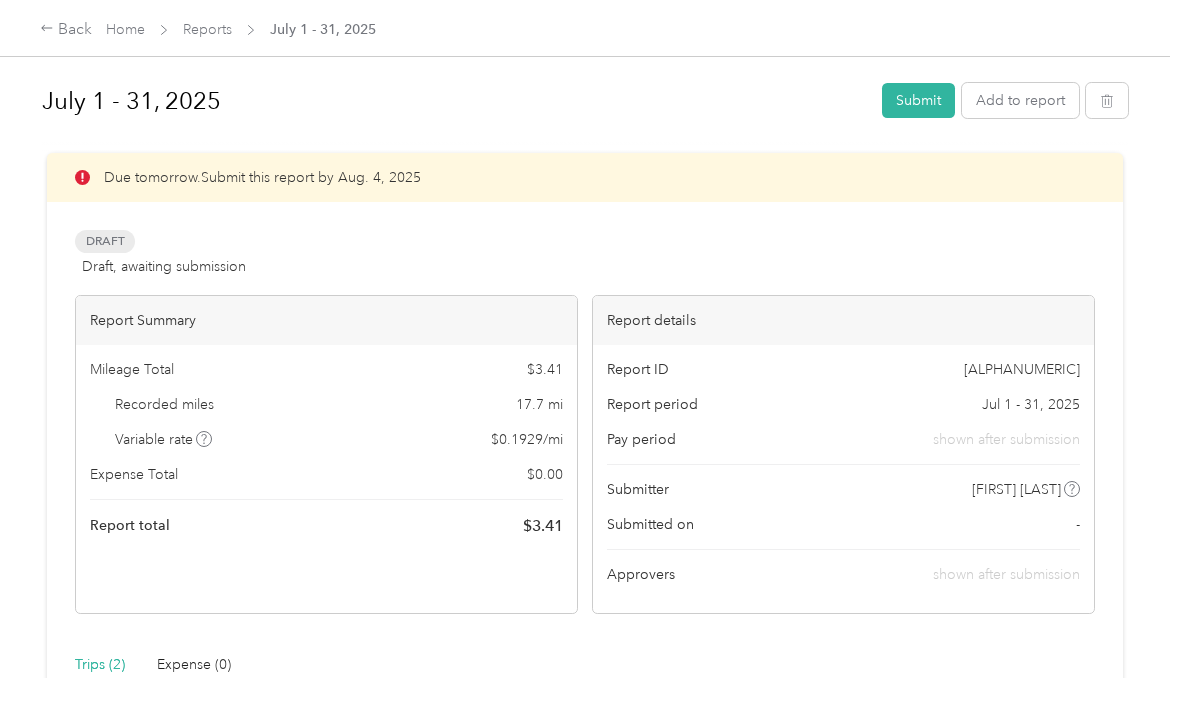 scroll, scrollTop: 0, scrollLeft: 0, axis: both 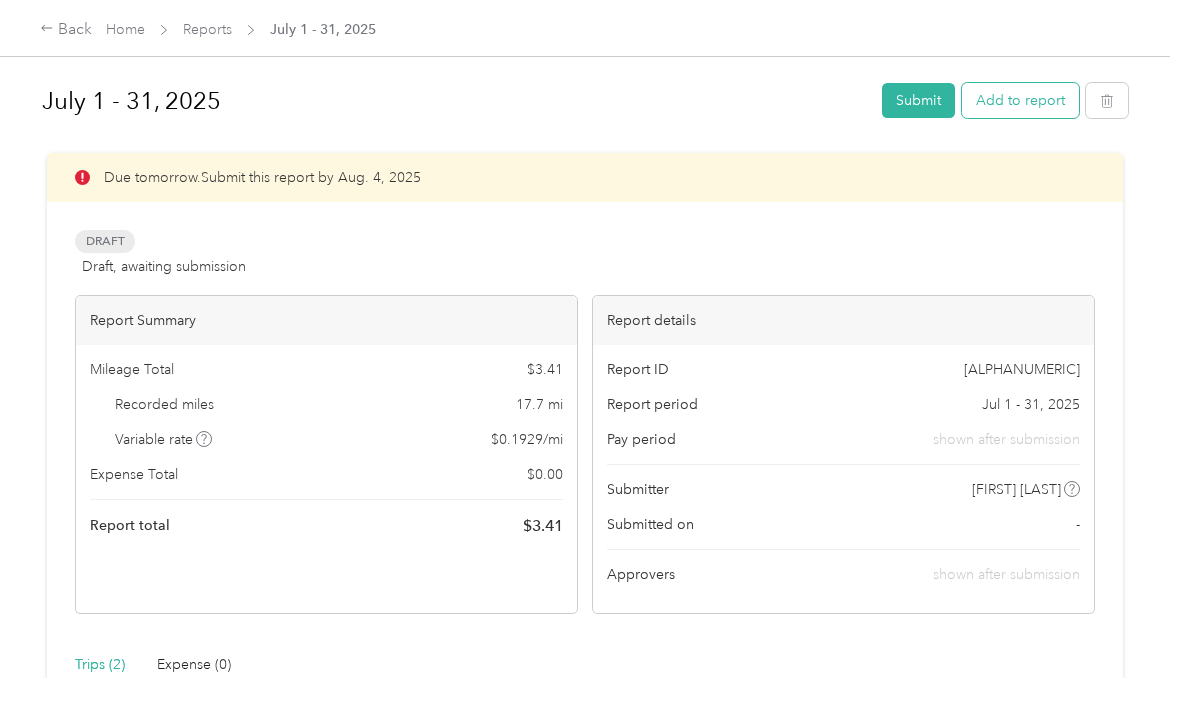 click on "Add to report" at bounding box center (1020, 100) 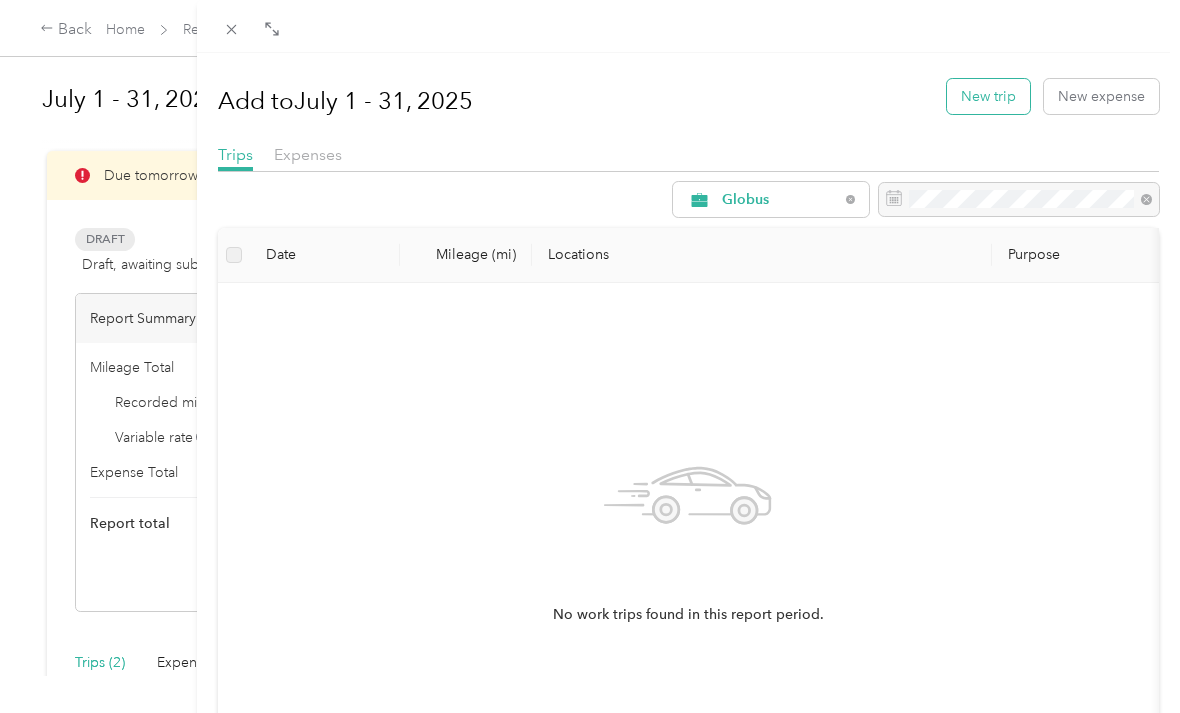 click on "New trip" at bounding box center (988, 96) 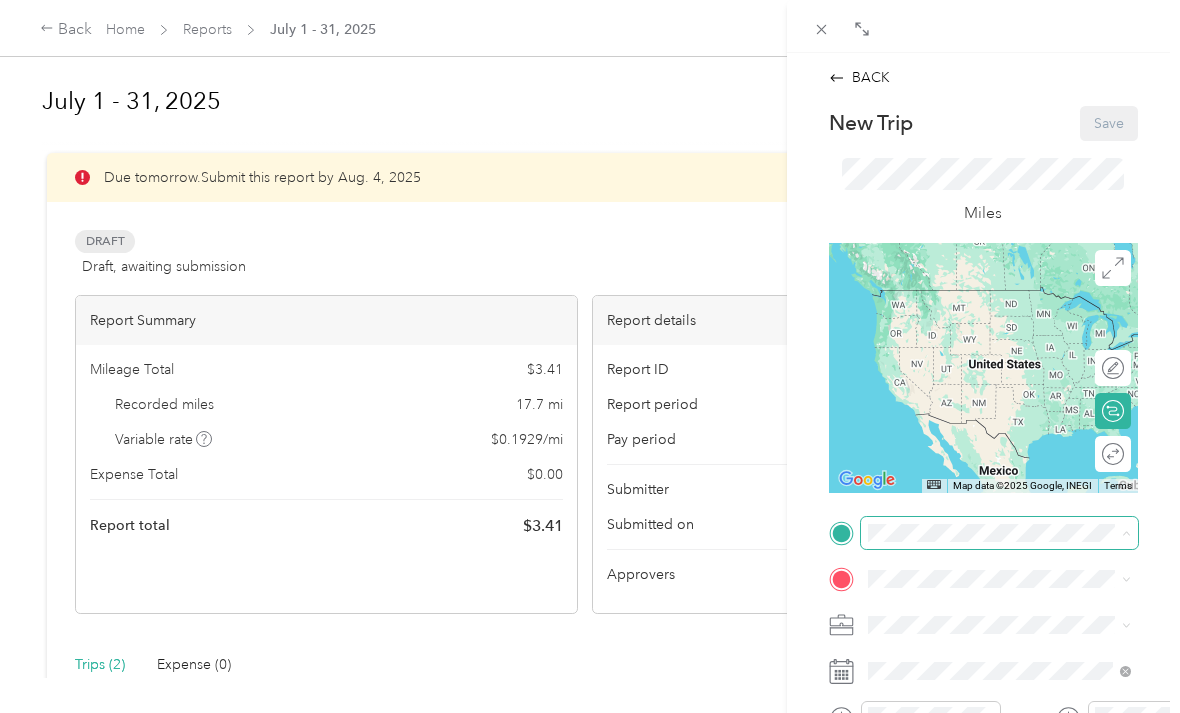 scroll, scrollTop: 1, scrollLeft: 0, axis: vertical 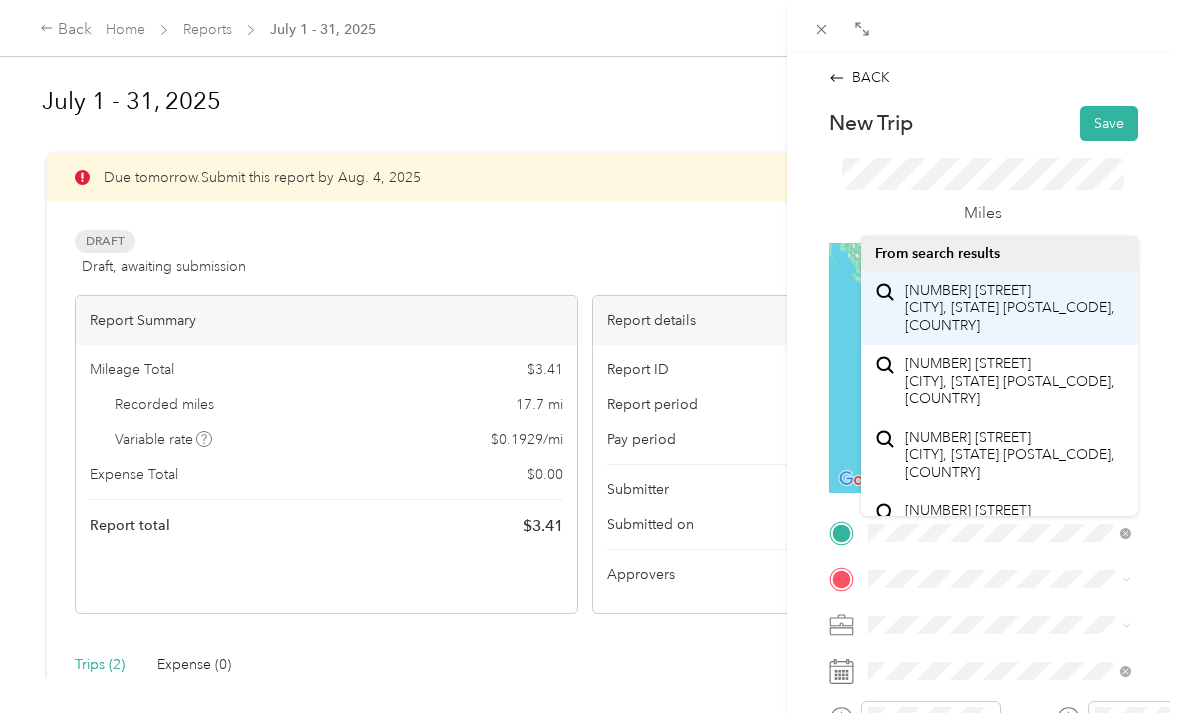 click on "[NUMBER] [STREET]
[CITY], [STATE] [POSTAL_CODE], [COUNTRY]" at bounding box center (1014, 308) 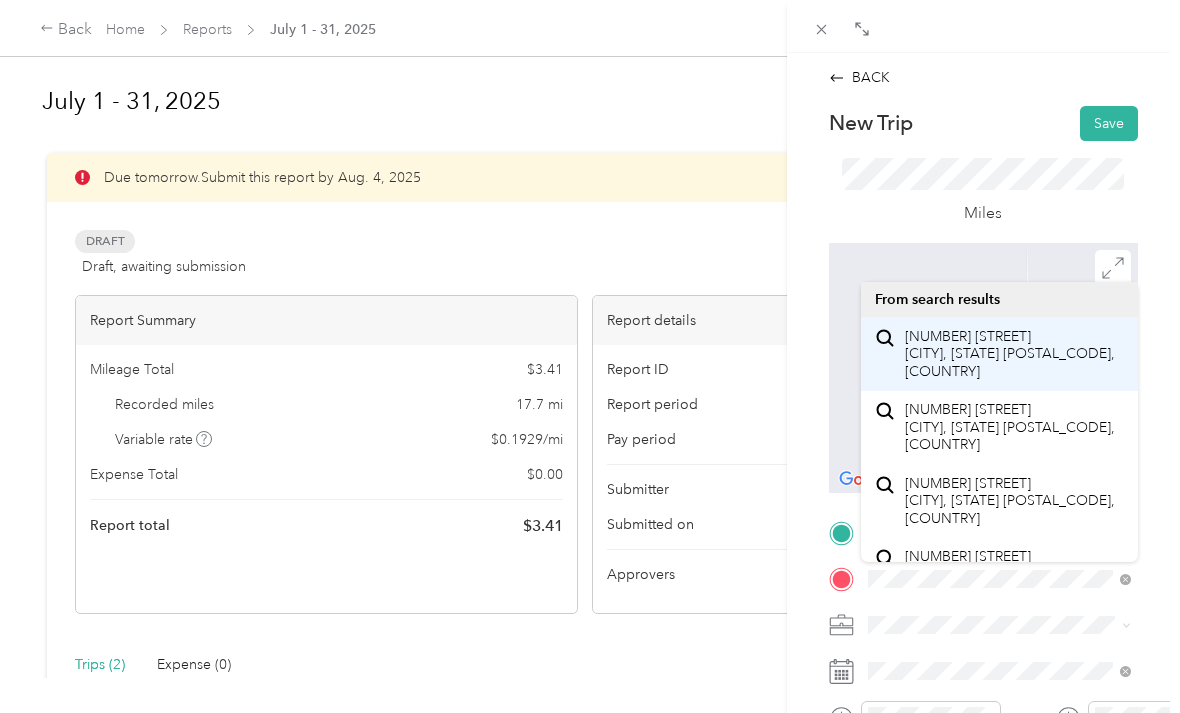 click on "[NUMBER] [STREET]
[CITY], [STATE] [POSTAL_CODE], [COUNTRY]" at bounding box center (1014, 354) 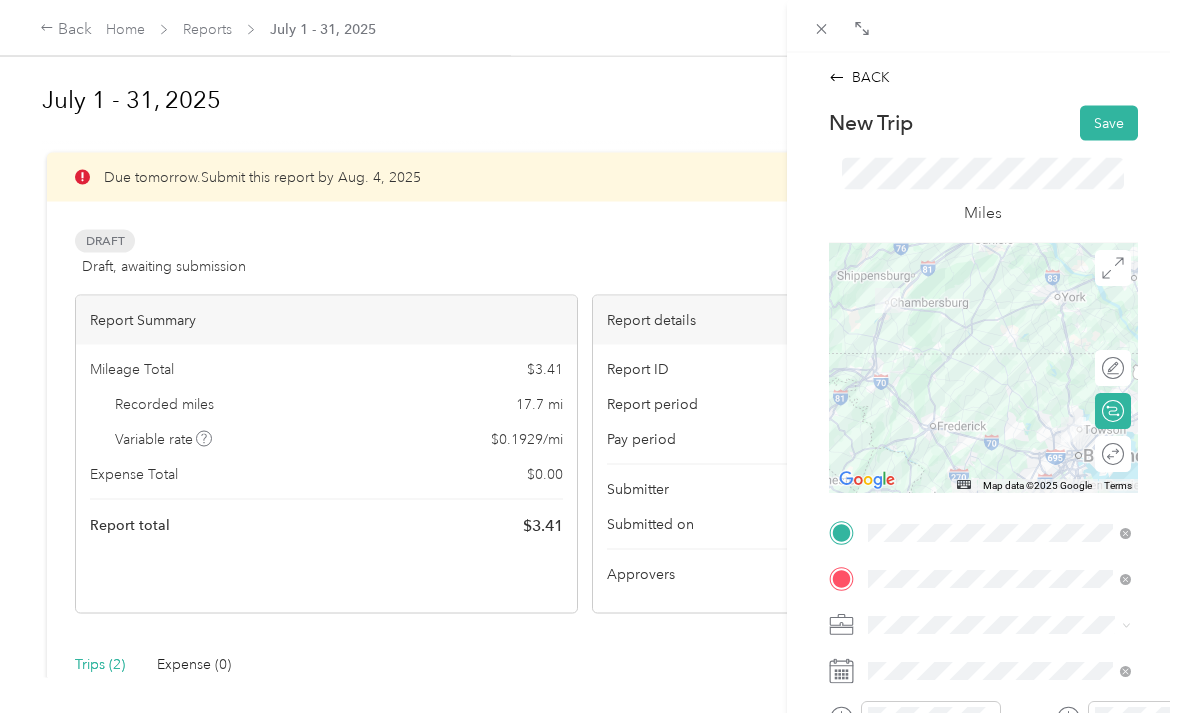 scroll, scrollTop: 2, scrollLeft: 0, axis: vertical 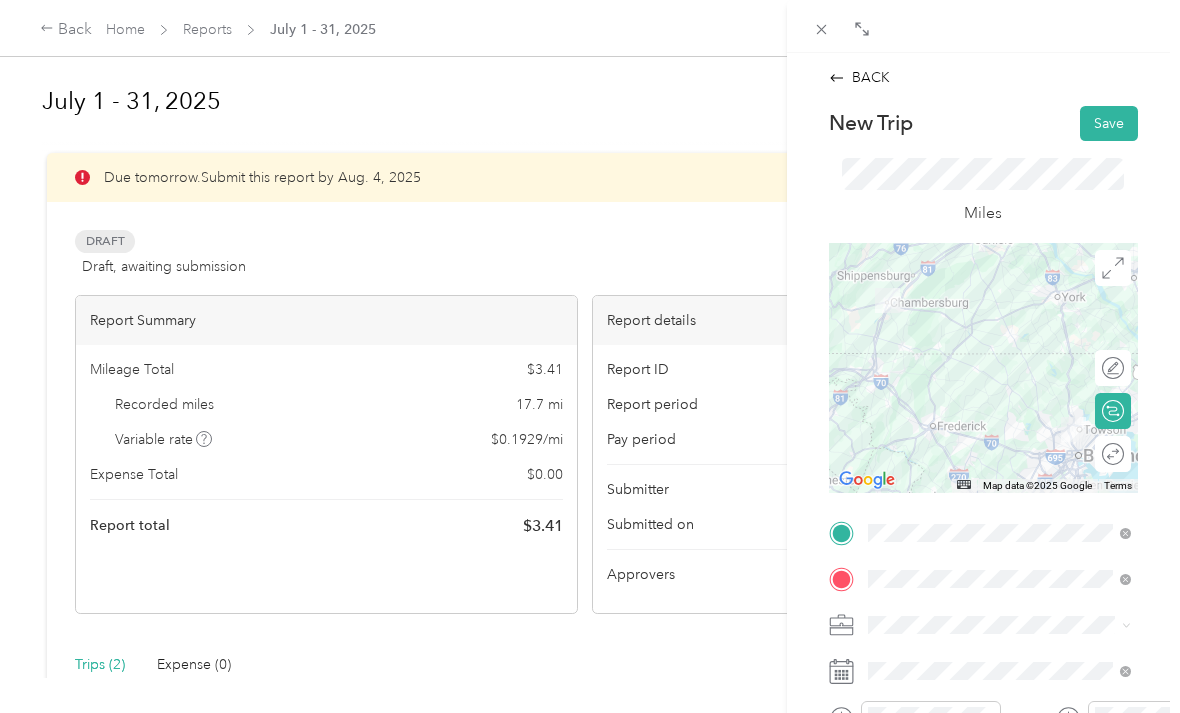 click at bounding box center (983, 368) 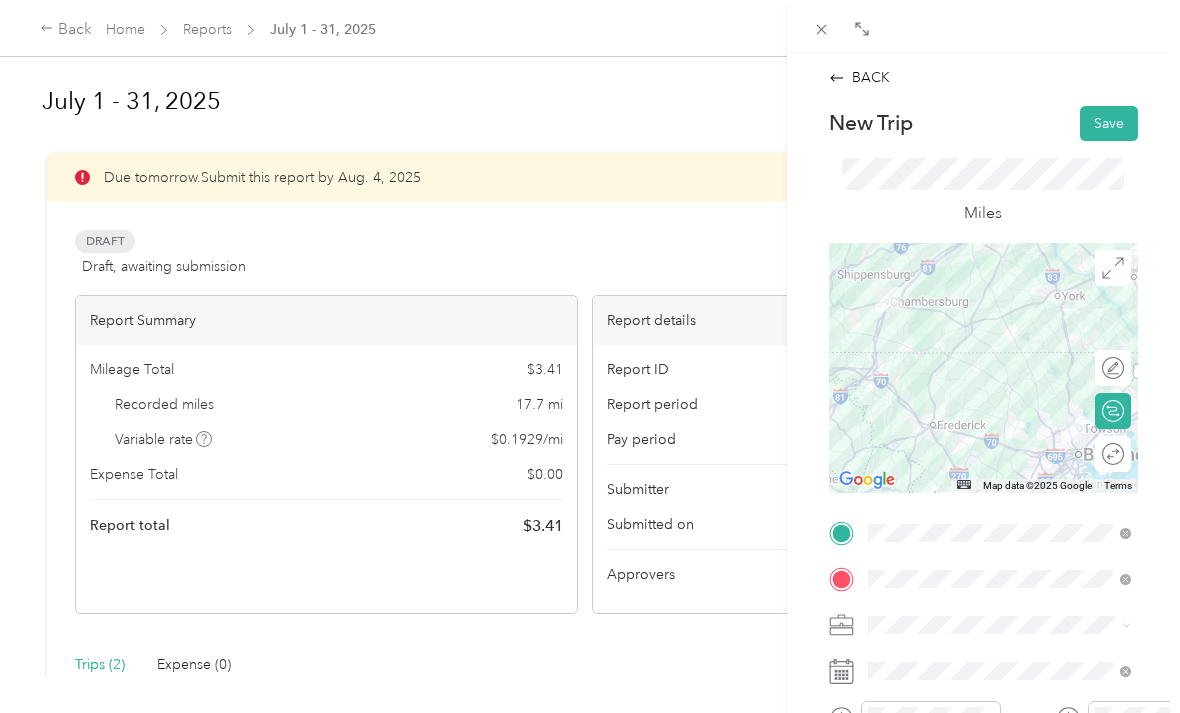 click at bounding box center [983, 368] 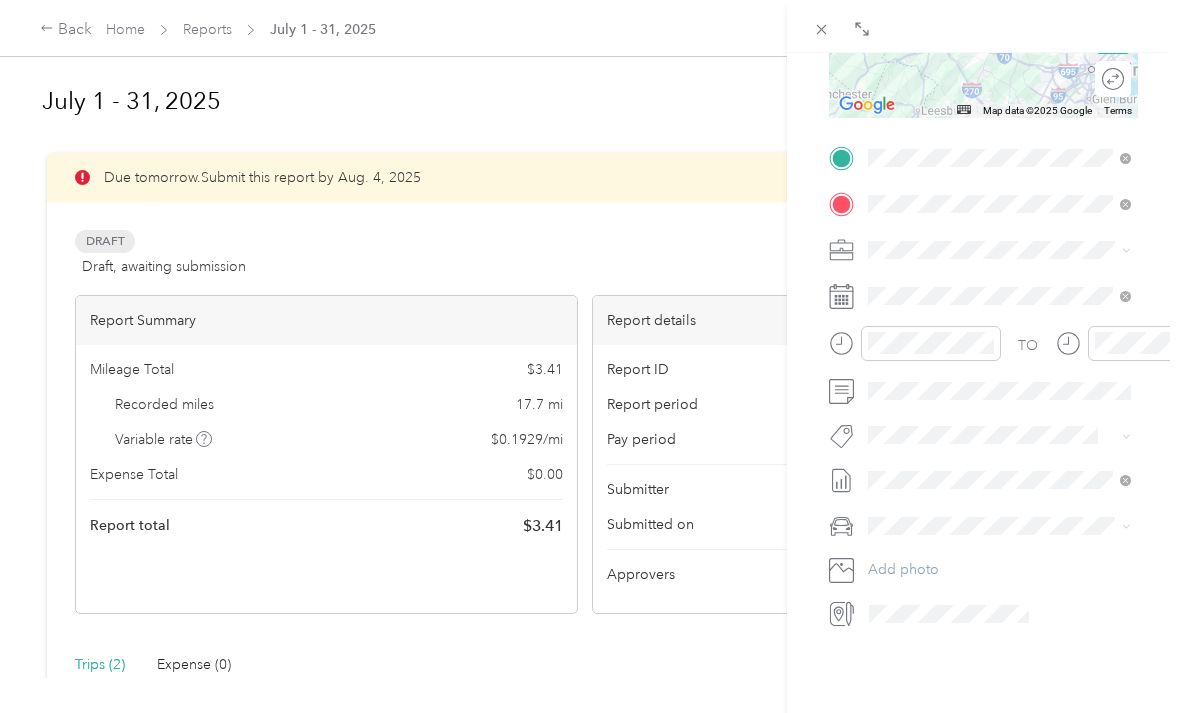 scroll, scrollTop: 372, scrollLeft: 0, axis: vertical 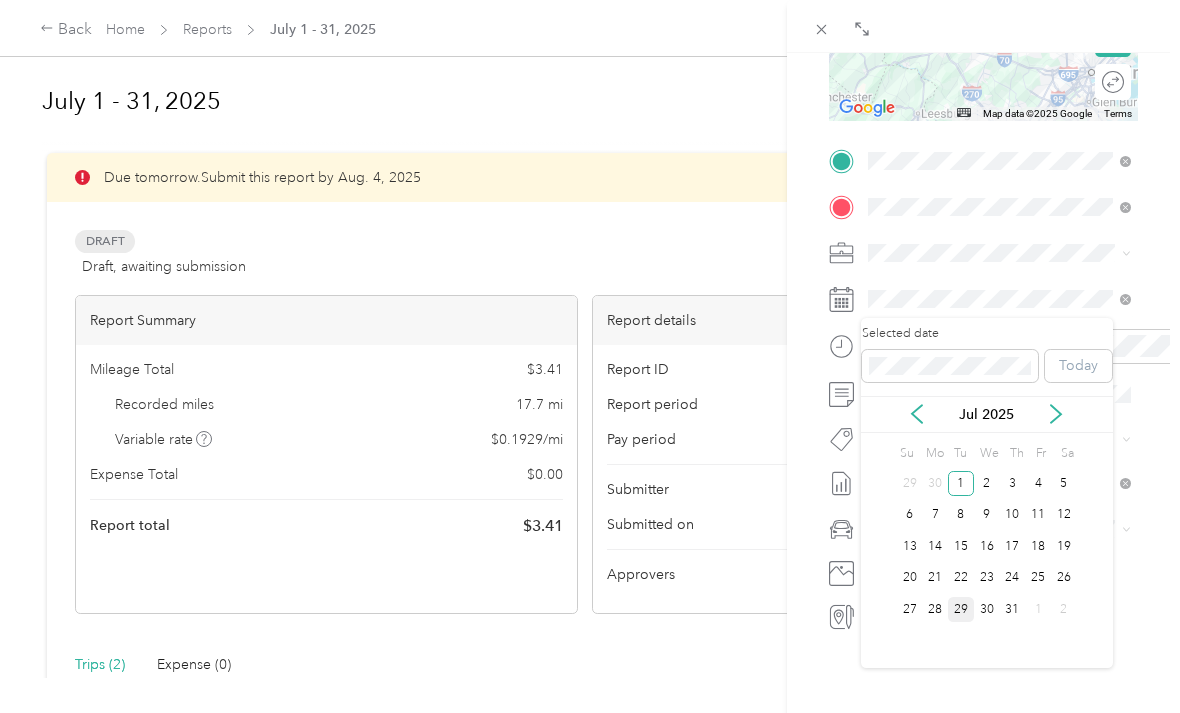 click on "29" at bounding box center (961, 609) 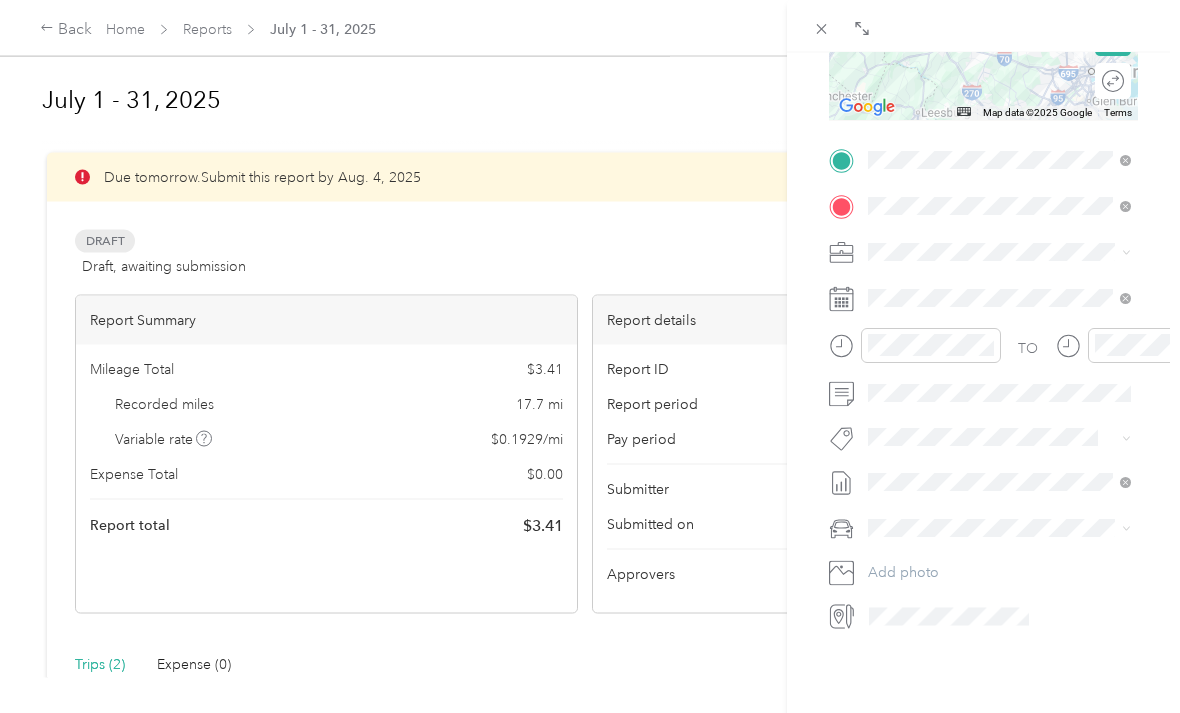 scroll, scrollTop: 63, scrollLeft: 0, axis: vertical 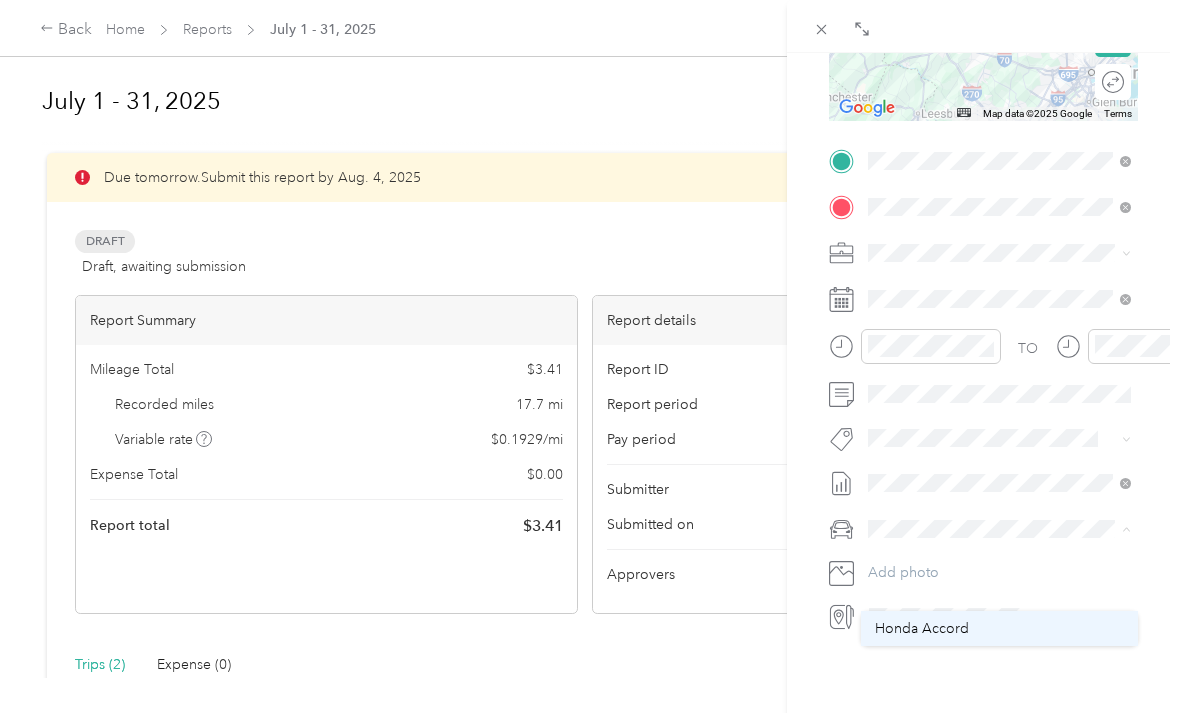 click on "Honda Accord" at bounding box center (999, 628) 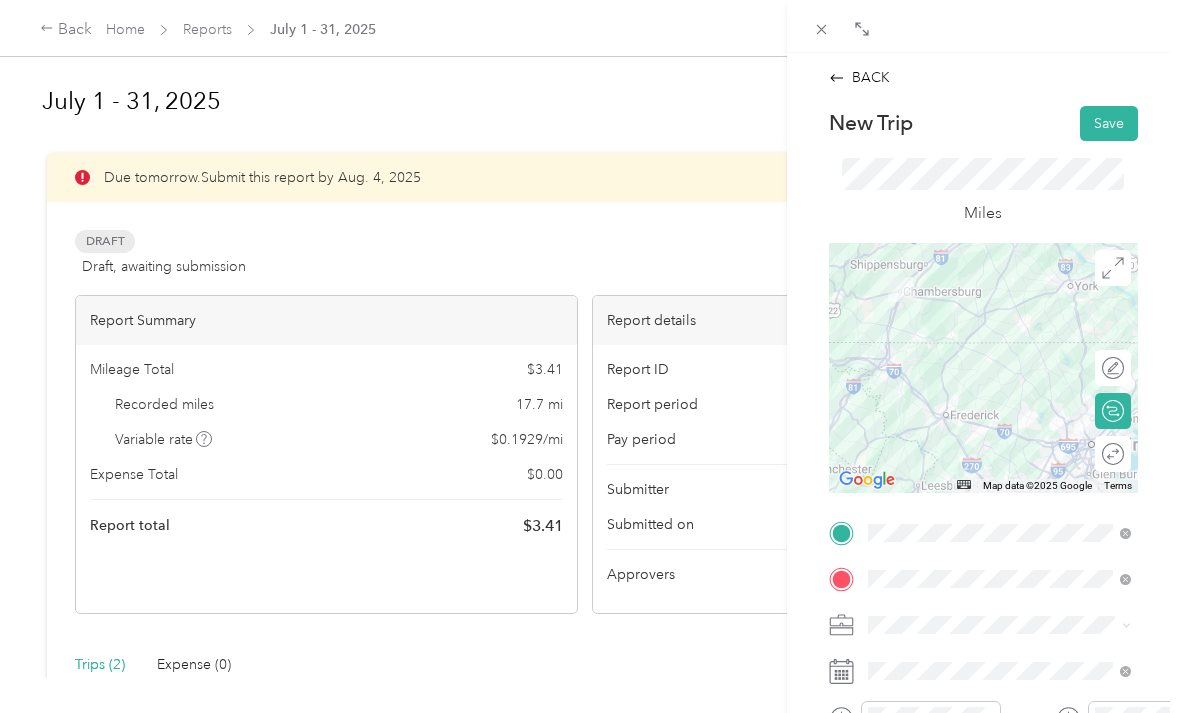 scroll, scrollTop: 0, scrollLeft: 0, axis: both 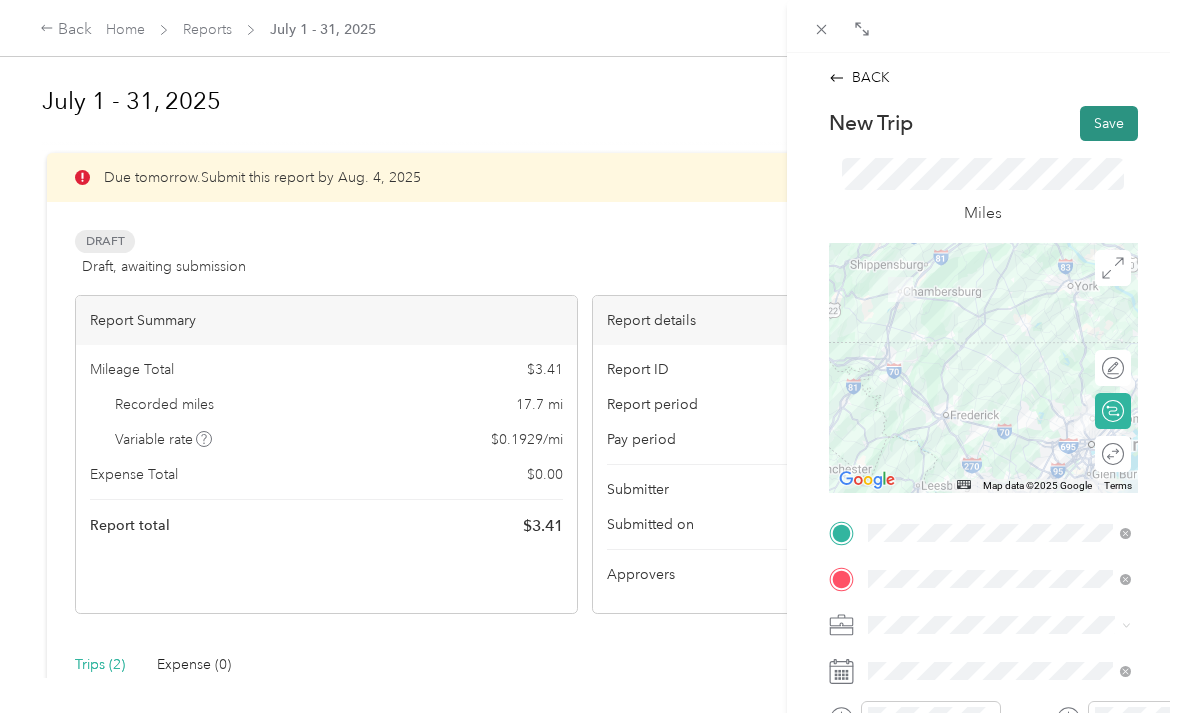 click on "Save" at bounding box center [1109, 123] 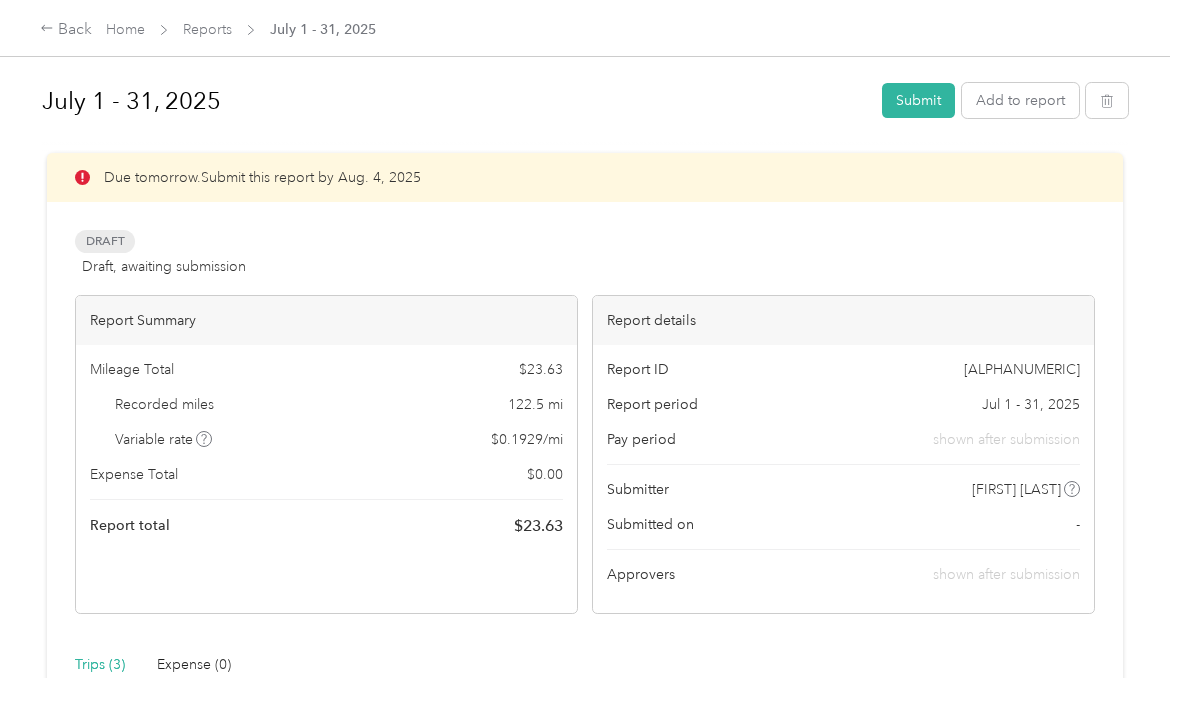 scroll, scrollTop: 0, scrollLeft: 0, axis: both 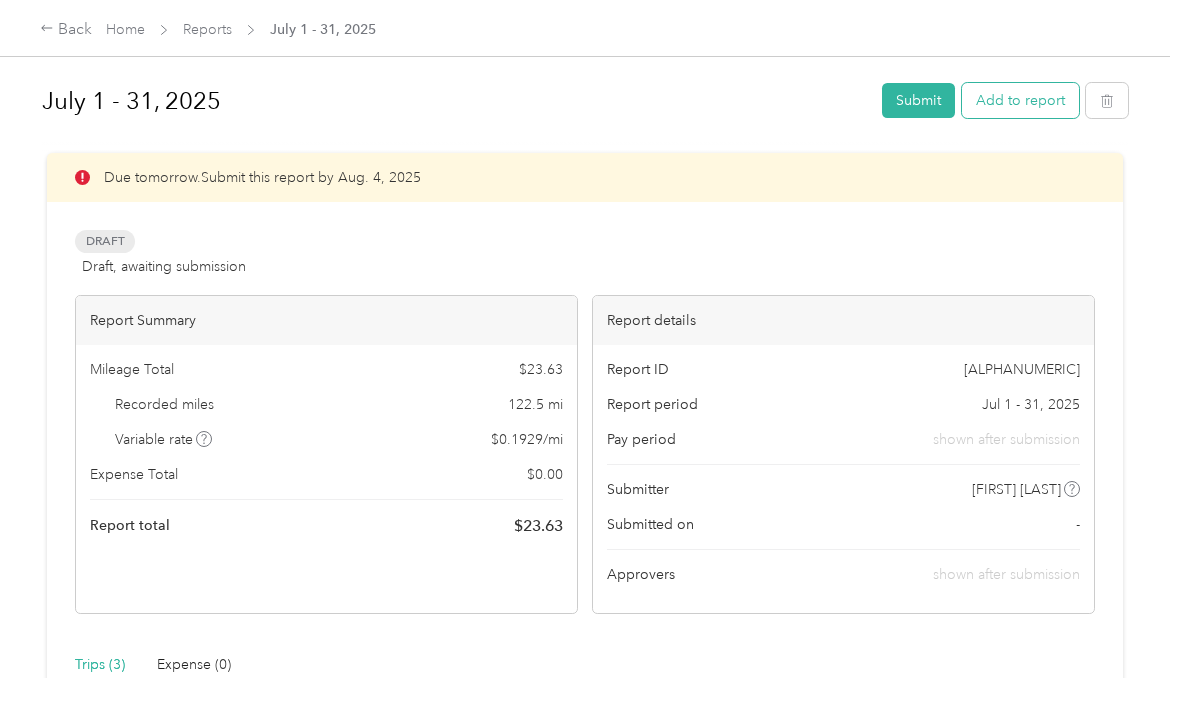 click on "Add to report" at bounding box center [1020, 100] 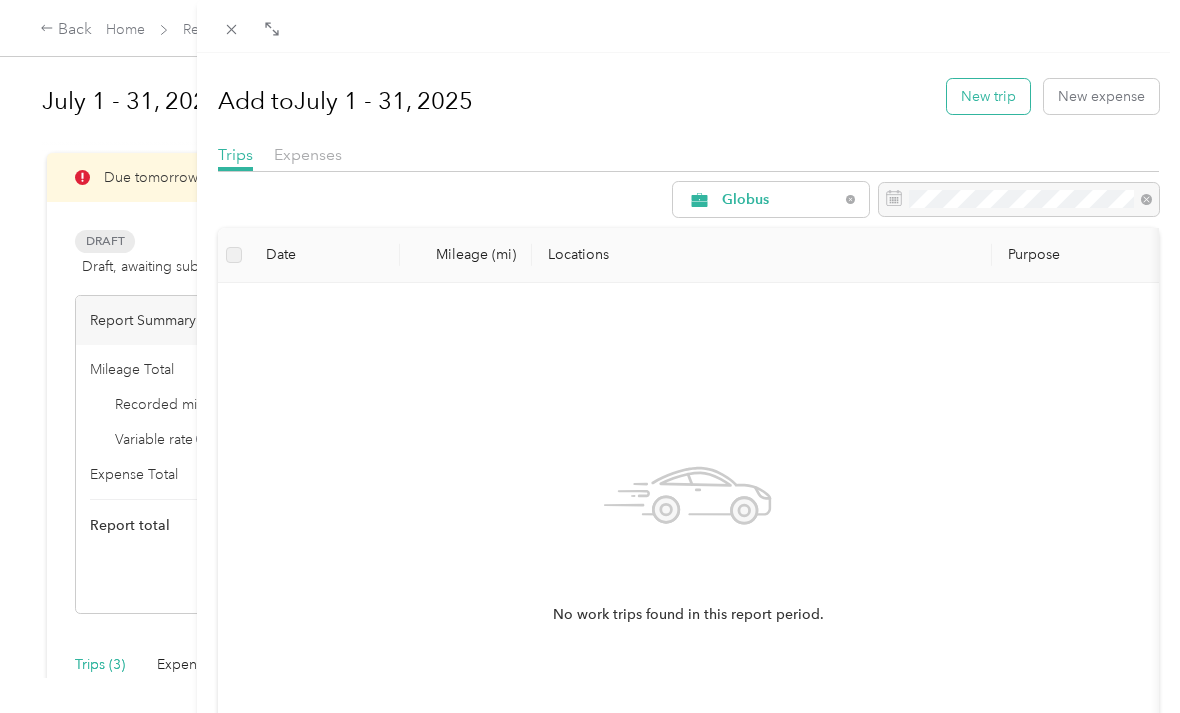 click on "New trip" at bounding box center [988, 96] 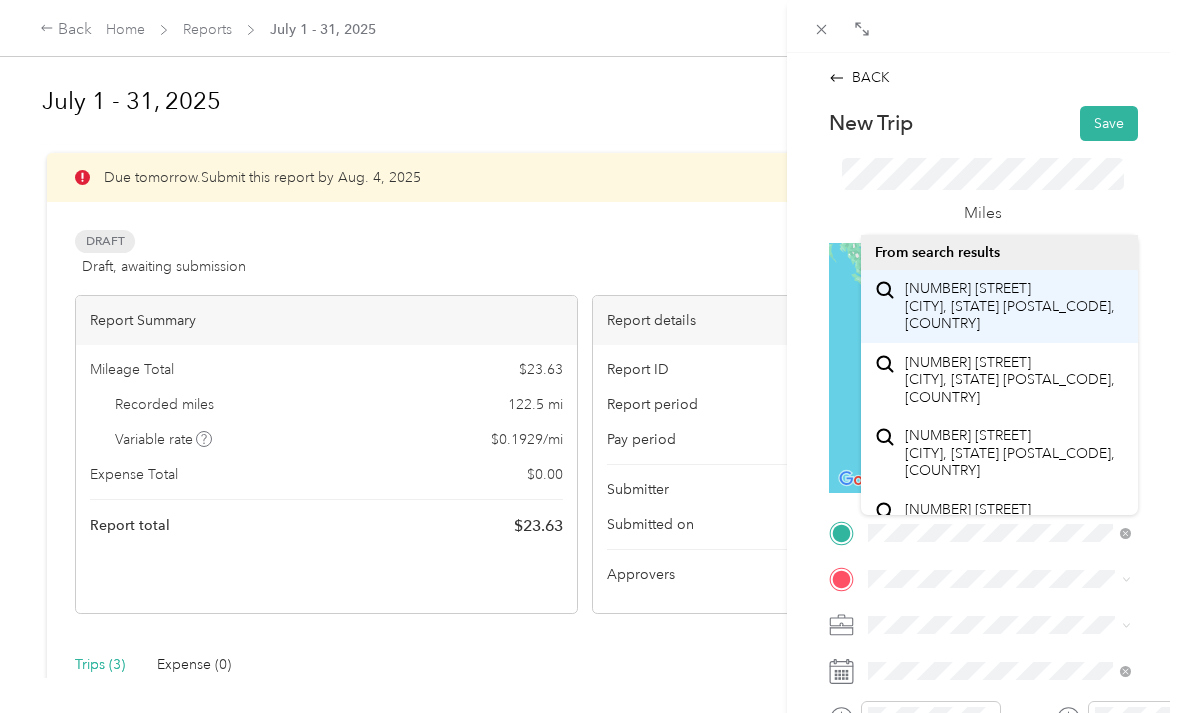 click on "[NUMBER] [STREET]
[CITY], [STATE] [POSTAL_CODE], [COUNTRY]" at bounding box center [1014, 306] 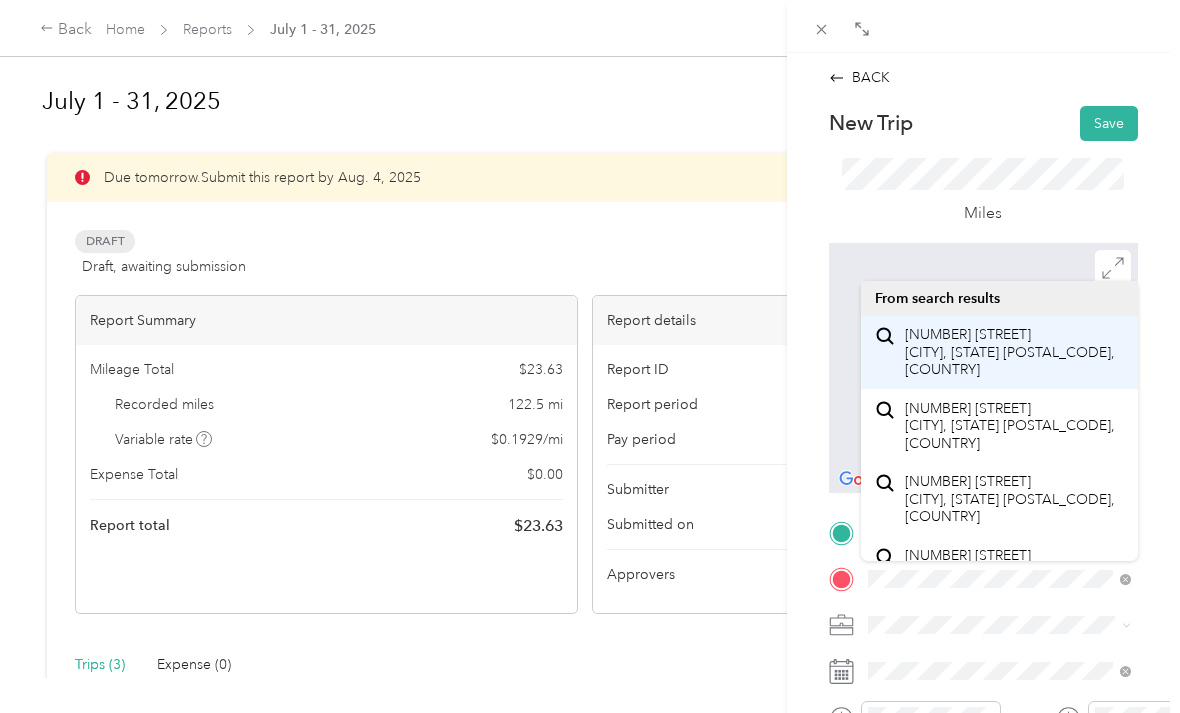 click on "[NUMBER] [STREET]
[CITY], [STATE] [POSTAL_CODE], [COUNTRY]" at bounding box center [1014, 352] 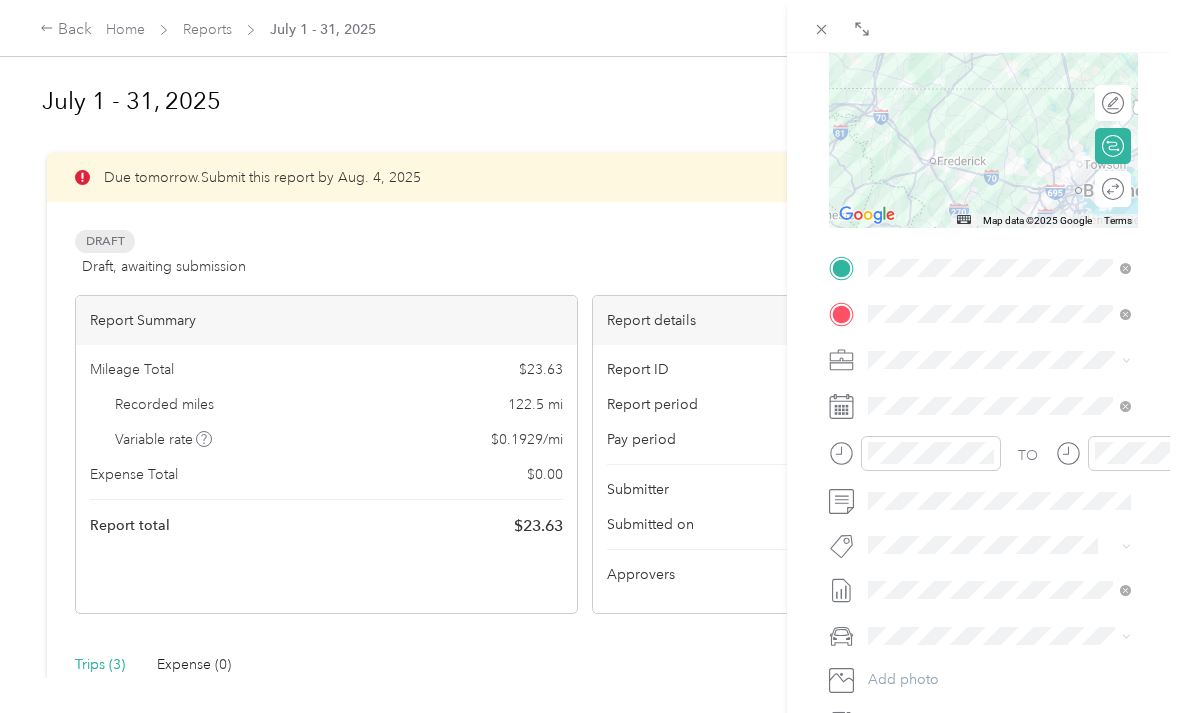 scroll, scrollTop: 273, scrollLeft: 0, axis: vertical 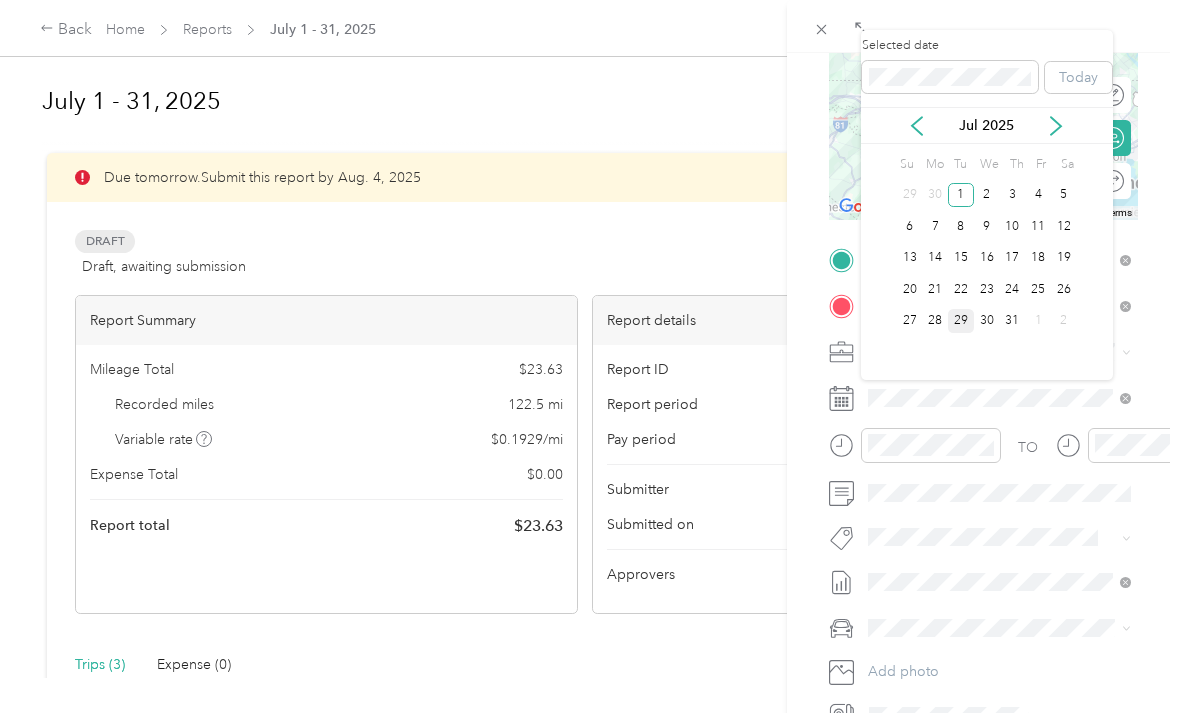 click on "29" at bounding box center [961, 321] 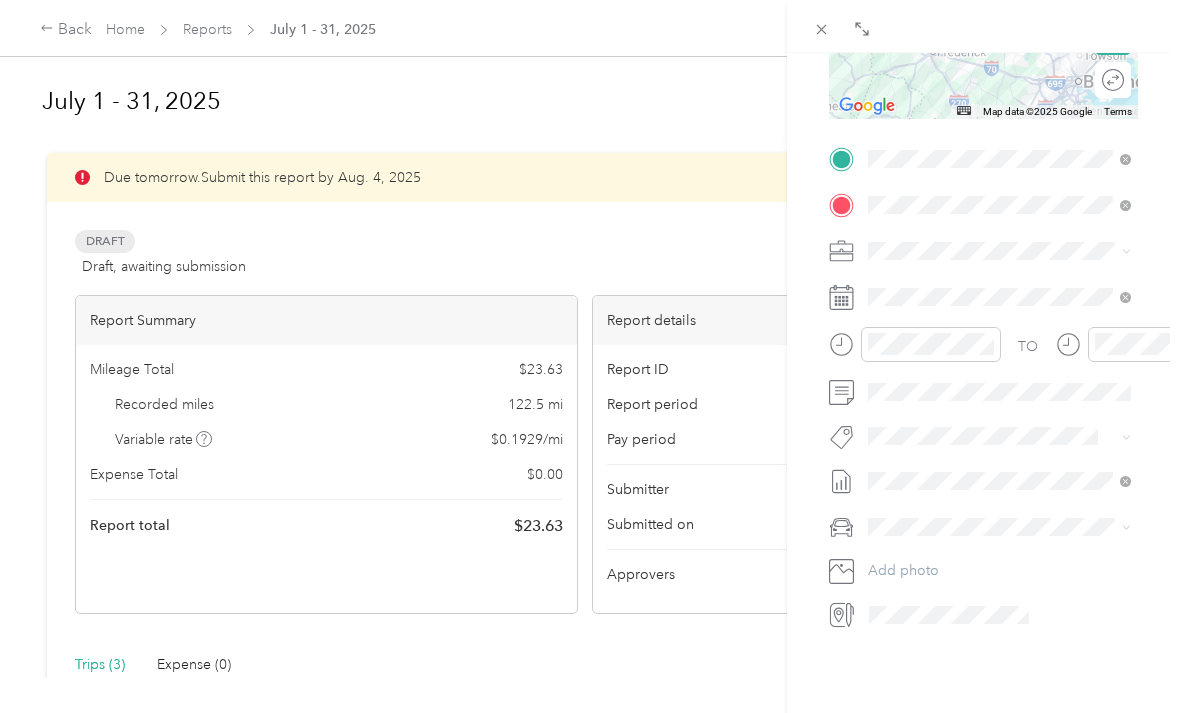 scroll, scrollTop: 372, scrollLeft: 0, axis: vertical 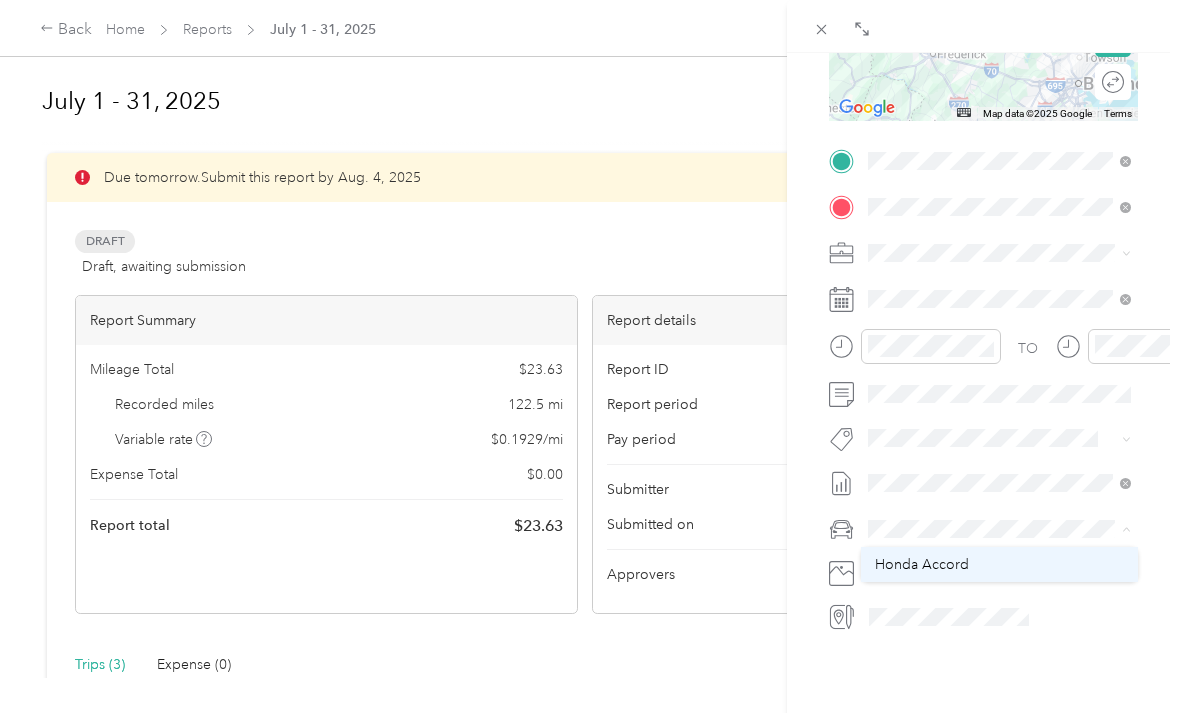 click on "Honda Accord" at bounding box center [999, 564] 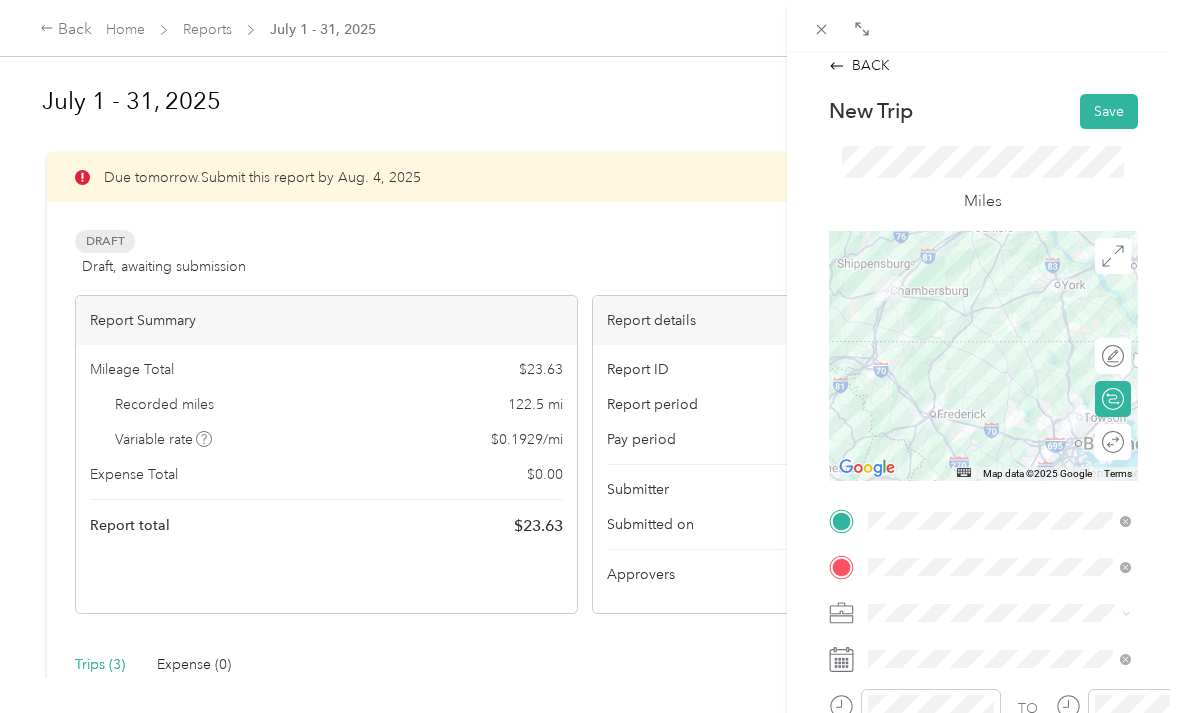 scroll, scrollTop: 11, scrollLeft: 0, axis: vertical 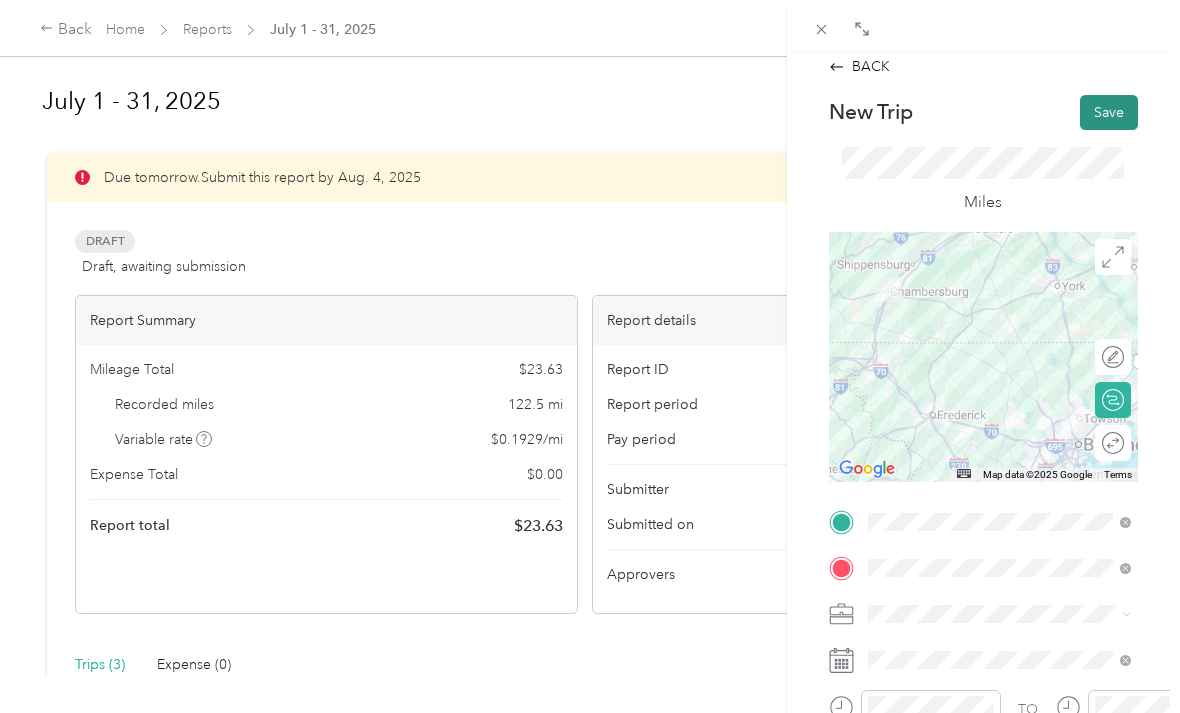 click on "Save" at bounding box center (1109, 112) 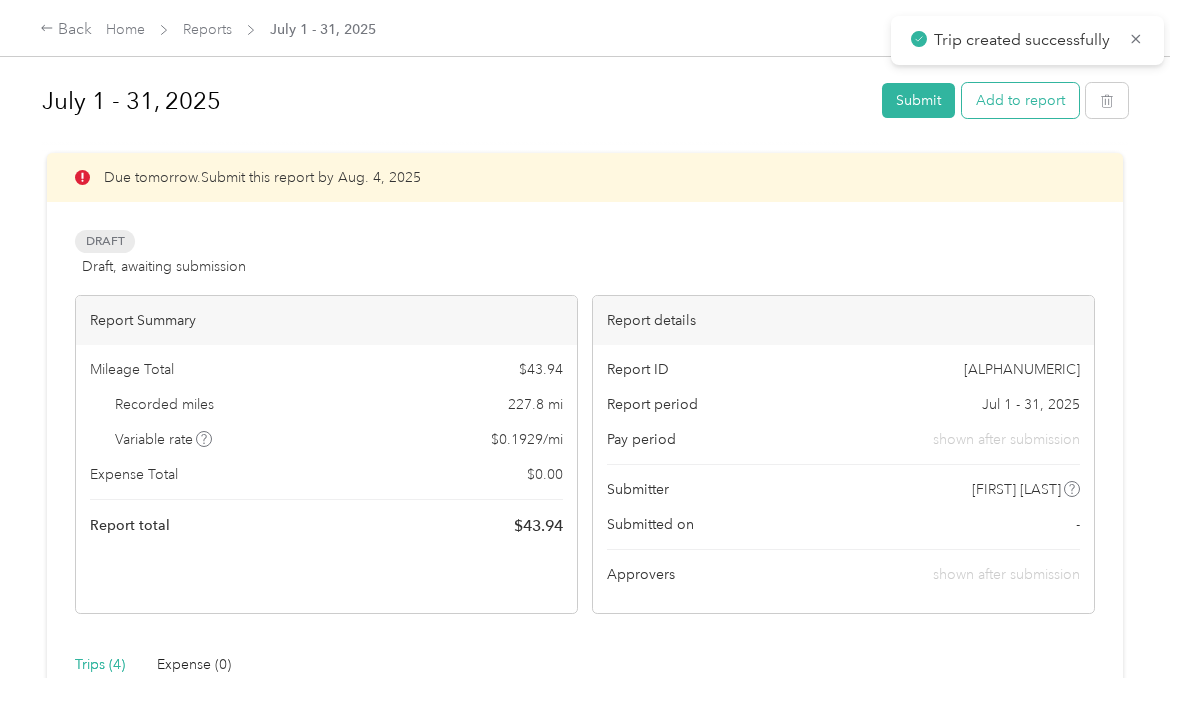 click on "Add to report" at bounding box center (1020, 100) 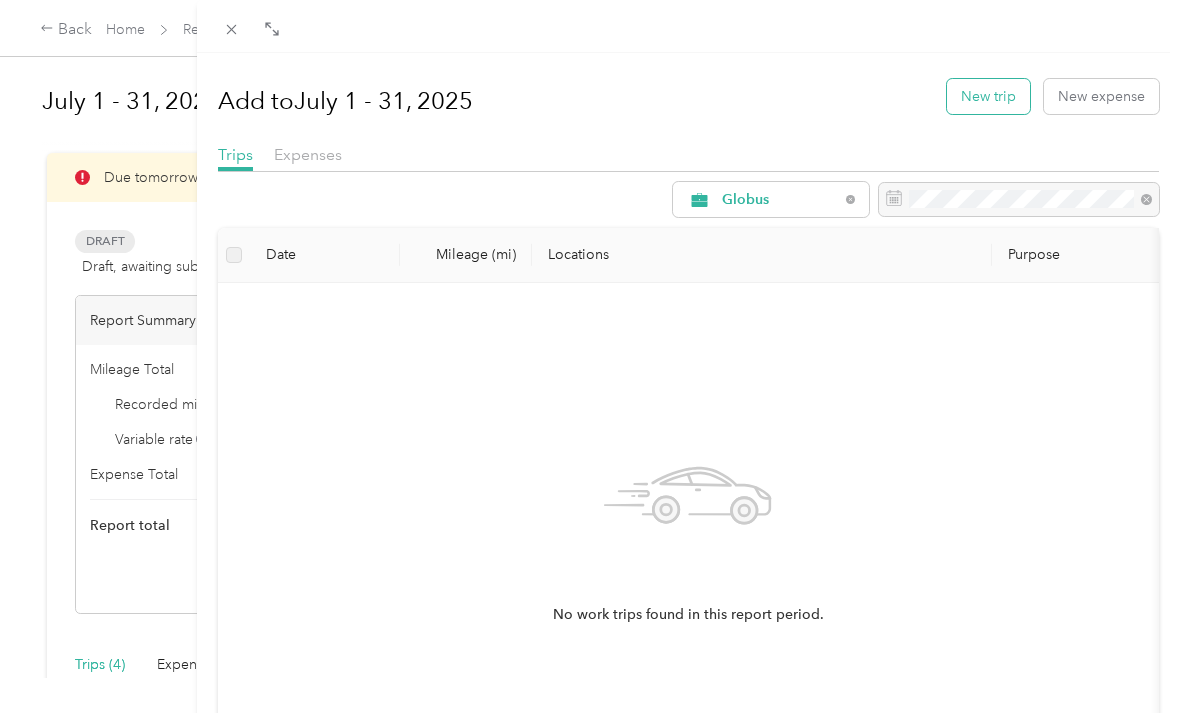 click on "New trip" at bounding box center [988, 96] 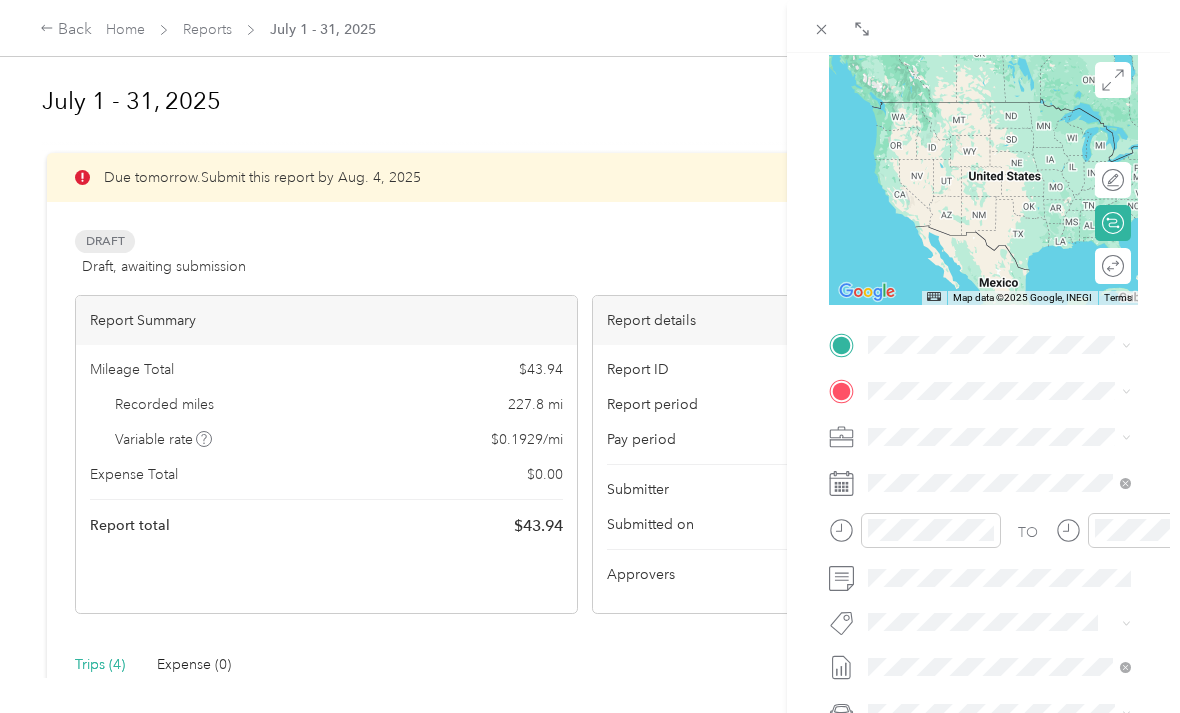 scroll, scrollTop: 191, scrollLeft: 0, axis: vertical 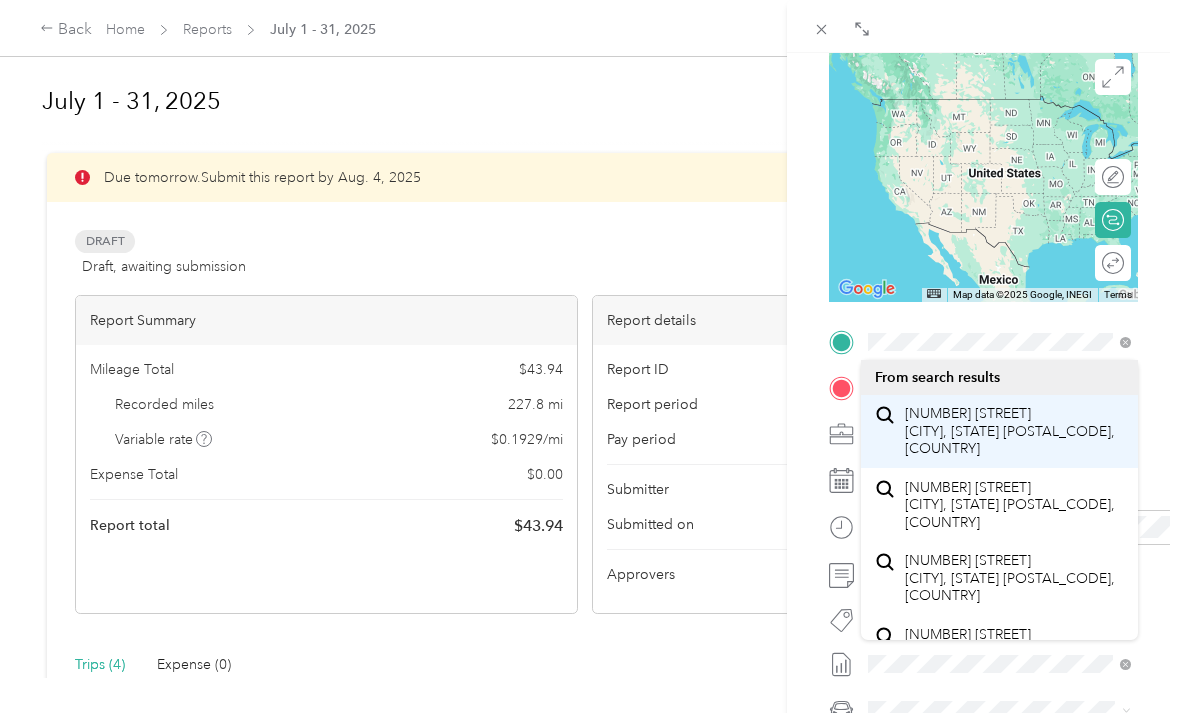 click on "[NUMBER] [STREET]
[CITY], [STATE] [POSTAL_CODE], [COUNTRY]" at bounding box center [1014, 431] 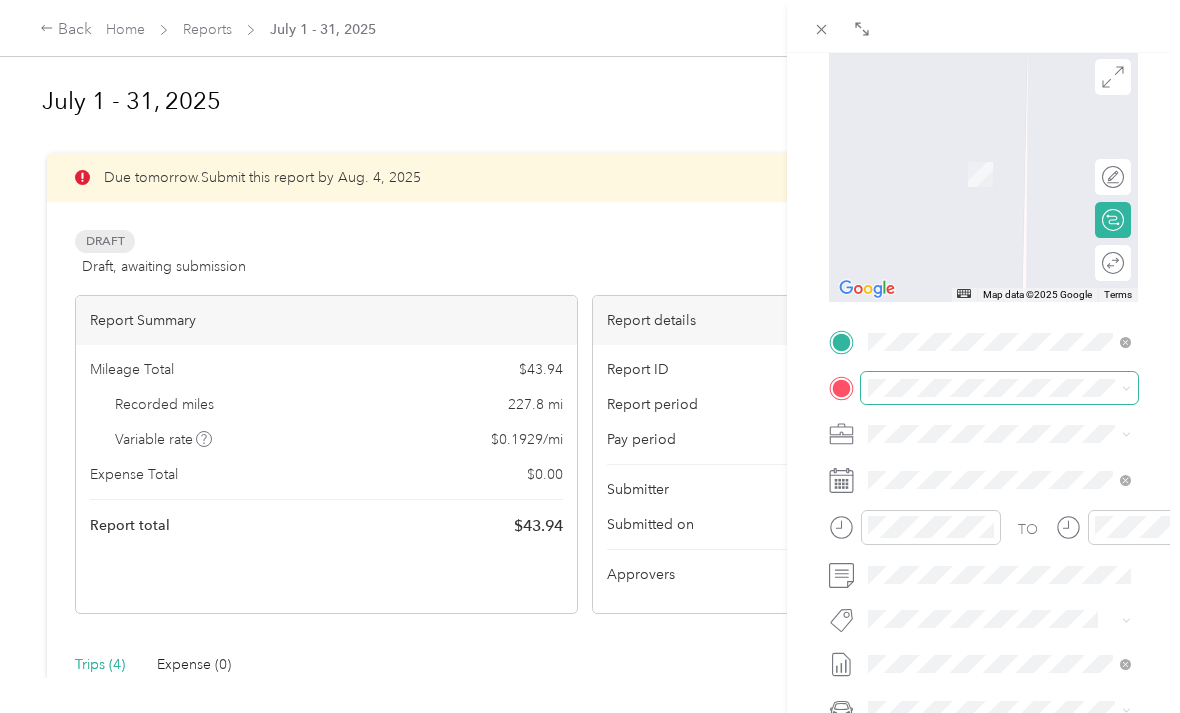 click on "Drag to resize Click to close BACK New Trip Save This trip cannot be edited because it is either under review, approved, or paid. Contact your Team Manager to edit it. Miles To navigate the map with touch gestures double-tap and hold your finger on the map, then drag the map. ← Move left → Move right ↑ Move up ↓ Move down + Zoom in - Zoom out Home Jump left by 75% End Jump right by 75% Page Up Jump up by 75% Page Down Jump down by 75% Map Data Map data ©2025 Google Map data ©2025 Google 2 m  Click to toggle between metric and imperial units Terms Report a map error Edit route Calculate route Round trip TO Add photo" at bounding box center [585, 713] 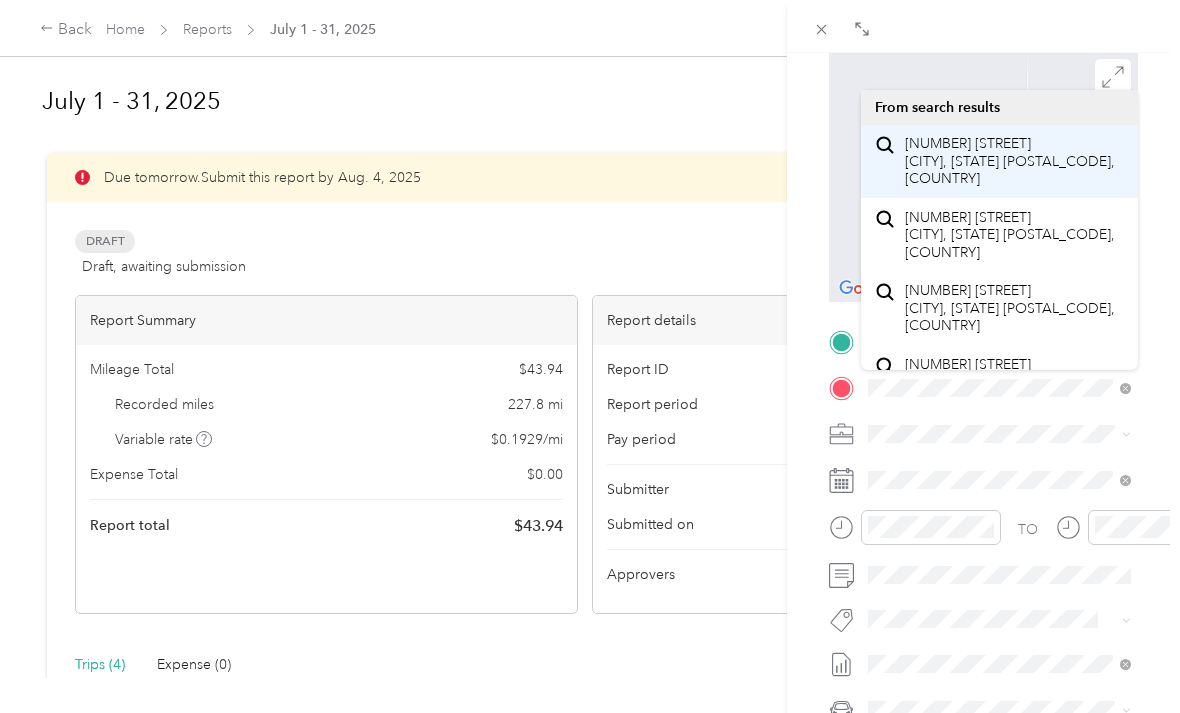 click on "[NUMBER] [STREET]
[CITY], [STATE] [POSTAL_CODE], [COUNTRY]" at bounding box center [1014, 161] 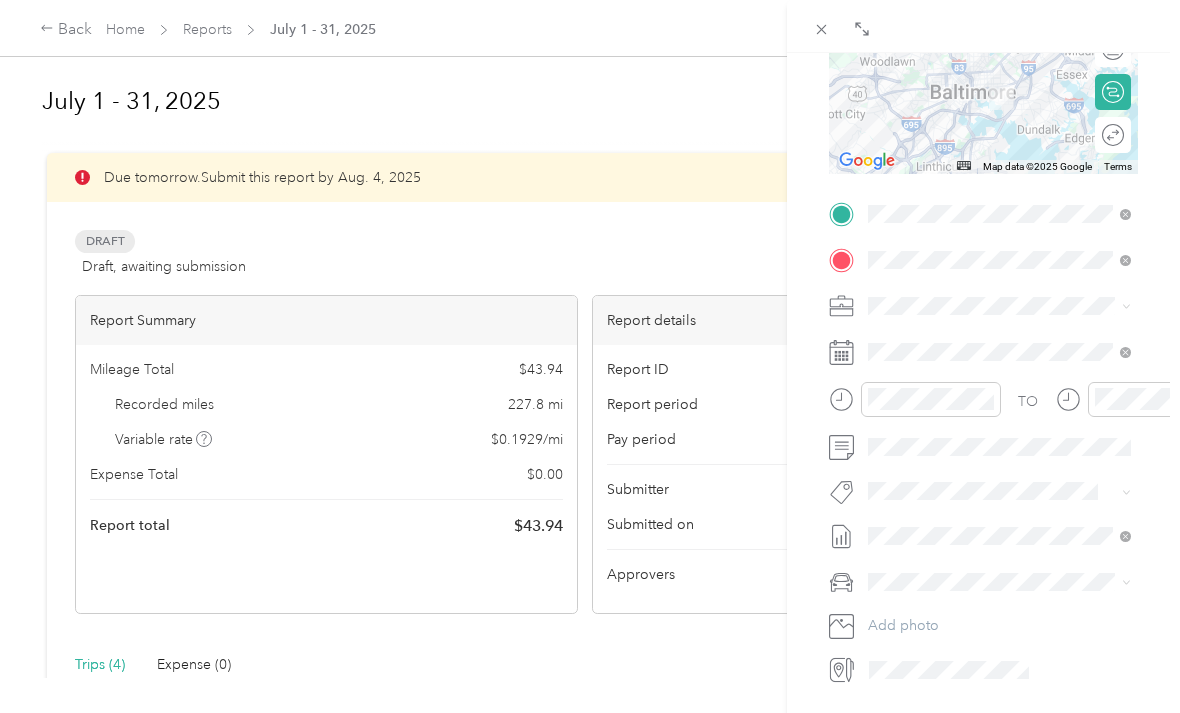 scroll, scrollTop: 326, scrollLeft: 0, axis: vertical 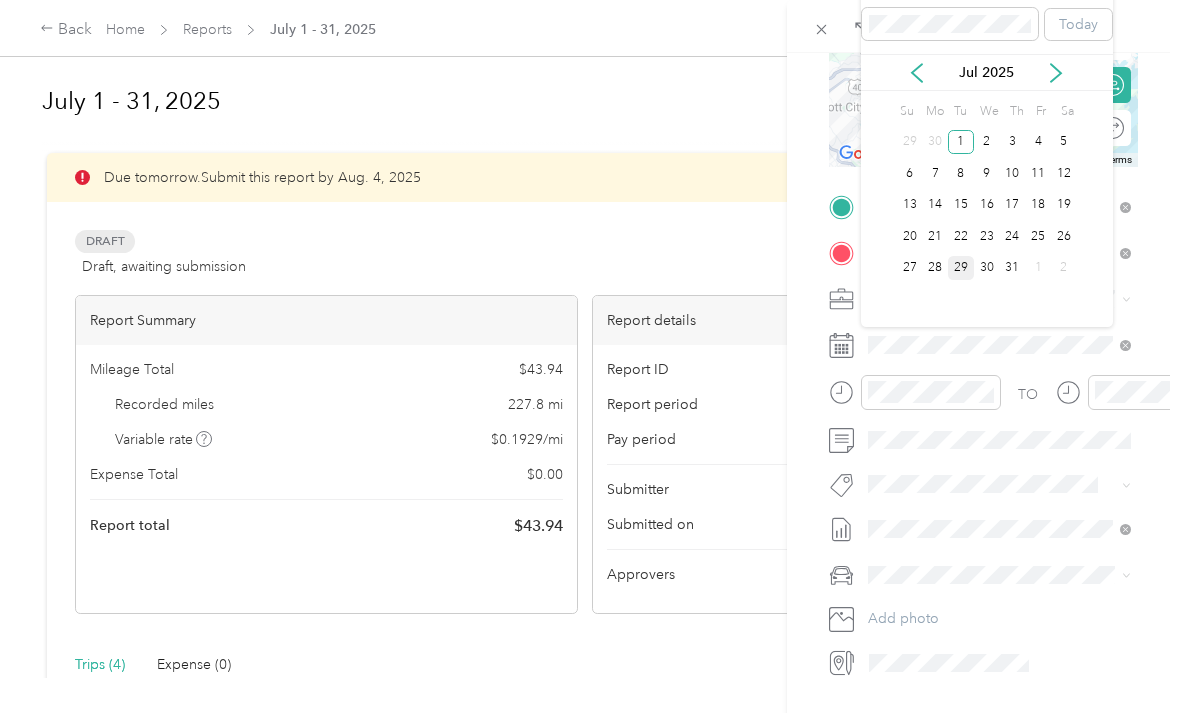click on "29" at bounding box center (961, 268) 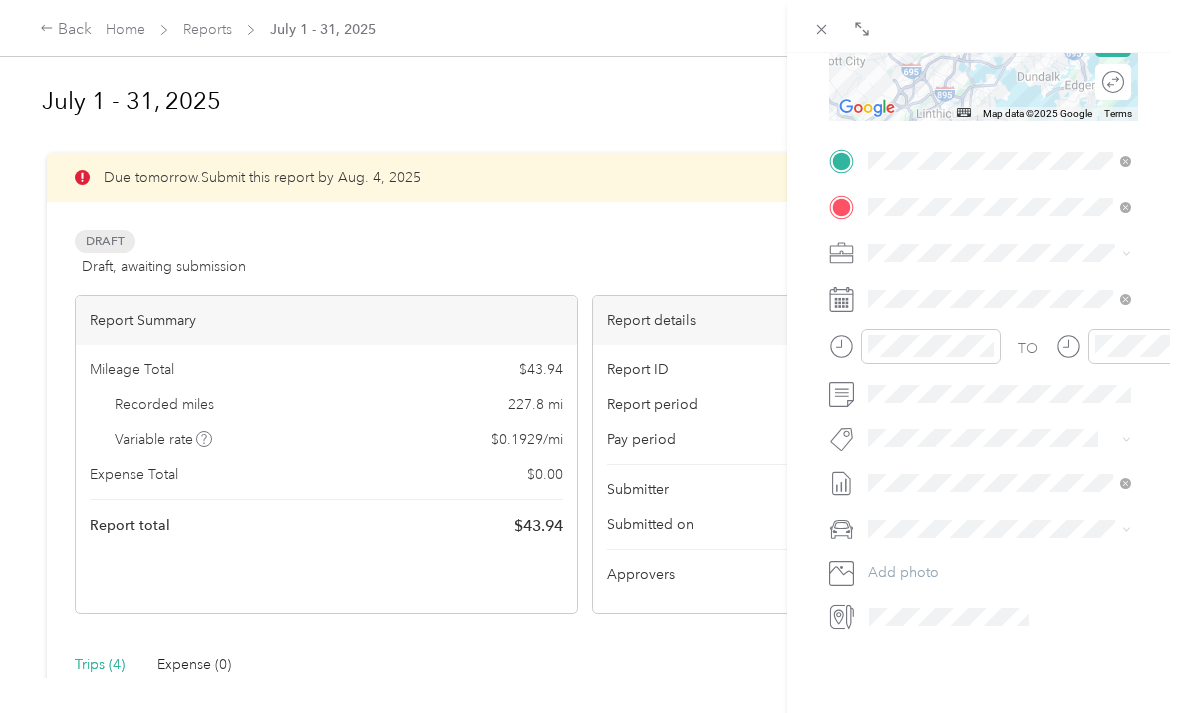 scroll, scrollTop: 372, scrollLeft: 0, axis: vertical 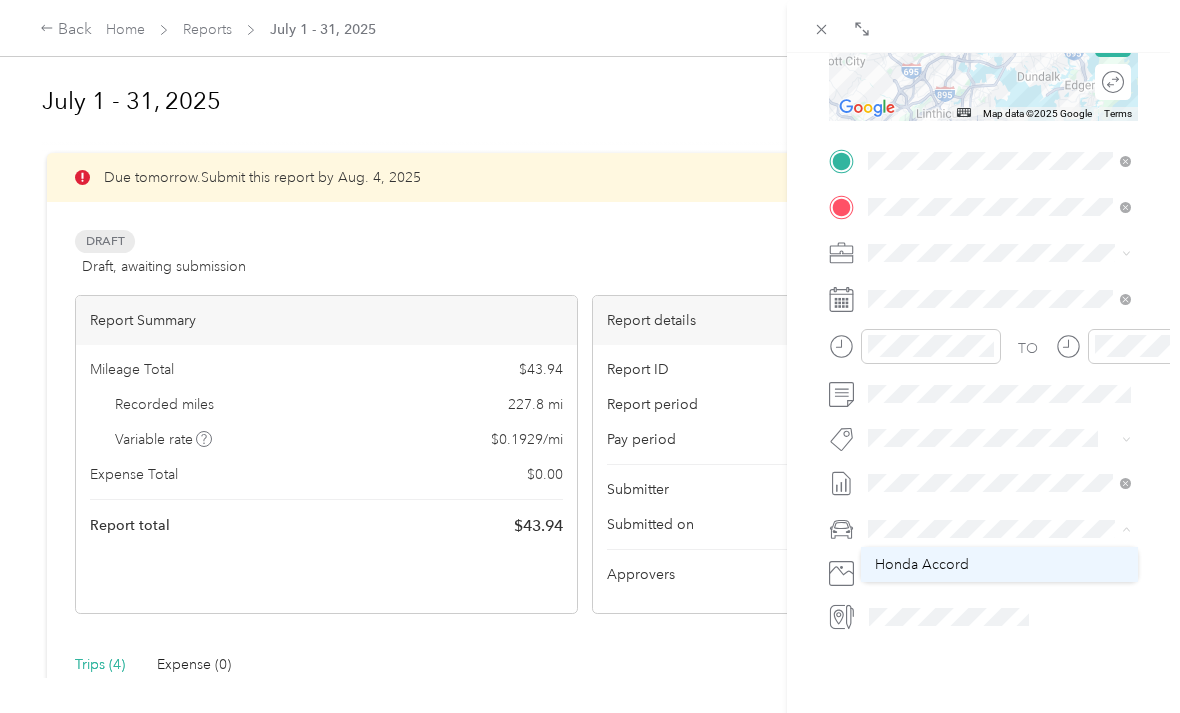 click on "Honda Accord" at bounding box center [922, 564] 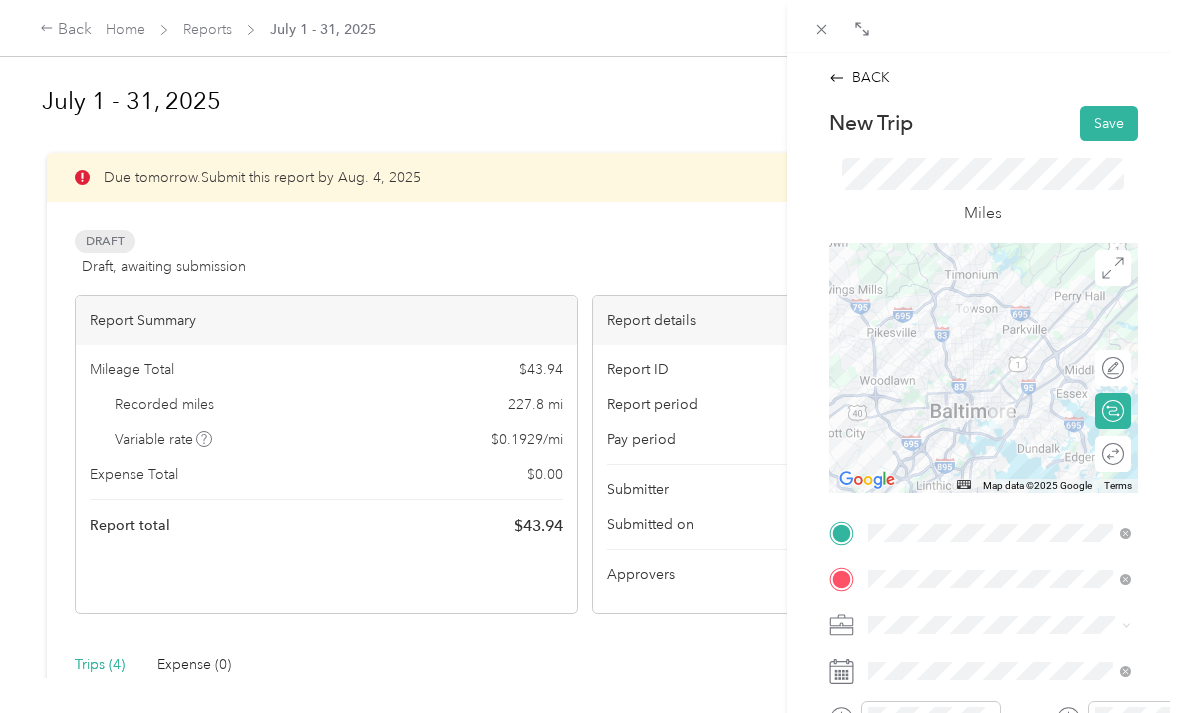 scroll, scrollTop: 0, scrollLeft: 0, axis: both 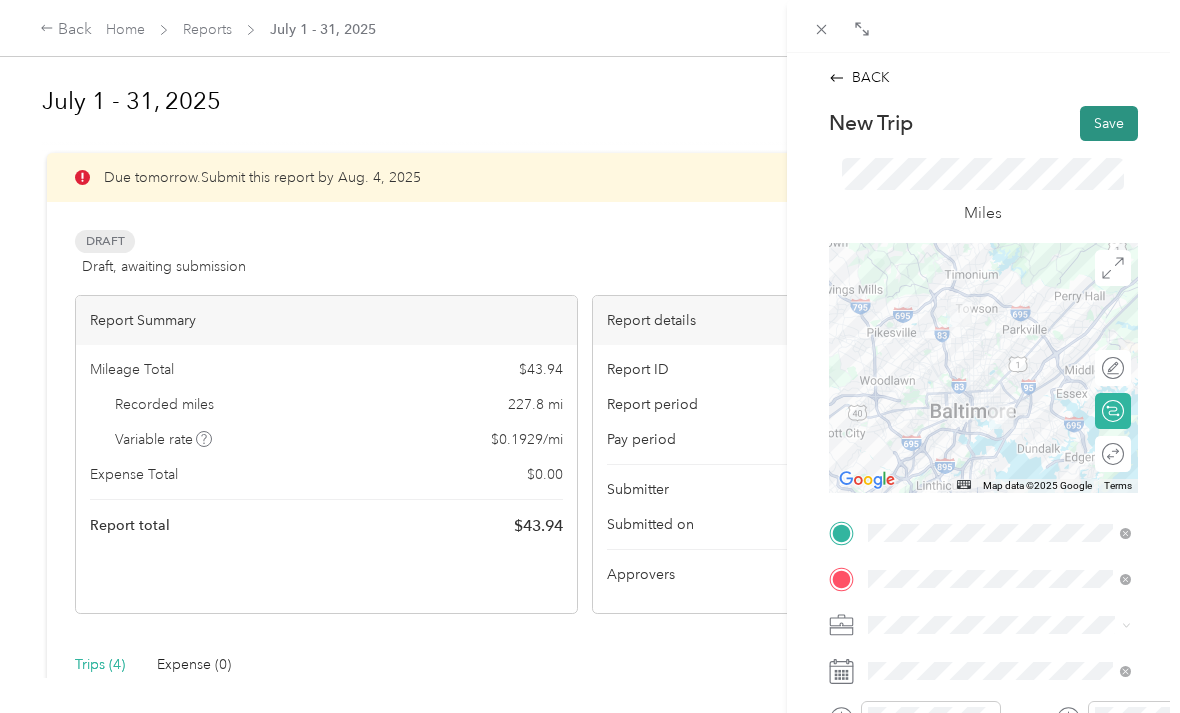 click on "Save" at bounding box center [1109, 123] 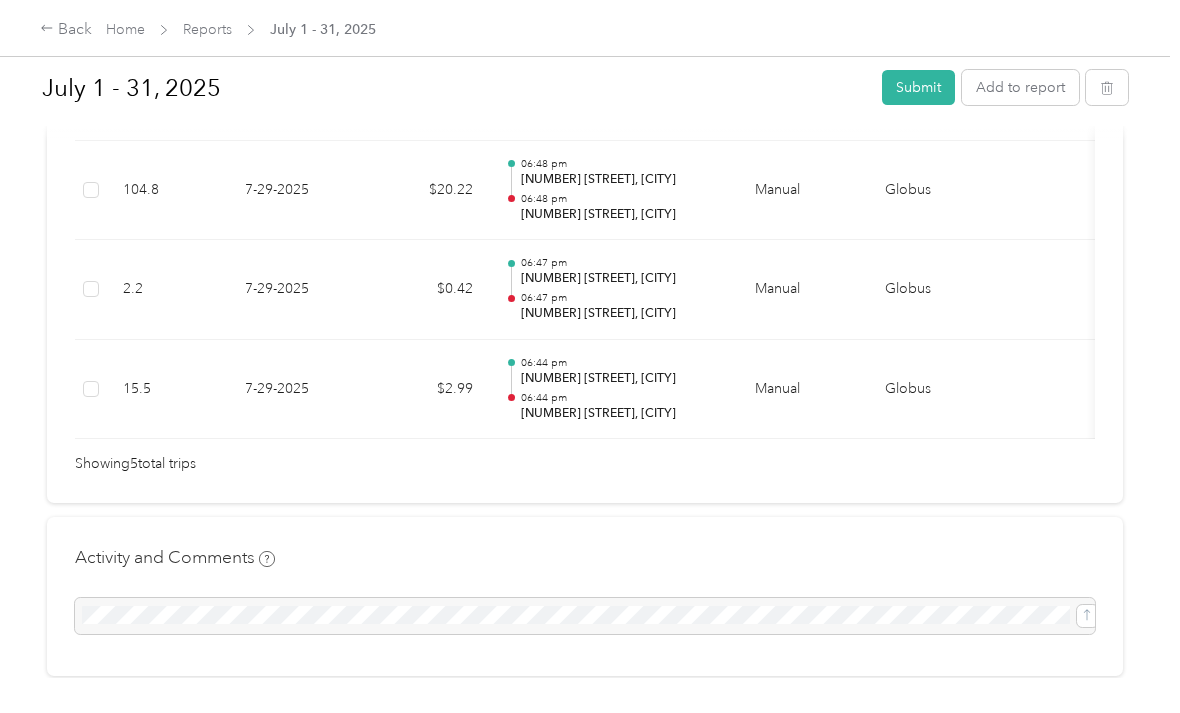 scroll, scrollTop: 816, scrollLeft: 0, axis: vertical 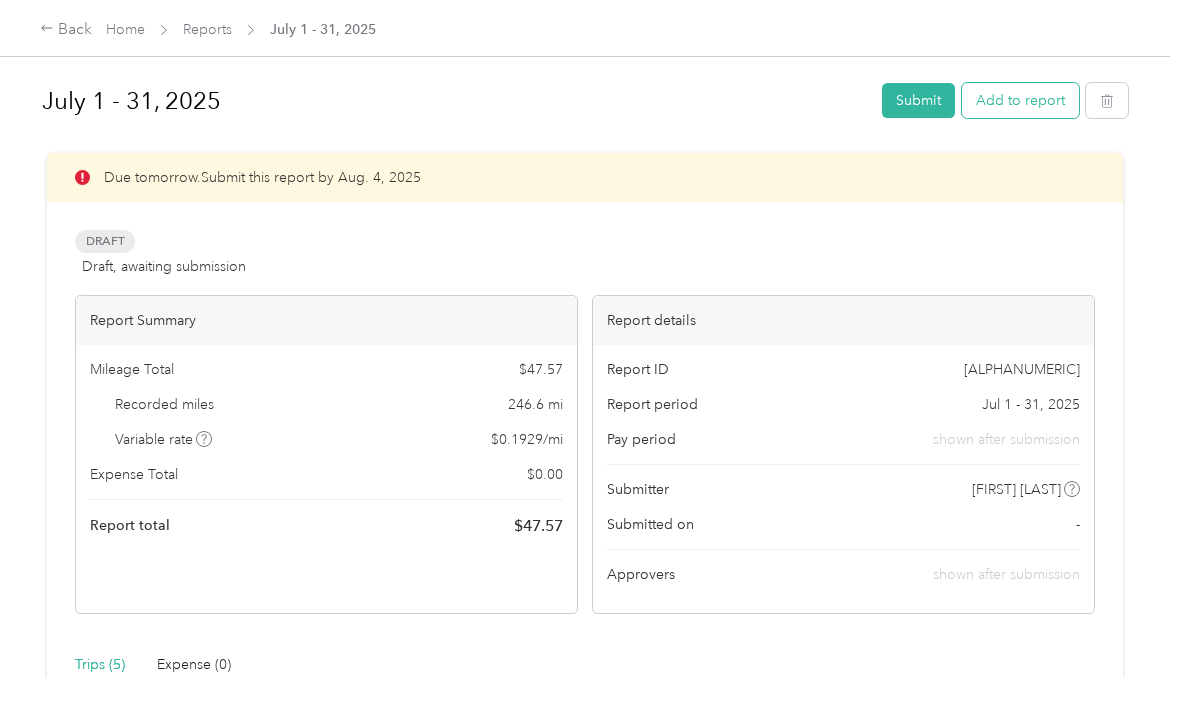 click on "Add to report" at bounding box center [1020, 100] 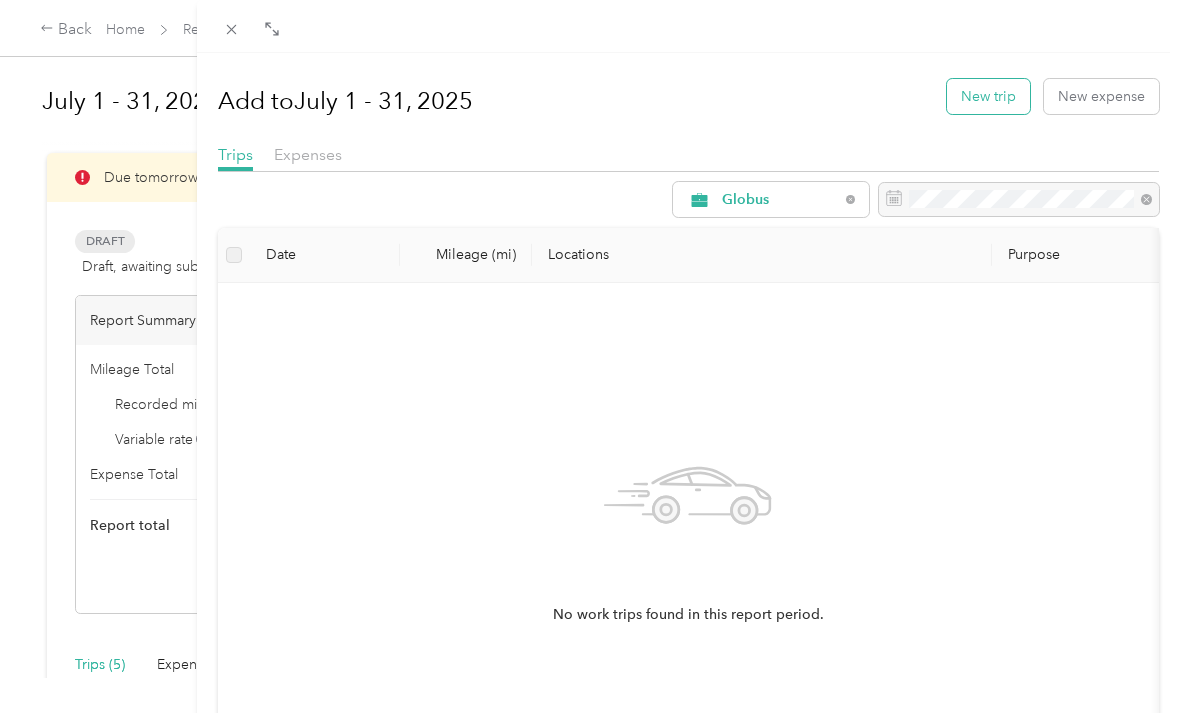 click on "New trip" at bounding box center (988, 96) 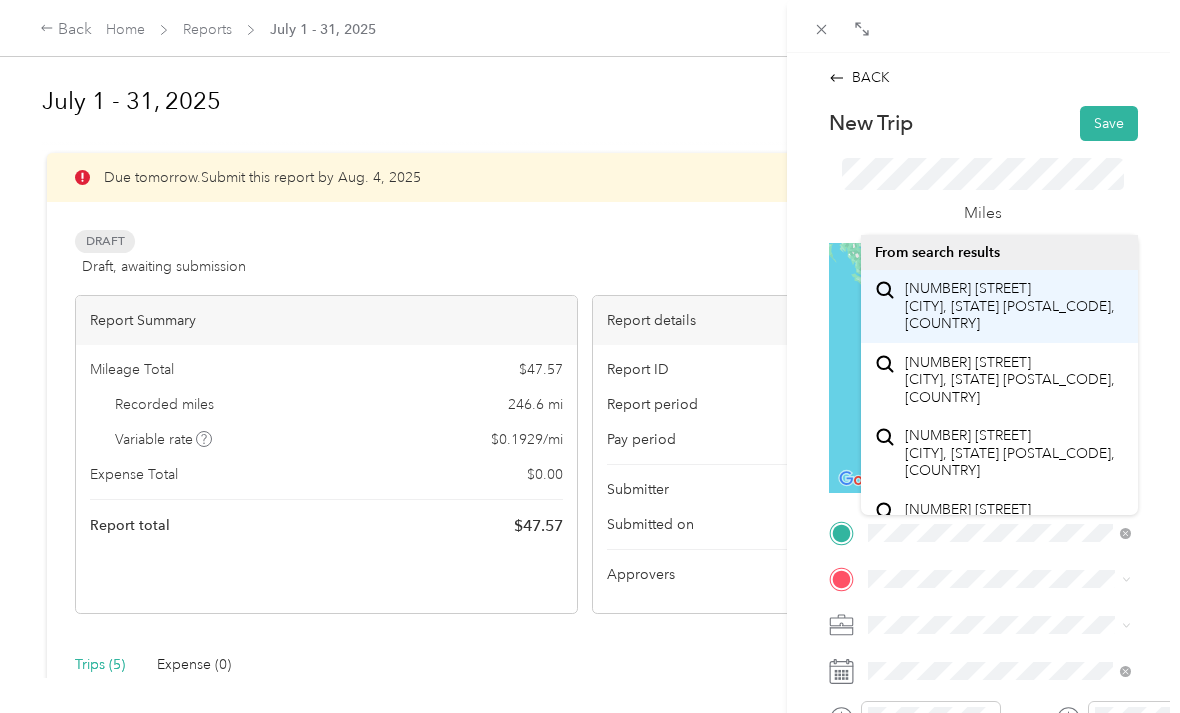 click on "[NUMBER] [STREET]
[CITY], [STATE] [POSTAL_CODE], [COUNTRY]" at bounding box center (1014, 306) 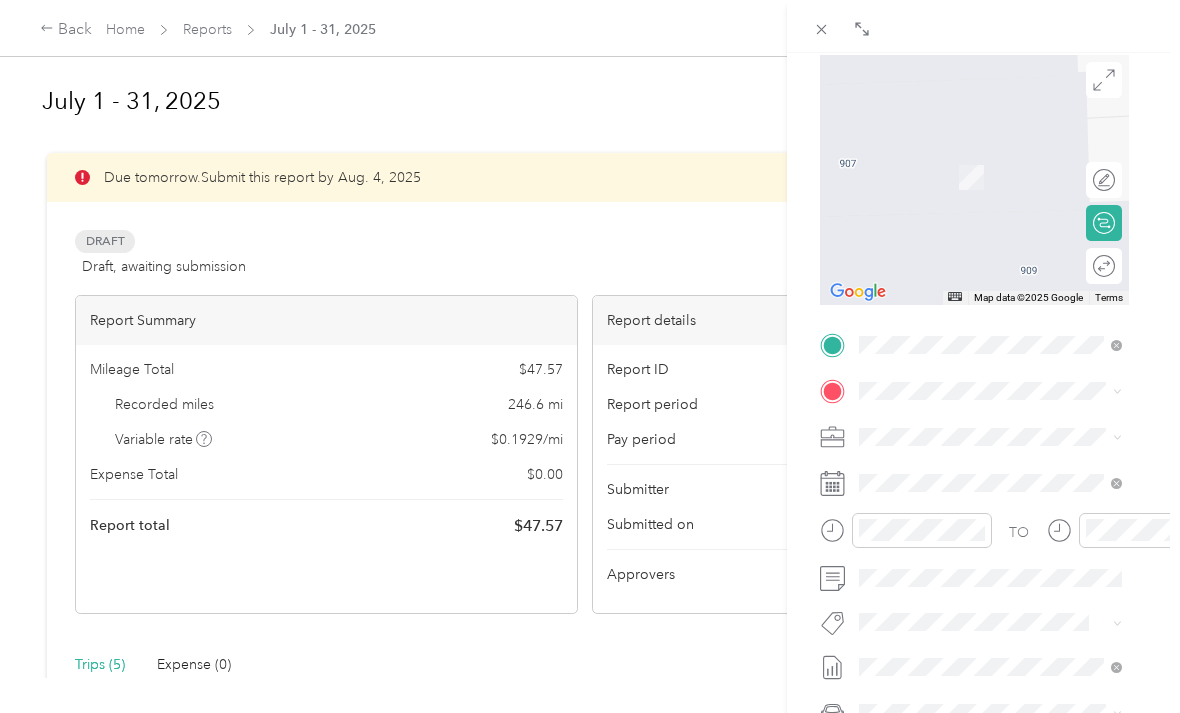scroll, scrollTop: 188, scrollLeft: 10, axis: both 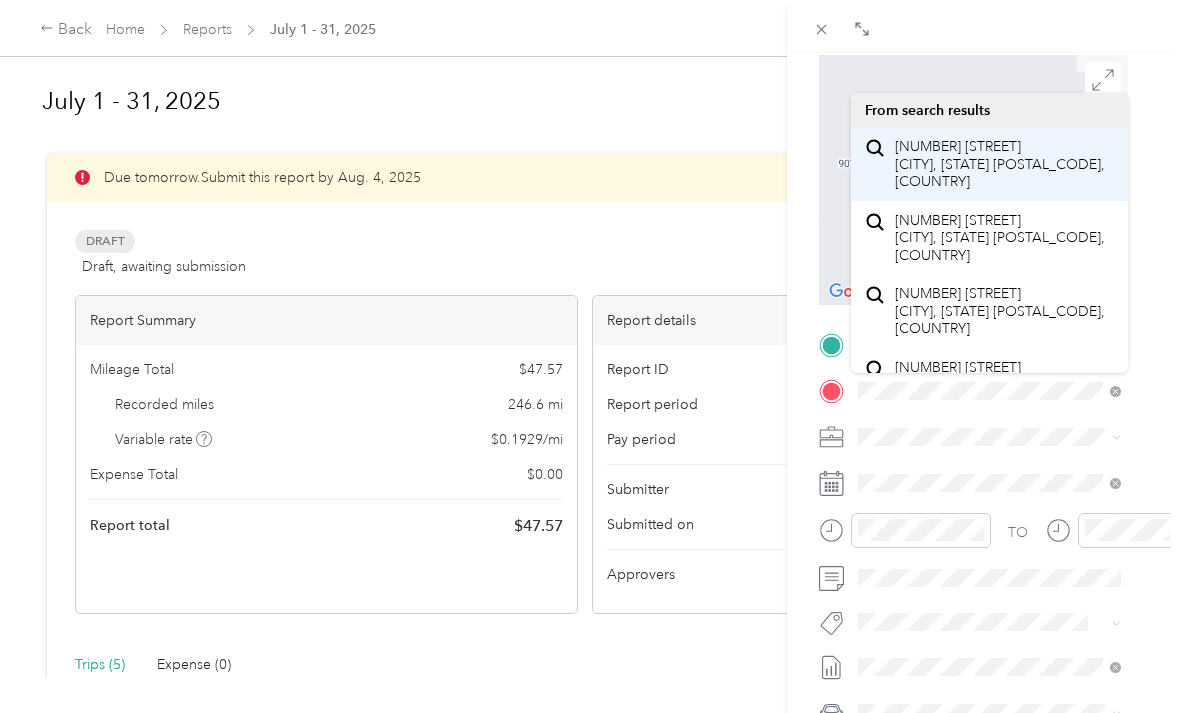 click on "[NUMBER] [STREET]
[CITY], [STATE] [POSTAL_CODE], [COUNTRY]" at bounding box center (1004, 164) 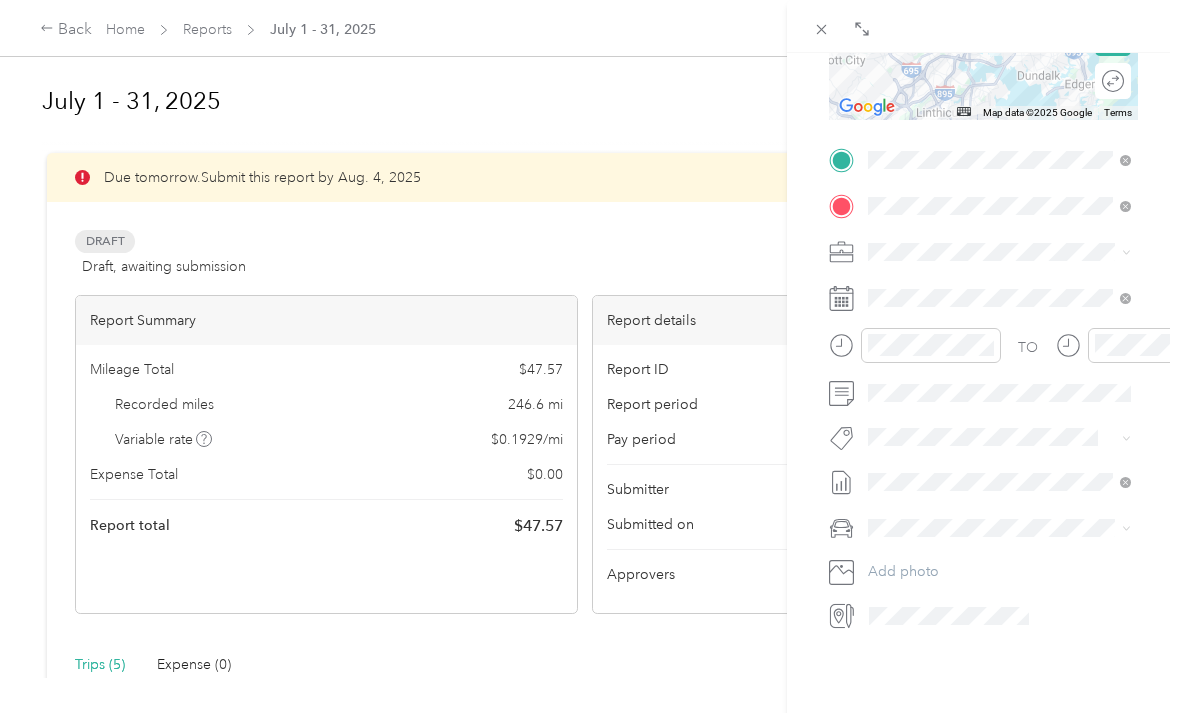 scroll, scrollTop: 372, scrollLeft: 0, axis: vertical 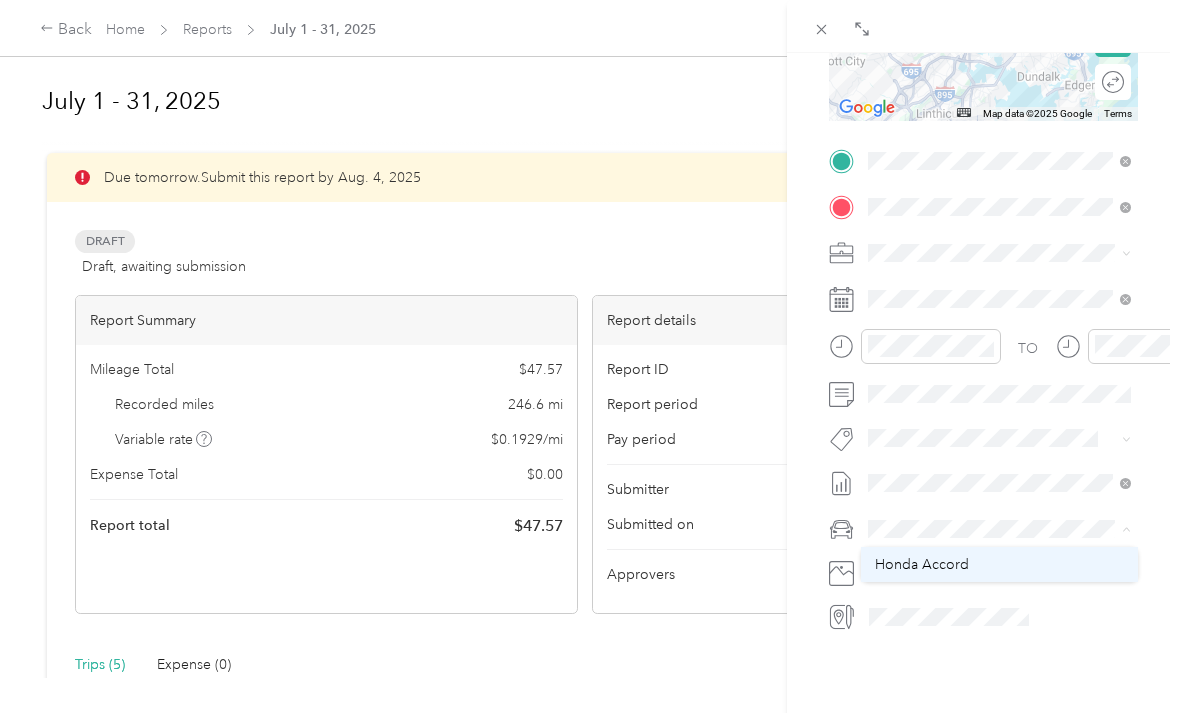 click on "Honda Accord" at bounding box center [922, 564] 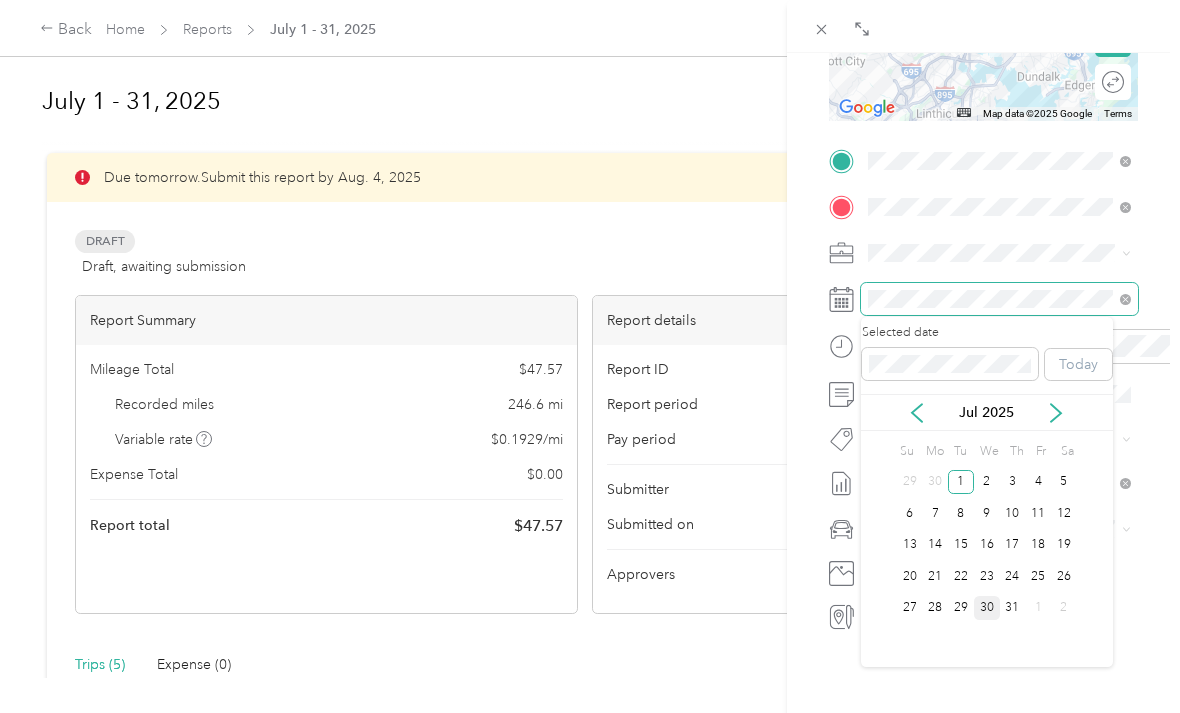 click on "30" at bounding box center [987, 608] 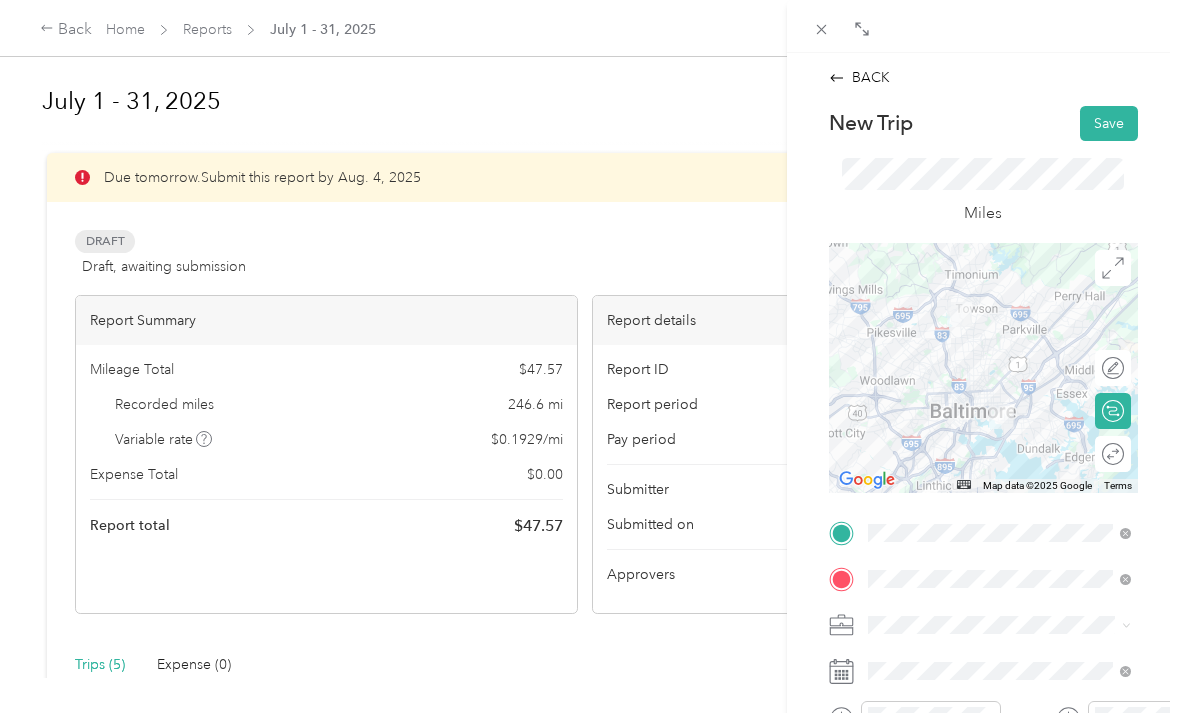 scroll, scrollTop: 0, scrollLeft: 0, axis: both 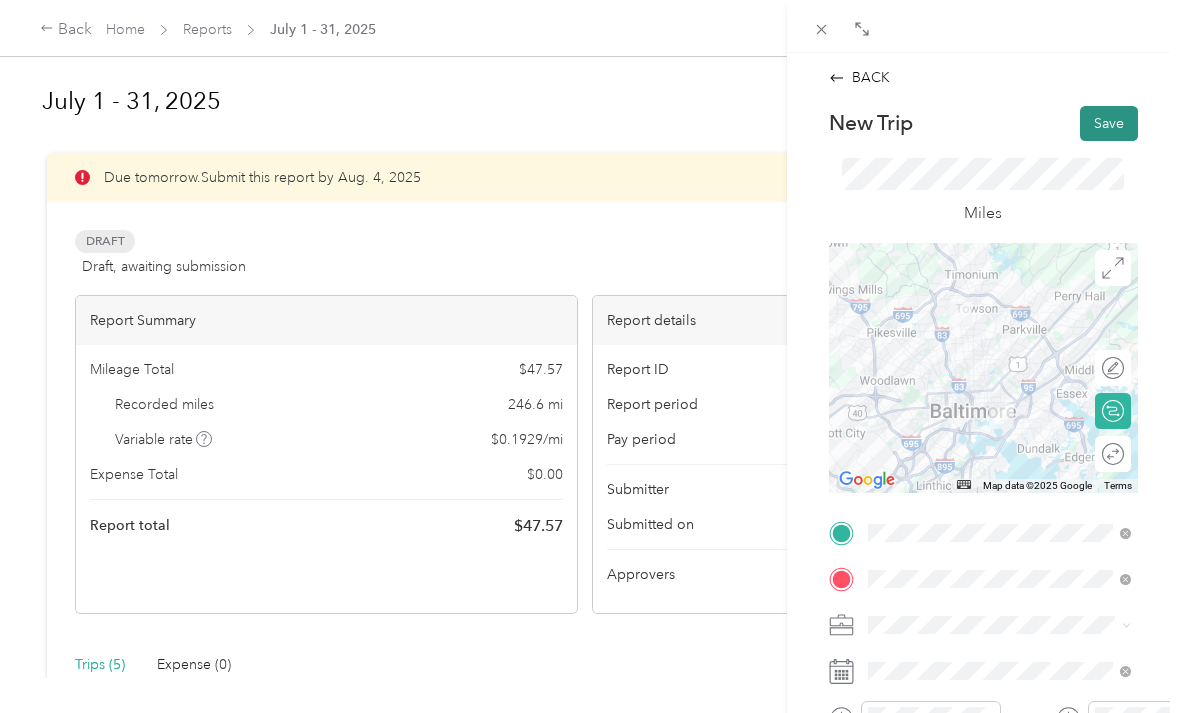click on "Save" at bounding box center (1109, 123) 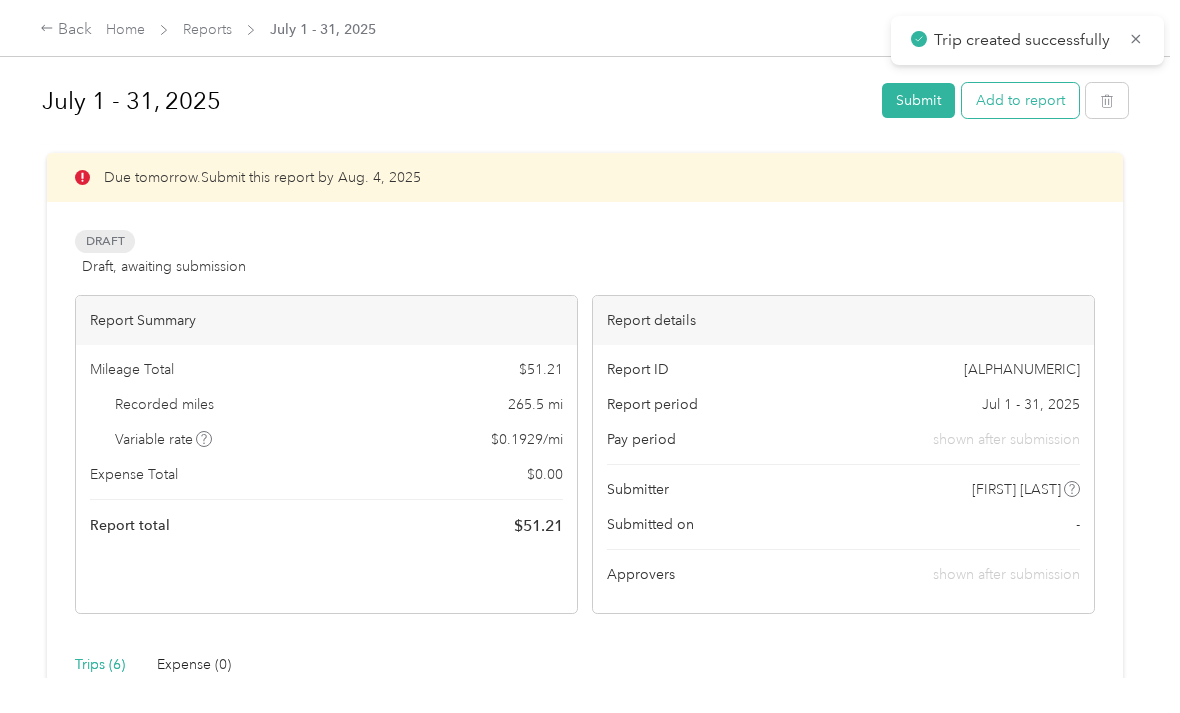 click on "Add to report" at bounding box center [1020, 100] 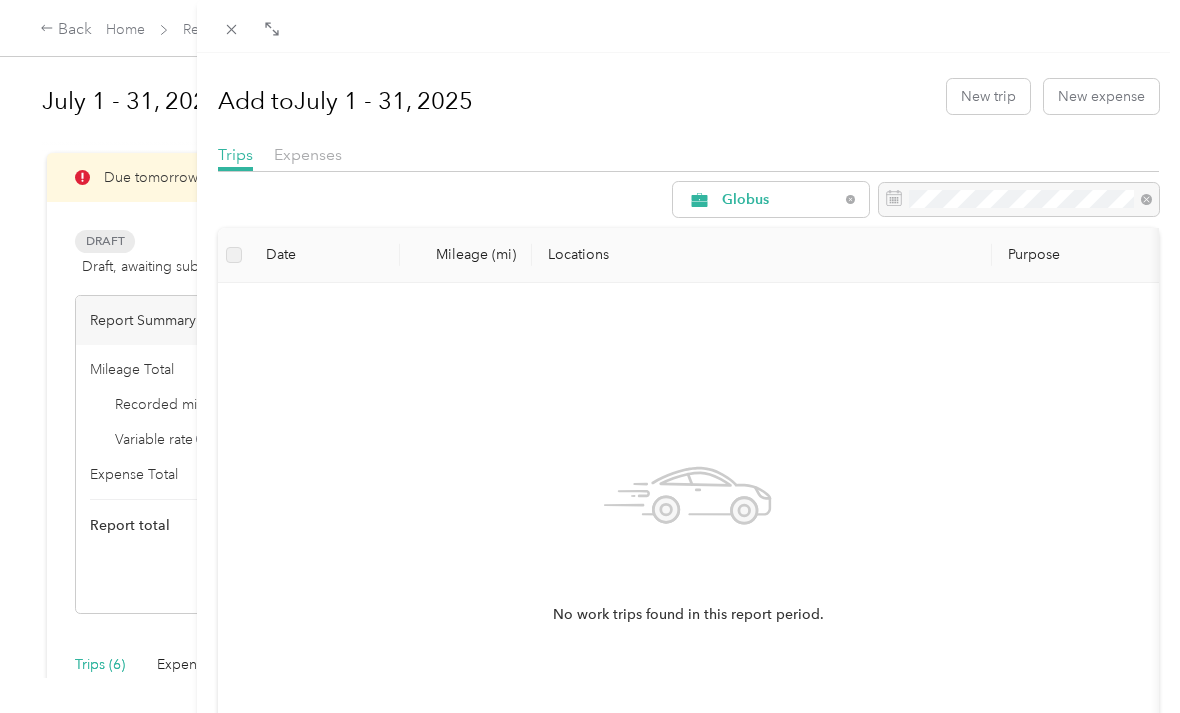 click on "No work trips found in this report period." at bounding box center (688, 537) 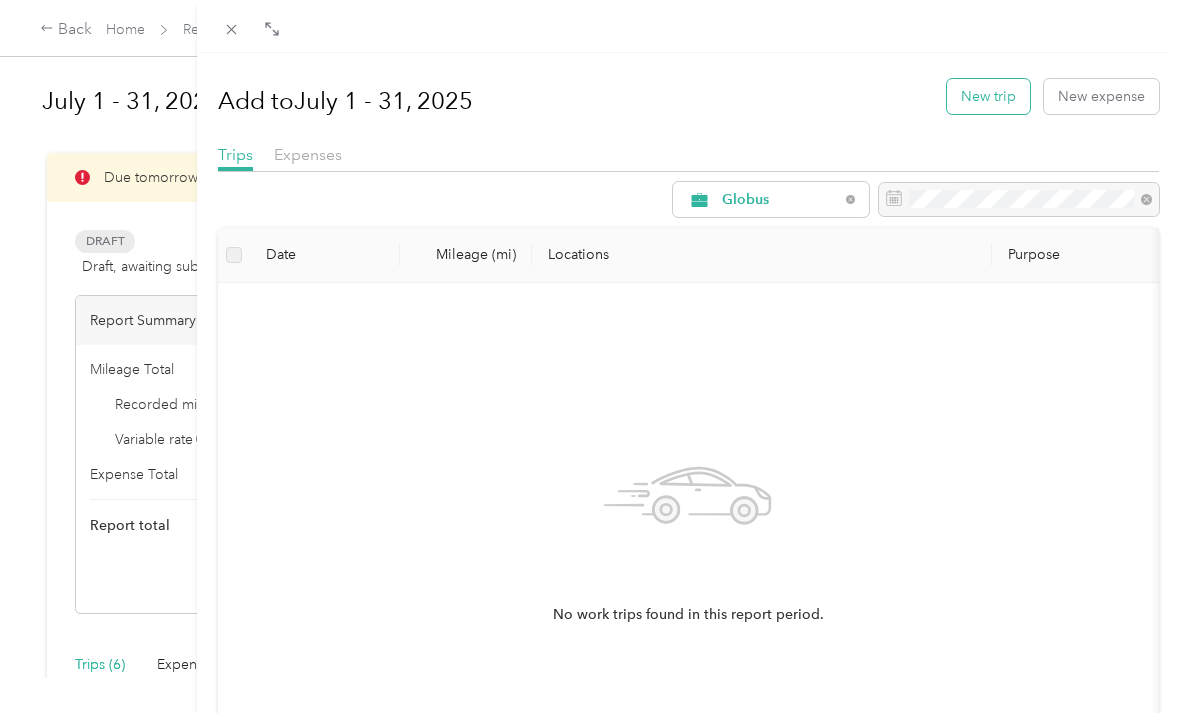 click on "New trip" at bounding box center (988, 96) 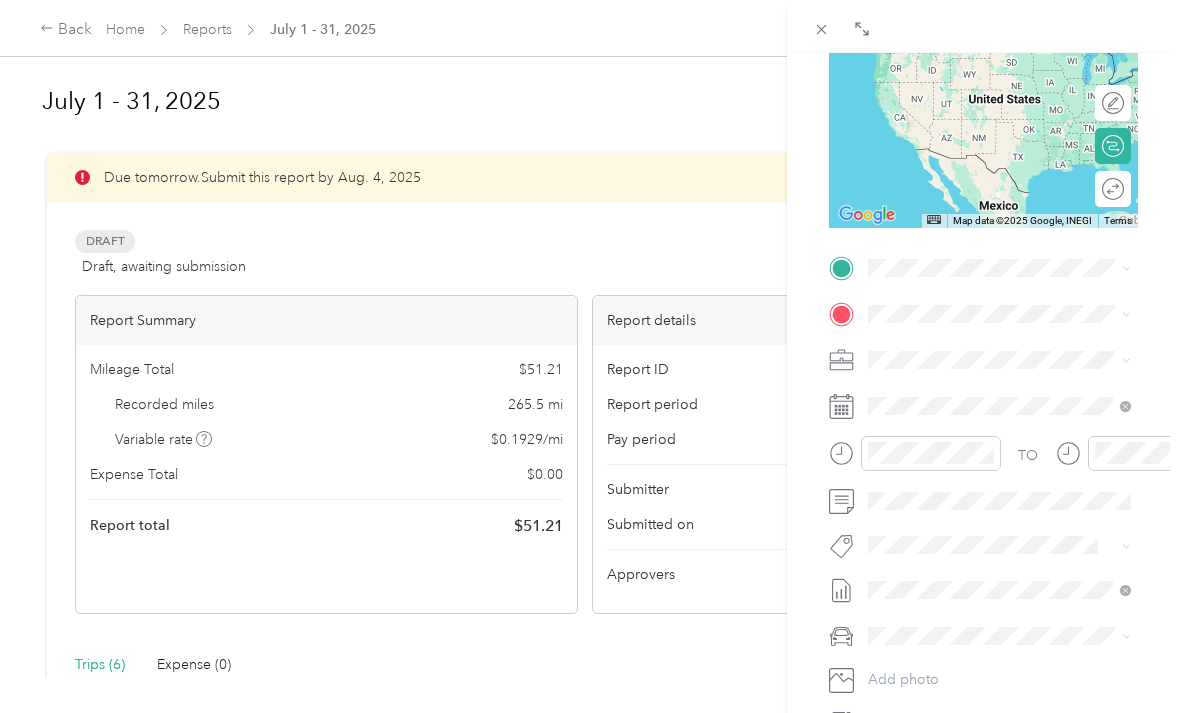 scroll, scrollTop: 269, scrollLeft: 0, axis: vertical 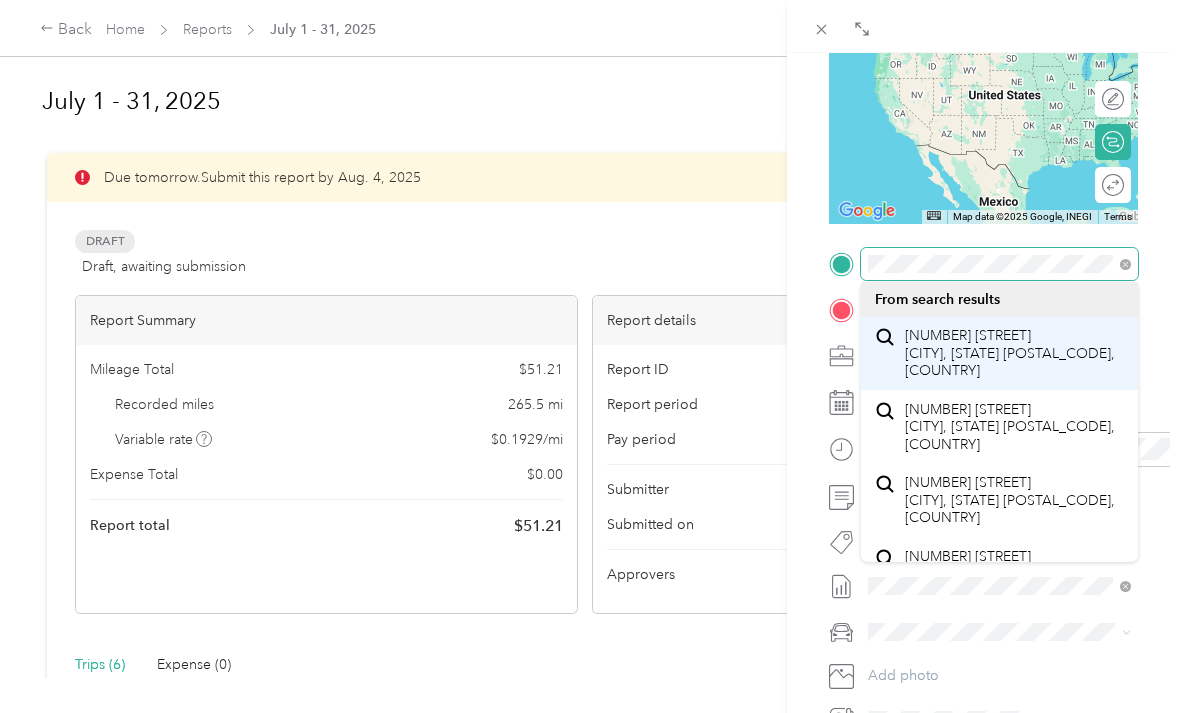 click on "[NUMBER] [STREET]
[CITY], [STATE] [POSTAL_CODE], [COUNTRY]" at bounding box center [1014, 353] 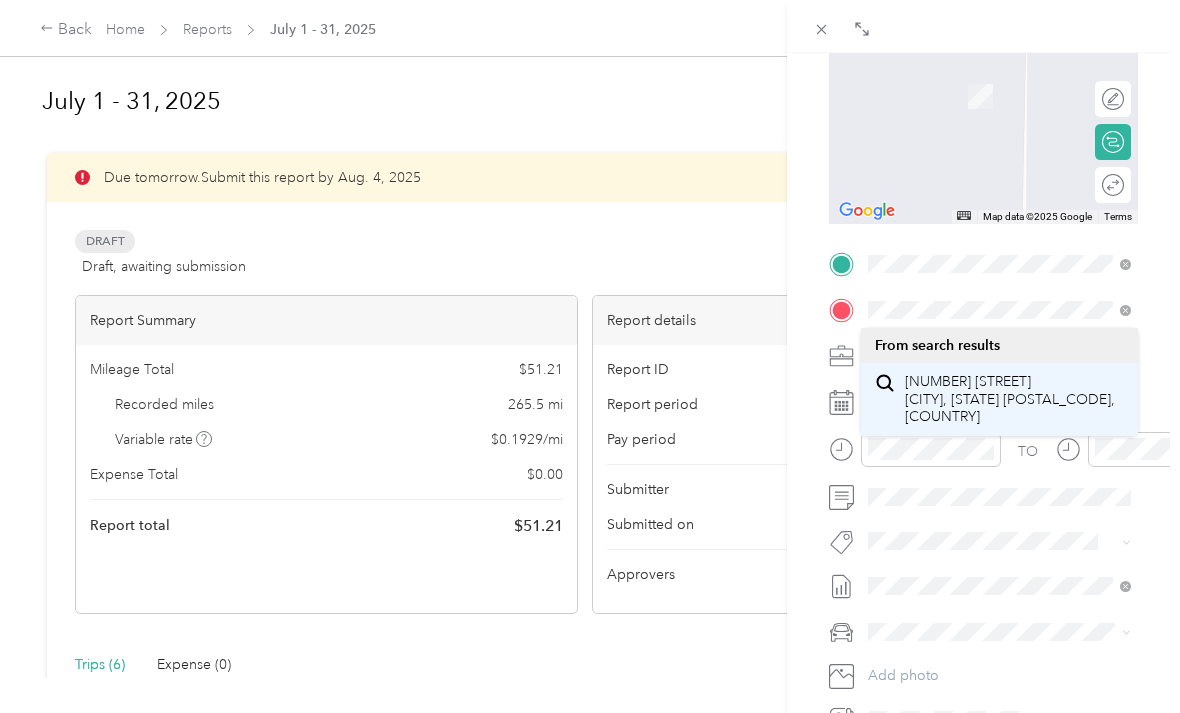 click on "[NUMBER] [STREET]
[CITY], [STATE] [POSTAL_CODE], [COUNTRY]" at bounding box center [1014, 399] 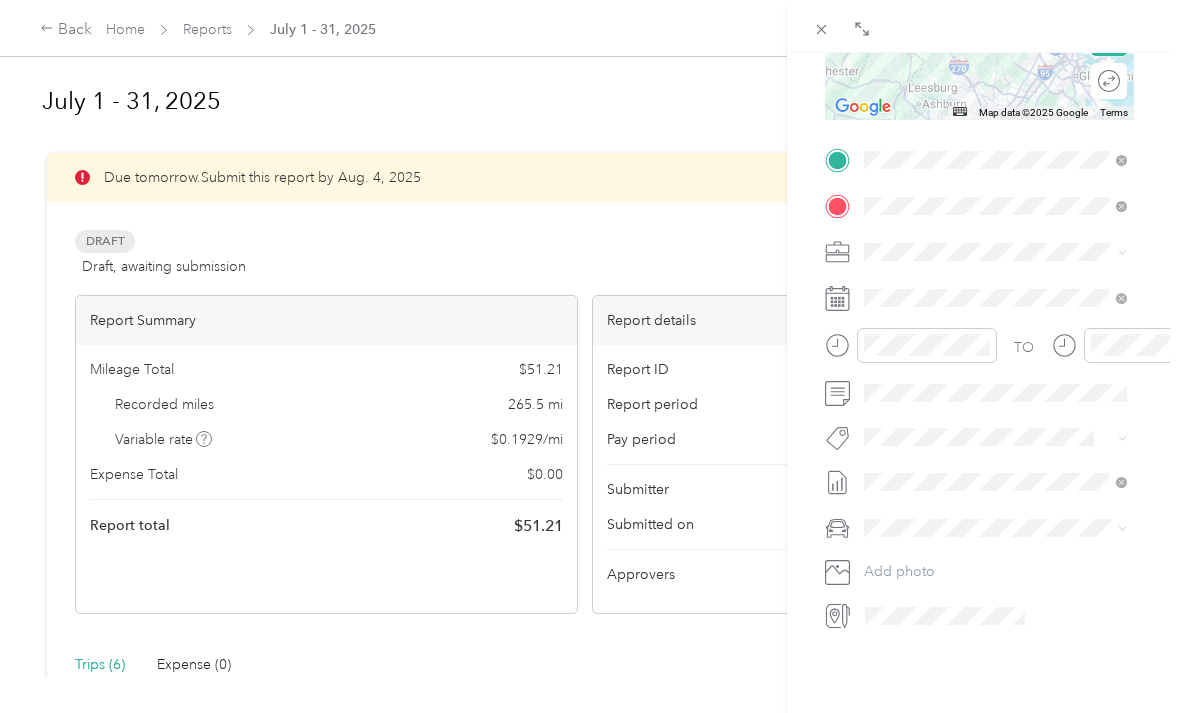 scroll, scrollTop: 372, scrollLeft: 4, axis: both 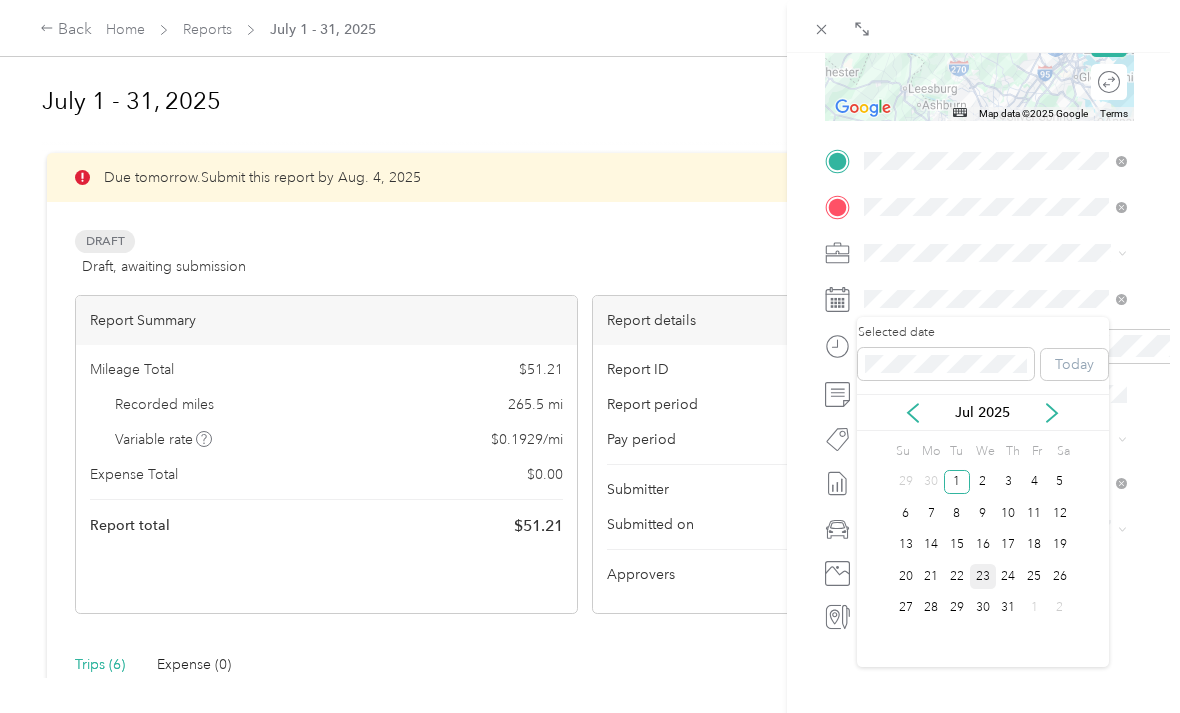 click on "23" at bounding box center (983, 576) 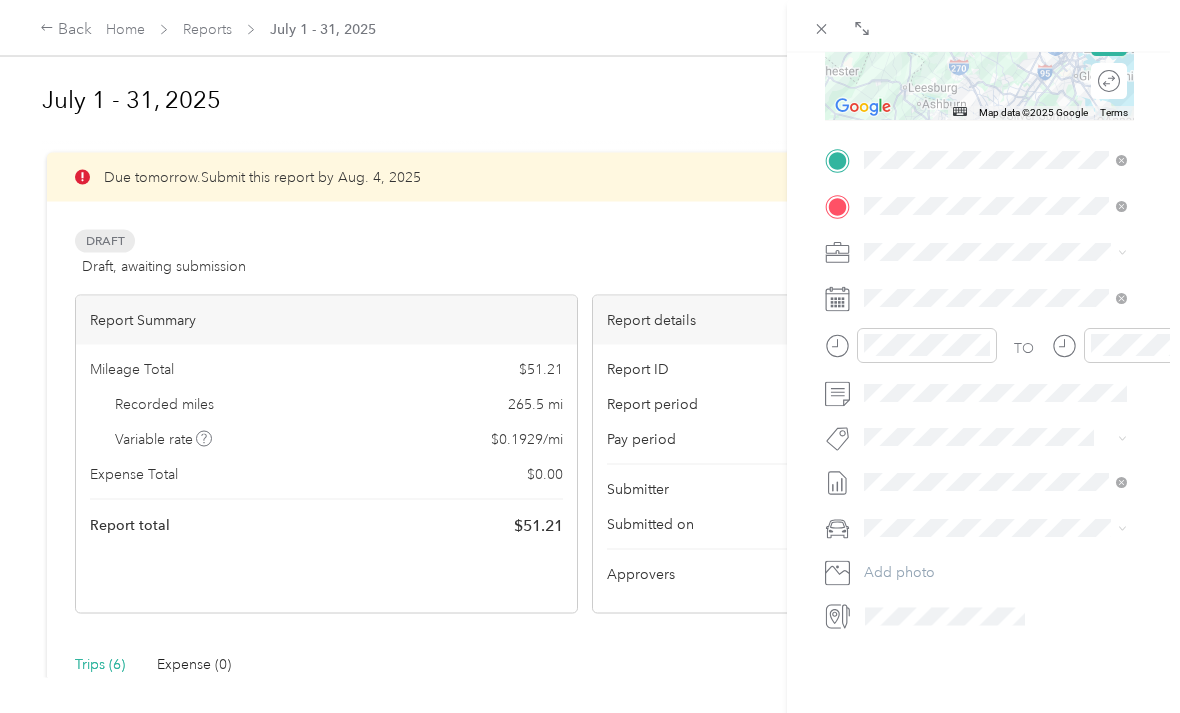 scroll, scrollTop: 64, scrollLeft: 0, axis: vertical 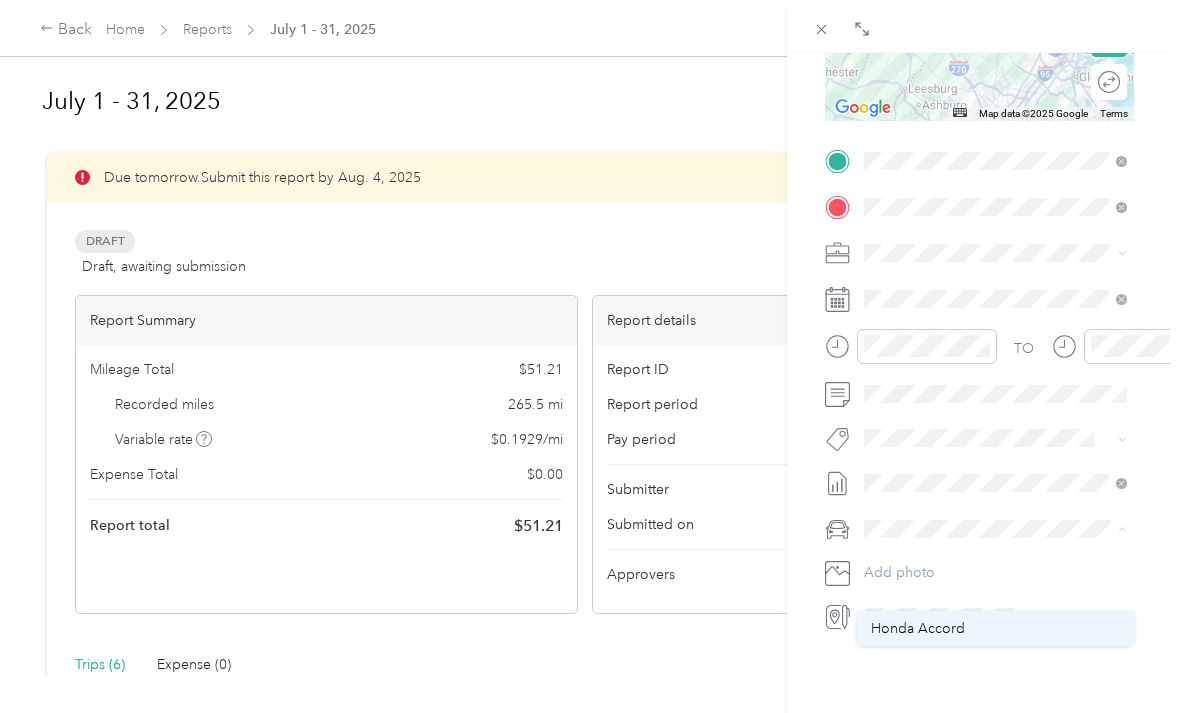 click on "Honda Accord" at bounding box center (995, 628) 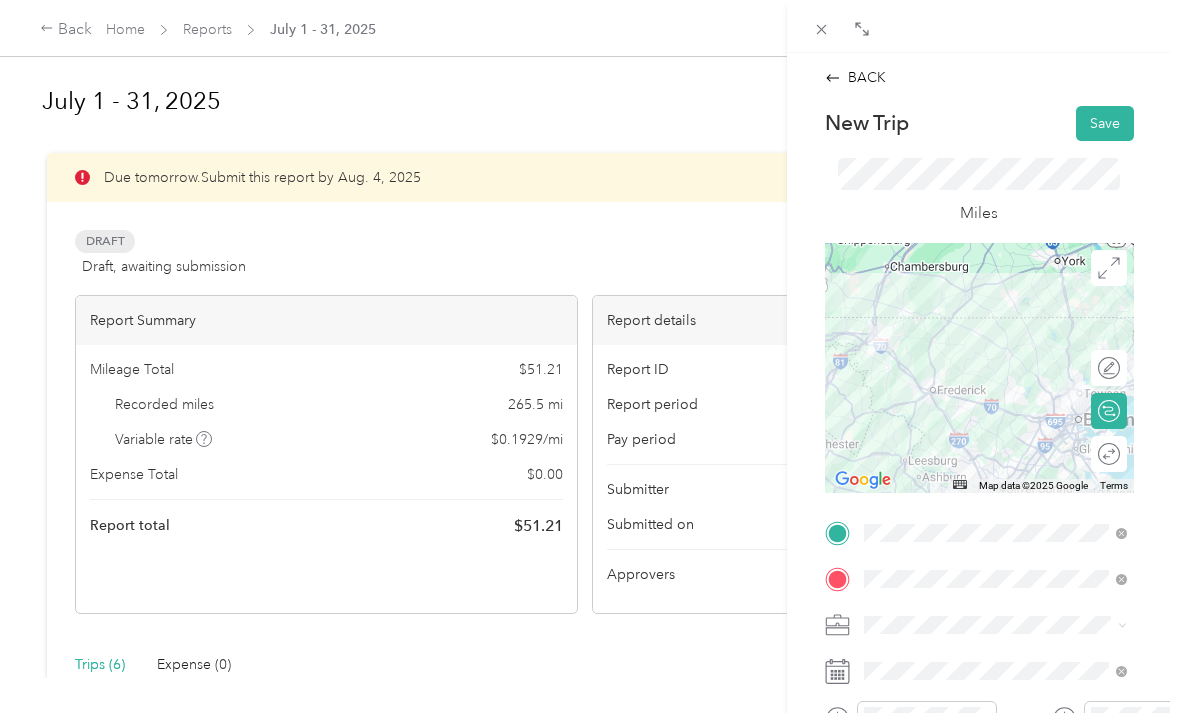 scroll, scrollTop: 0, scrollLeft: 4, axis: horizontal 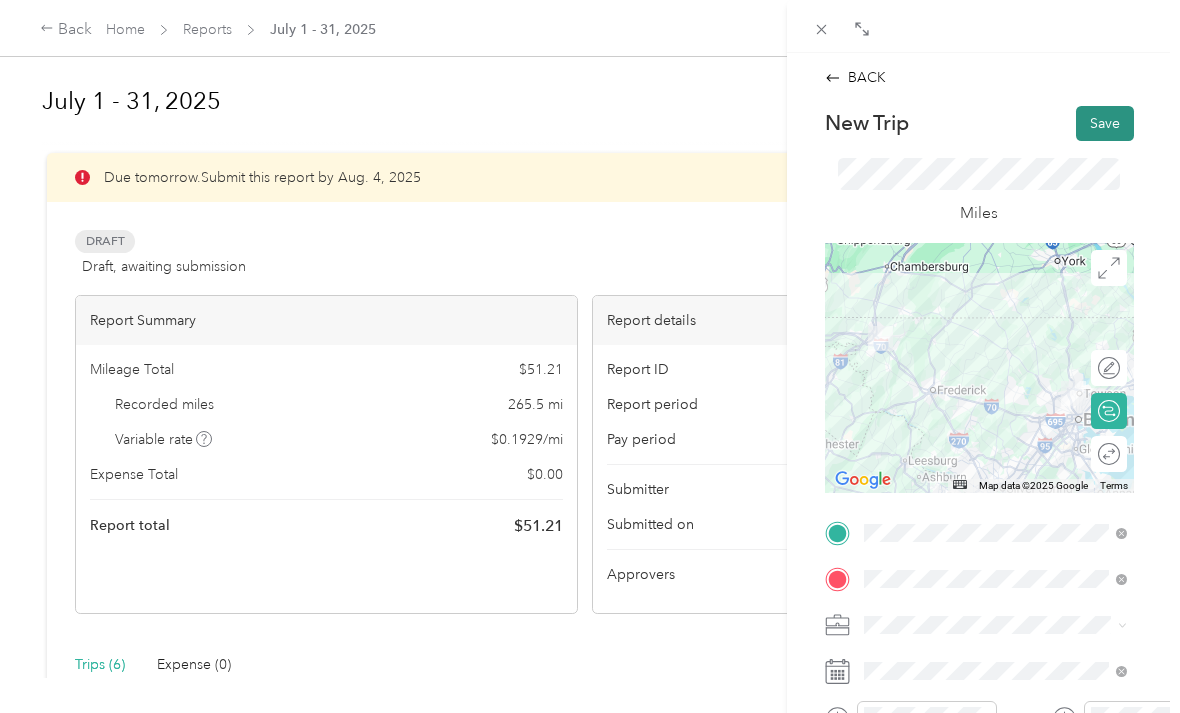 click on "Save" at bounding box center [1105, 123] 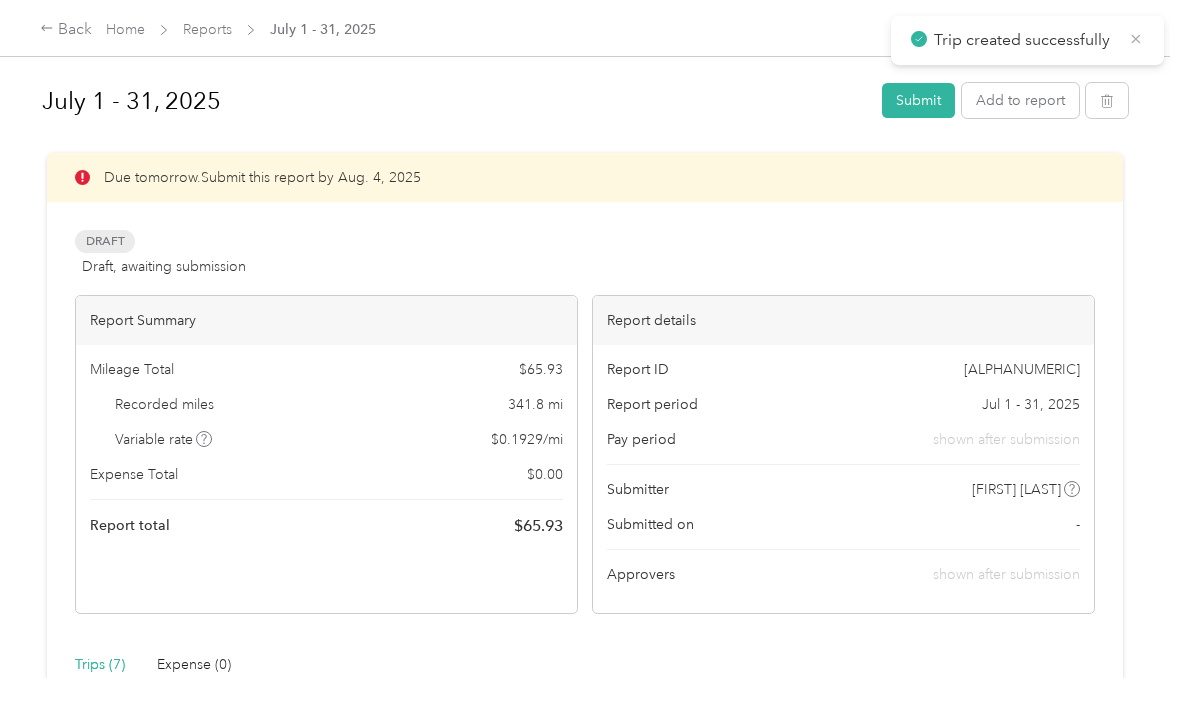 click 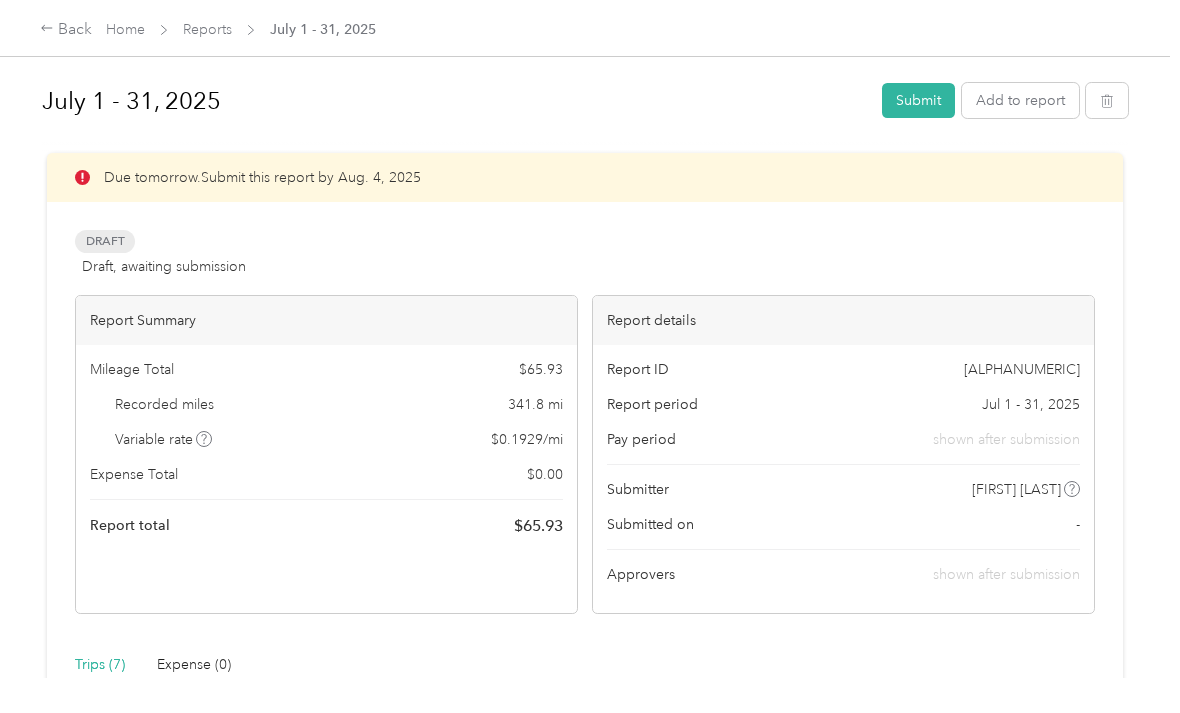 scroll, scrollTop: 0, scrollLeft: 0, axis: both 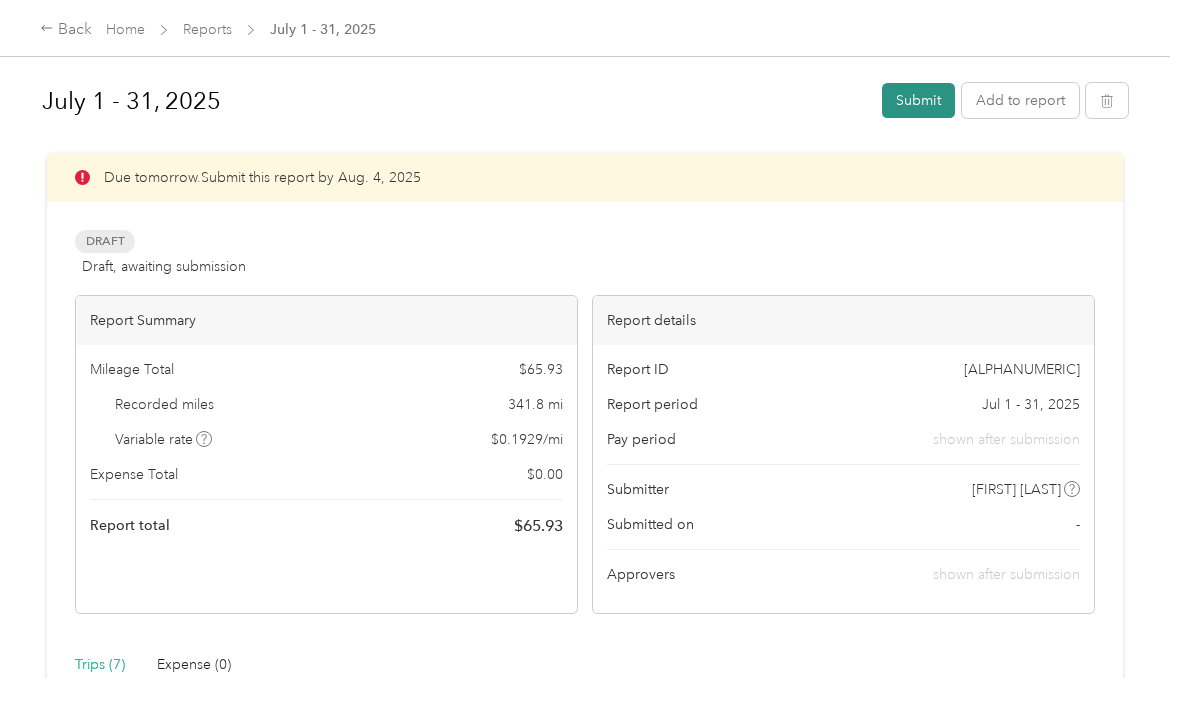 click on "Submit" at bounding box center (918, 100) 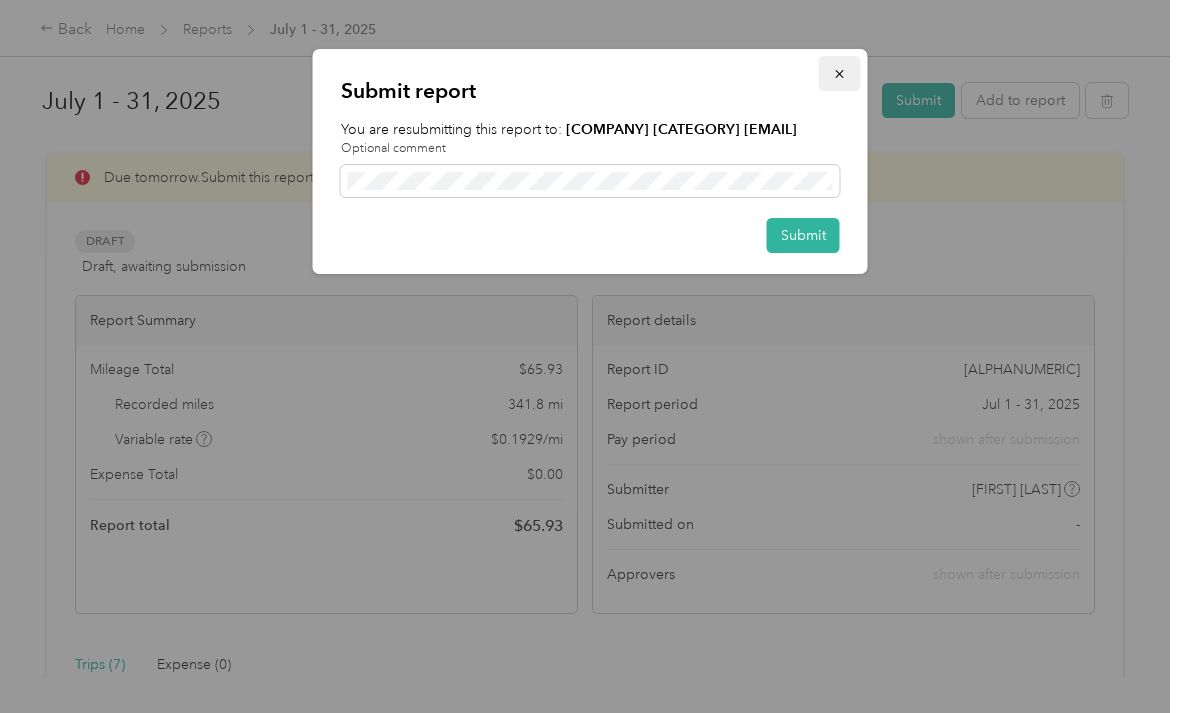 click at bounding box center (840, 73) 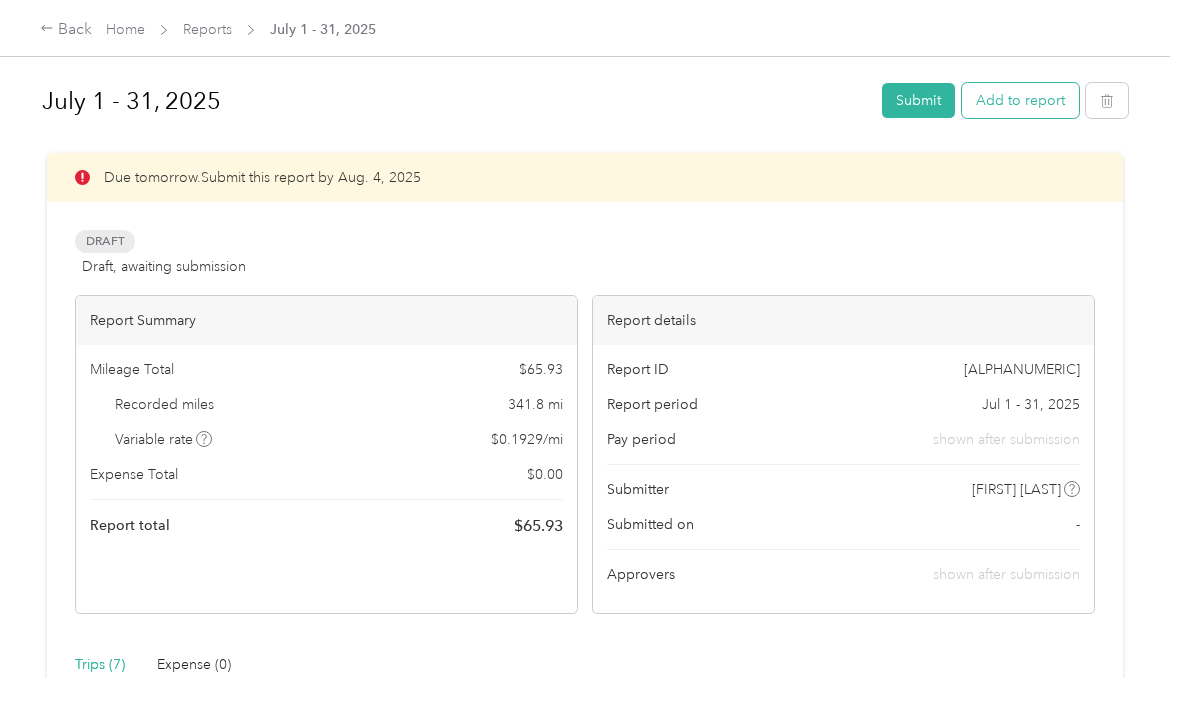 click on "Add to report" at bounding box center (1020, 100) 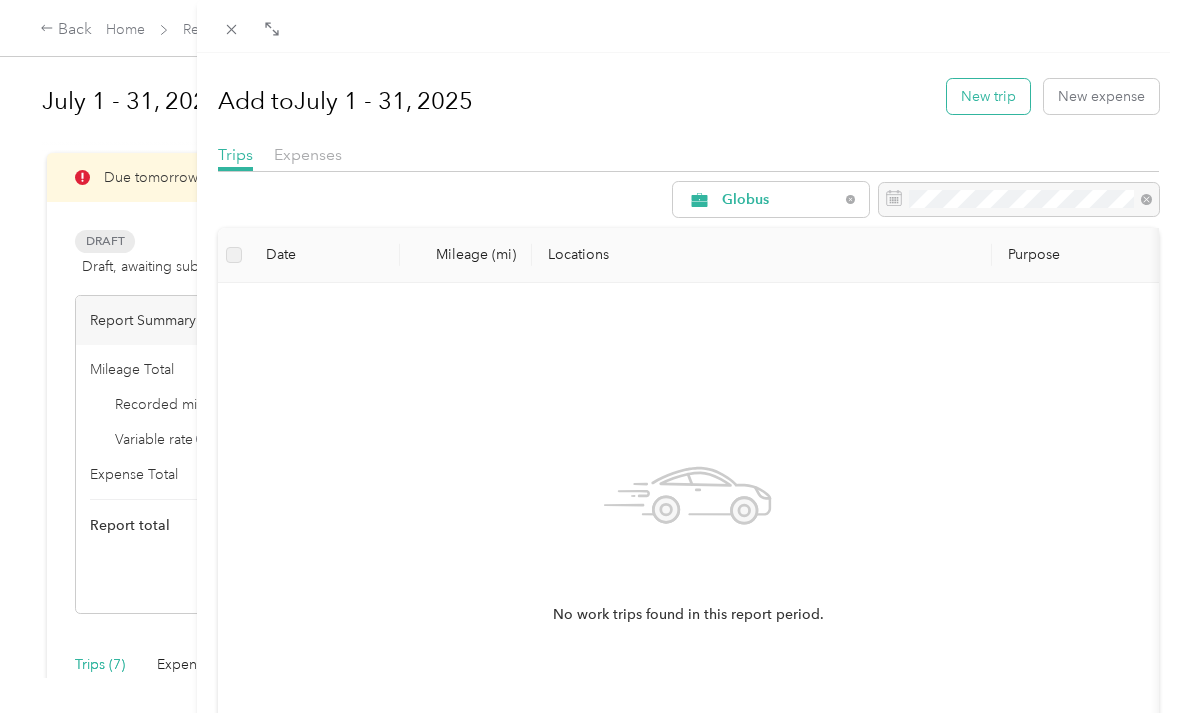 click on "New trip" at bounding box center (988, 96) 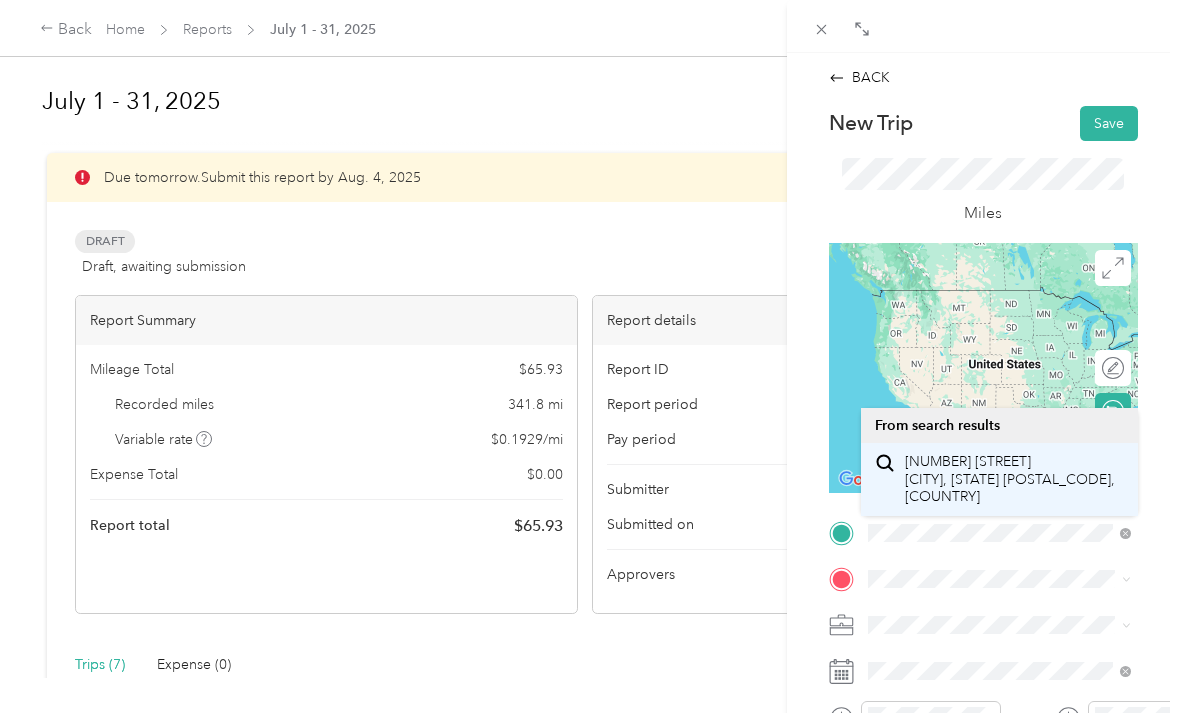 click on "[NUMBER] [STREET]
[CITY], [STATE] [POSTAL_CODE], [COUNTRY]" at bounding box center (1014, 479) 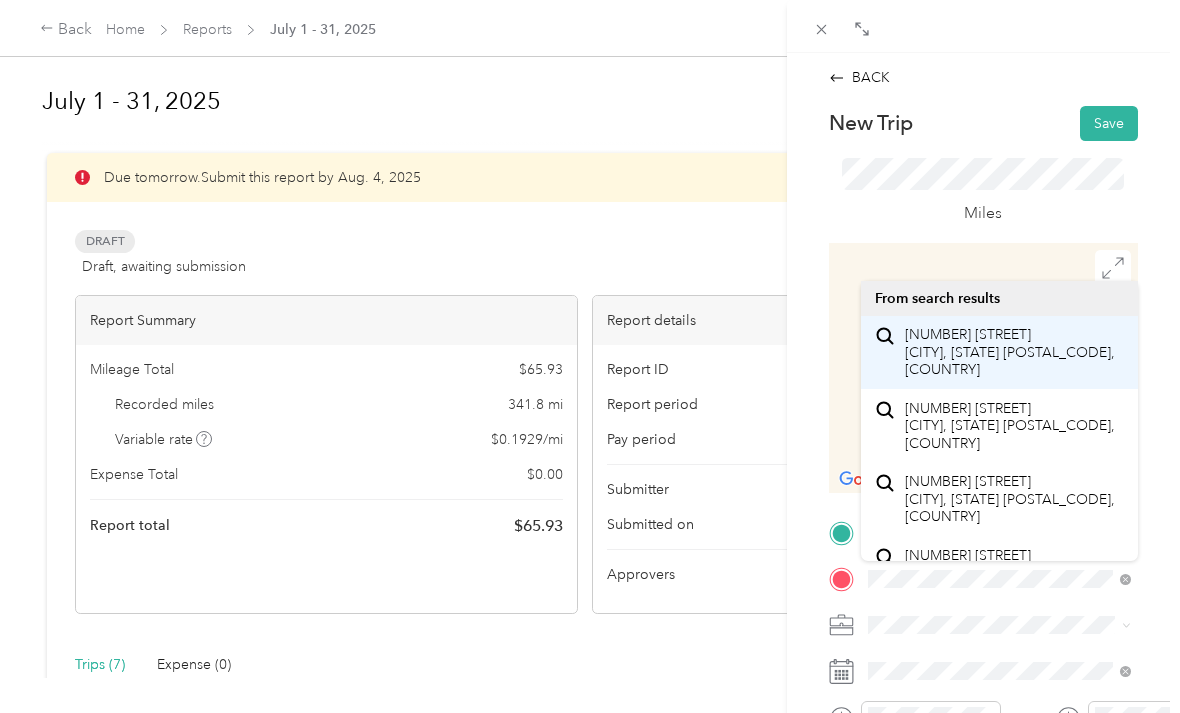 click on "[NUMBER] [STREET]
[CITY], [STATE] [POSTAL_CODE], [COUNTRY]" at bounding box center (1014, 352) 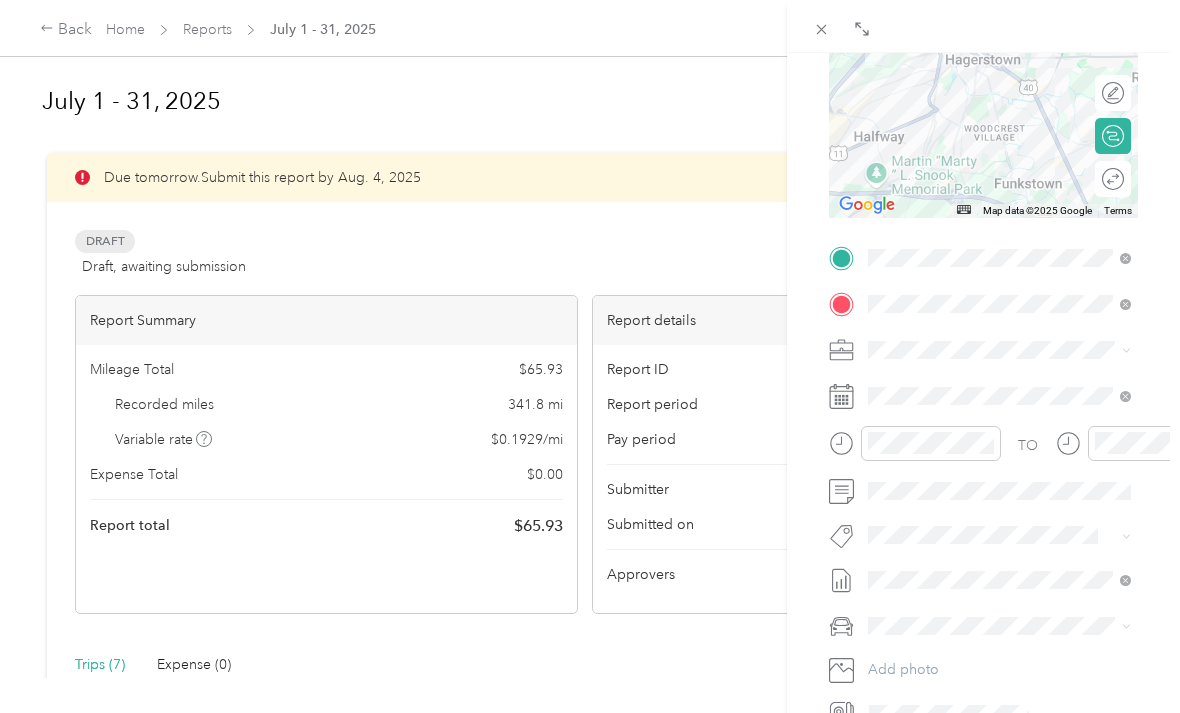 scroll, scrollTop: 275, scrollLeft: 0, axis: vertical 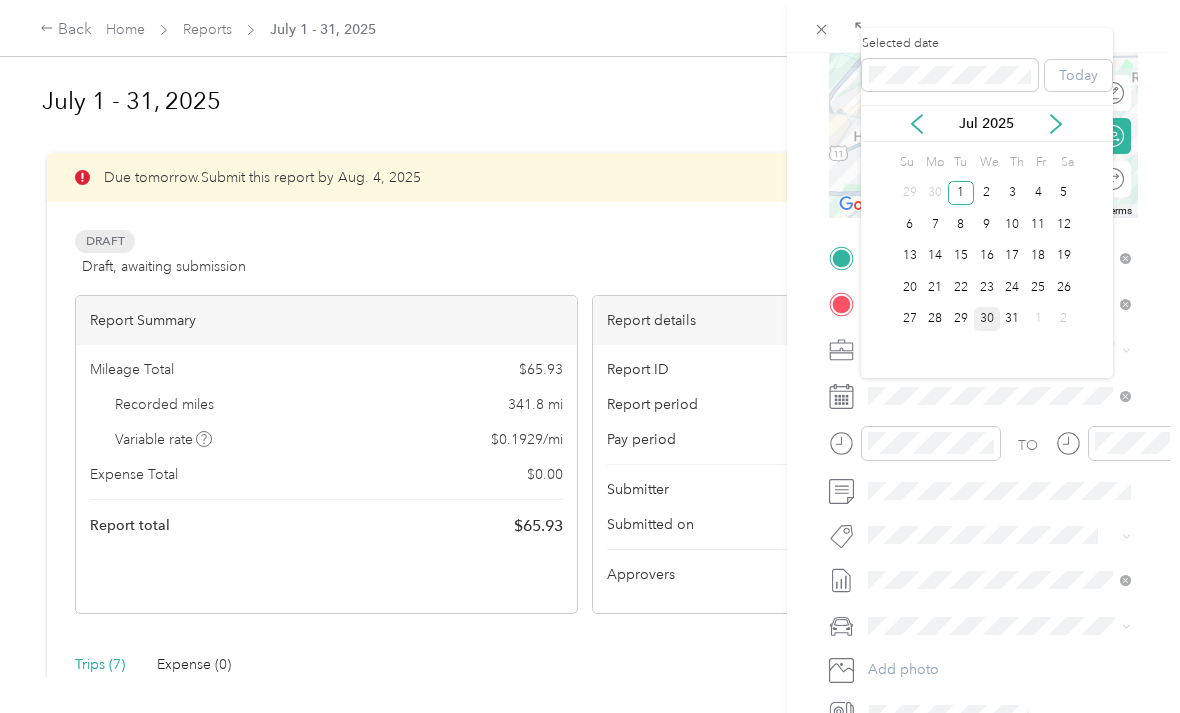 click on "30" at bounding box center [987, 319] 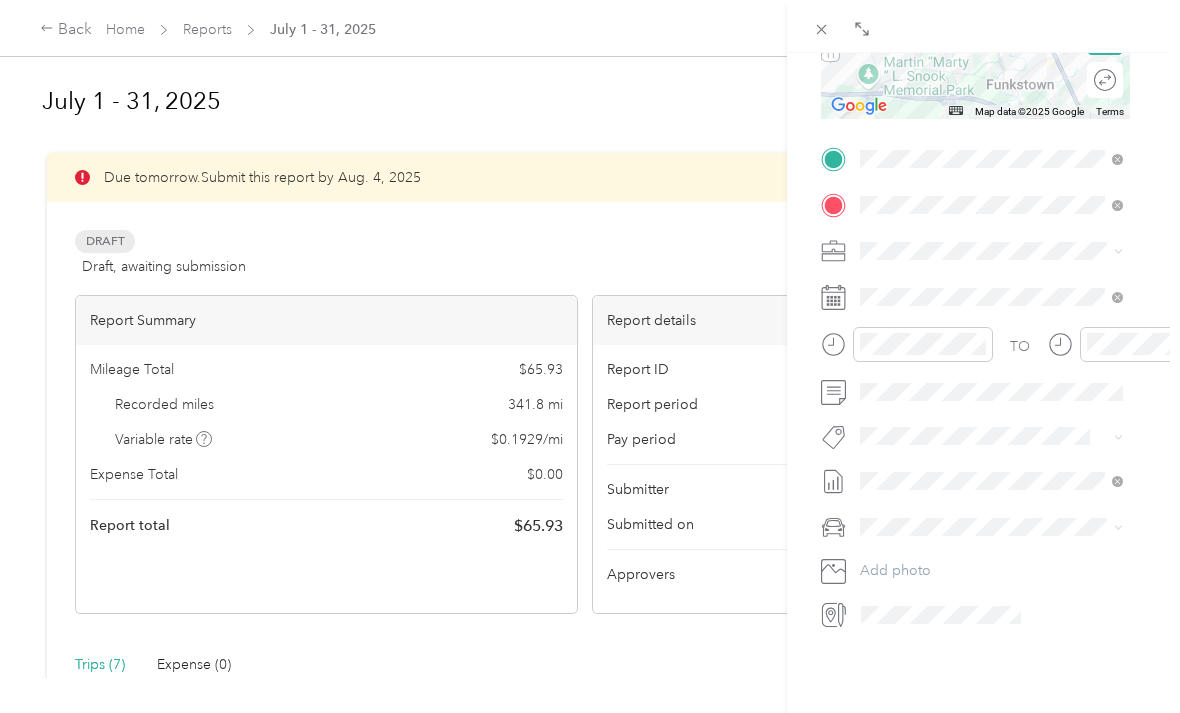 scroll, scrollTop: 372, scrollLeft: 8, axis: both 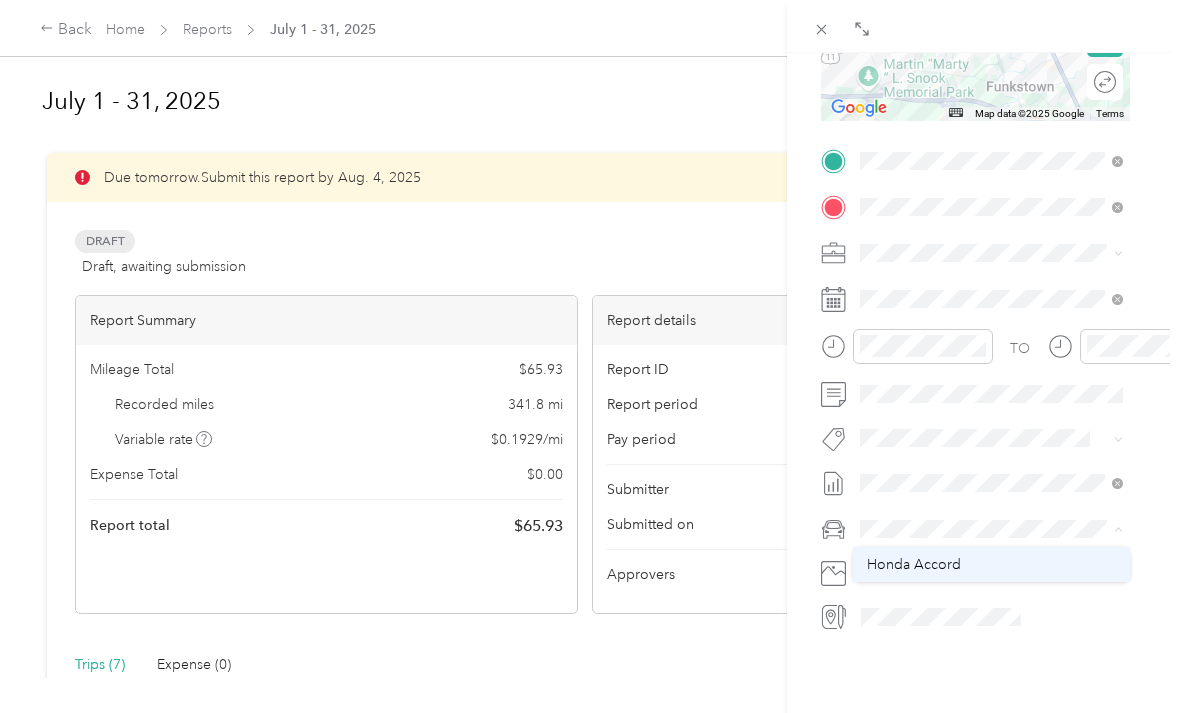 click on "Honda Accord" at bounding box center [991, 564] 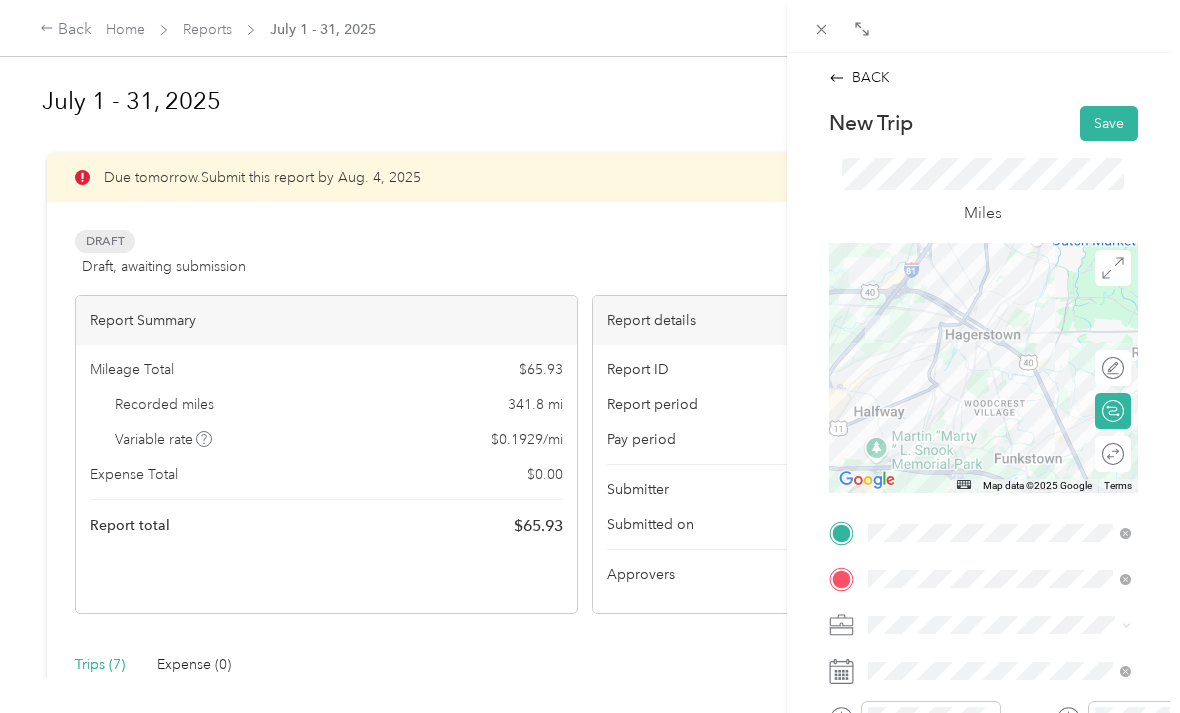 scroll, scrollTop: 0, scrollLeft: 0, axis: both 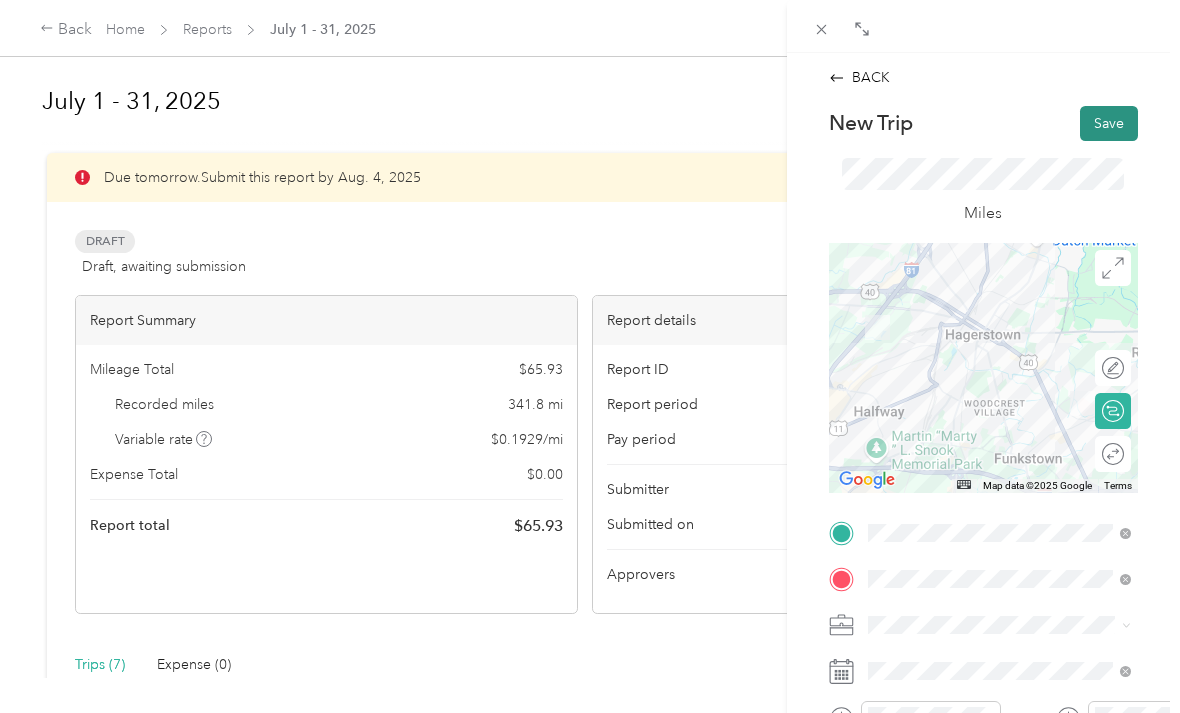 click on "Save" at bounding box center (1109, 123) 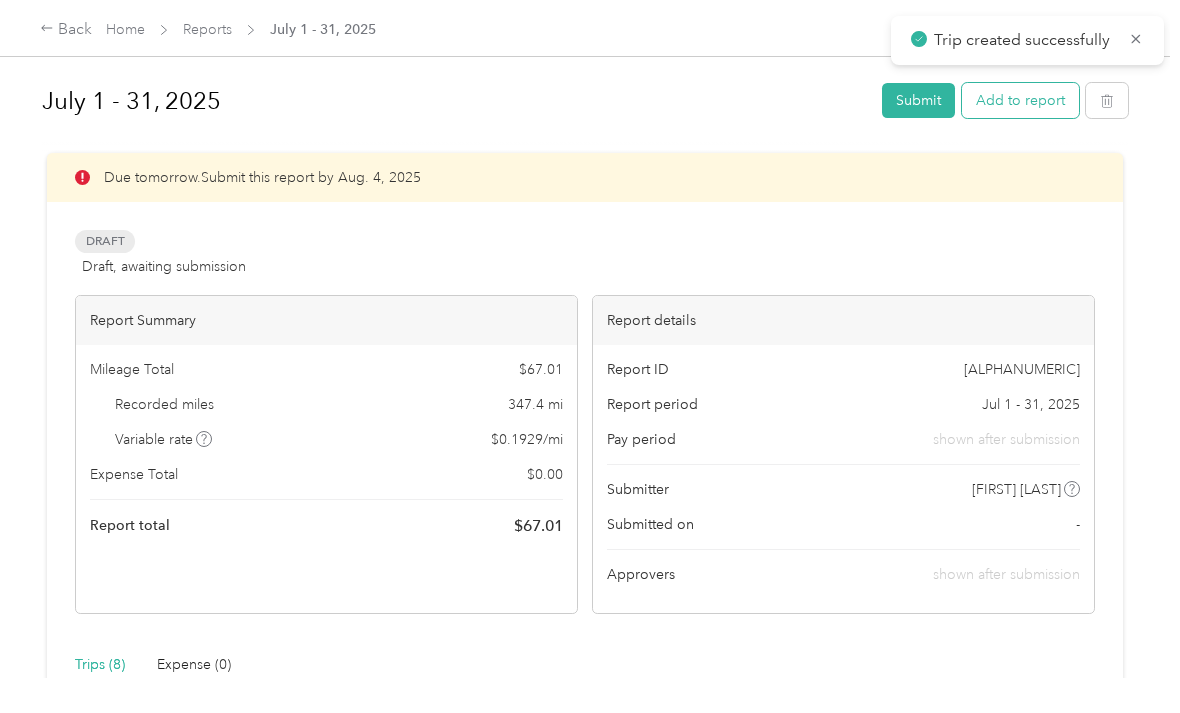 click on "Add to report" at bounding box center [1020, 100] 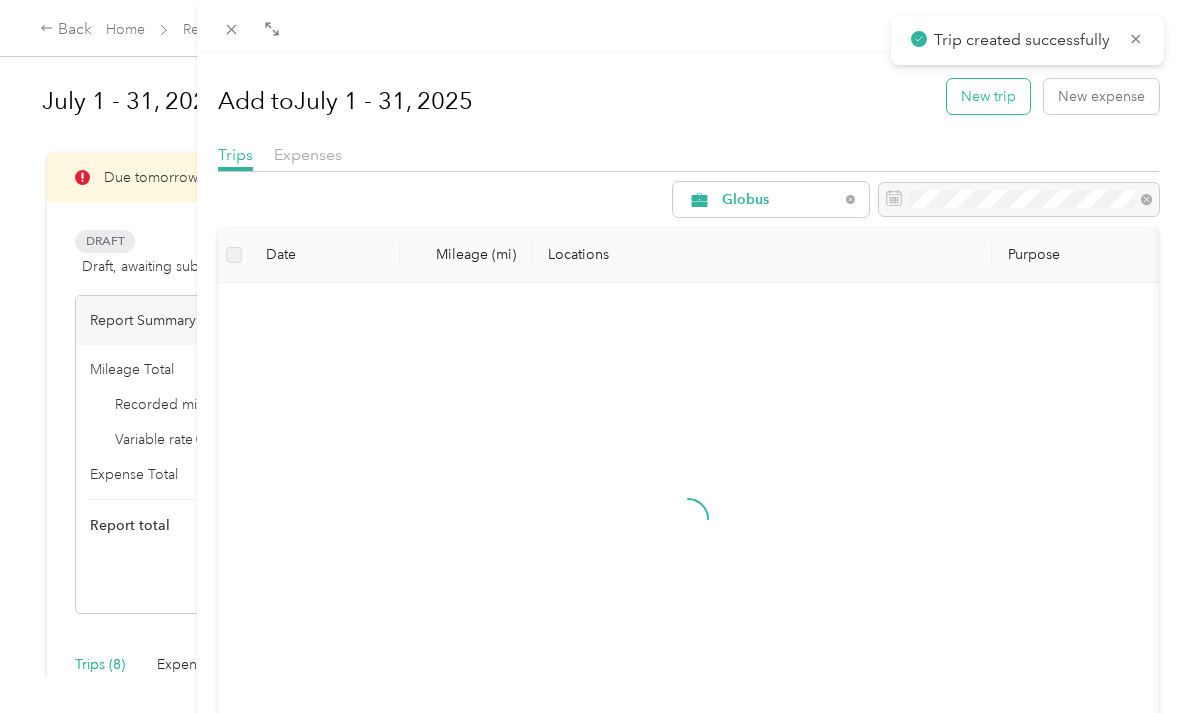 click on "New trip" at bounding box center (988, 96) 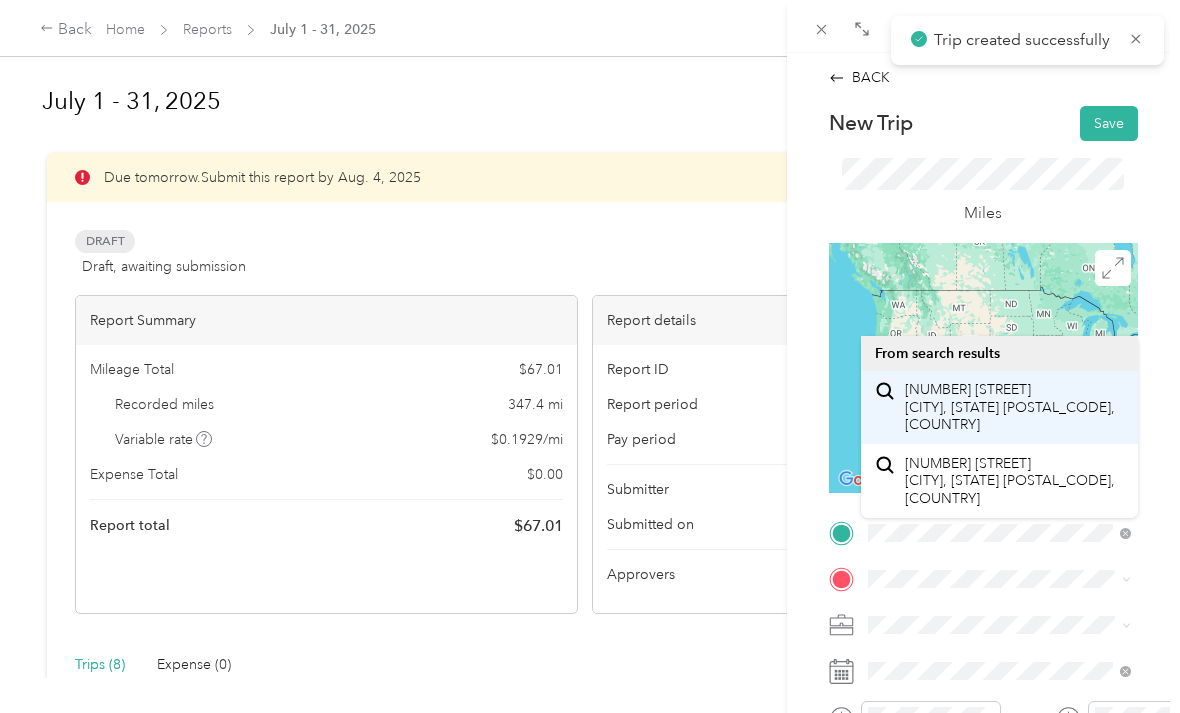 click on "[NUMBER] [STREET]
[CITY], [STATE] [POSTAL_CODE], [COUNTRY]" at bounding box center [1014, 407] 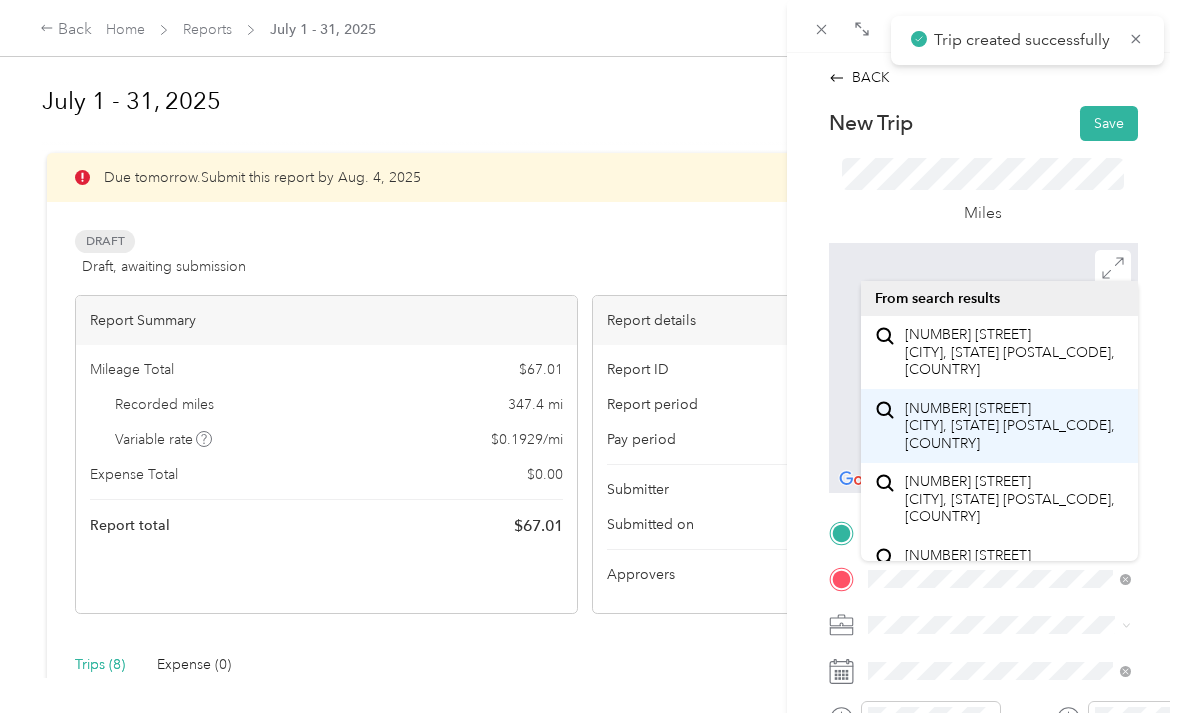 click on "[NUMBER] [STREET]
[CITY], [STATE] [POSTAL_CODE], [COUNTRY]" at bounding box center (1014, 426) 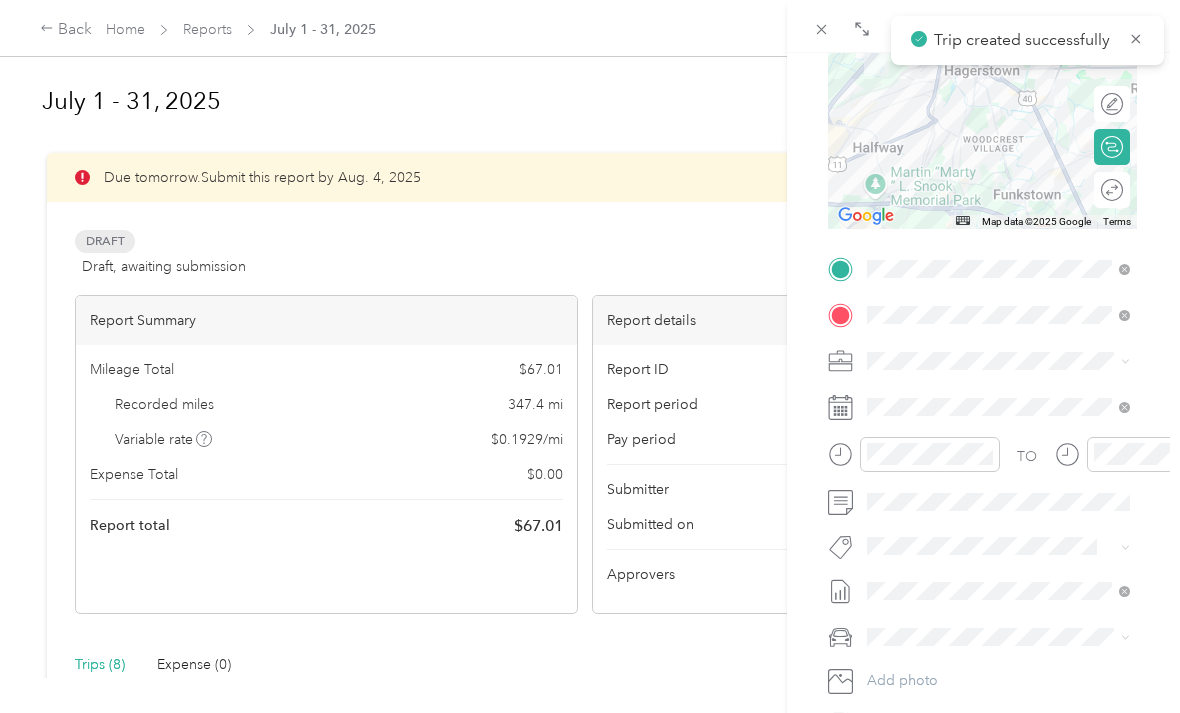 scroll, scrollTop: 280, scrollLeft: 1, axis: both 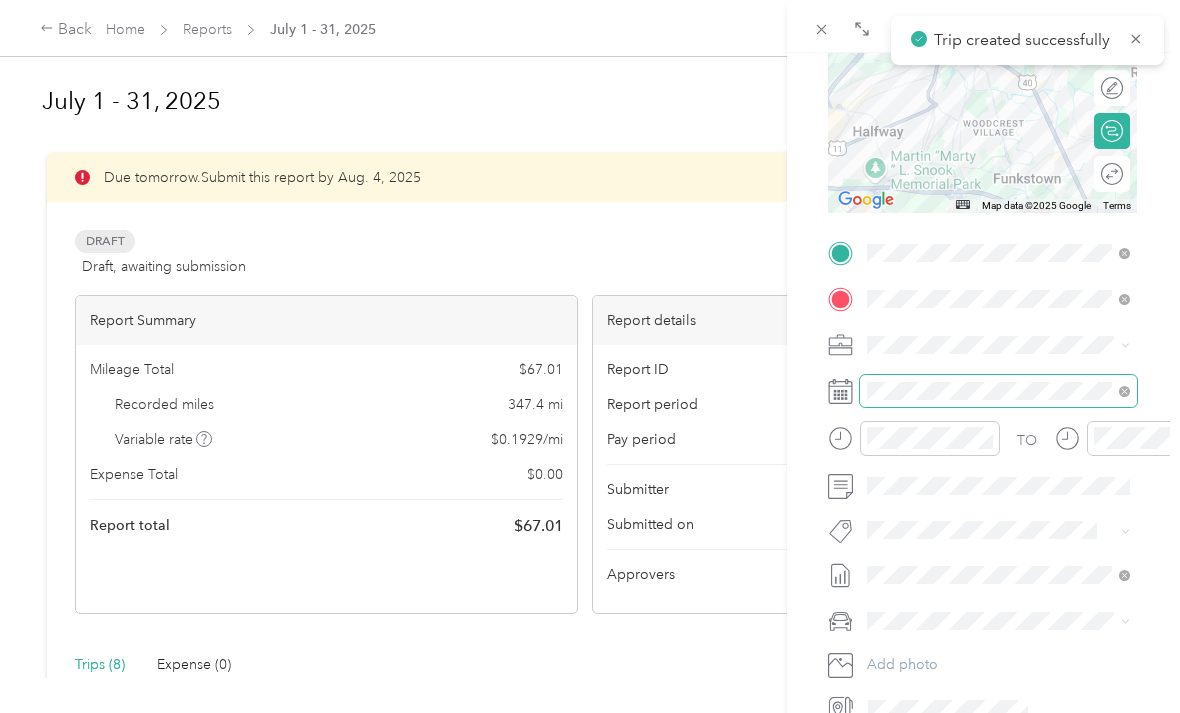click at bounding box center [998, 391] 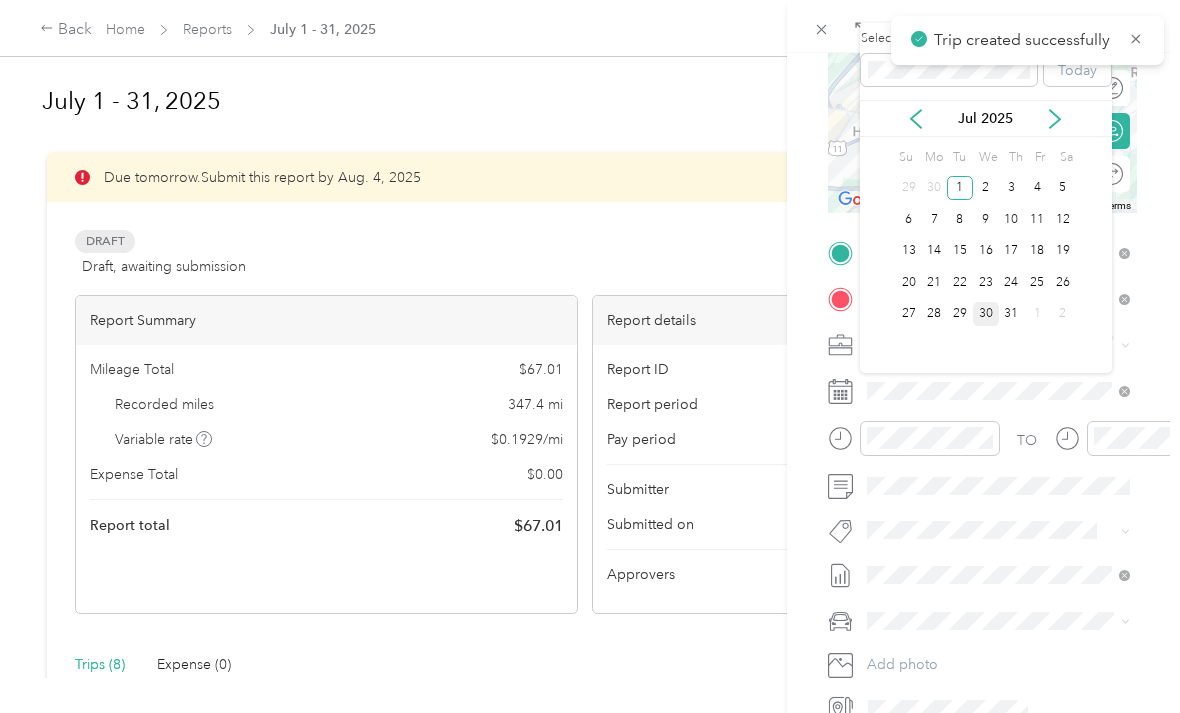 click on "30" at bounding box center [986, 314] 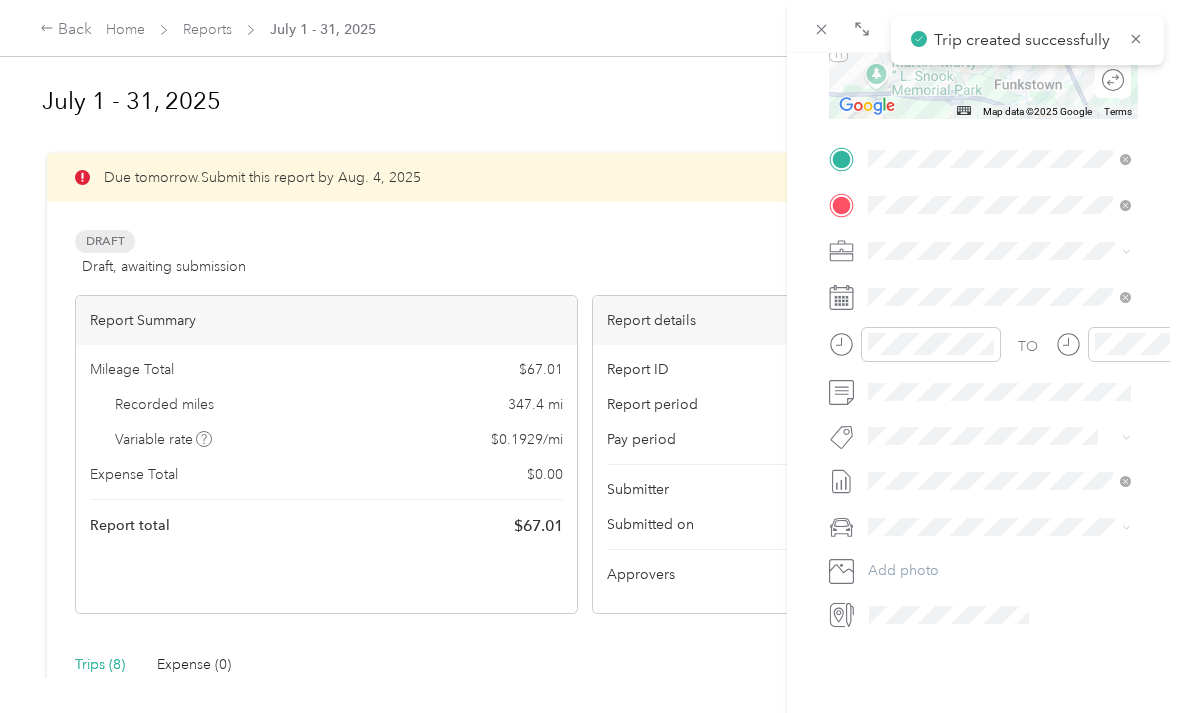 scroll, scrollTop: 372, scrollLeft: 0, axis: vertical 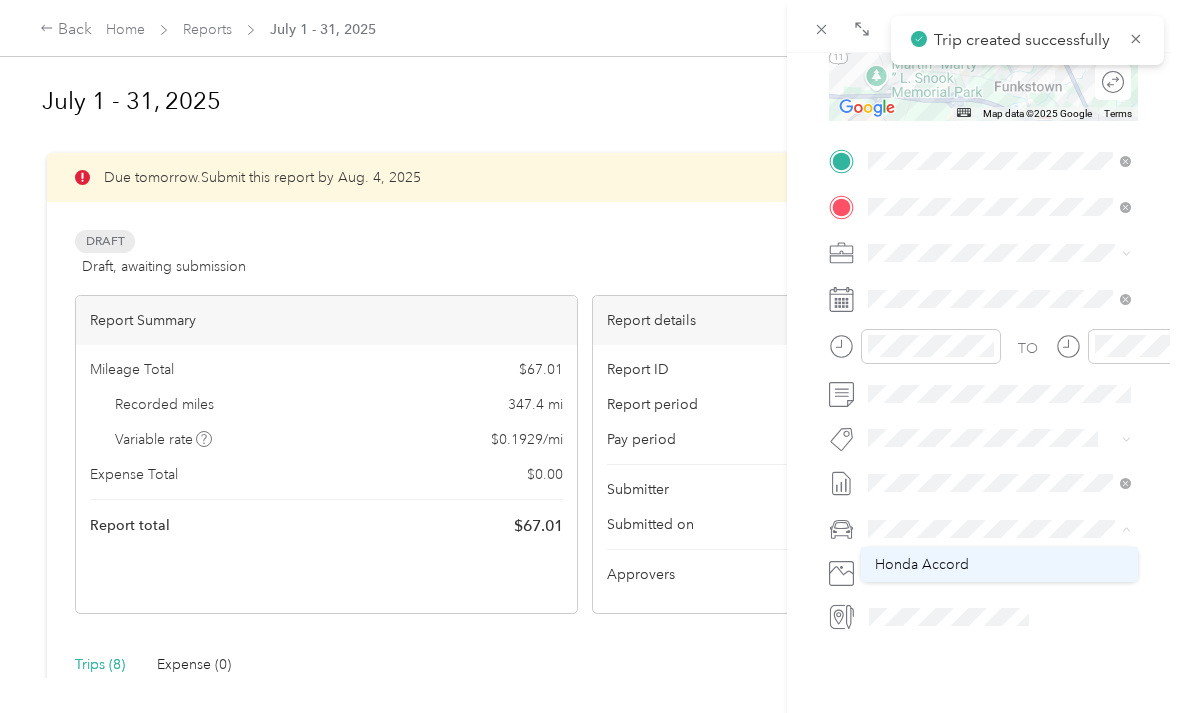 click on "Honda Accord" at bounding box center (999, 564) 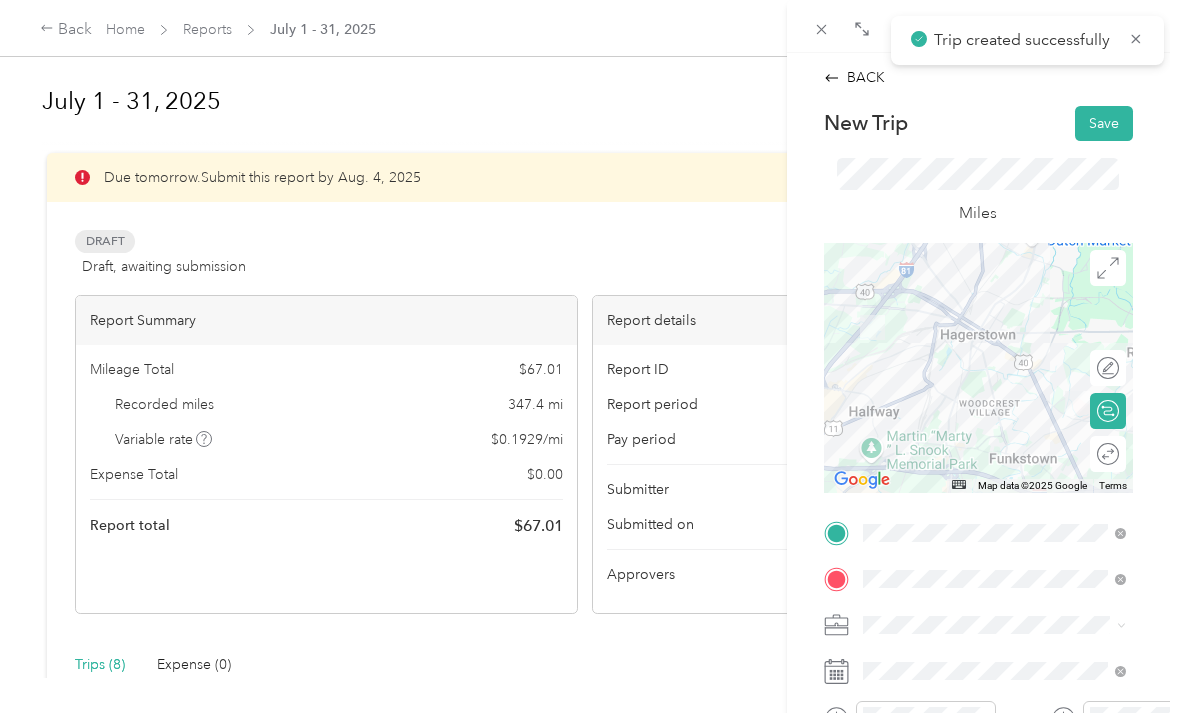 scroll, scrollTop: 0, scrollLeft: 5, axis: horizontal 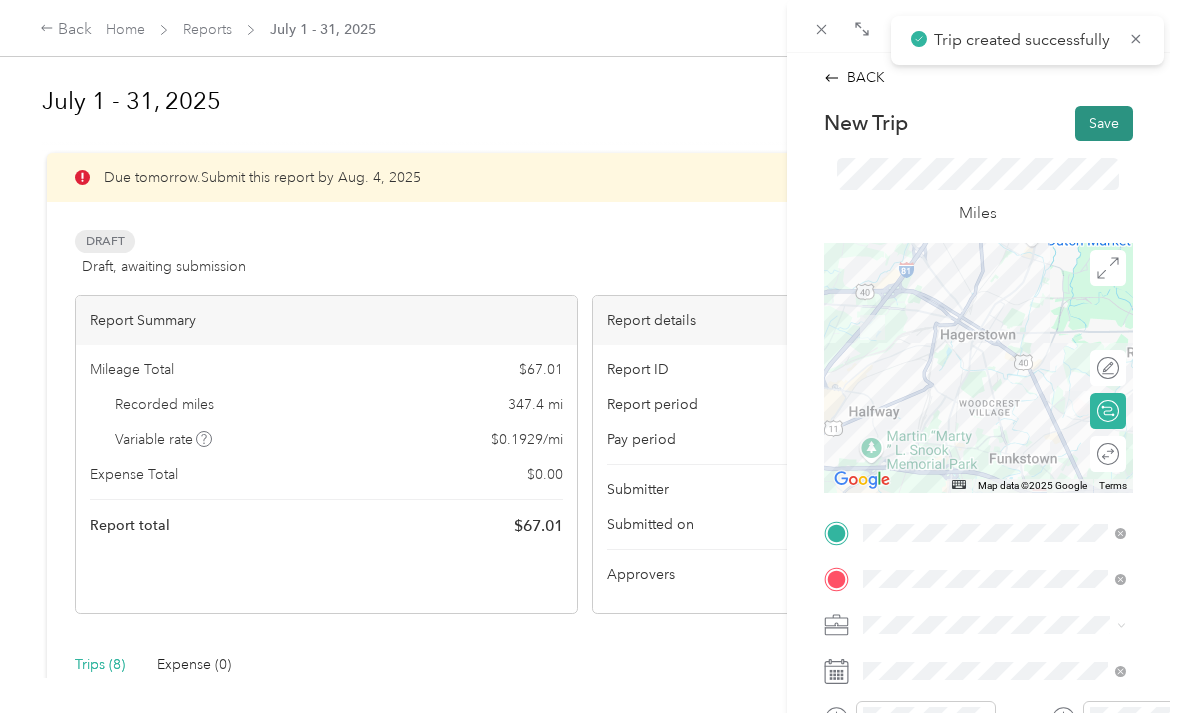 click on "Save" at bounding box center (1104, 123) 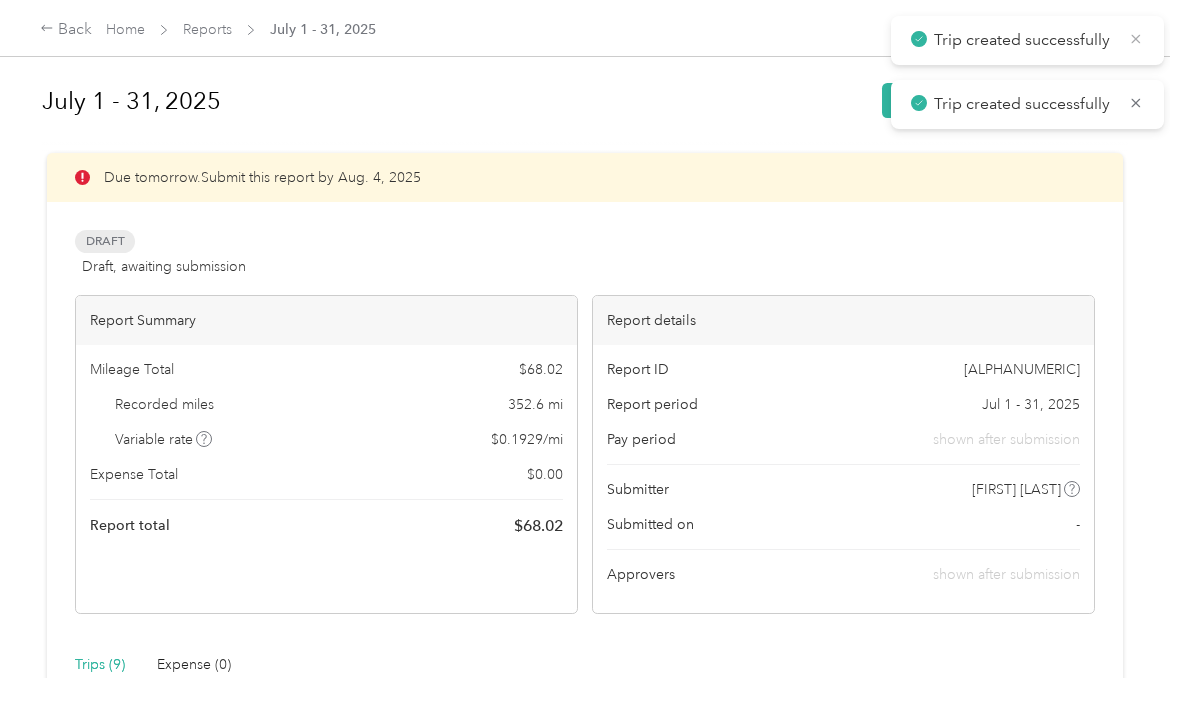 click 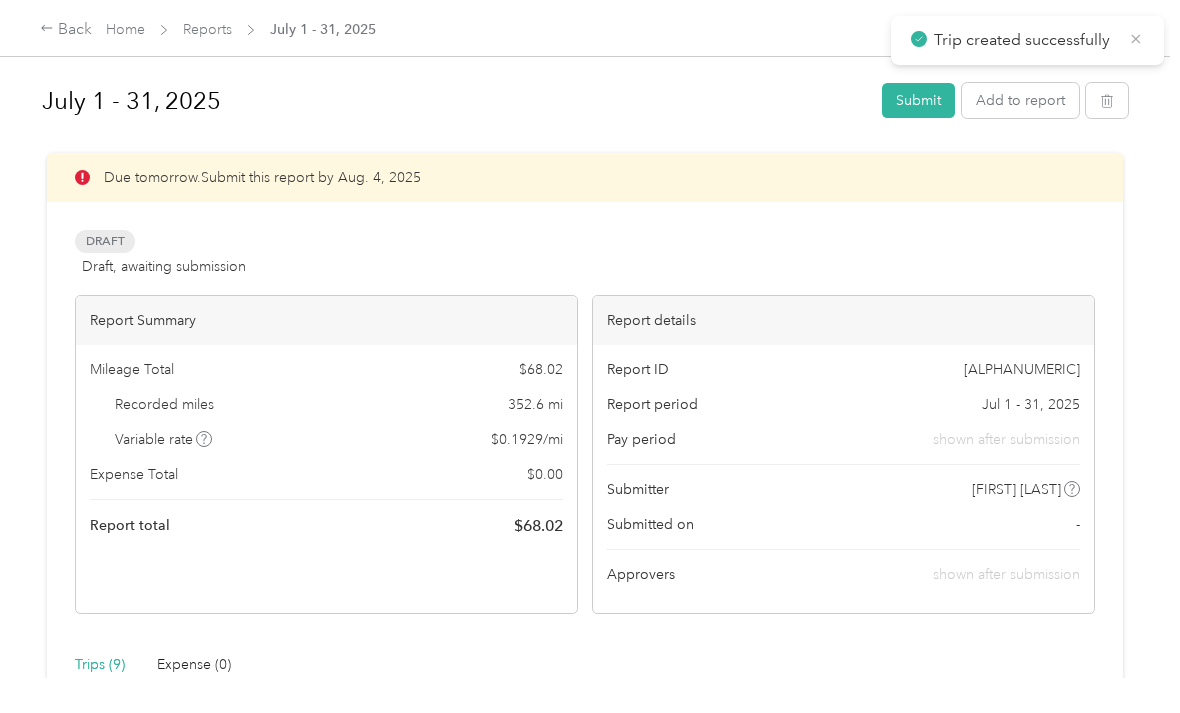 click 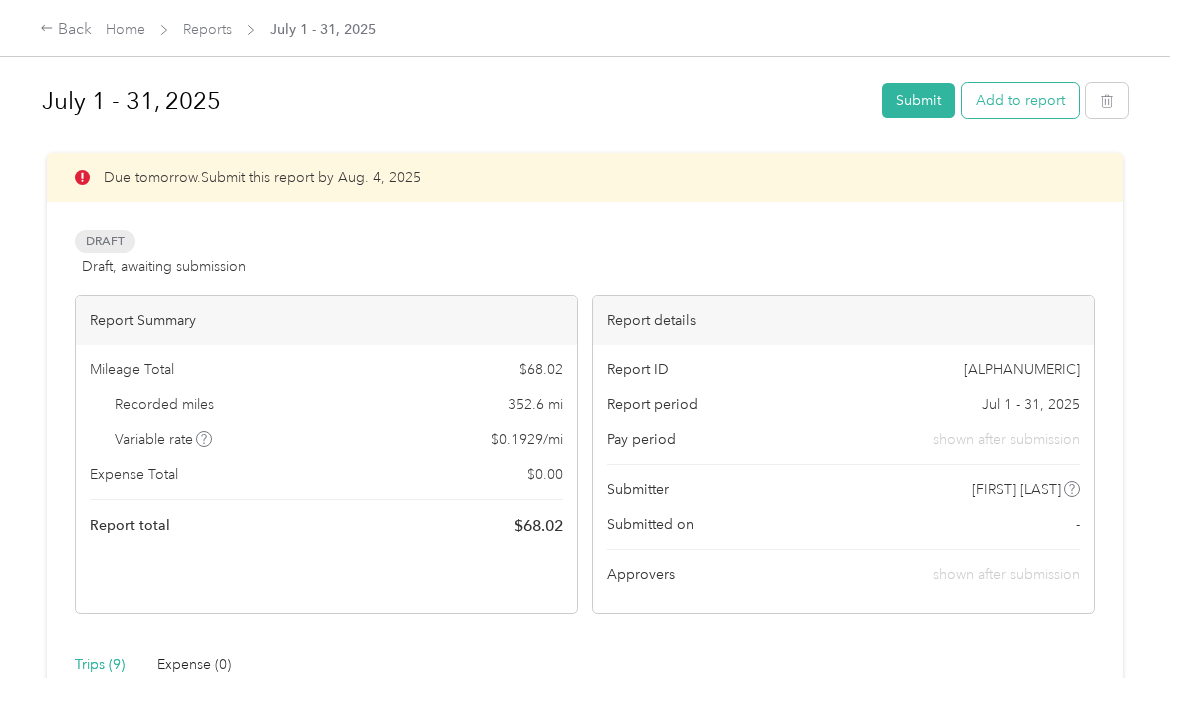 click on "Add to report" at bounding box center (1020, 100) 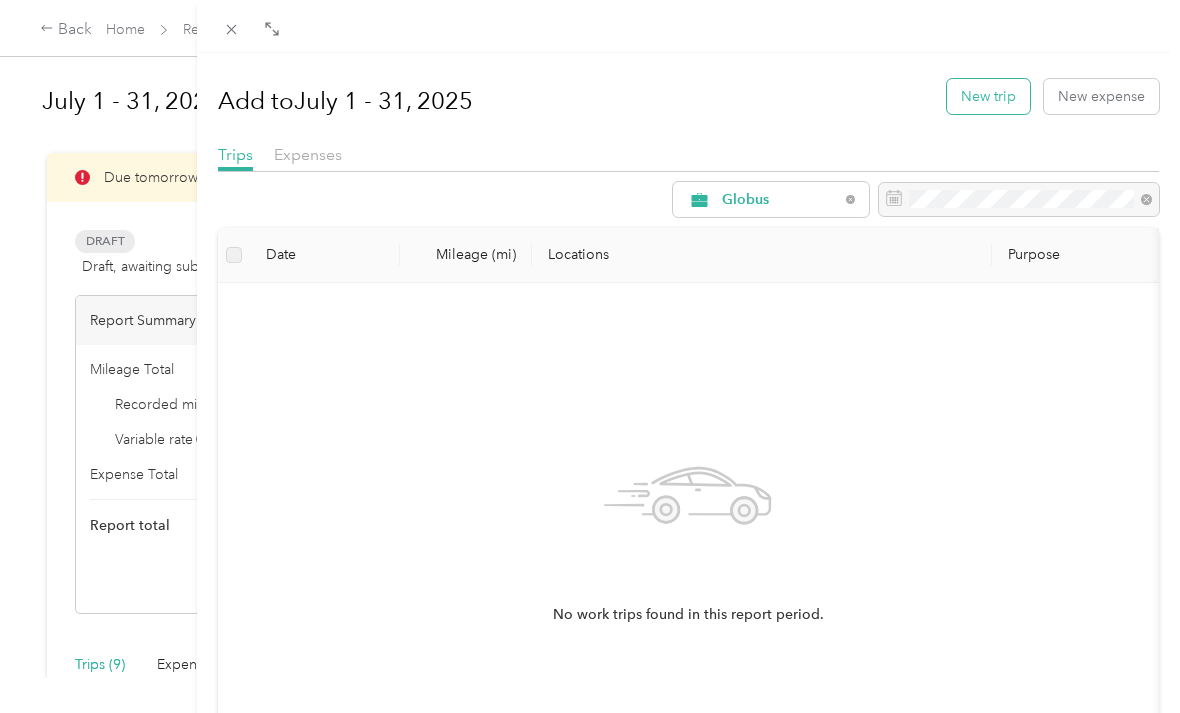 click on "New trip" at bounding box center (988, 96) 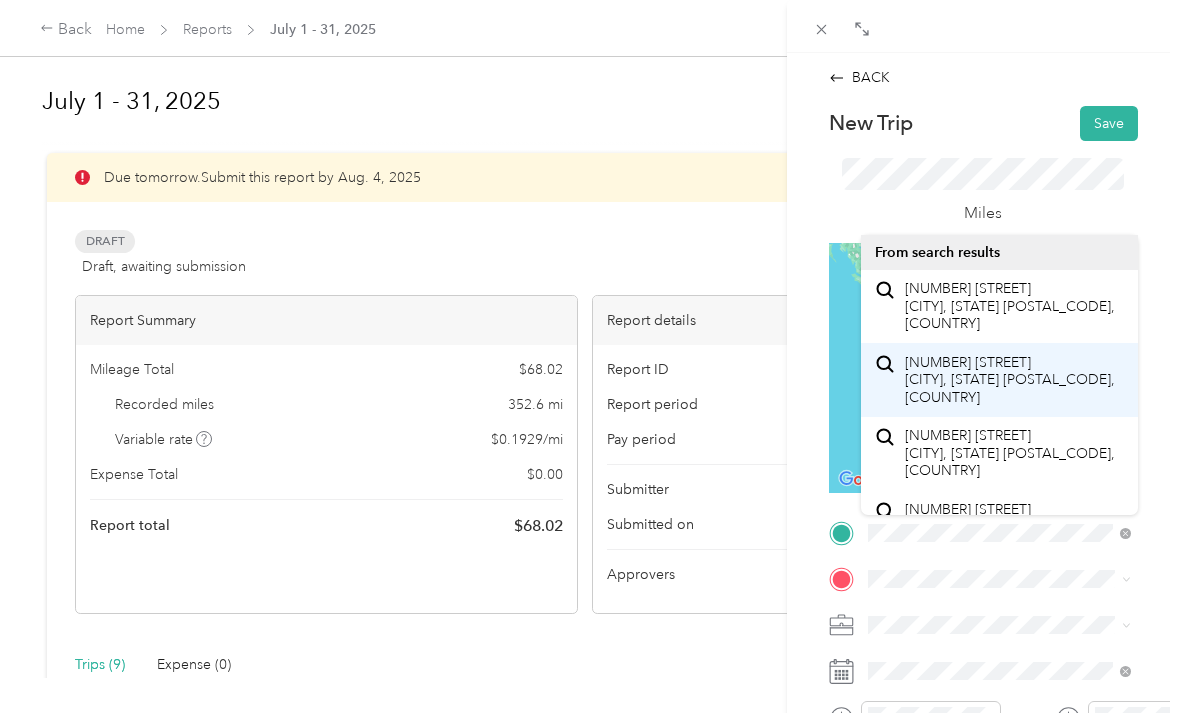 click on "[NUMBER] [STREET]
[CITY], [STATE] [POSTAL_CODE], [COUNTRY]" at bounding box center [1014, 380] 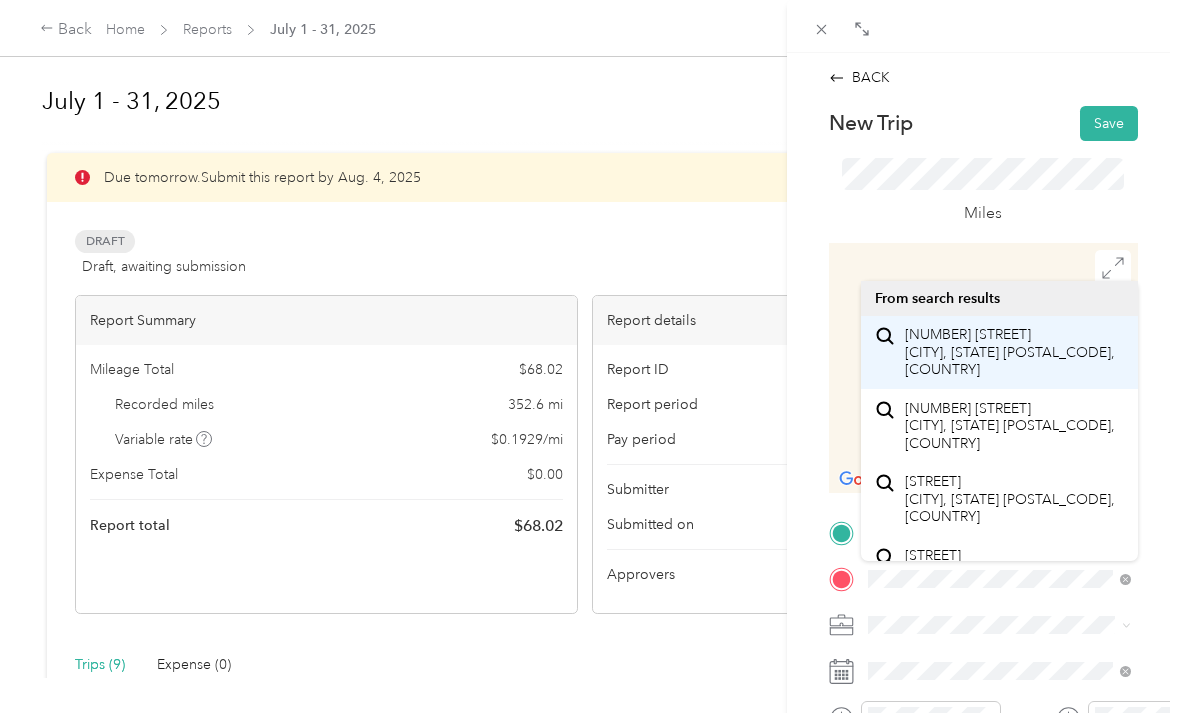 click on "[NUMBER] [STREET]
[CITY], [STATE] [POSTAL_CODE], [COUNTRY]" at bounding box center [1014, 352] 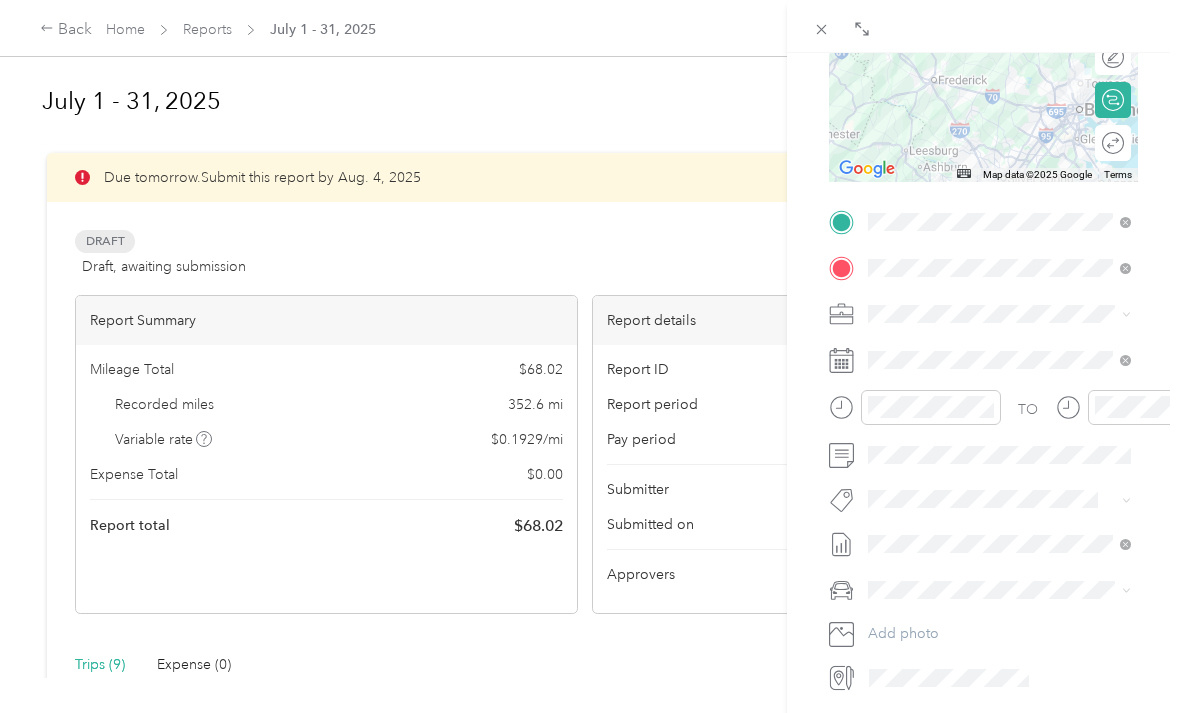 scroll, scrollTop: 313, scrollLeft: 0, axis: vertical 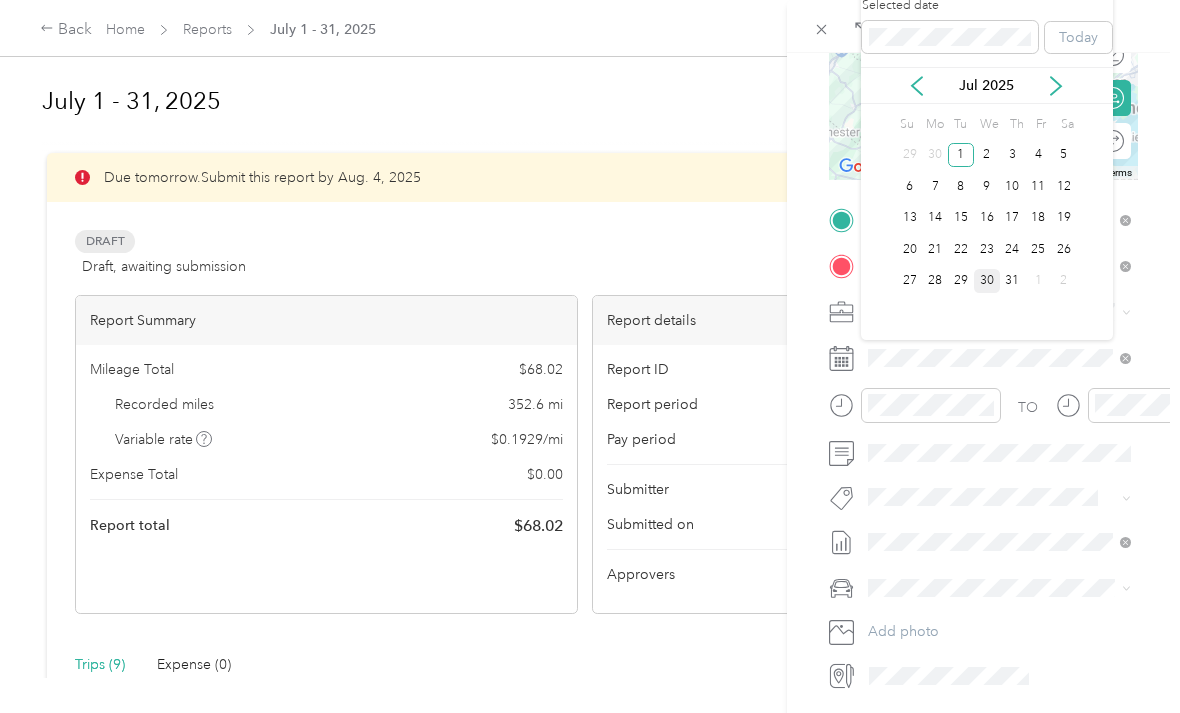 click on "30" at bounding box center [987, 281] 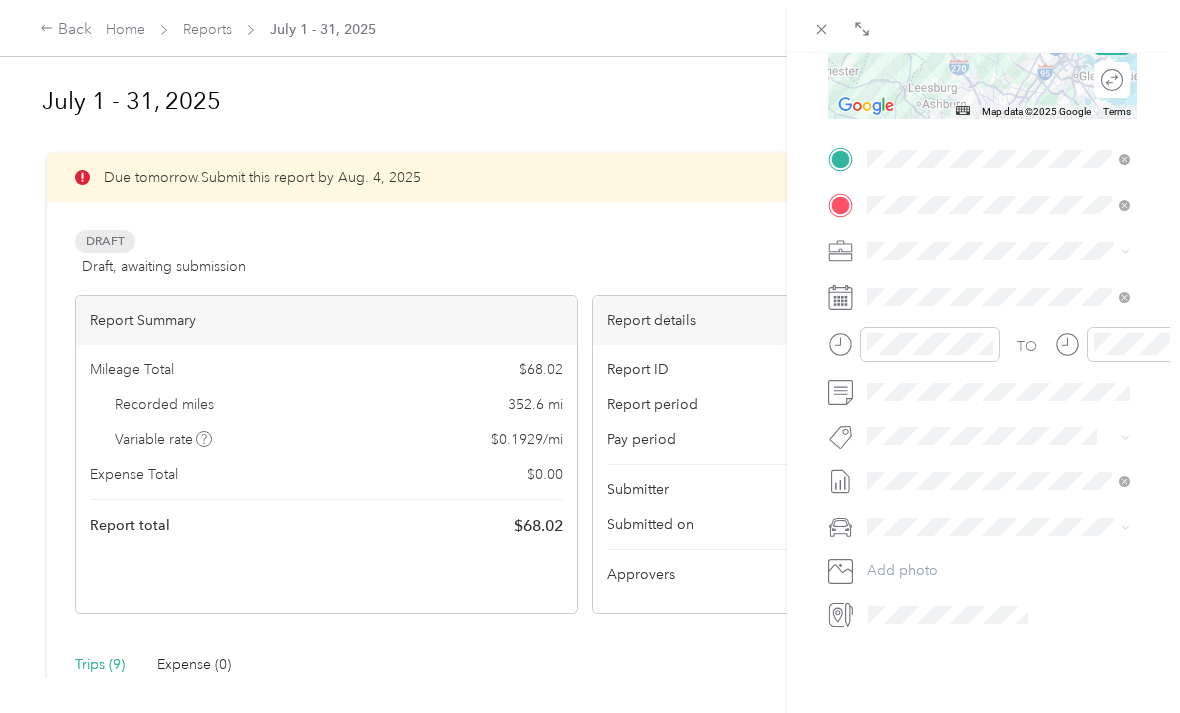 scroll, scrollTop: 372, scrollLeft: 1, axis: both 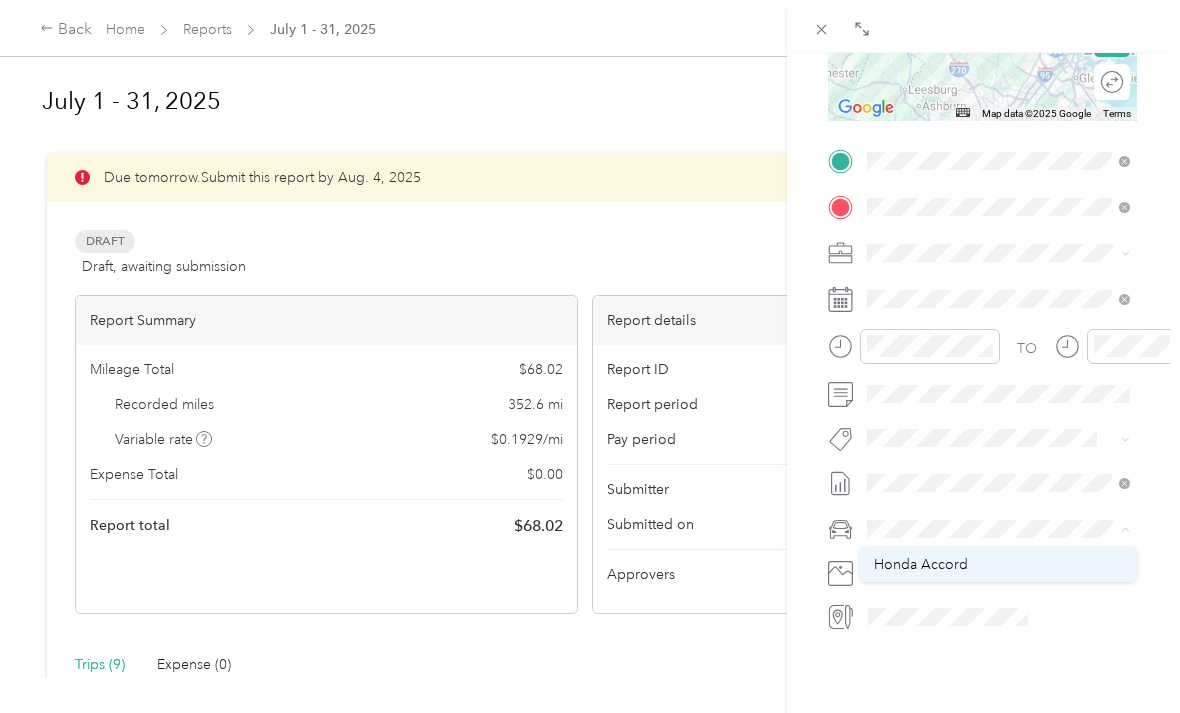click on "Honda Accord" at bounding box center [998, 564] 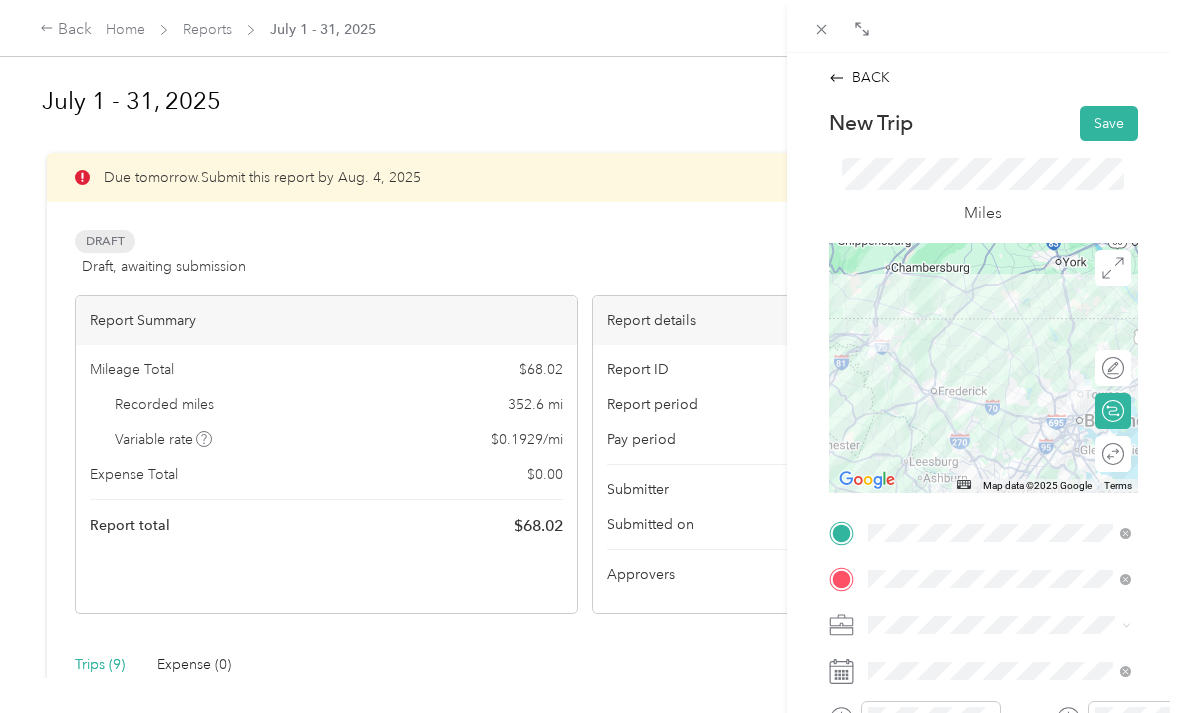 scroll, scrollTop: 0, scrollLeft: 0, axis: both 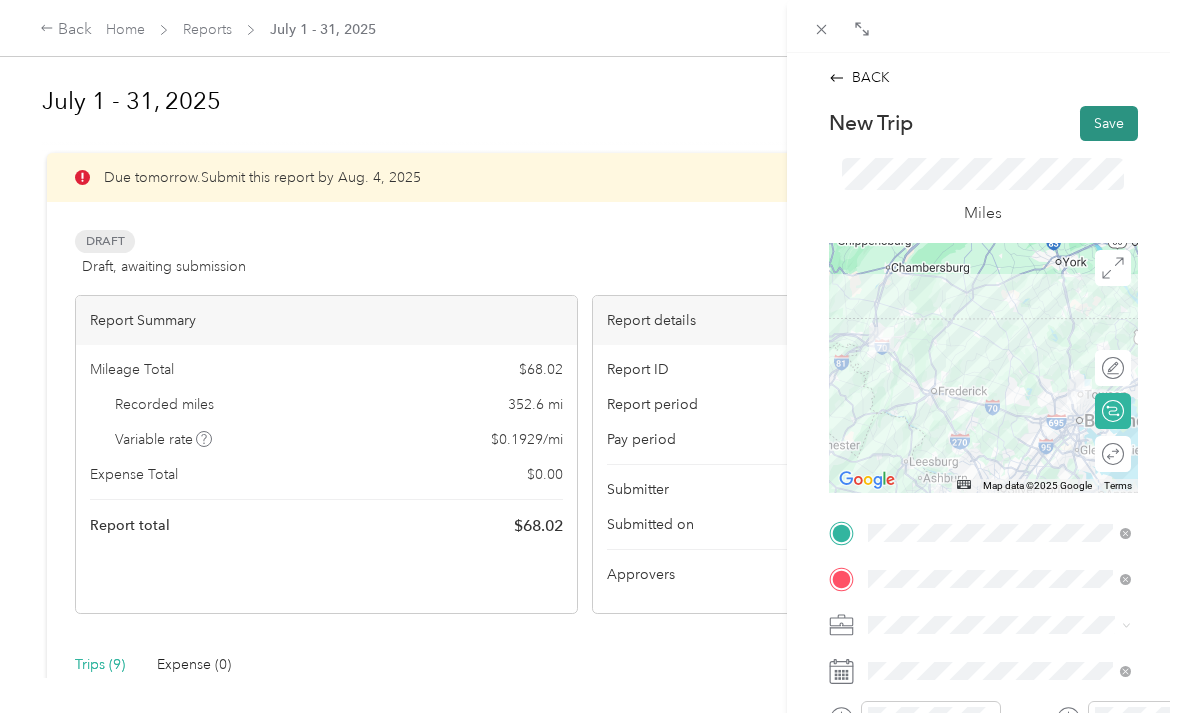 click on "Save" at bounding box center [1109, 123] 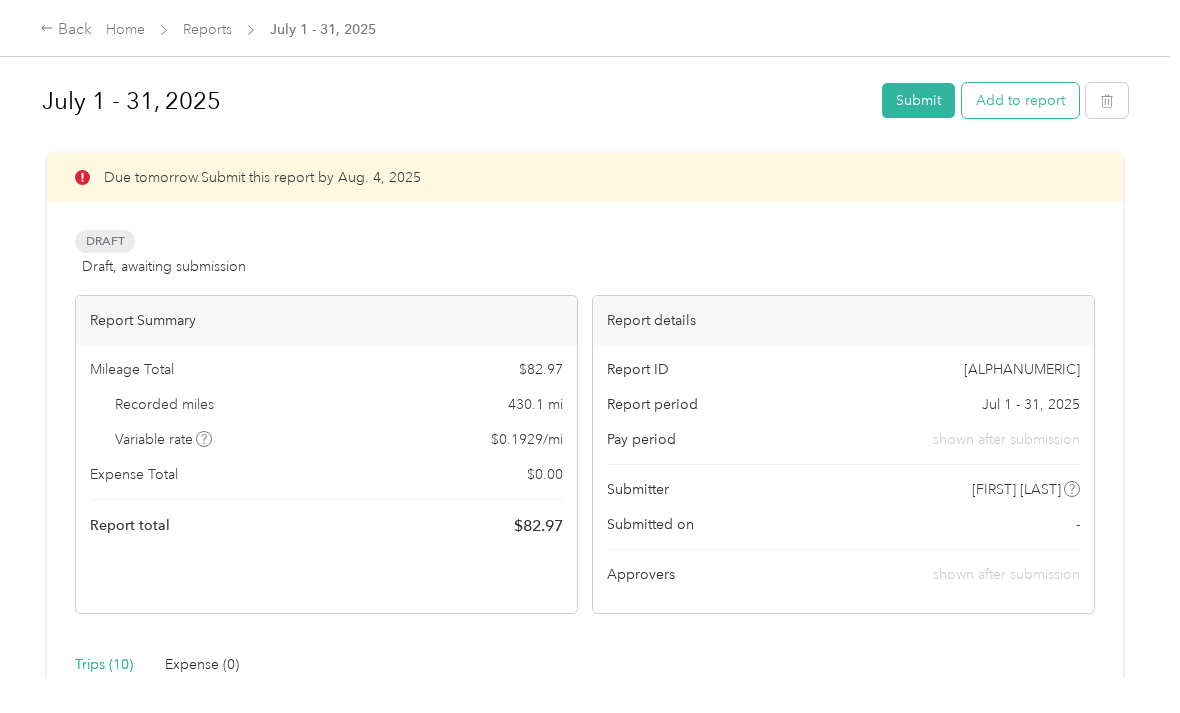 click on "Add to report" at bounding box center [1020, 100] 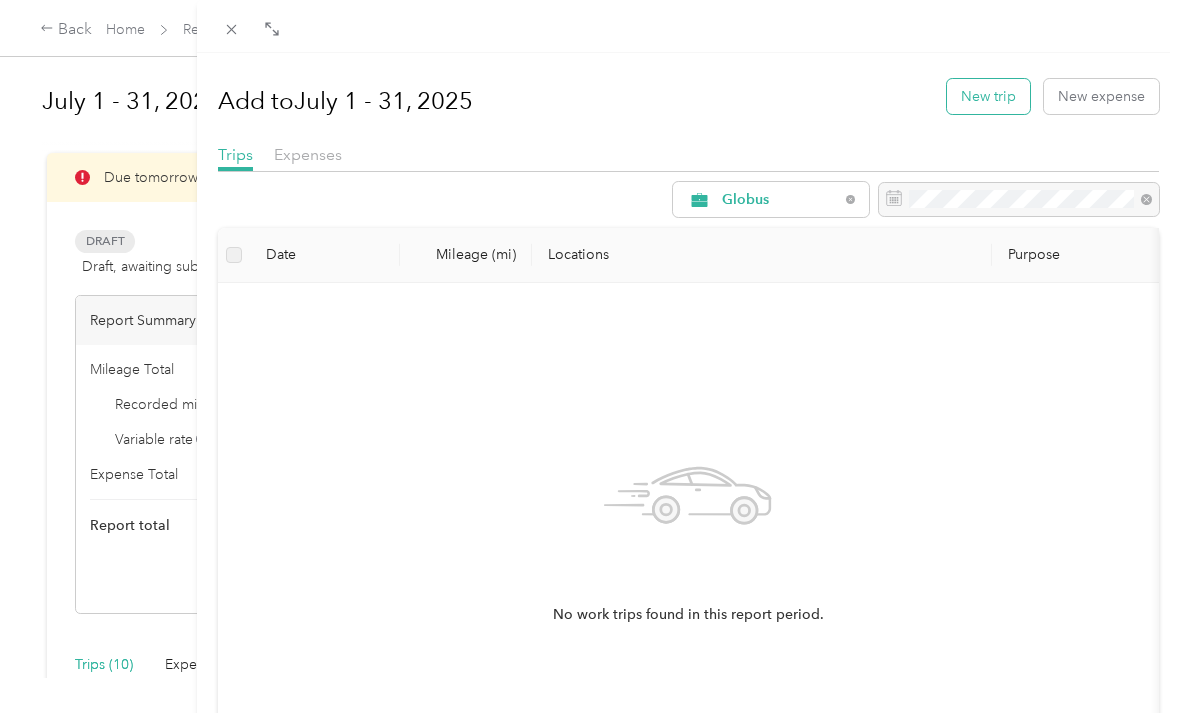 click on "New trip" at bounding box center (988, 96) 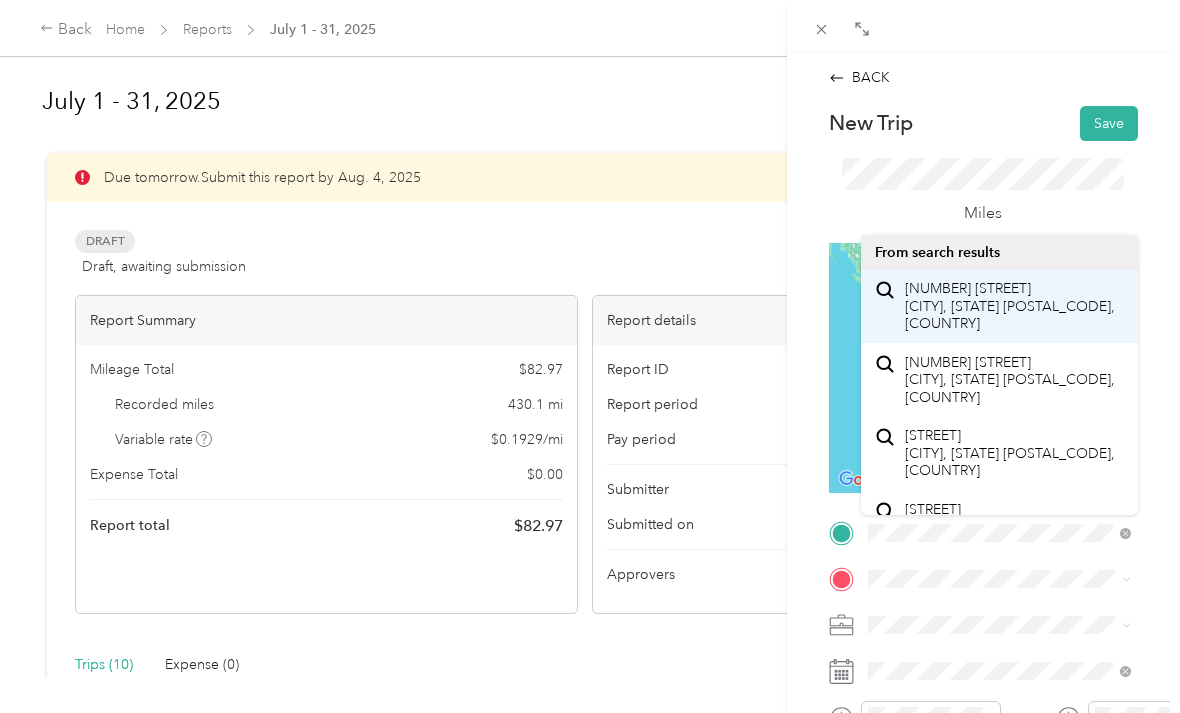 click on "[NUMBER] [STREET]
[CITY], [STATE] [POSTAL_CODE], [COUNTRY]" at bounding box center (1014, 306) 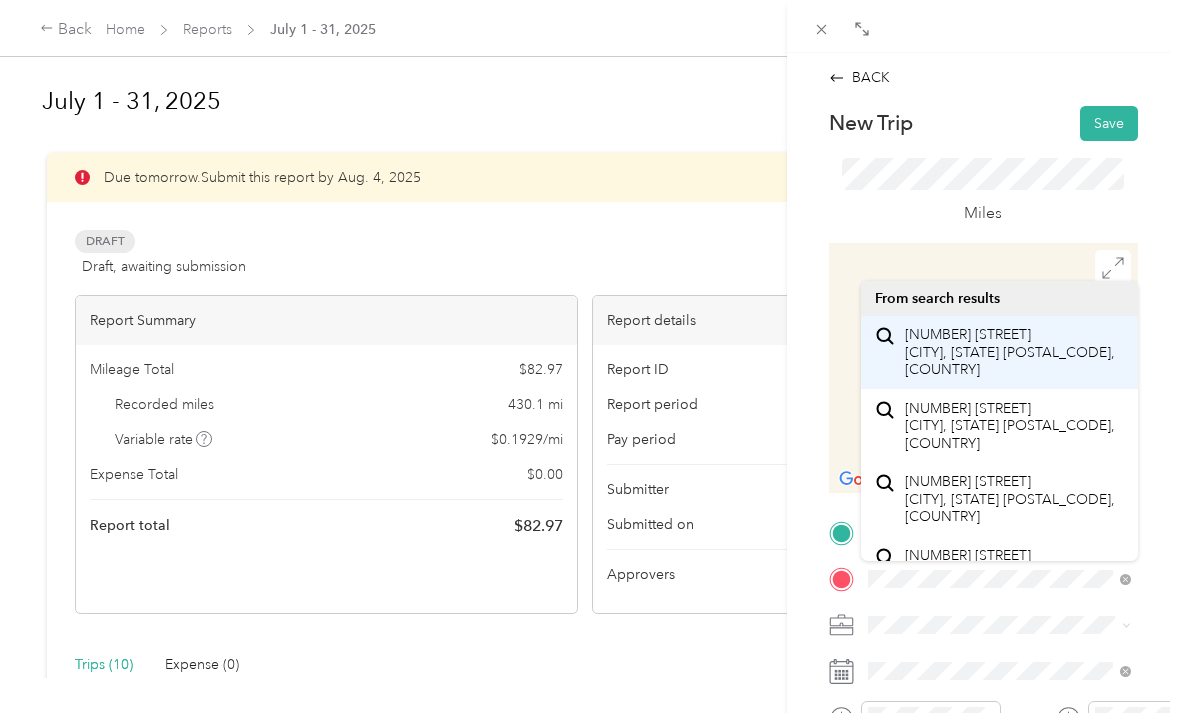 click on "[NUMBER] [STREET]
[CITY], [STATE] [POSTAL_CODE], [COUNTRY]" at bounding box center (1014, 352) 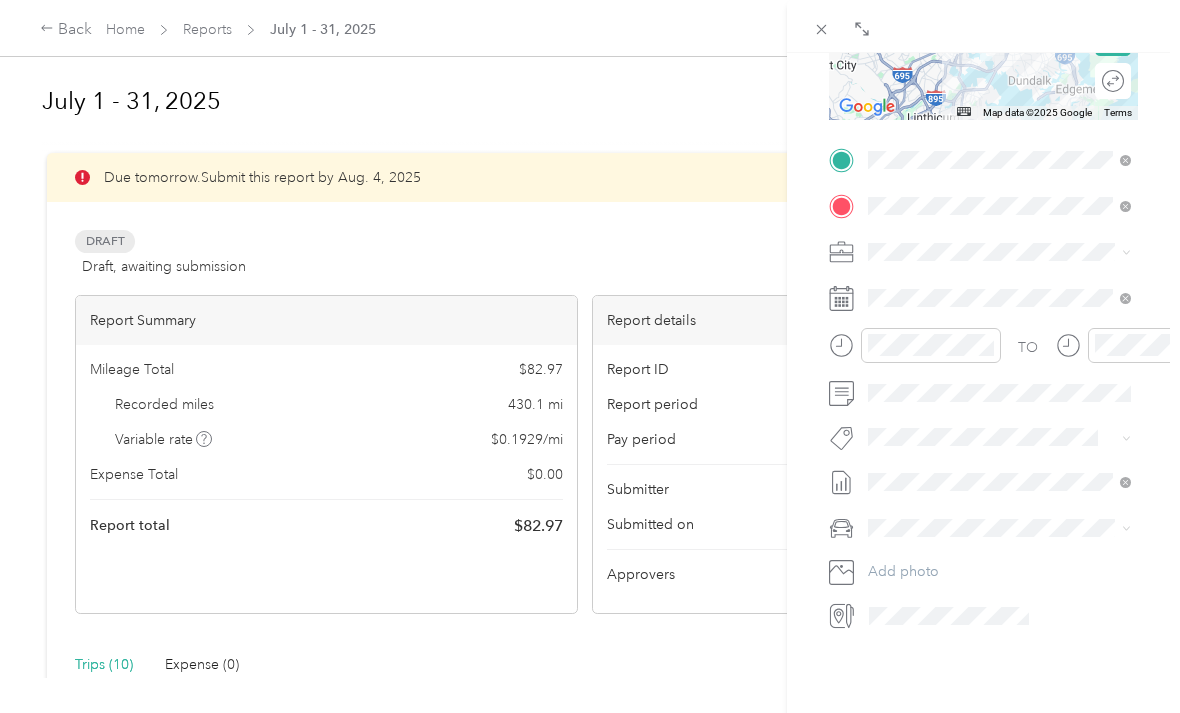 scroll, scrollTop: 372, scrollLeft: 0, axis: vertical 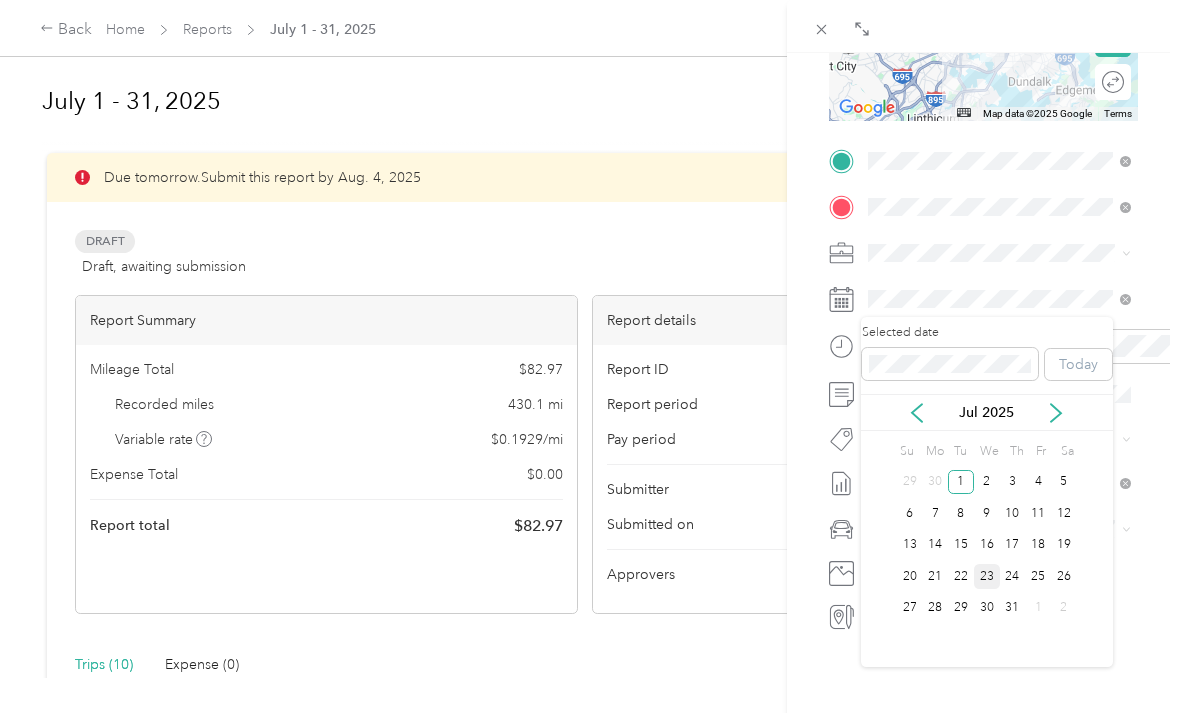 click on "23" at bounding box center (987, 576) 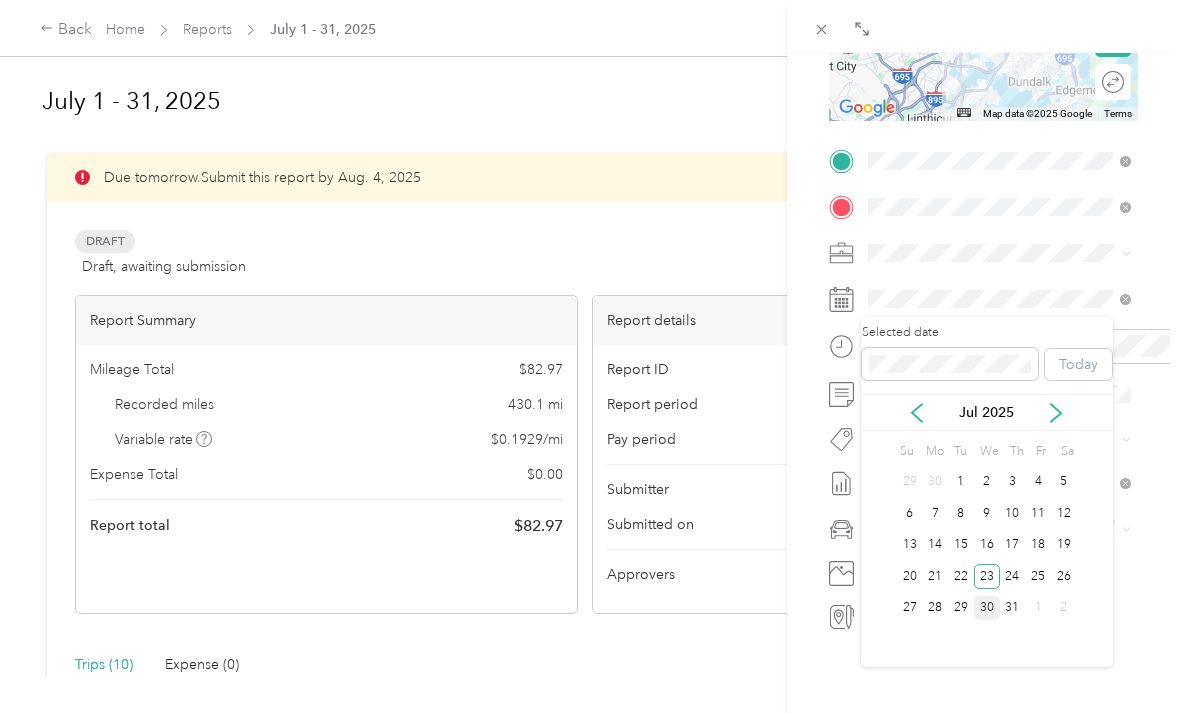 click on "30" at bounding box center [987, 608] 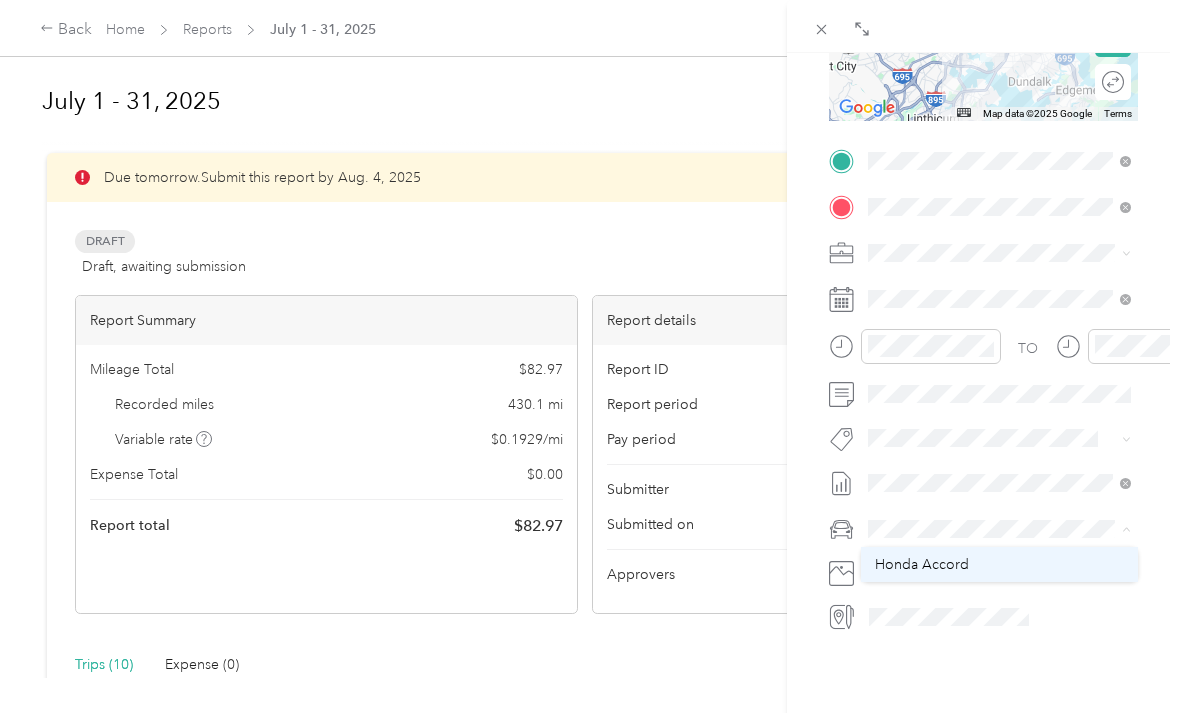click on "Honda Accord" at bounding box center (999, 564) 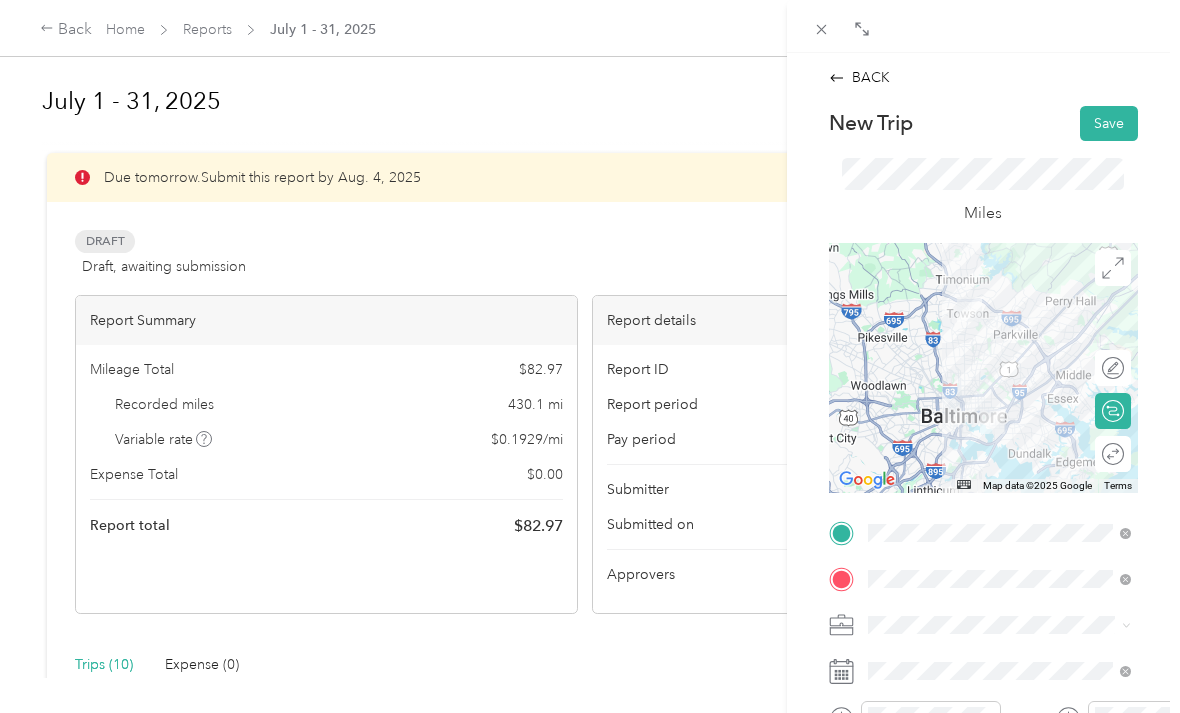 scroll, scrollTop: 0, scrollLeft: 0, axis: both 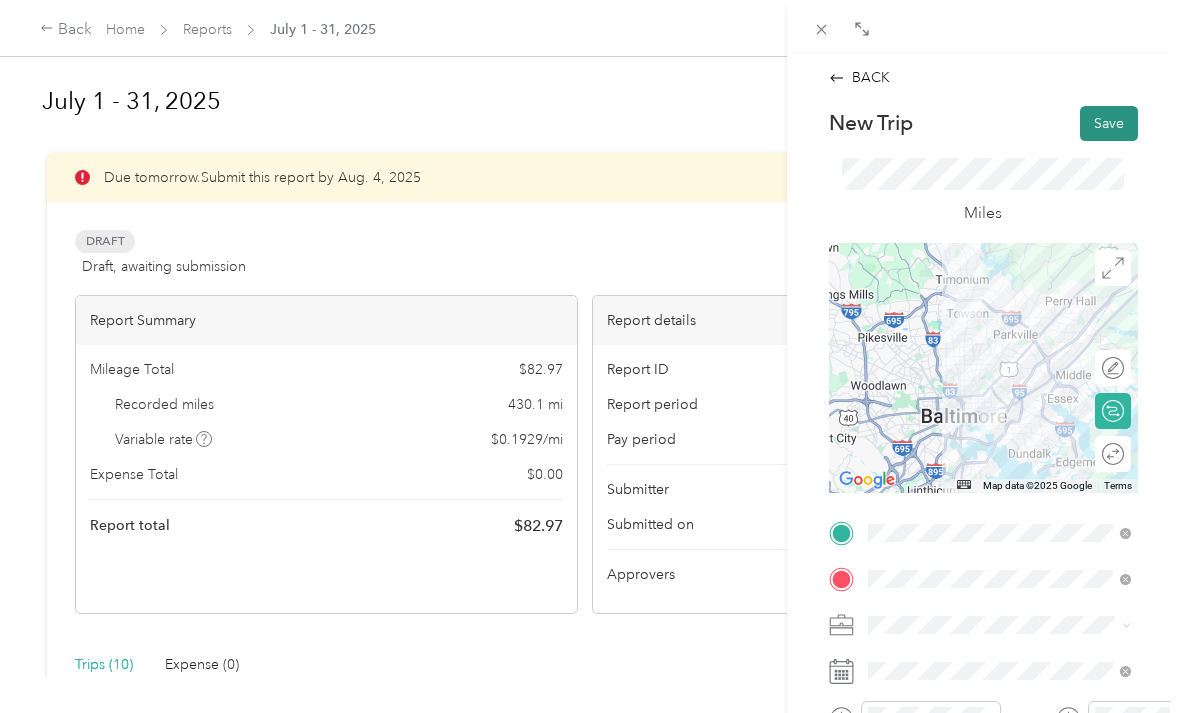 click on "Save" at bounding box center [1109, 123] 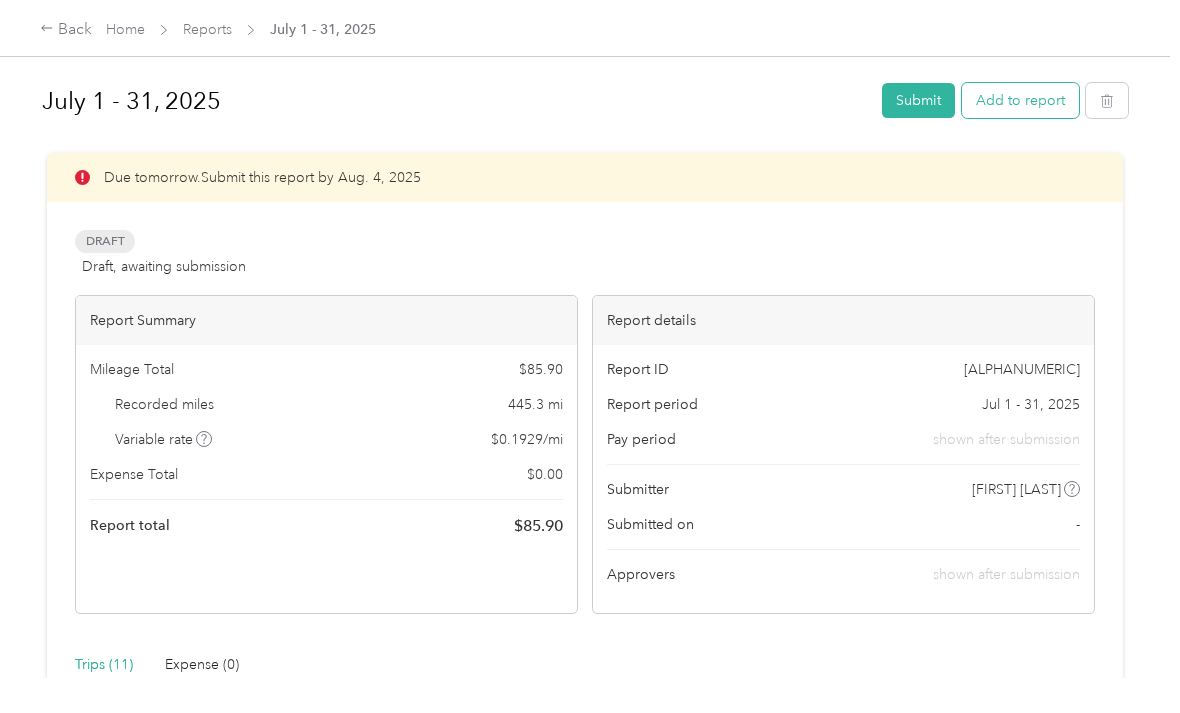click on "Add to report" at bounding box center (1020, 100) 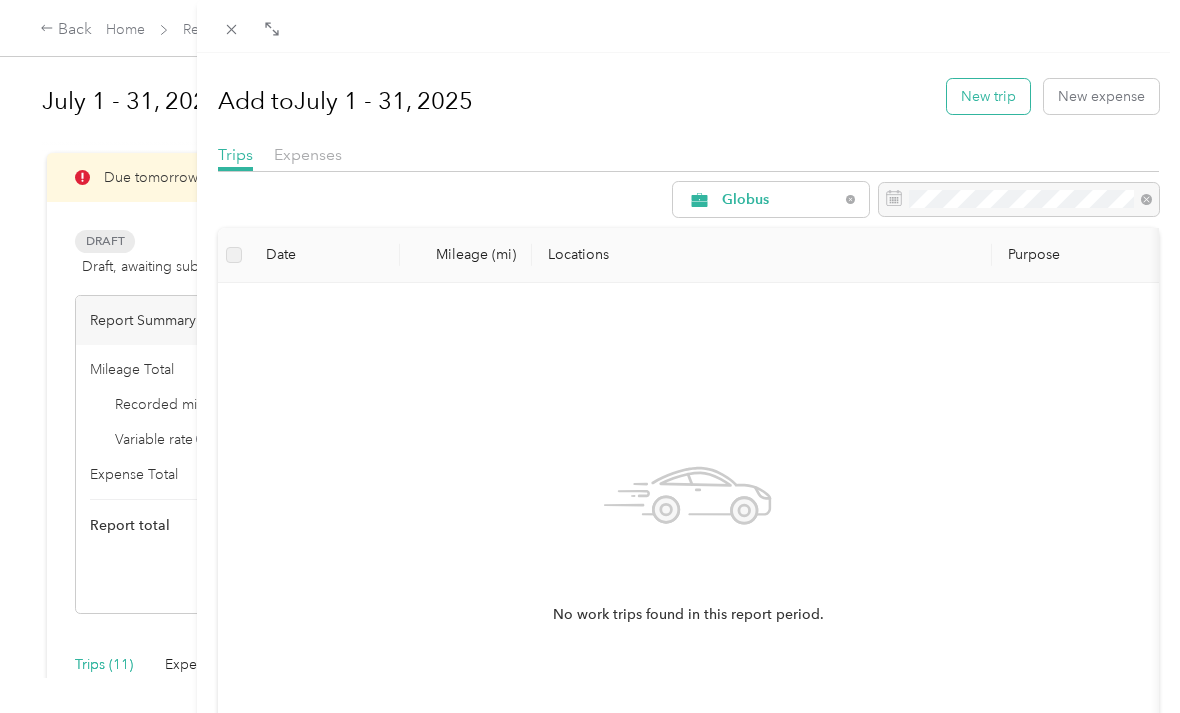 click on "New trip" at bounding box center (988, 96) 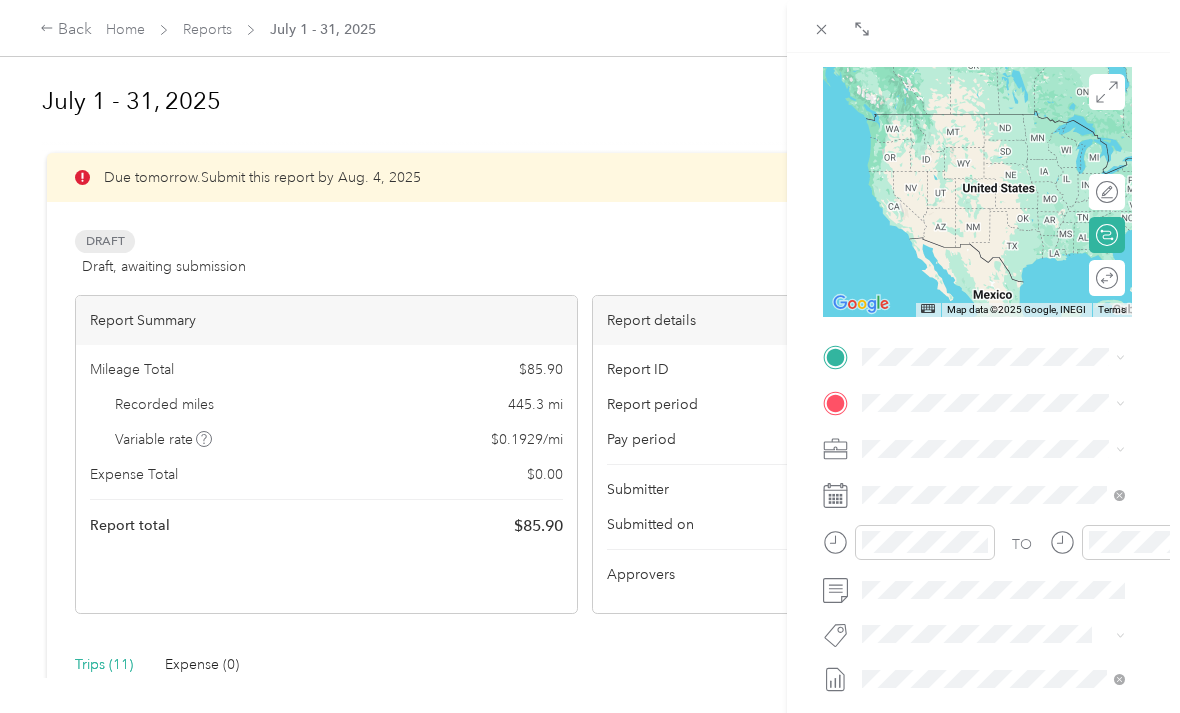 scroll, scrollTop: 177, scrollLeft: 6, axis: both 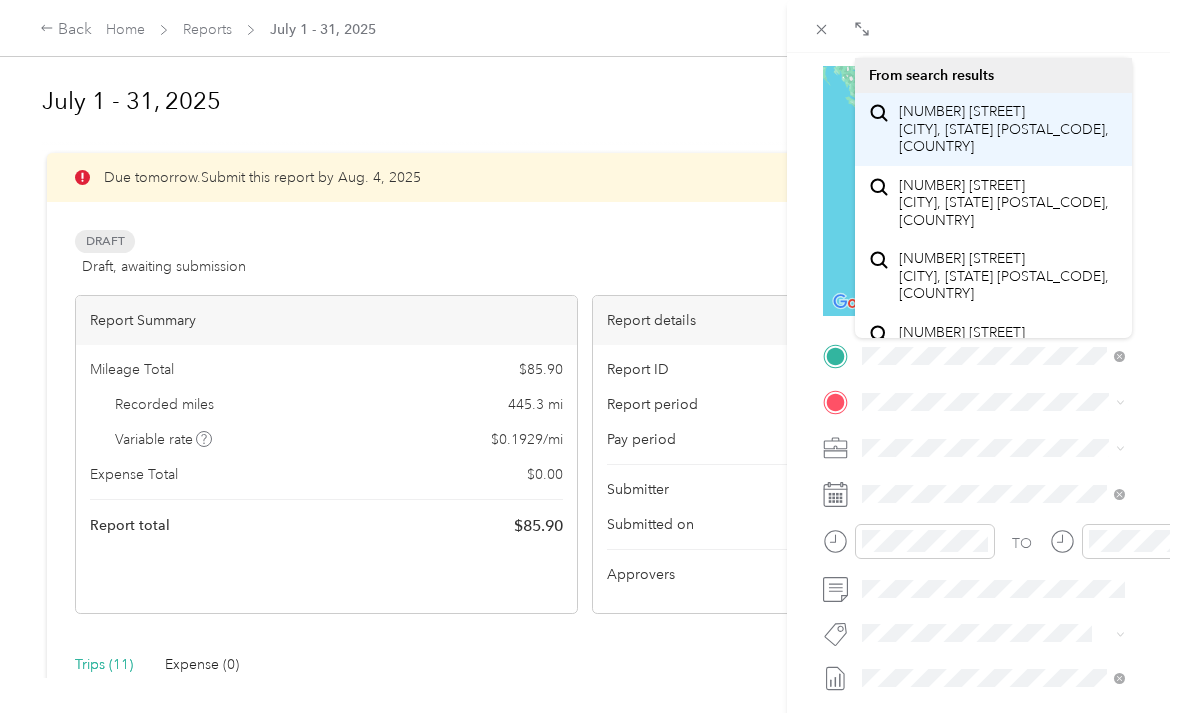 click on "[NUMBER] [STREET]
[CITY], [STATE] [POSTAL_CODE], [COUNTRY]" at bounding box center [1008, 129] 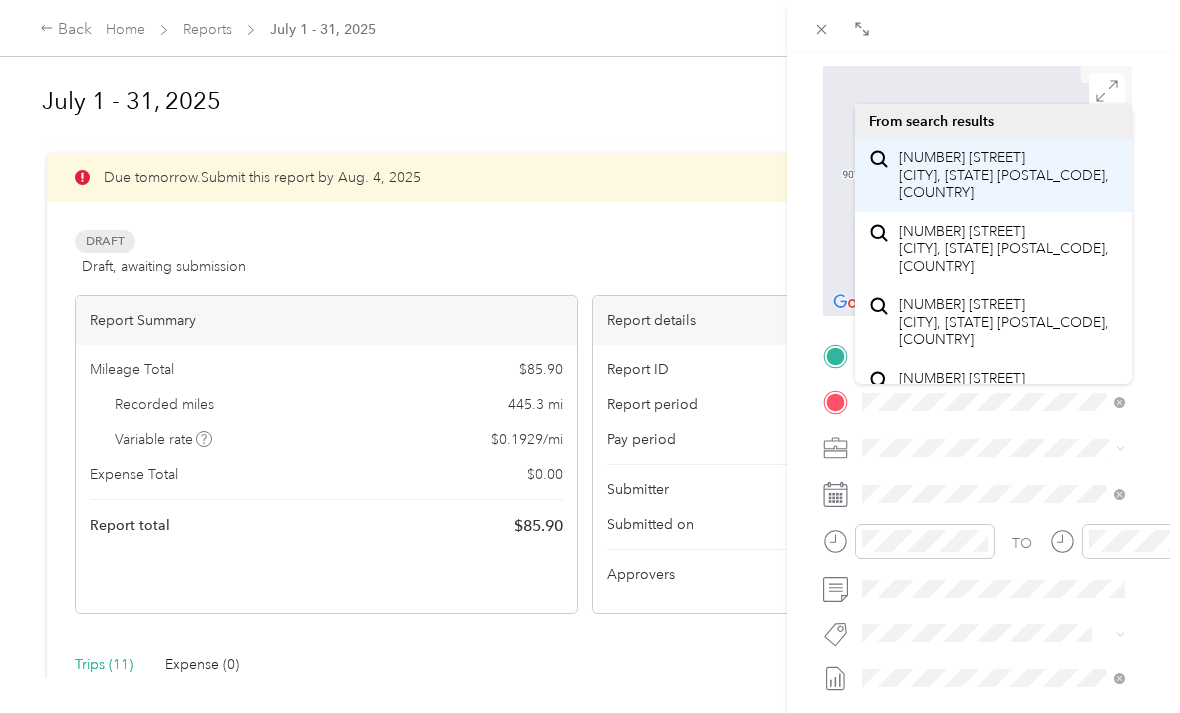 click on "[NUMBER] [STREET]
[CITY], [STATE] [POSTAL_CODE], [COUNTRY]" at bounding box center (1008, 175) 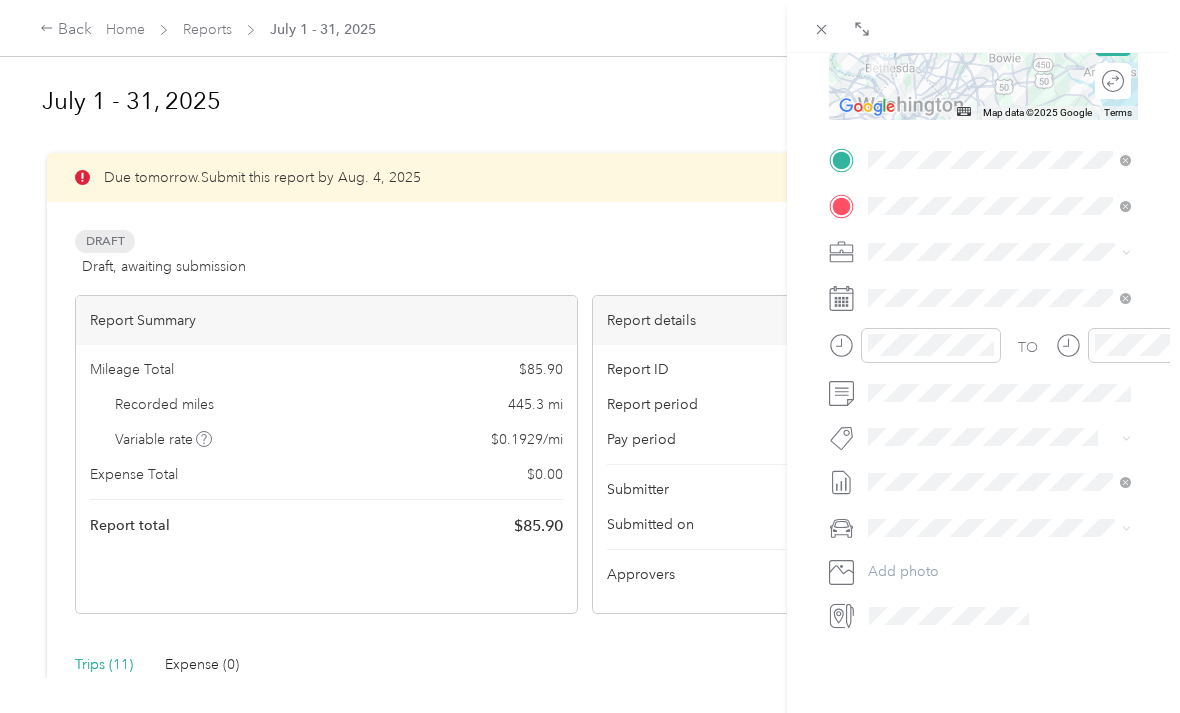 scroll, scrollTop: 372, scrollLeft: 0, axis: vertical 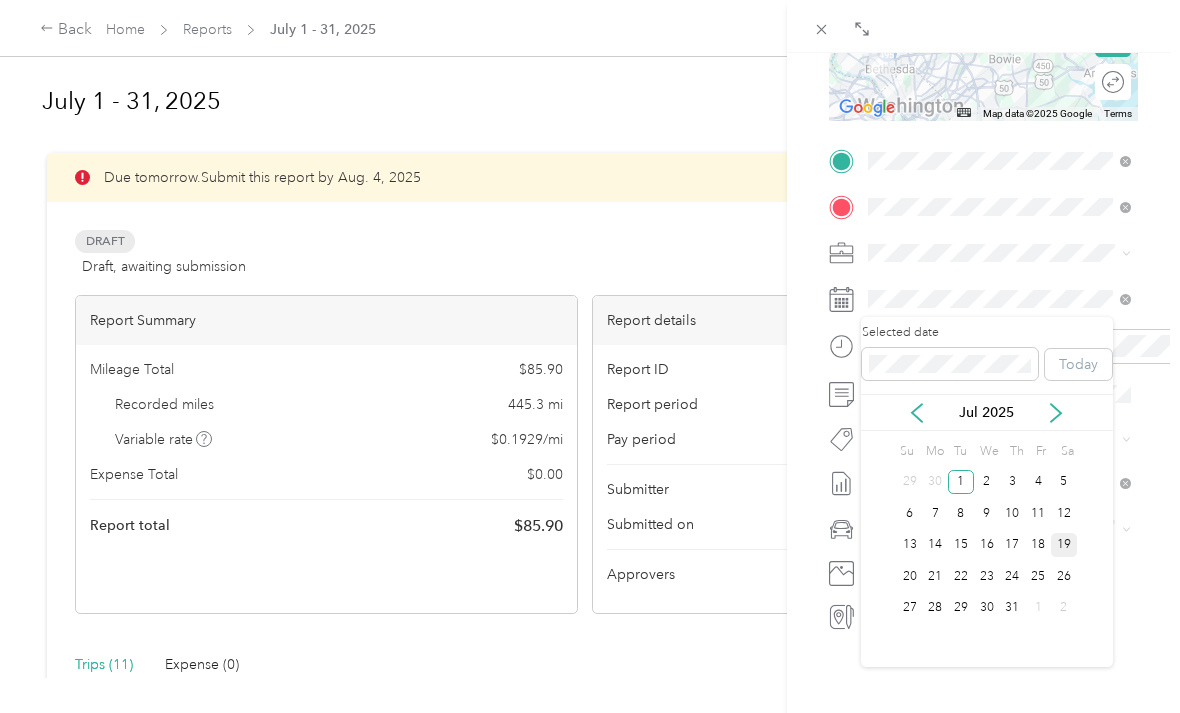 click on "19" at bounding box center [1064, 545] 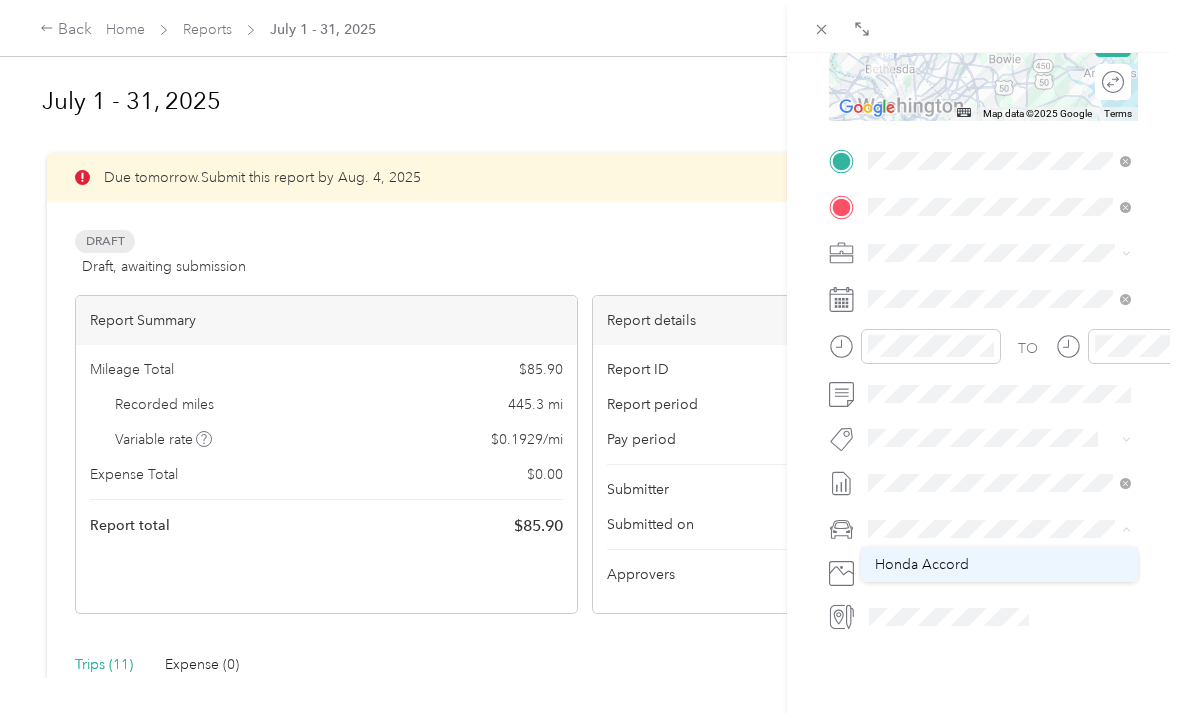click on "Honda Accord" at bounding box center [999, 564] 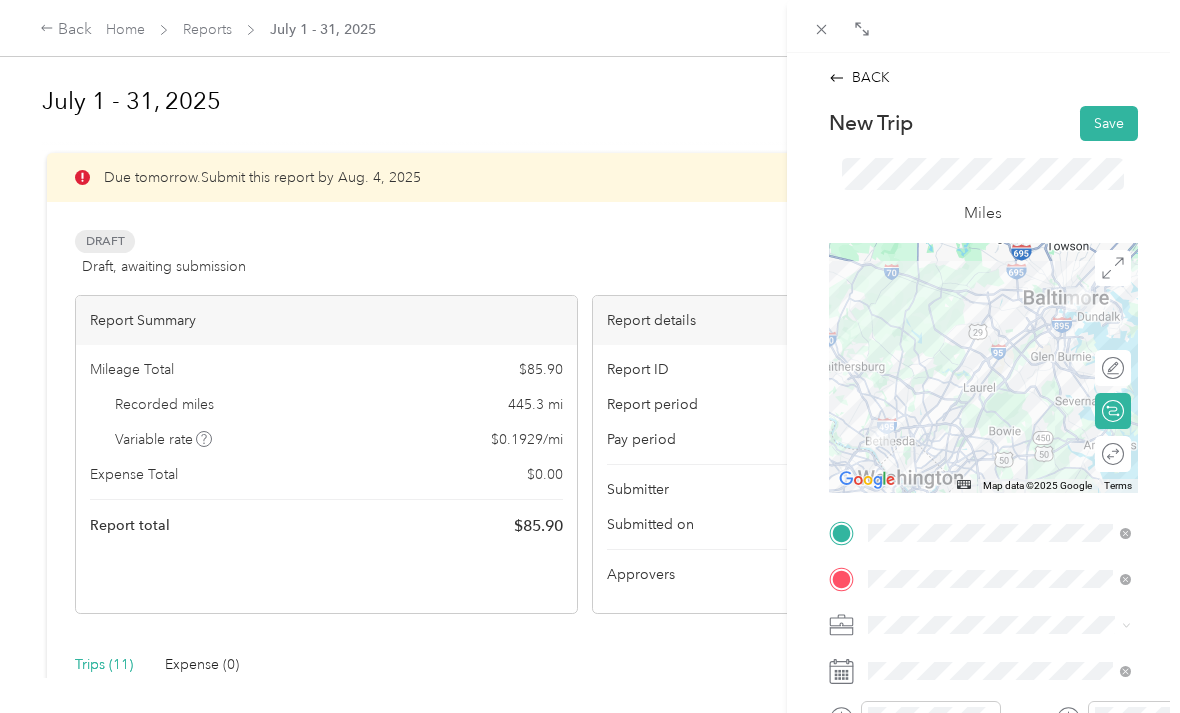 scroll, scrollTop: 0, scrollLeft: 0, axis: both 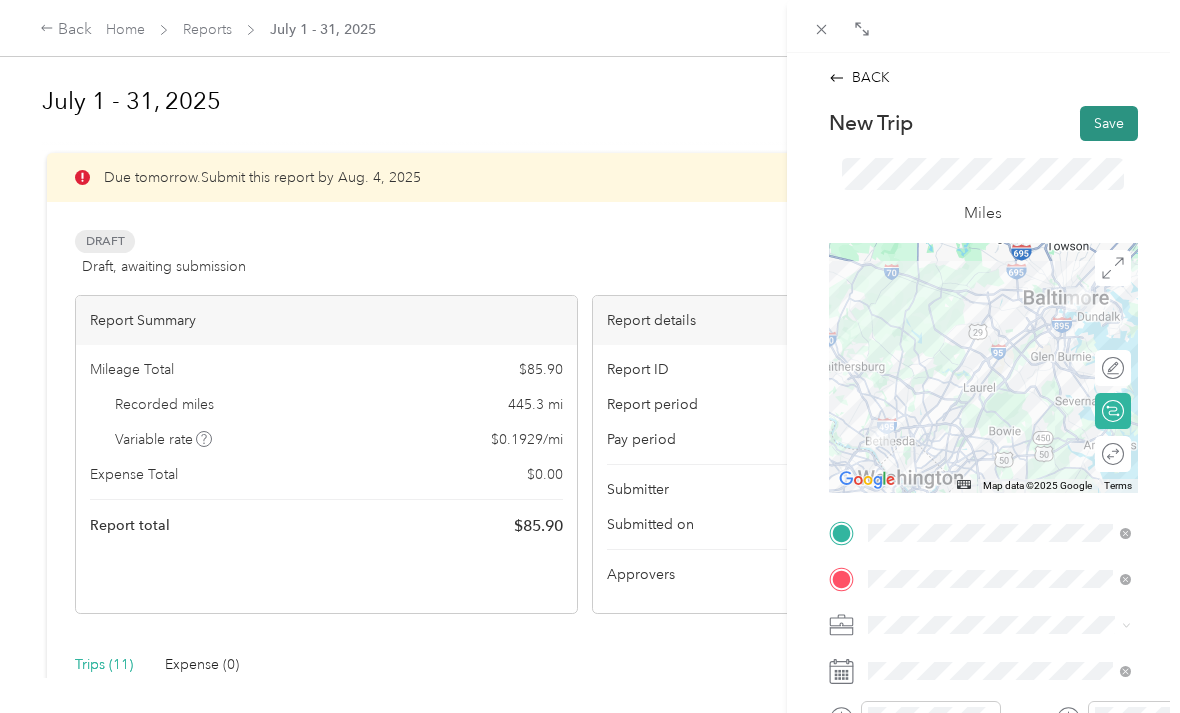 click on "Save" at bounding box center (1109, 123) 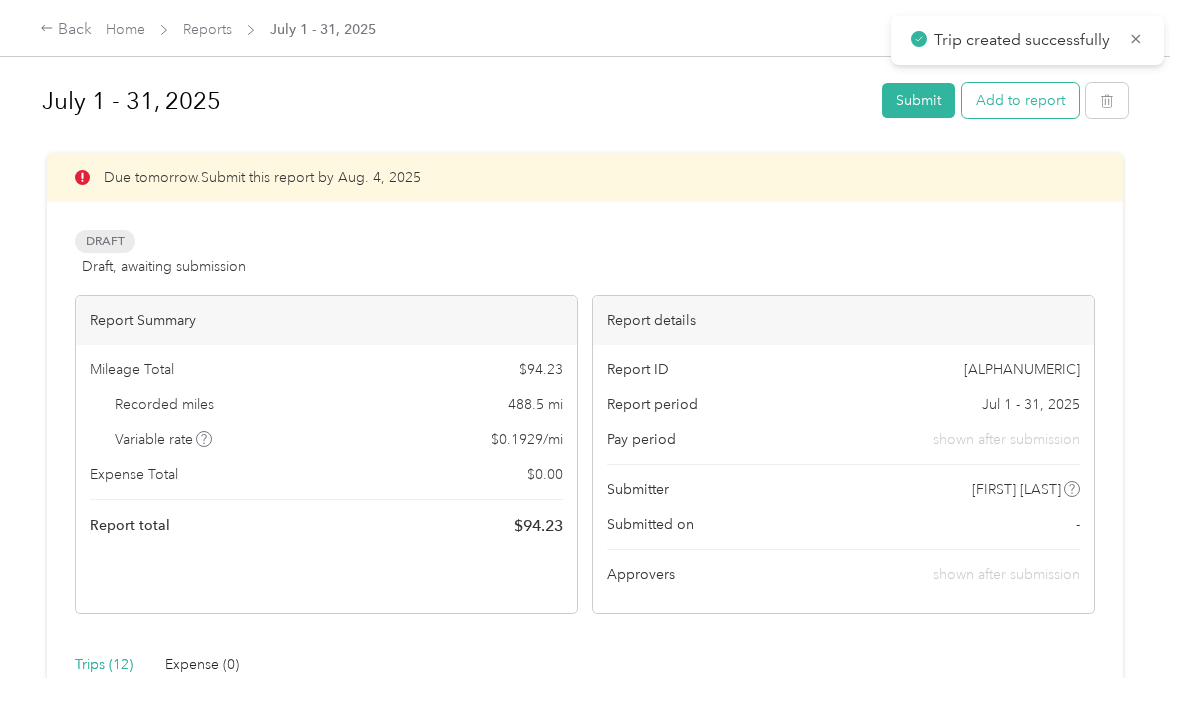 click on "Add to report" at bounding box center (1020, 100) 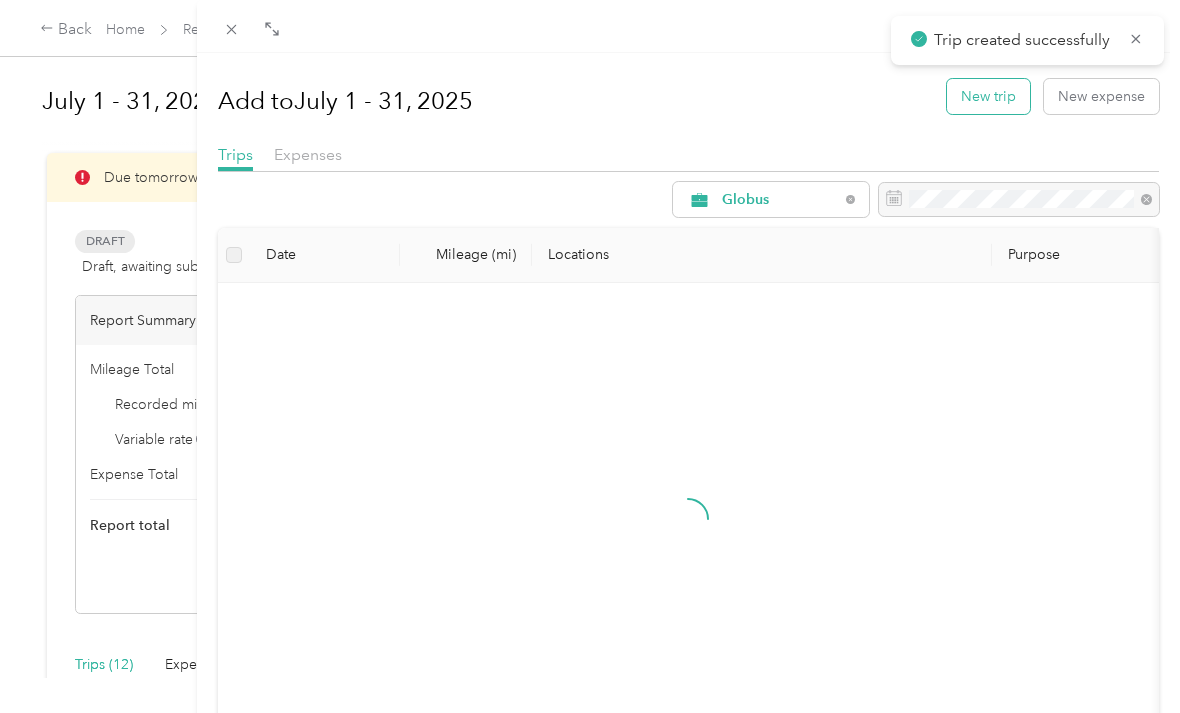 click on "New trip" at bounding box center (988, 96) 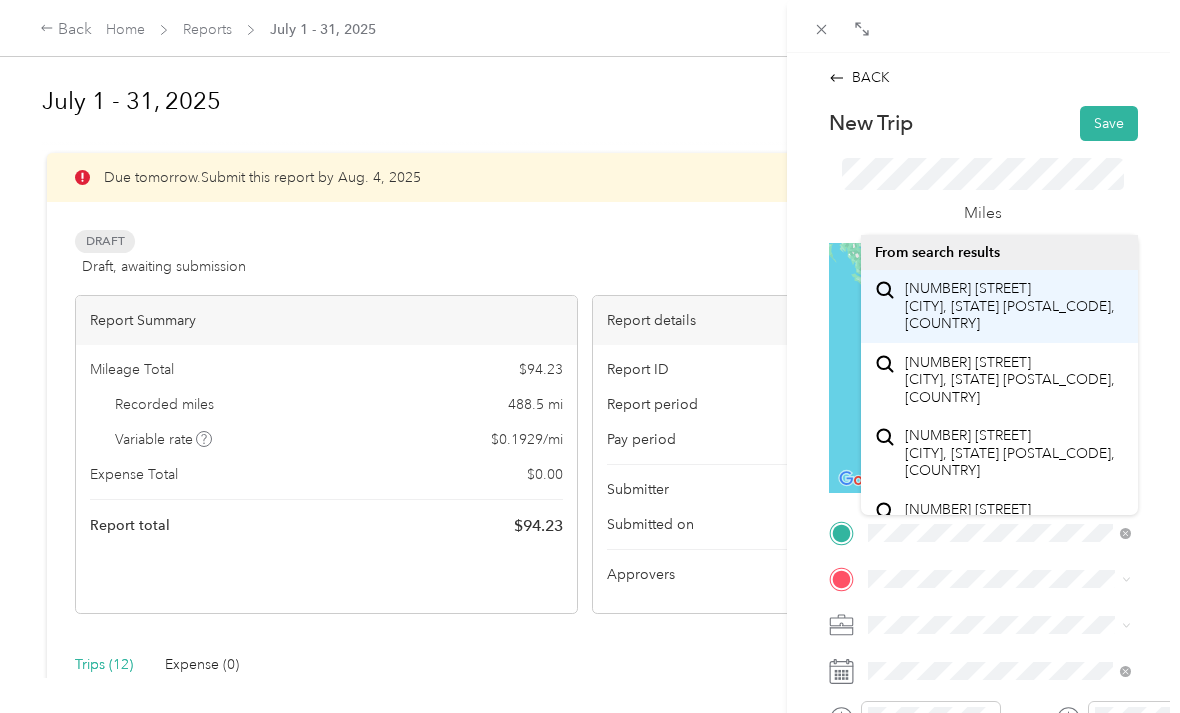 click on "[NUMBER] [STREET]
[CITY], [STATE] [POSTAL_CODE], [COUNTRY]" at bounding box center [1014, 306] 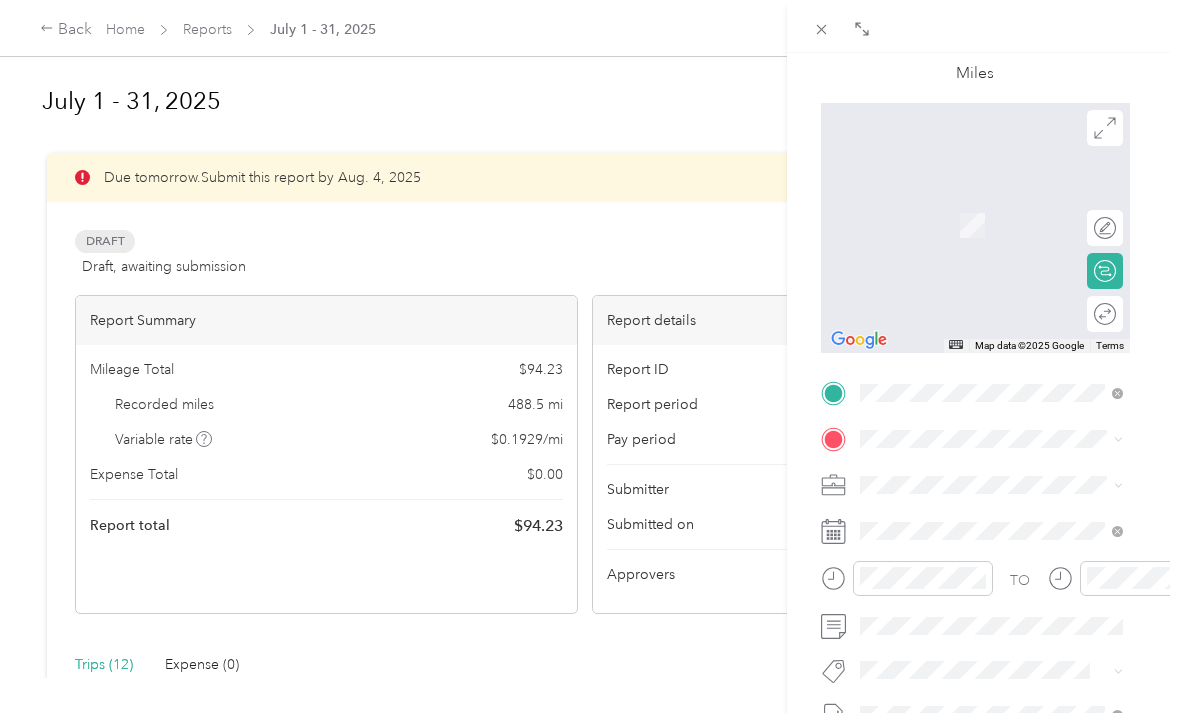 scroll, scrollTop: 141, scrollLeft: 8, axis: both 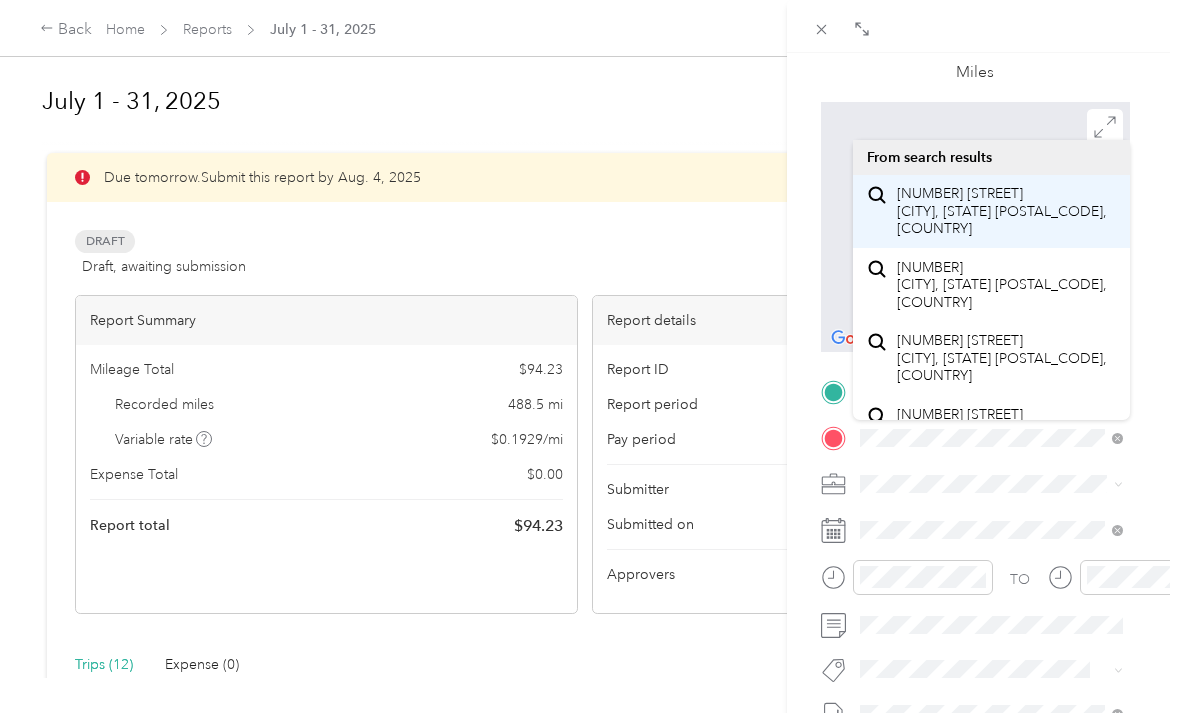 click on "[NUMBER] [STREET]
[CITY], [STATE] [POSTAL_CODE], [COUNTRY]" at bounding box center (1006, 211) 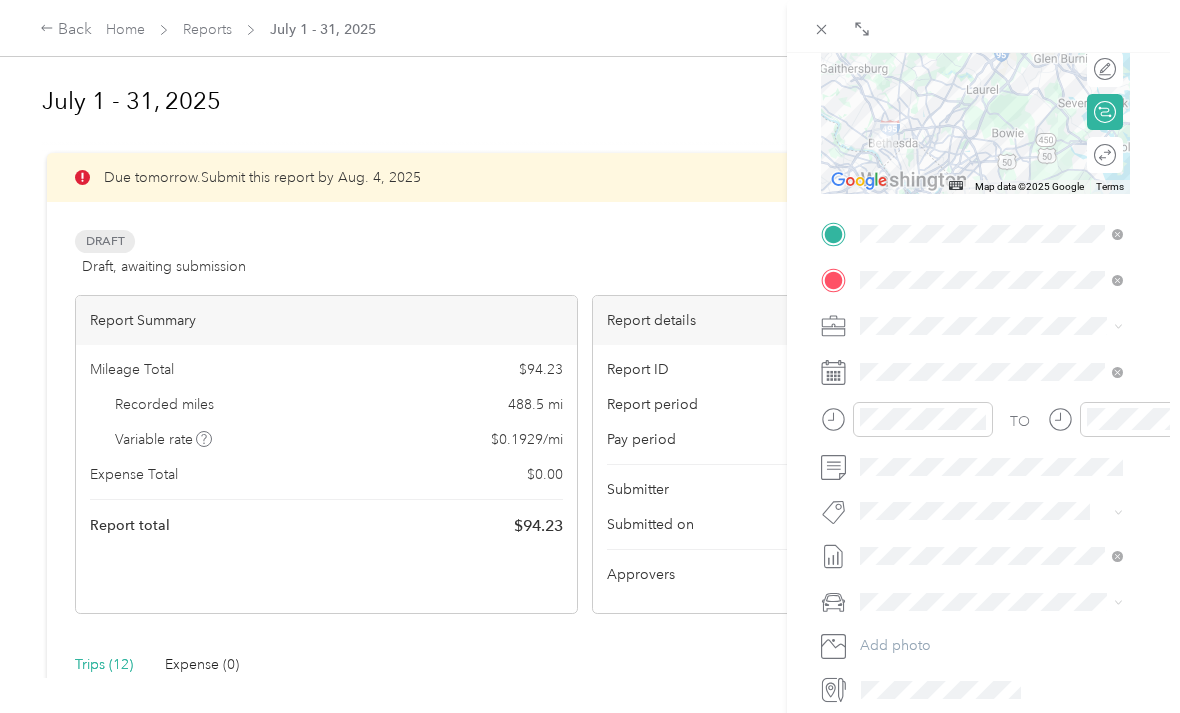 scroll, scrollTop: 301, scrollLeft: 8, axis: both 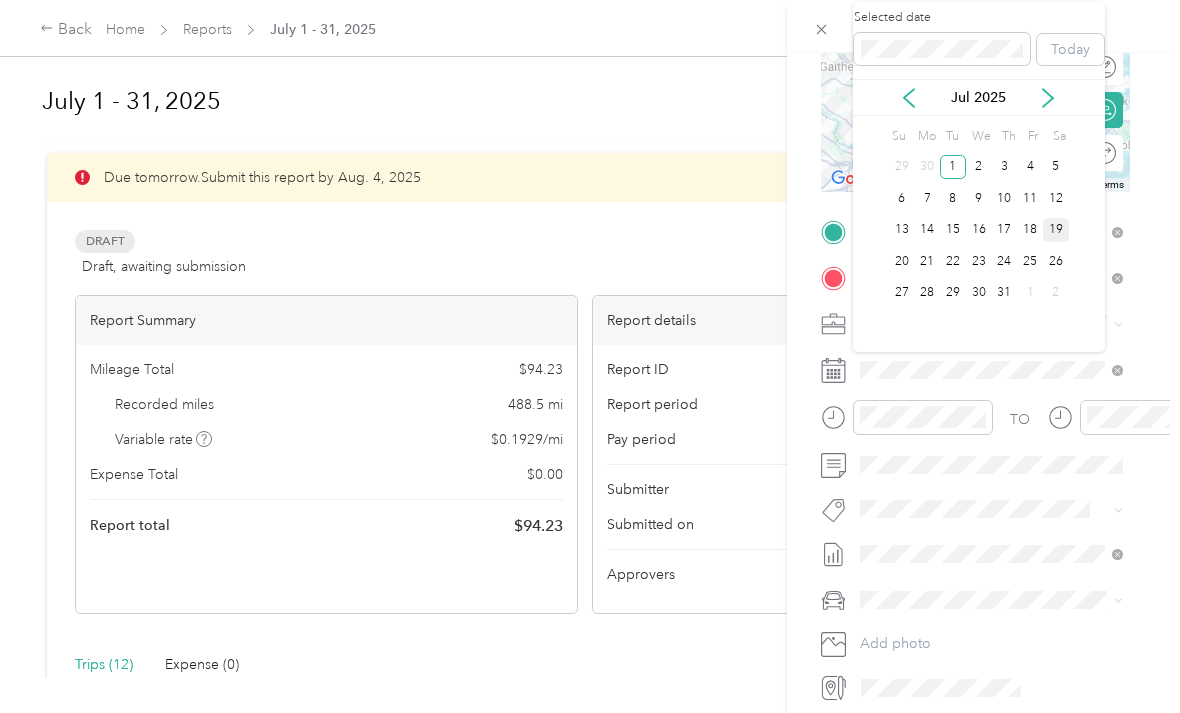 click on "19" at bounding box center (1056, 230) 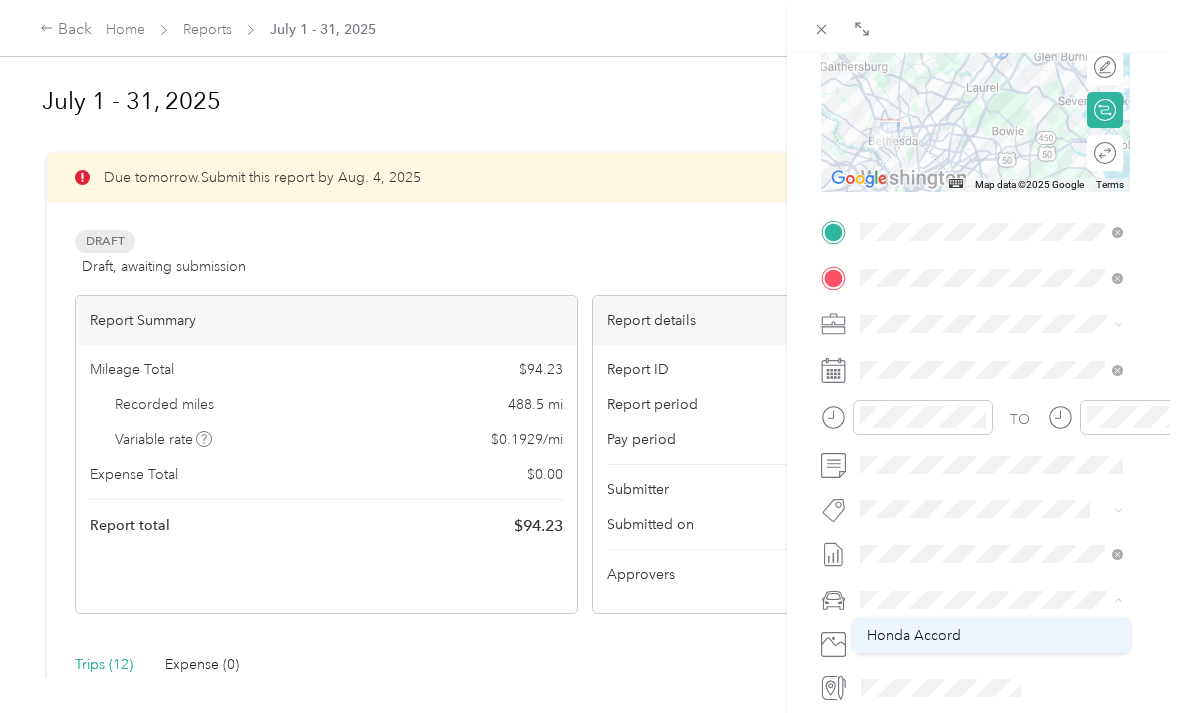 click on "Honda Accord" at bounding box center (991, 635) 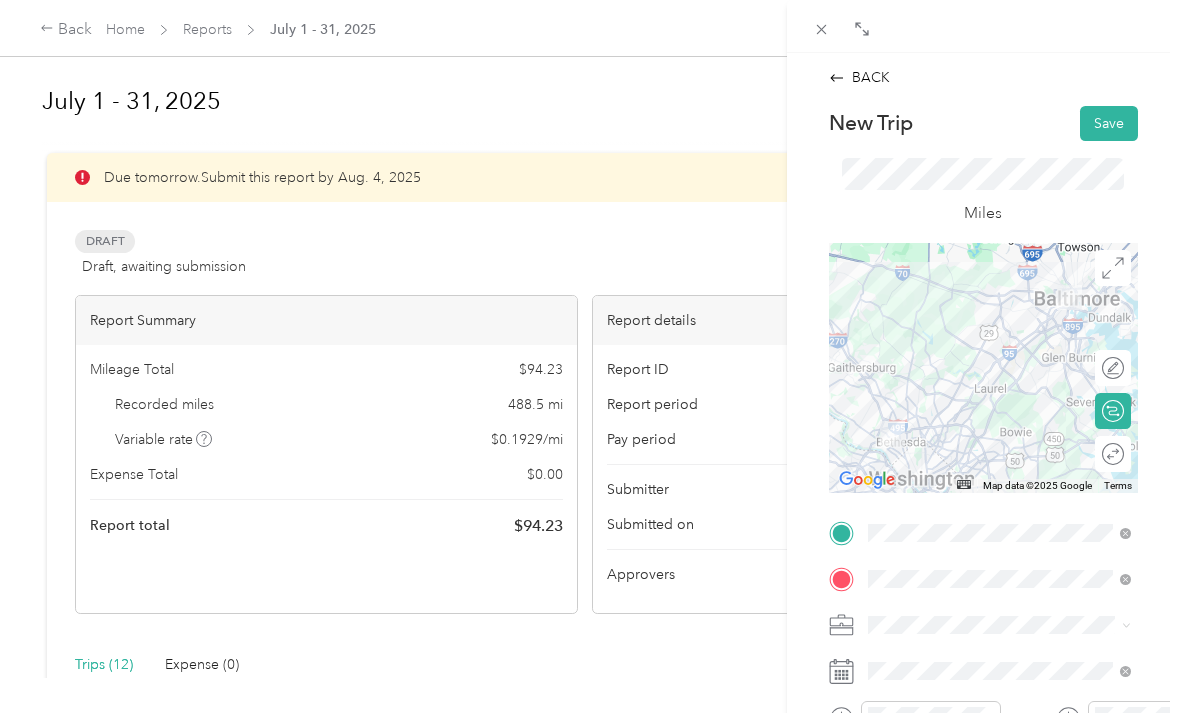 scroll, scrollTop: 0, scrollLeft: 0, axis: both 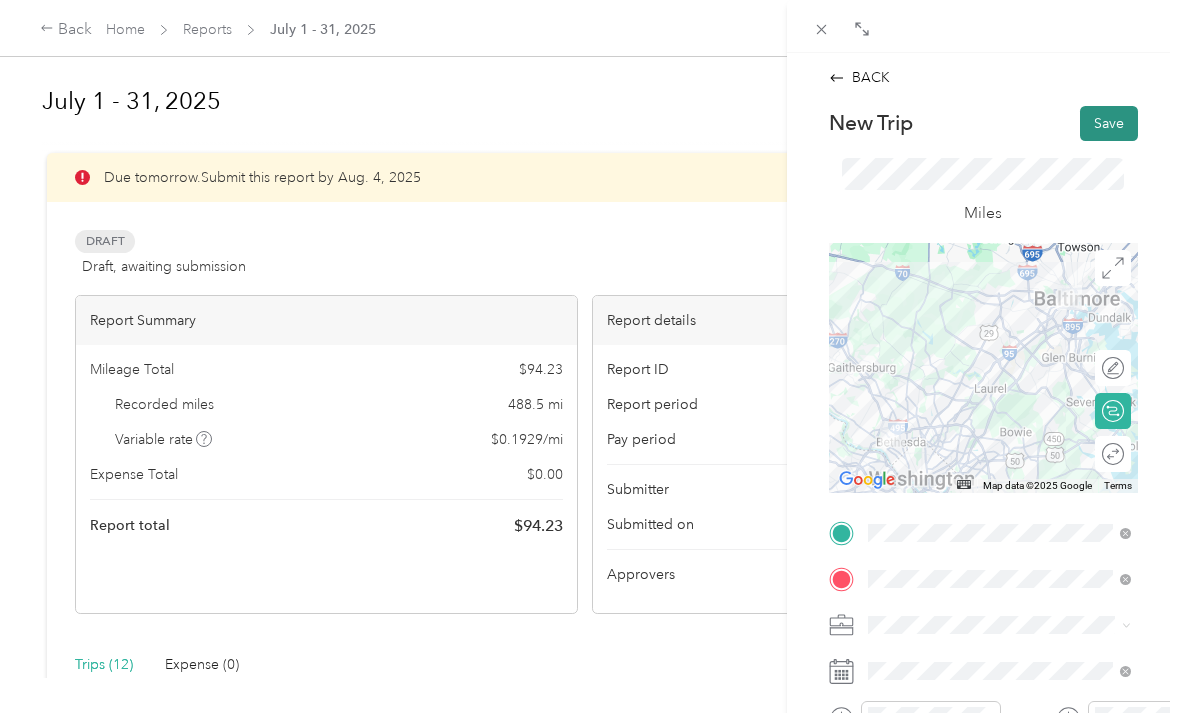 click on "Save" at bounding box center (1109, 123) 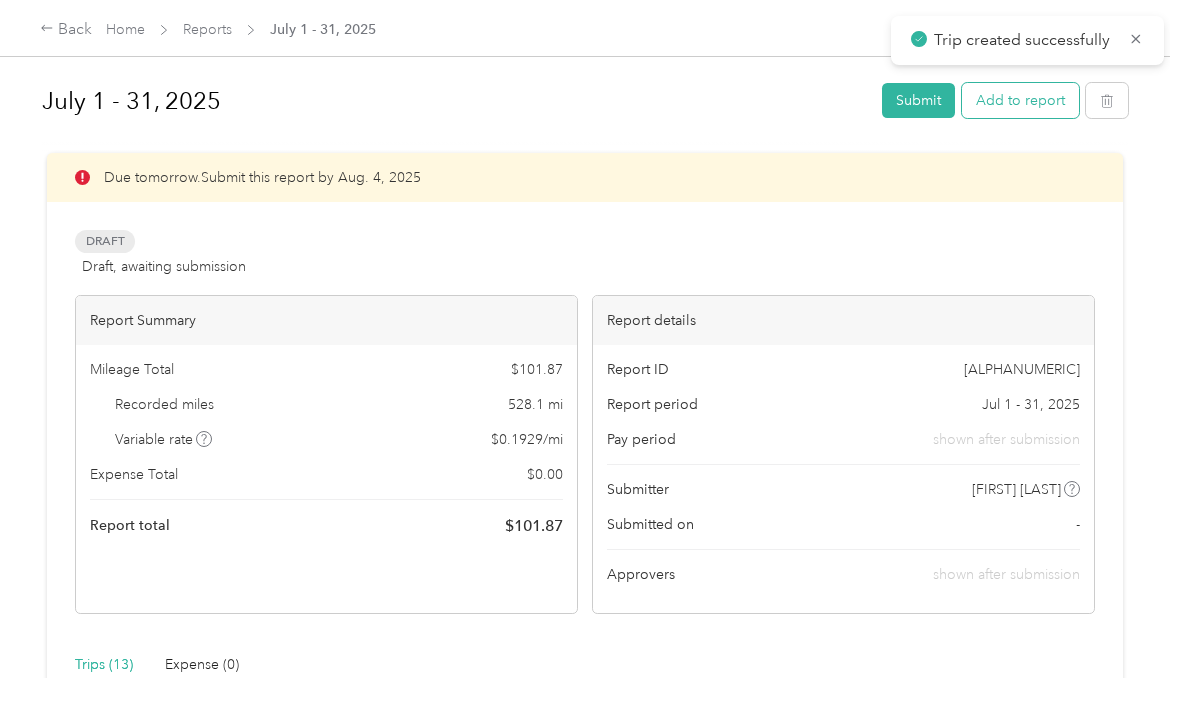 click on "Add to report" at bounding box center [1020, 100] 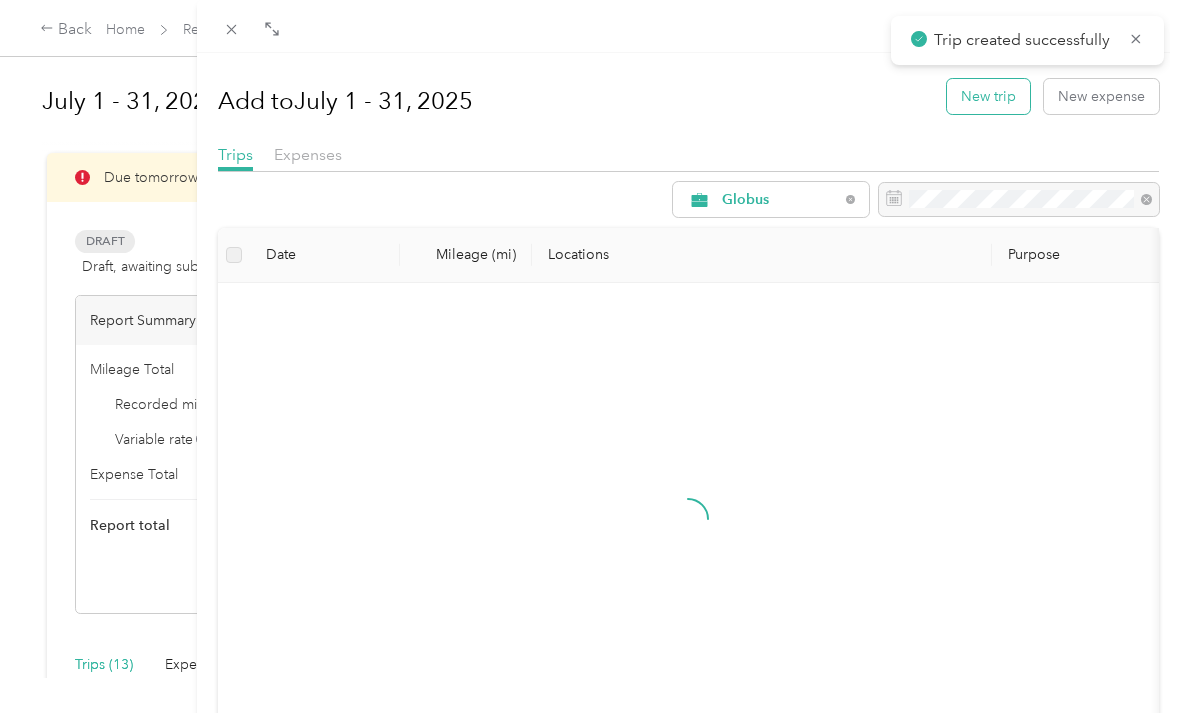 click on "New trip" at bounding box center [988, 96] 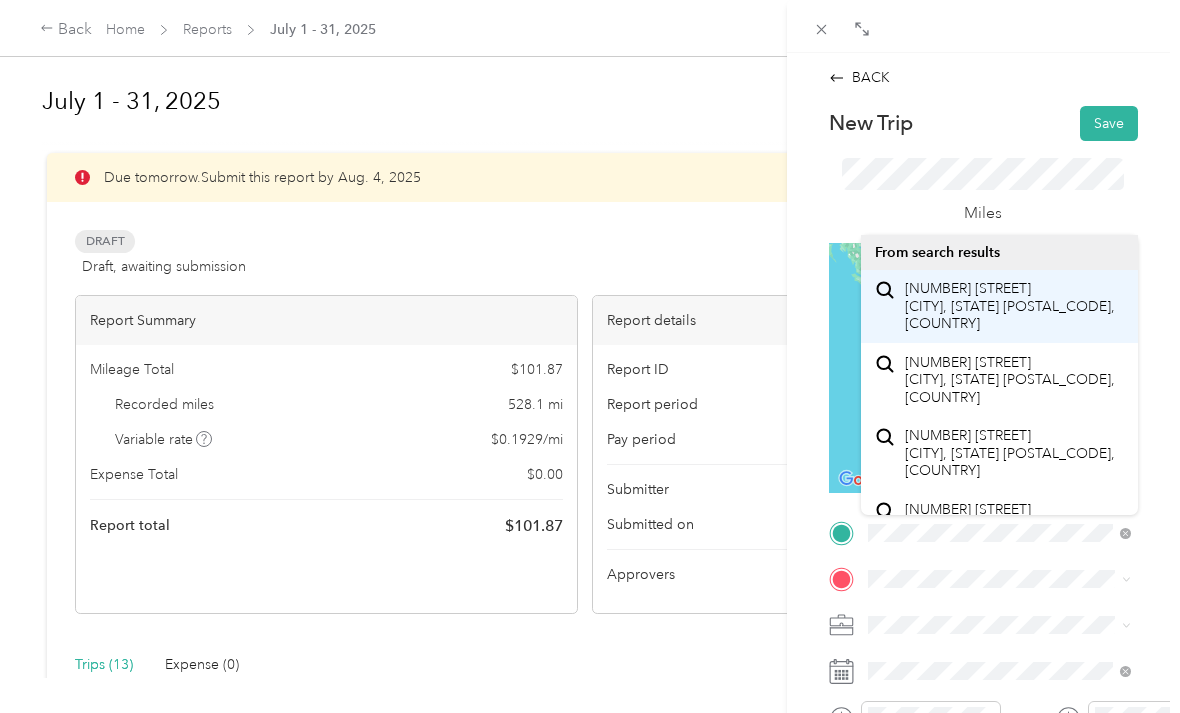 click on "[NUMBER] [STREET]
[CITY], [STATE] [POSTAL_CODE], [COUNTRY]" at bounding box center [1014, 306] 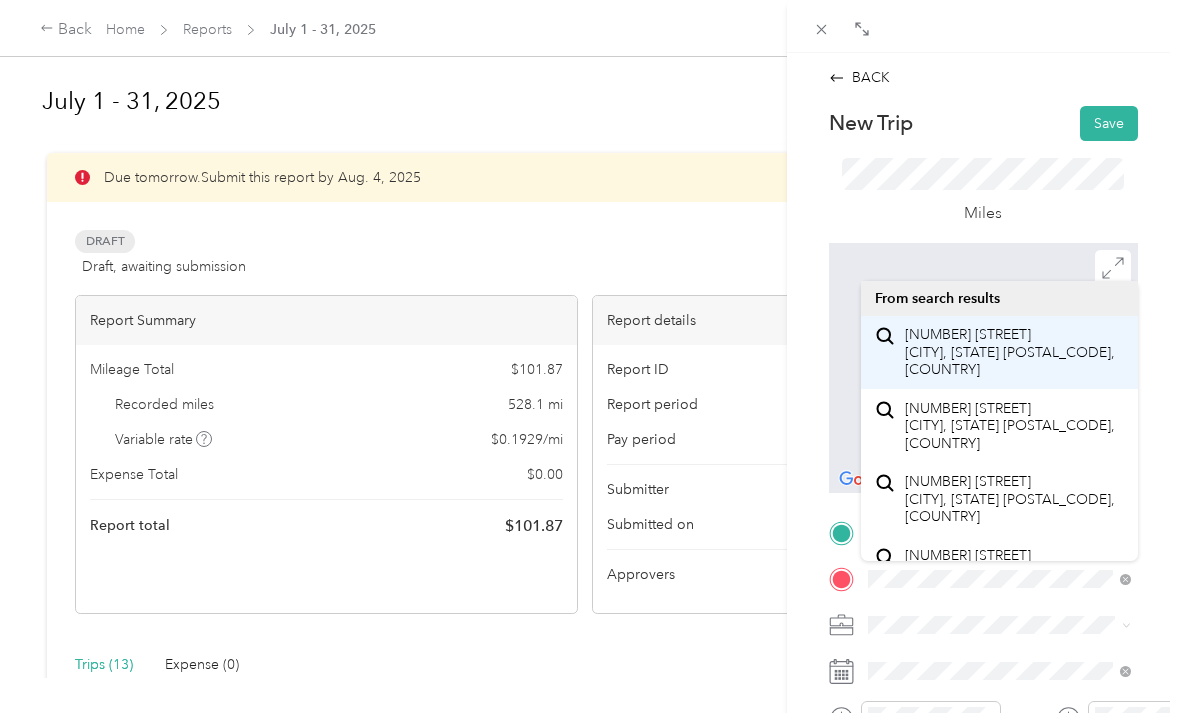 click on "[NUMBER] [STREET]
[CITY], [STATE] [POSTAL_CODE], [COUNTRY]" at bounding box center (1014, 352) 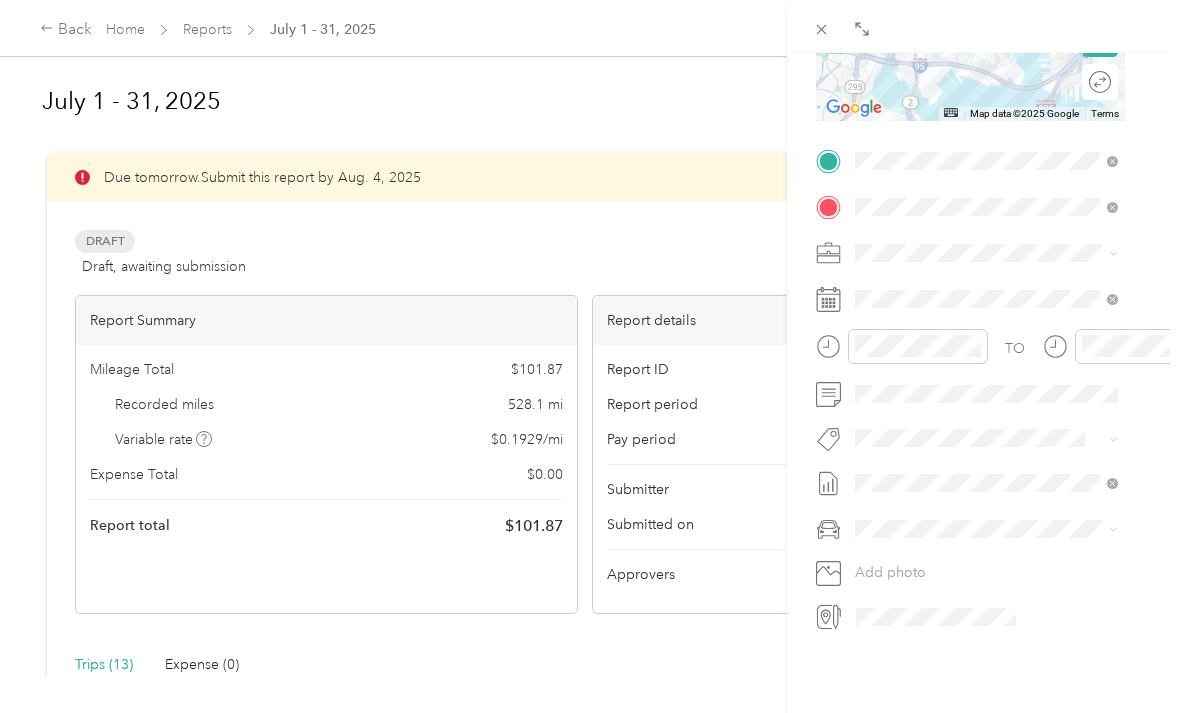scroll, scrollTop: 372, scrollLeft: 13, axis: both 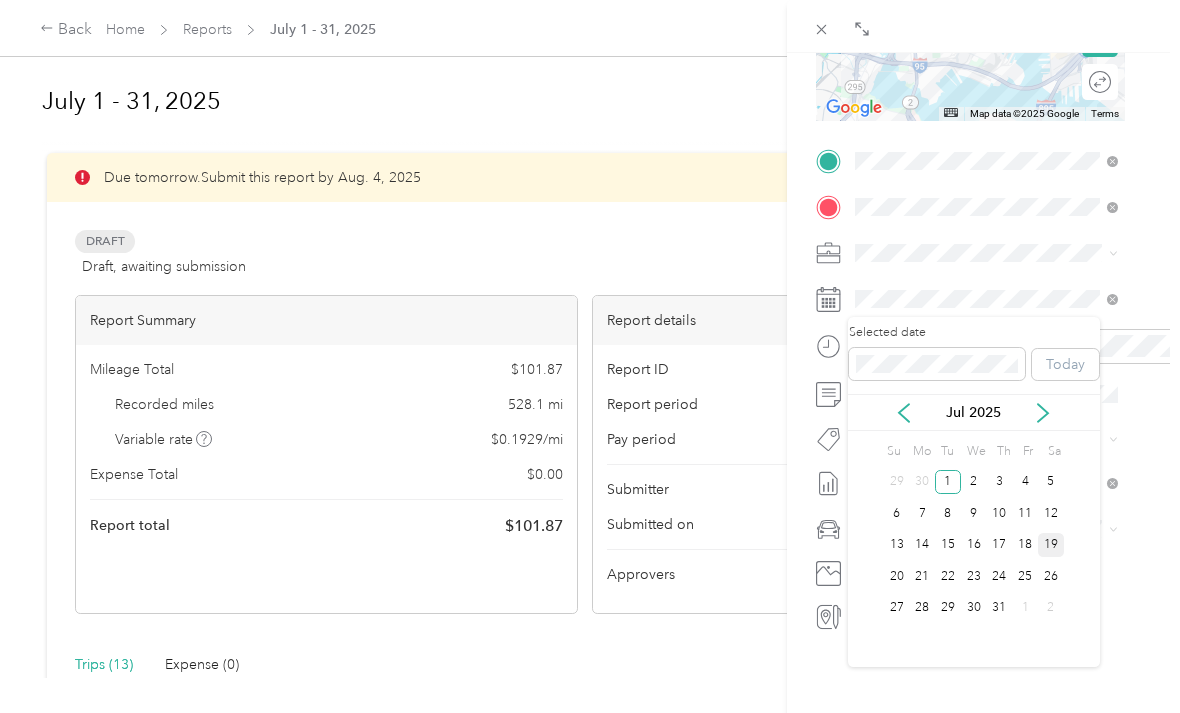 click on "19" at bounding box center [1051, 545] 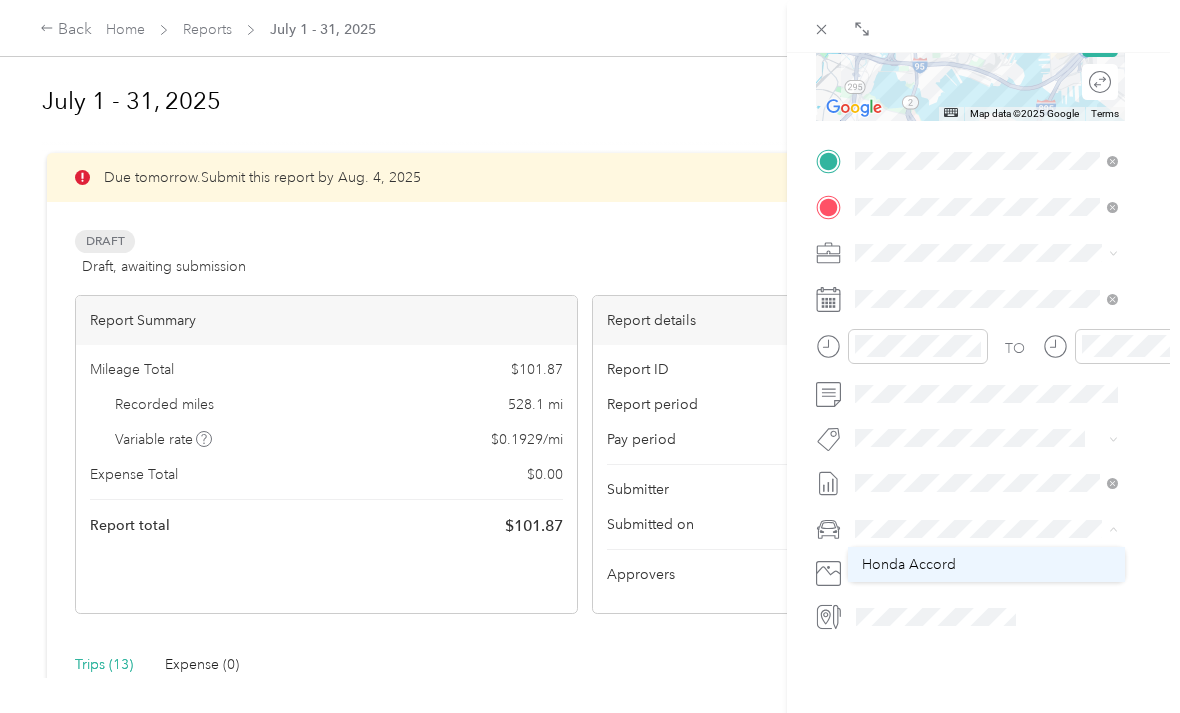 click on "Honda Accord" at bounding box center (986, 564) 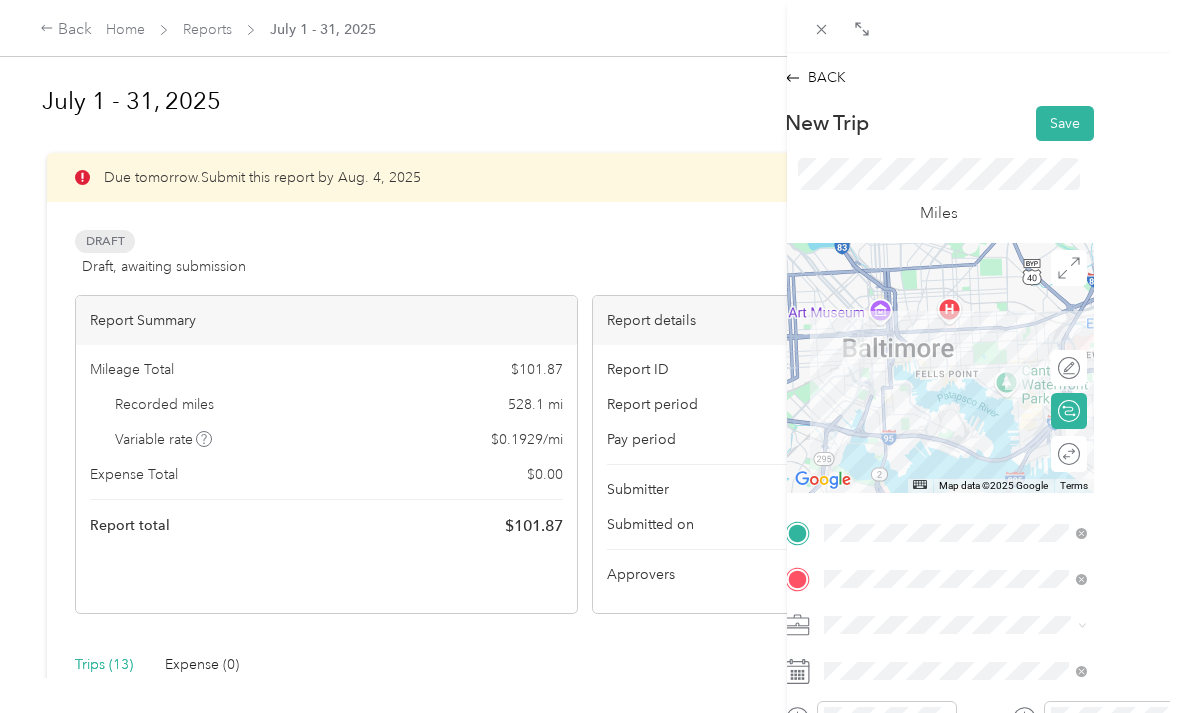 scroll, scrollTop: 0, scrollLeft: 44, axis: horizontal 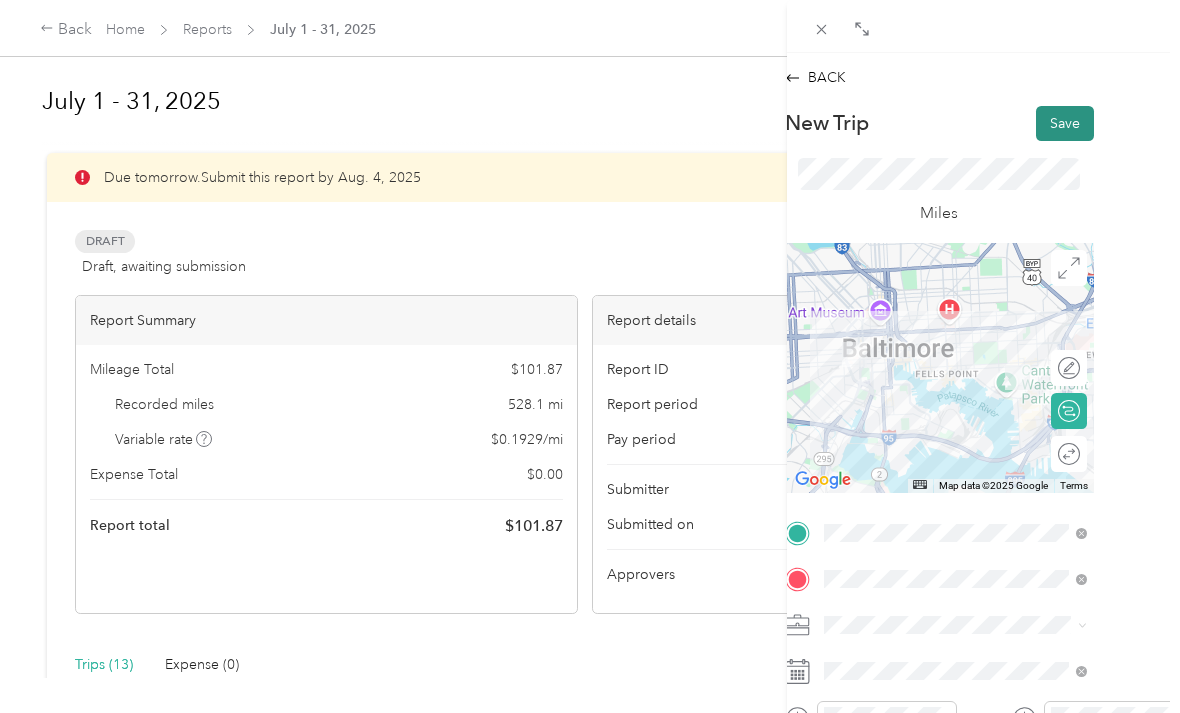 click on "Save" at bounding box center [1065, 123] 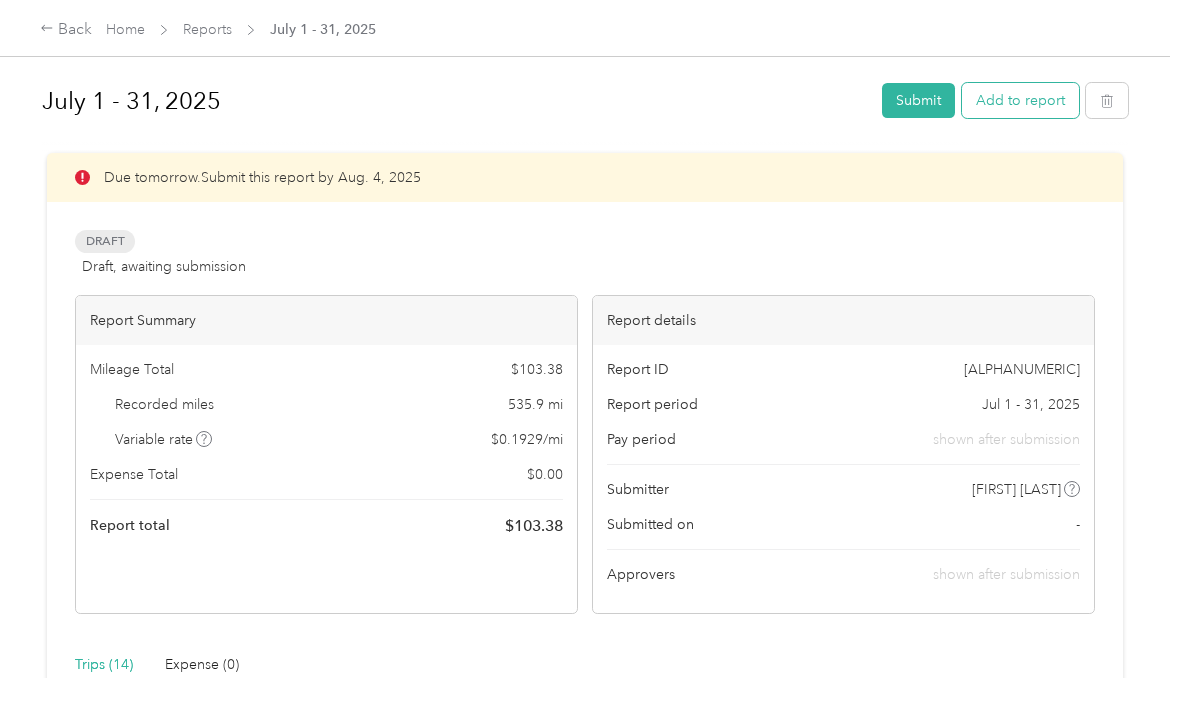 click on "Add to report" at bounding box center [1020, 100] 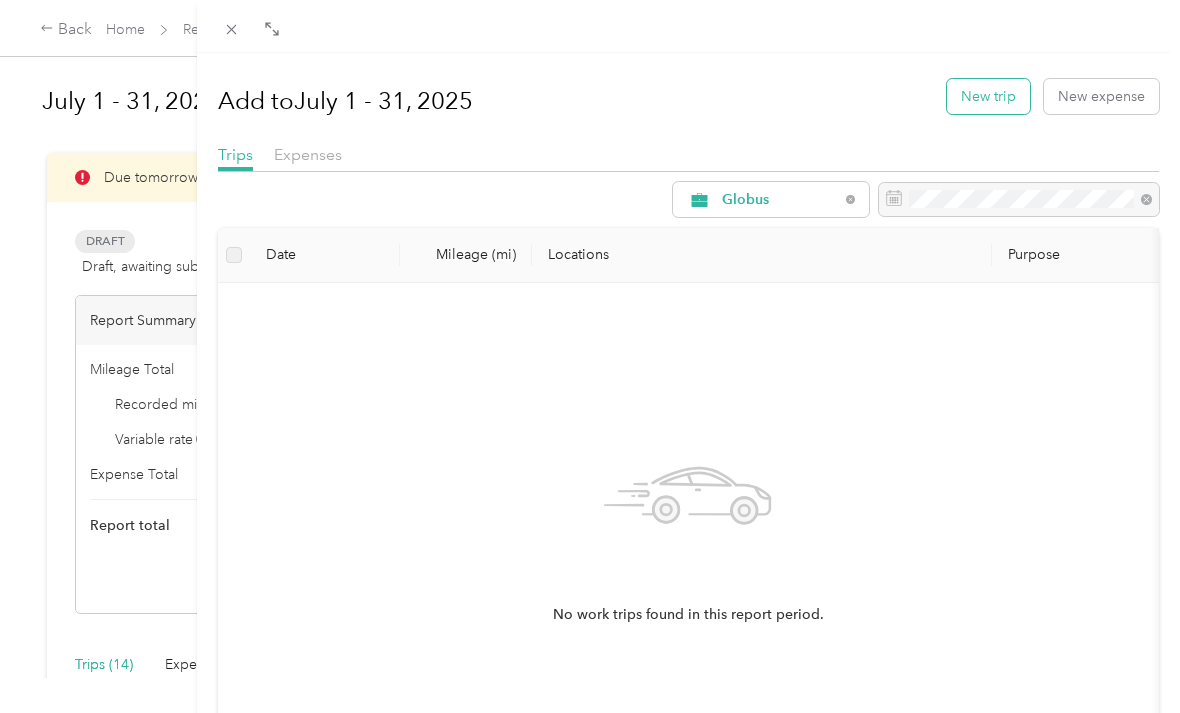 click on "New trip" at bounding box center [988, 96] 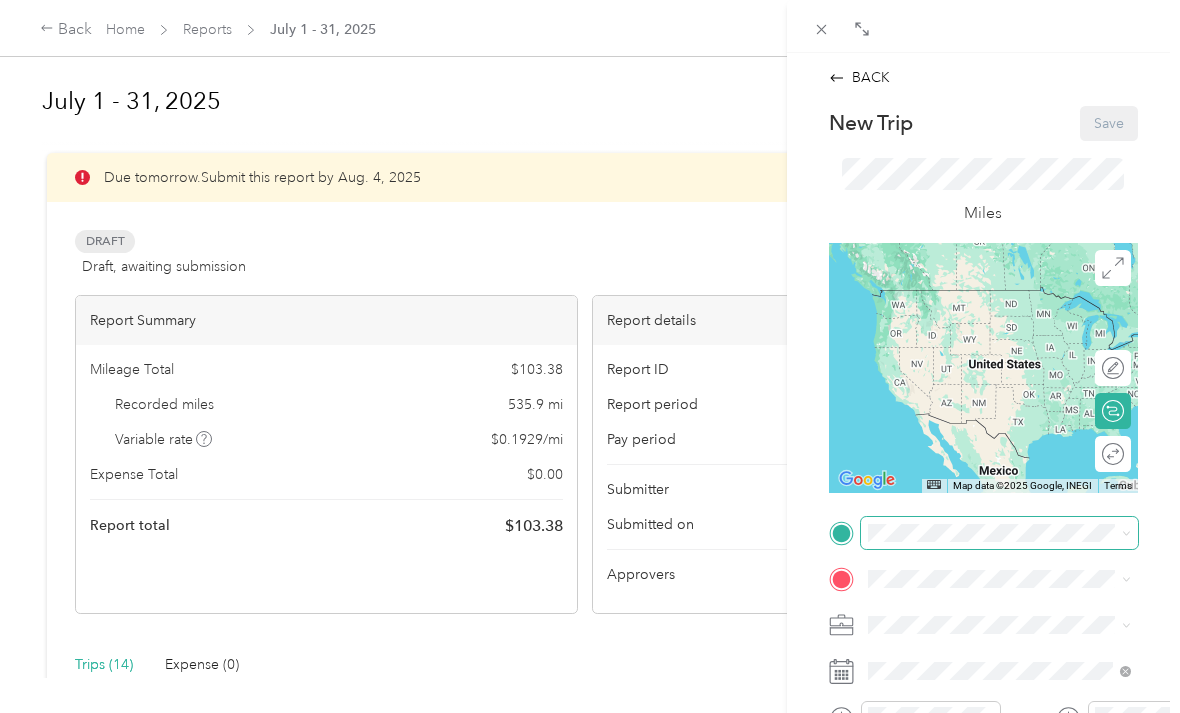 click on "Drag to resize Click to close BACK New Trip Save This trip cannot be edited because it is either under review, approved, or paid. Contact your Team Manager to edit it. Miles To navigate the map with touch gestures double-tap and hold your finger on the map, then drag the map. ← Move left → Move right ↑ Move up ↓ Move down + Zoom in - Zoom out Home Jump left by 75% End Jump right by 75% Page Up Jump up by 75% Page Down Jump down by 75% Map Data Map data ©2025 Google, INEGI Map data ©2025 Google, INEGI 1000 km  Click to toggle between metric and imperial units Terms Report a map error Edit route Calculate route Round trip TO Add photo" at bounding box center (585, 713) 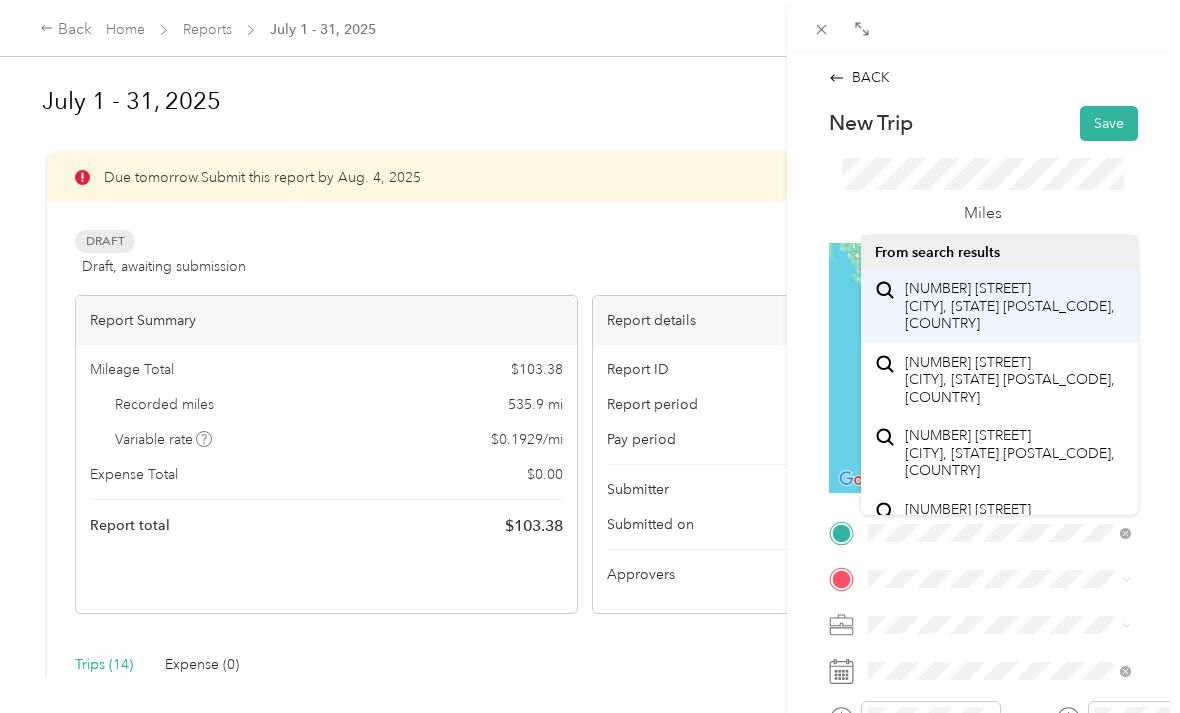 click on "[NUMBER] [STREET]
[CITY], [STATE] [POSTAL_CODE], [COUNTRY]" at bounding box center (1014, 306) 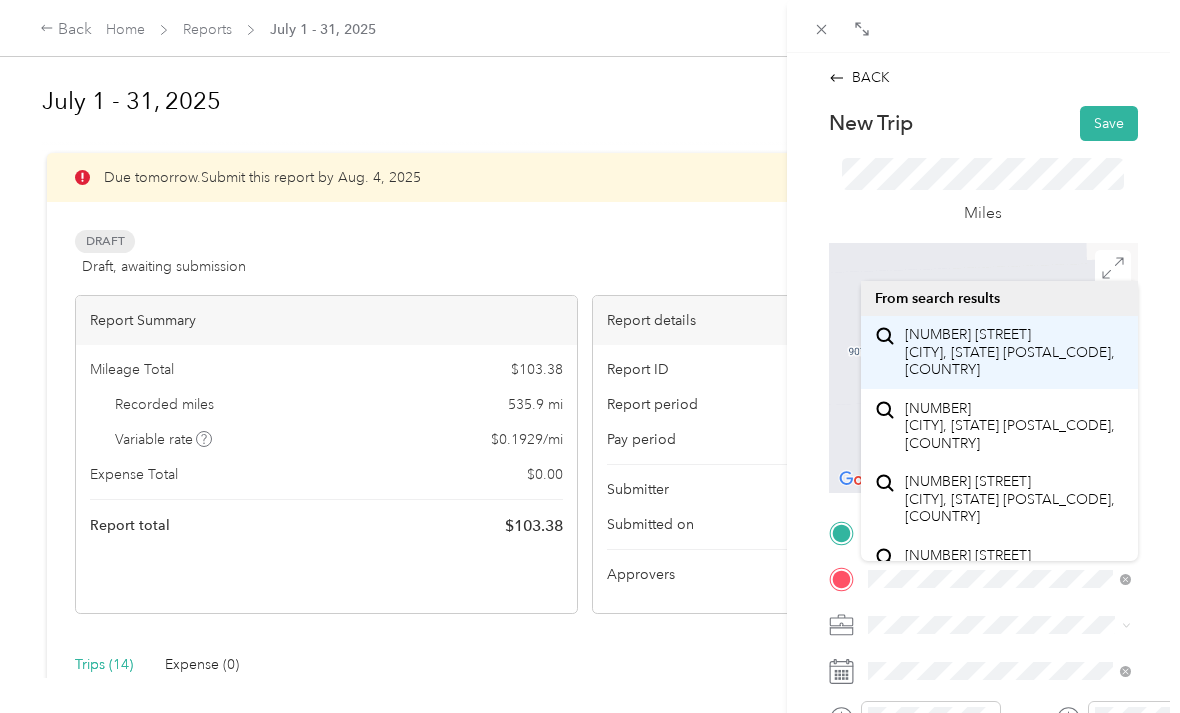 click on "[NUMBER] [STREET]
[CITY], [STATE] [POSTAL_CODE], [COUNTRY]" at bounding box center (1014, 352) 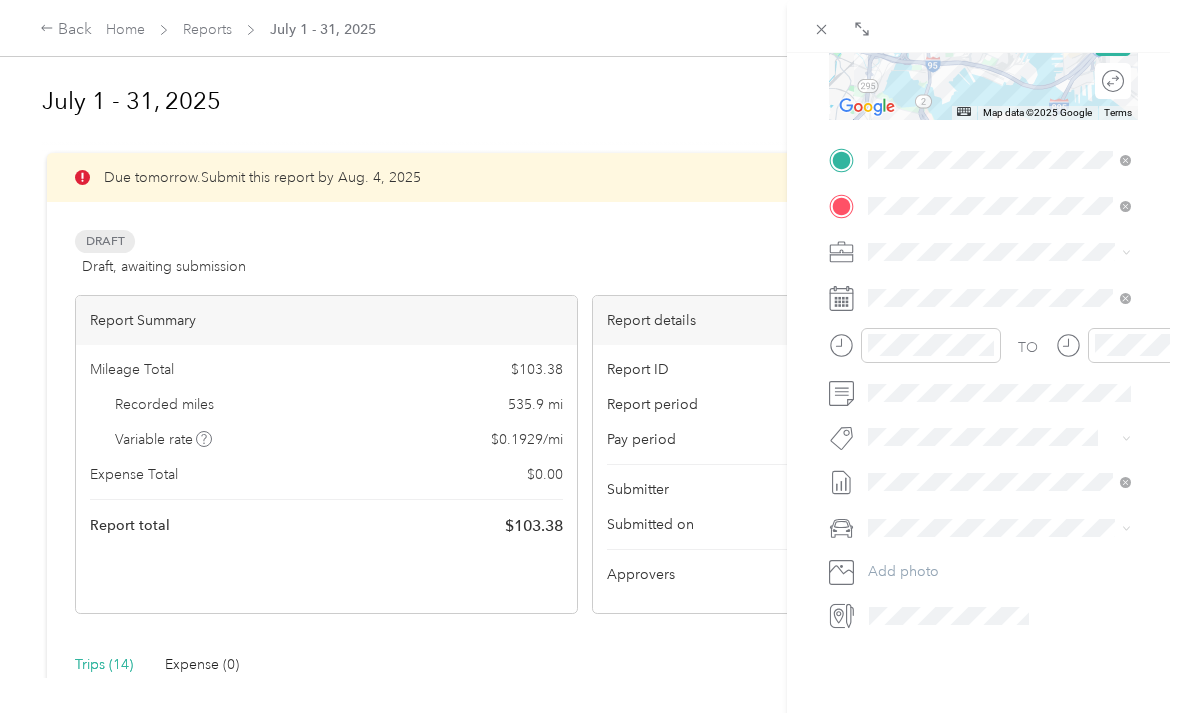 scroll, scrollTop: 372, scrollLeft: 0, axis: vertical 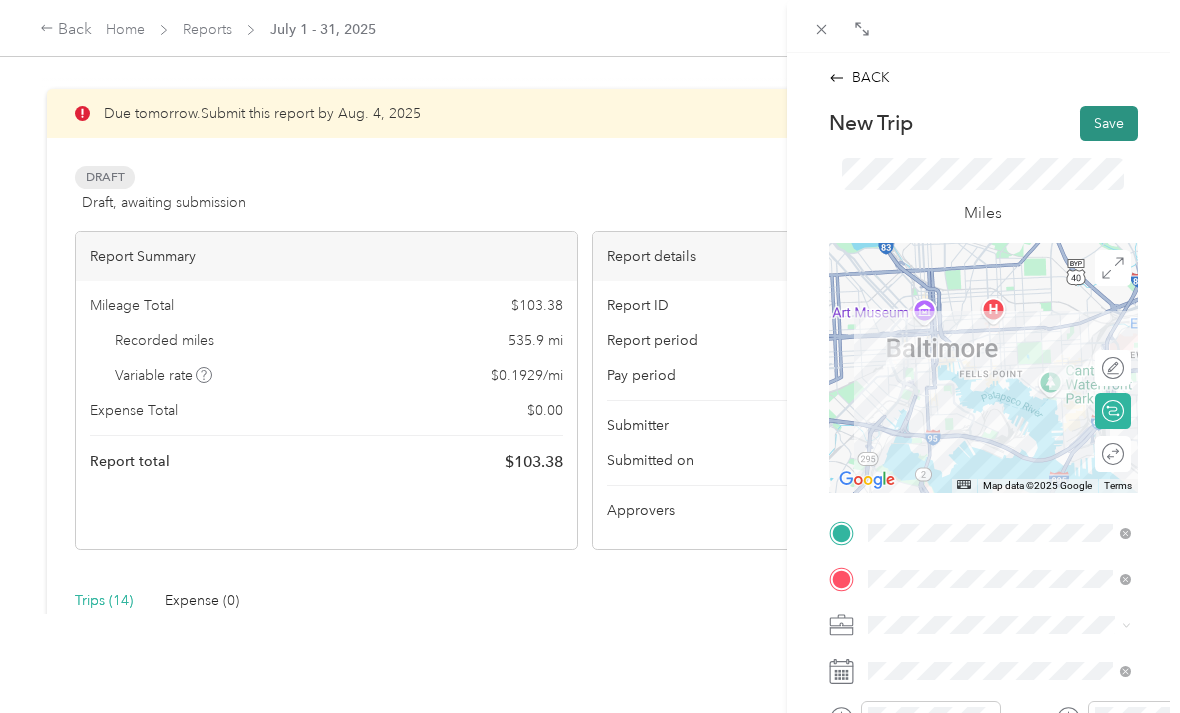 click on "Save" at bounding box center (1109, 123) 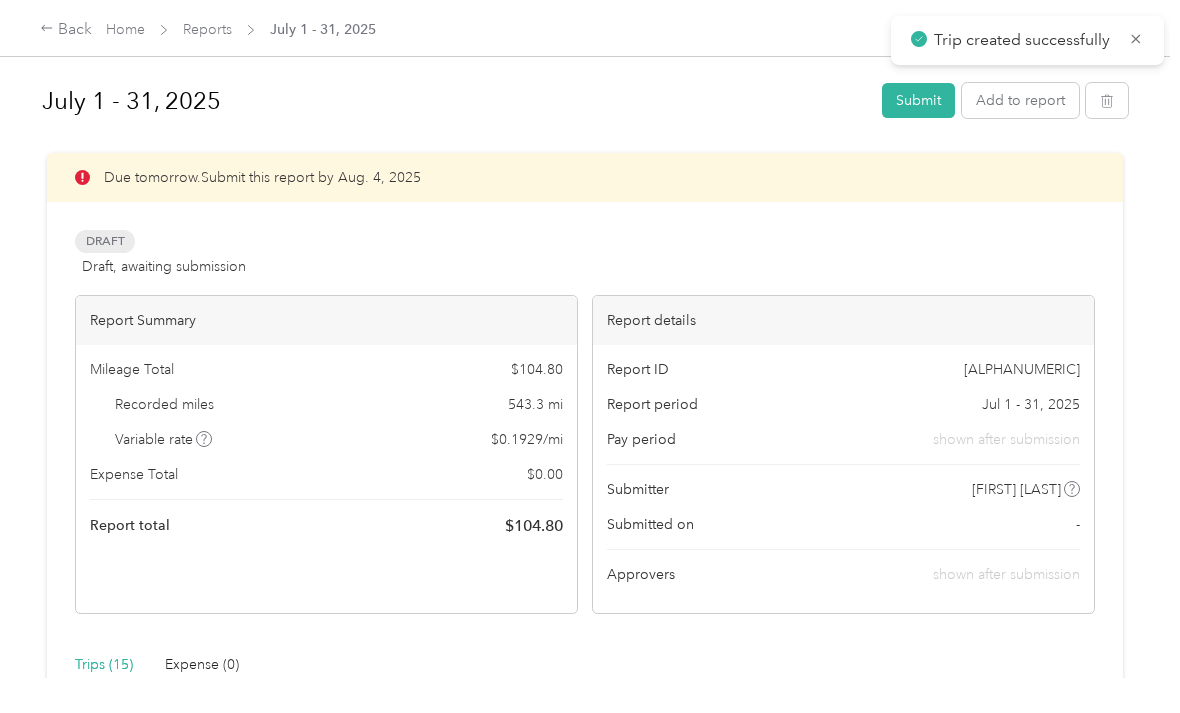 scroll, scrollTop: 0, scrollLeft: 0, axis: both 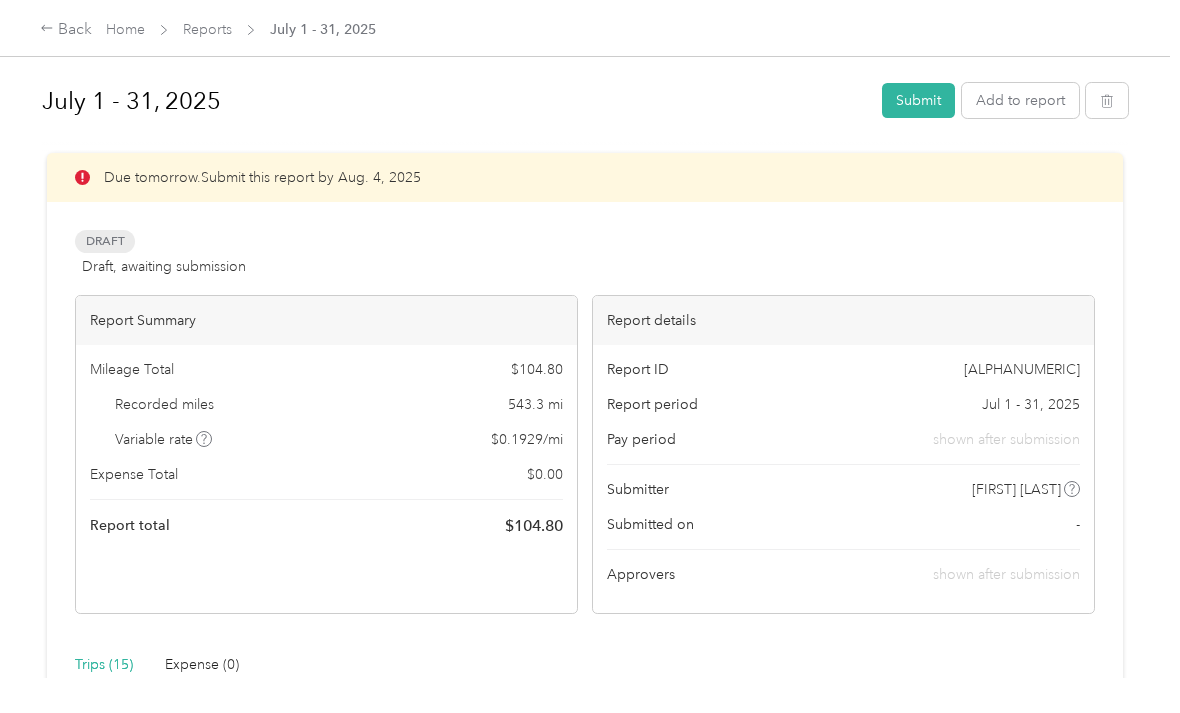 click on "Back Home Reports [DATE] - [DATE]" at bounding box center [590, 28] 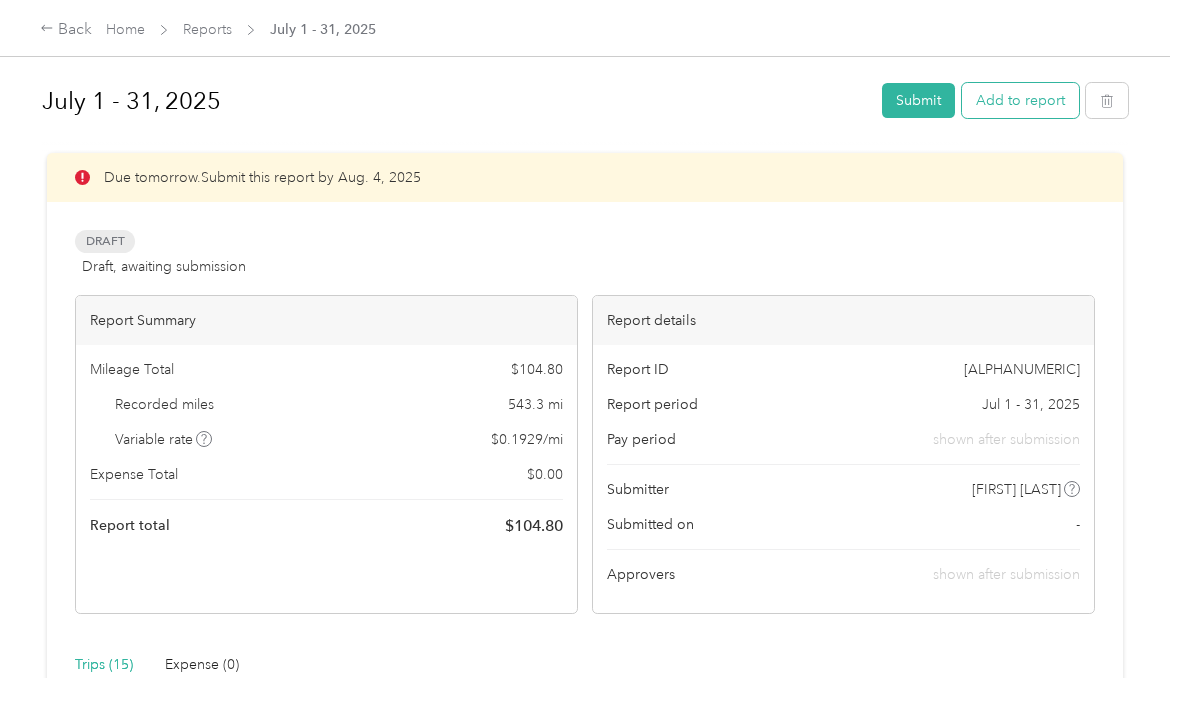 click on "Add to report" at bounding box center [1020, 100] 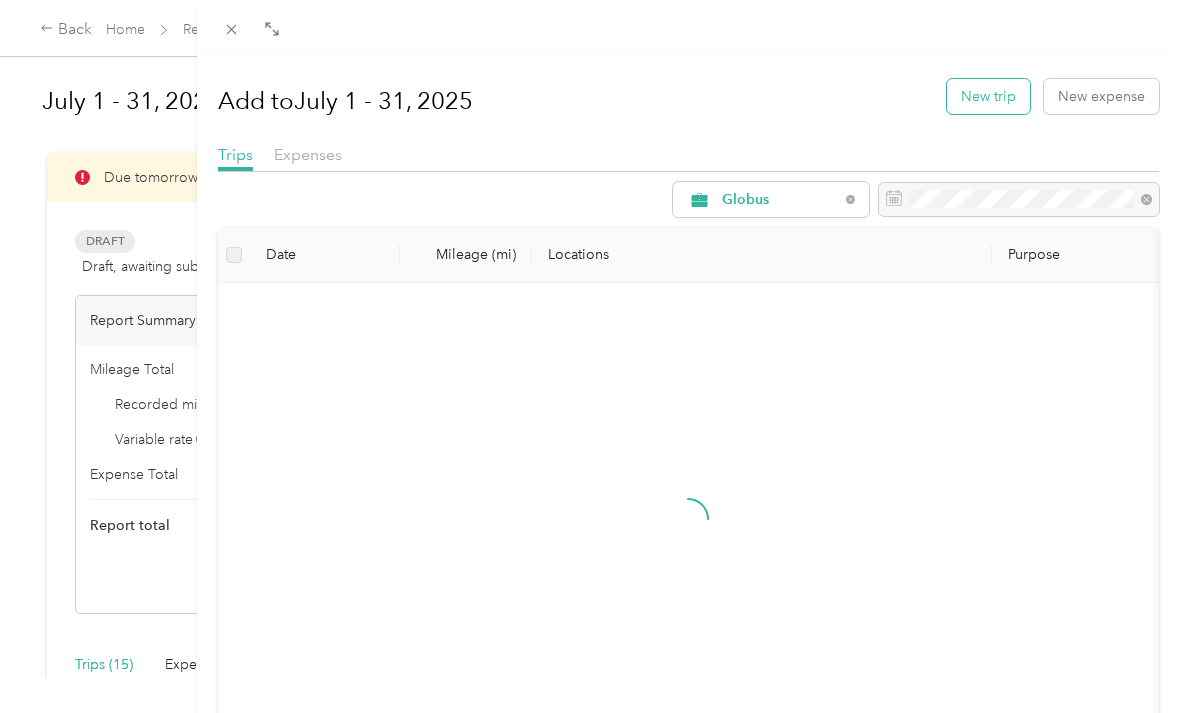 click on "New trip" at bounding box center [988, 96] 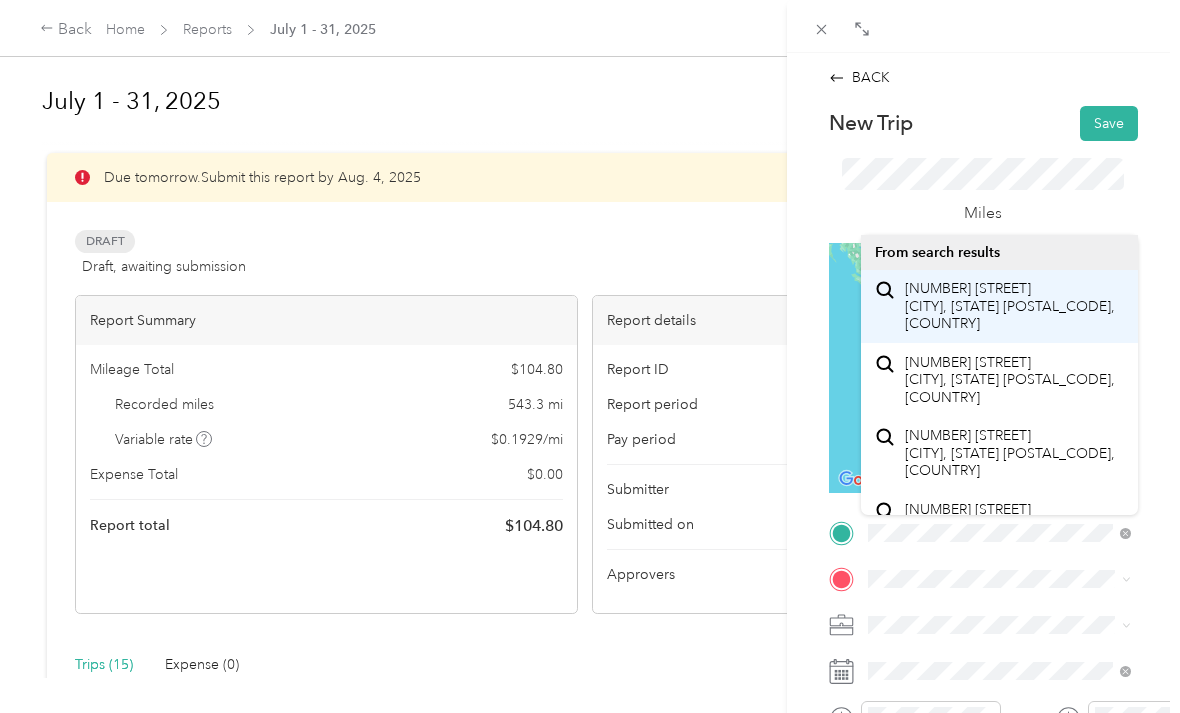 click on "[NUMBER] [STREET]
[CITY], [STATE] [POSTAL_CODE], [COUNTRY]" at bounding box center [1014, 306] 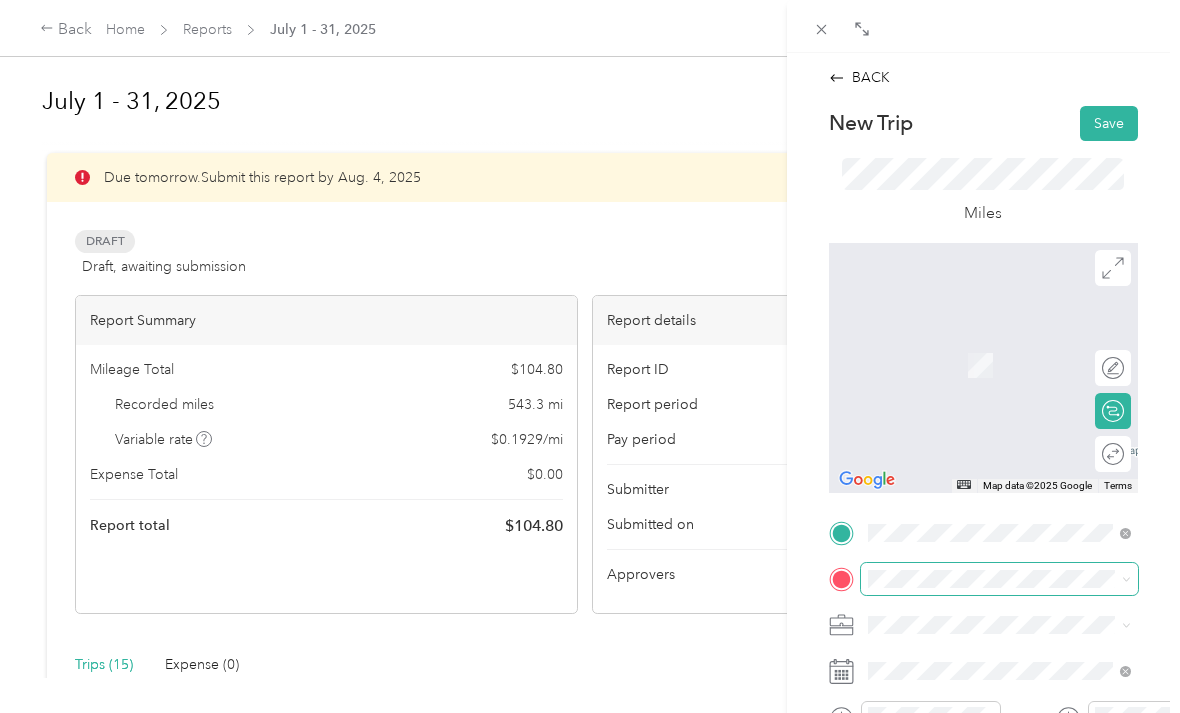 click at bounding box center [999, 579] 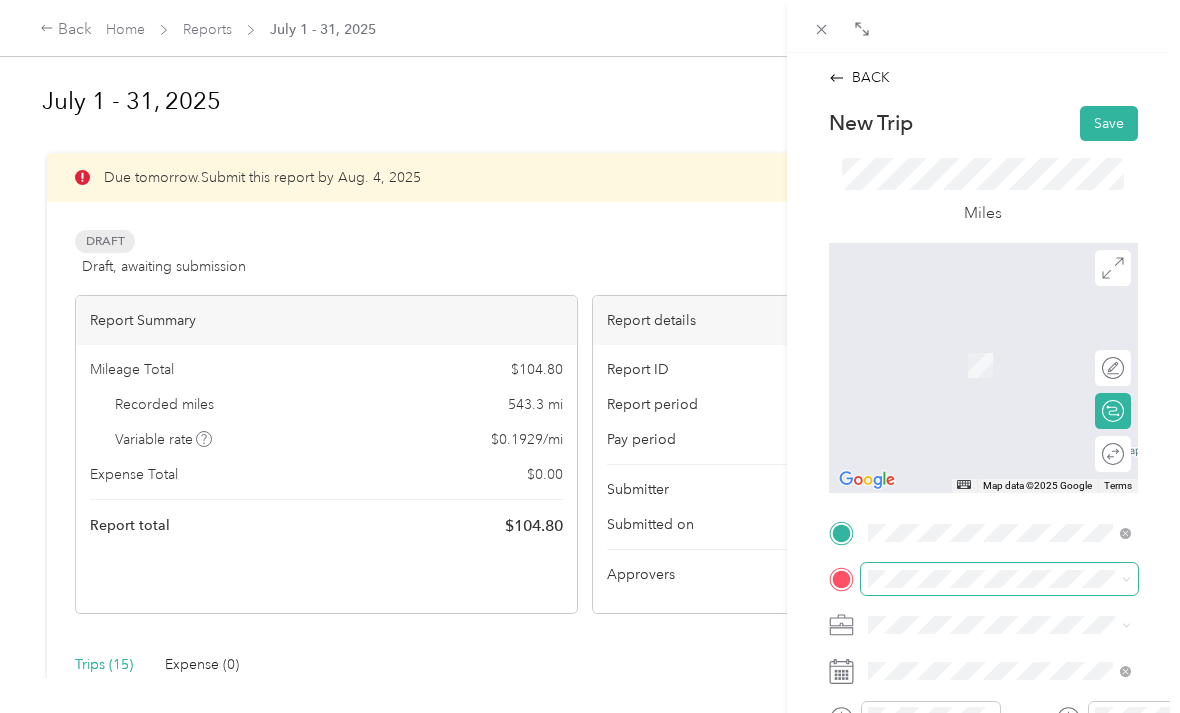 scroll, scrollTop: 64, scrollLeft: 0, axis: vertical 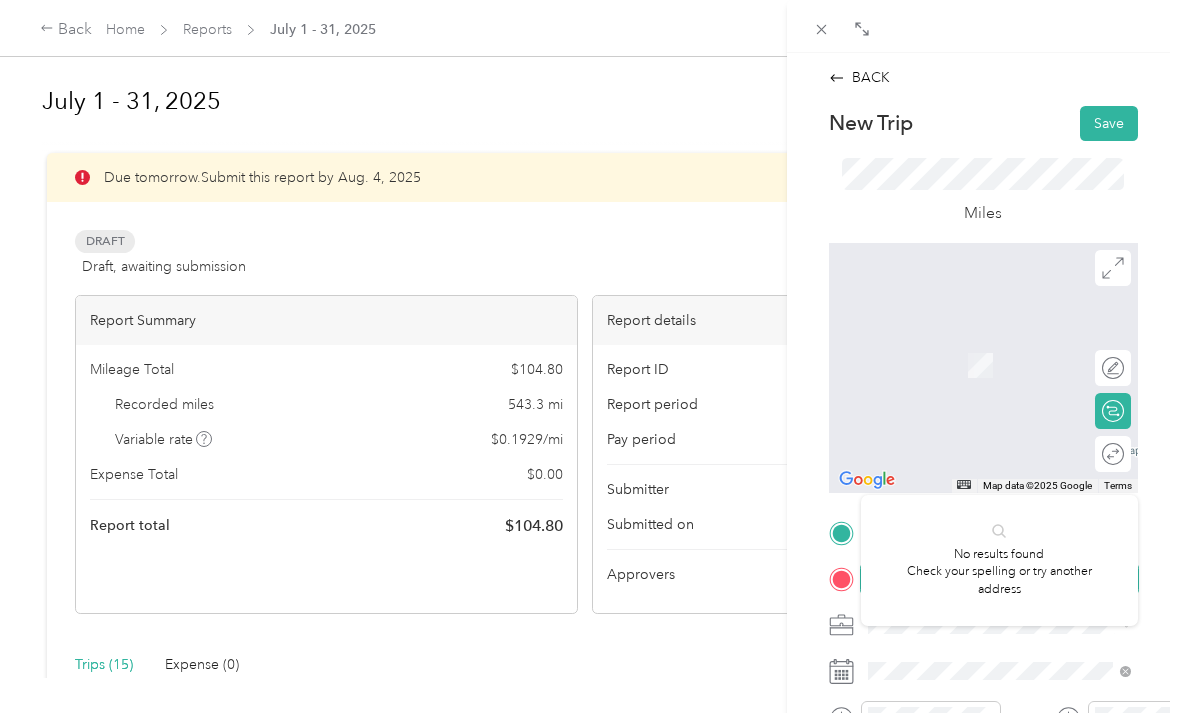 click at bounding box center [999, 579] 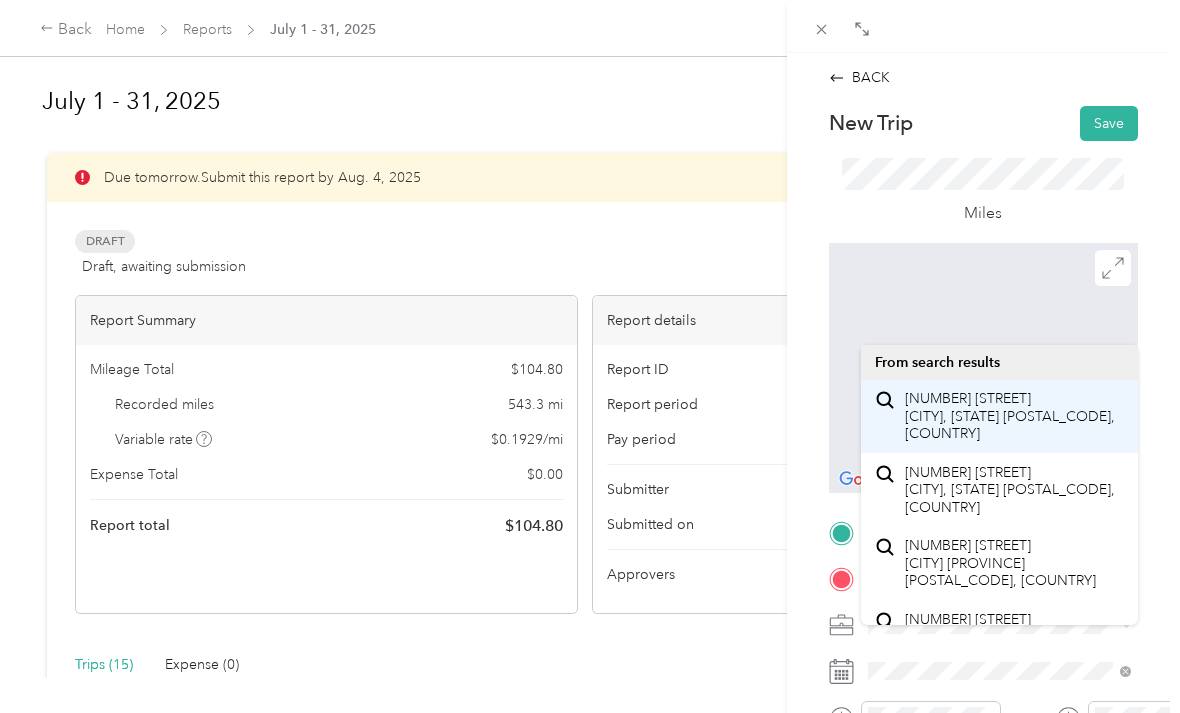 click on "[NUMBER] [STREET]
[CITY], [STATE] [POSTAL_CODE], [COUNTRY]" at bounding box center [1014, 416] 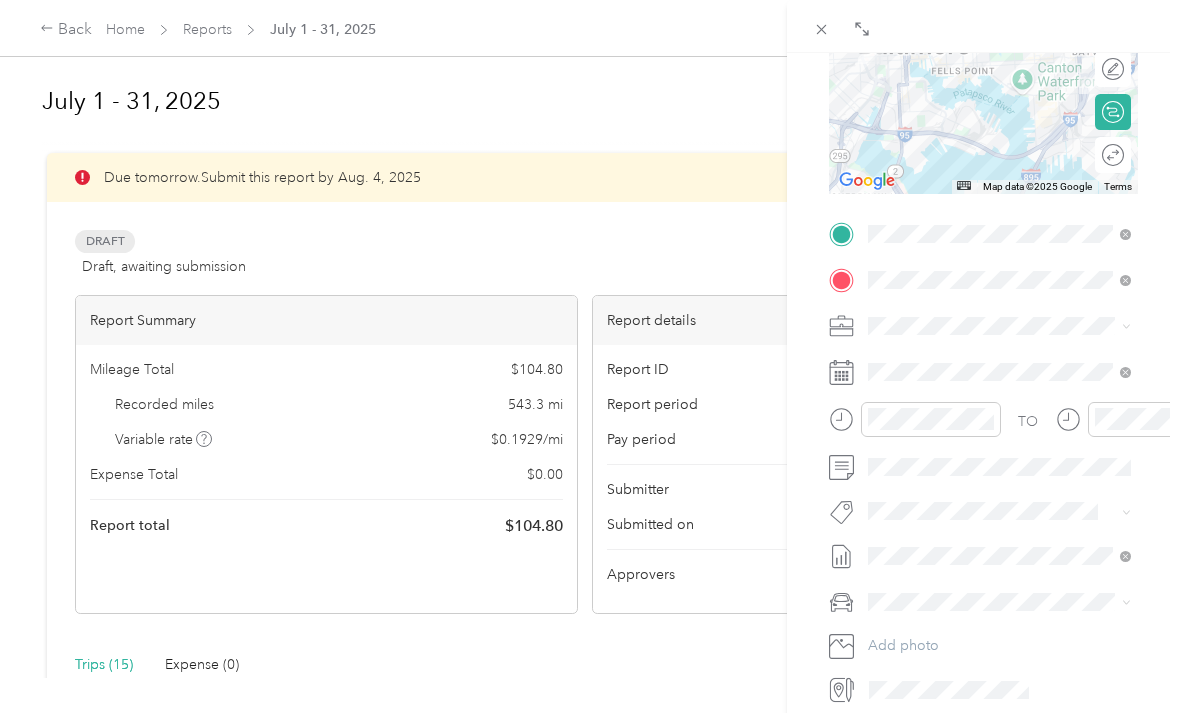 scroll, scrollTop: 301, scrollLeft: 0, axis: vertical 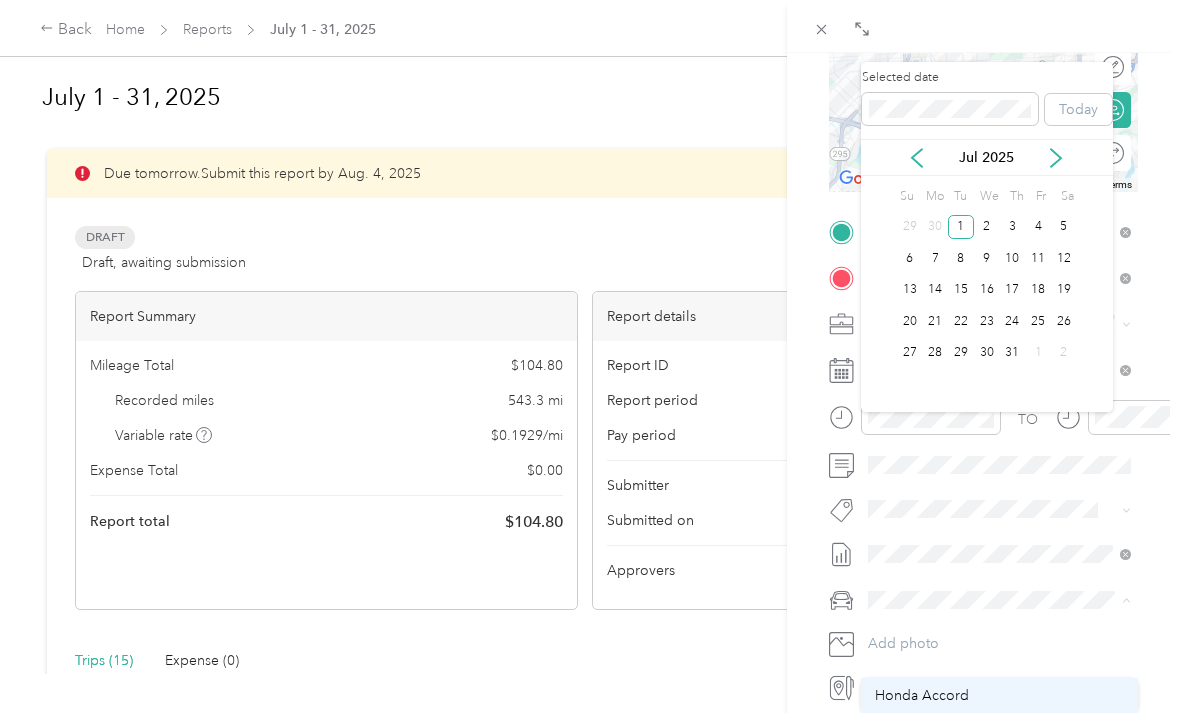 click on "Honda Accord" at bounding box center [999, 695] 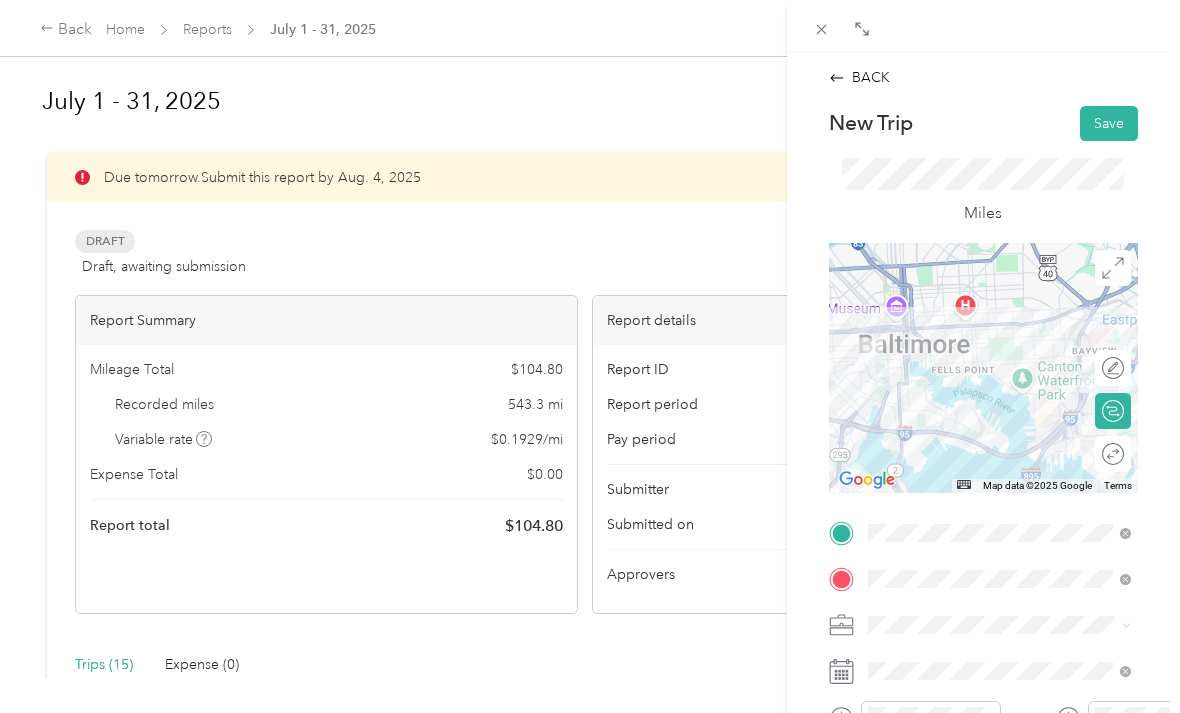 scroll, scrollTop: 0, scrollLeft: 0, axis: both 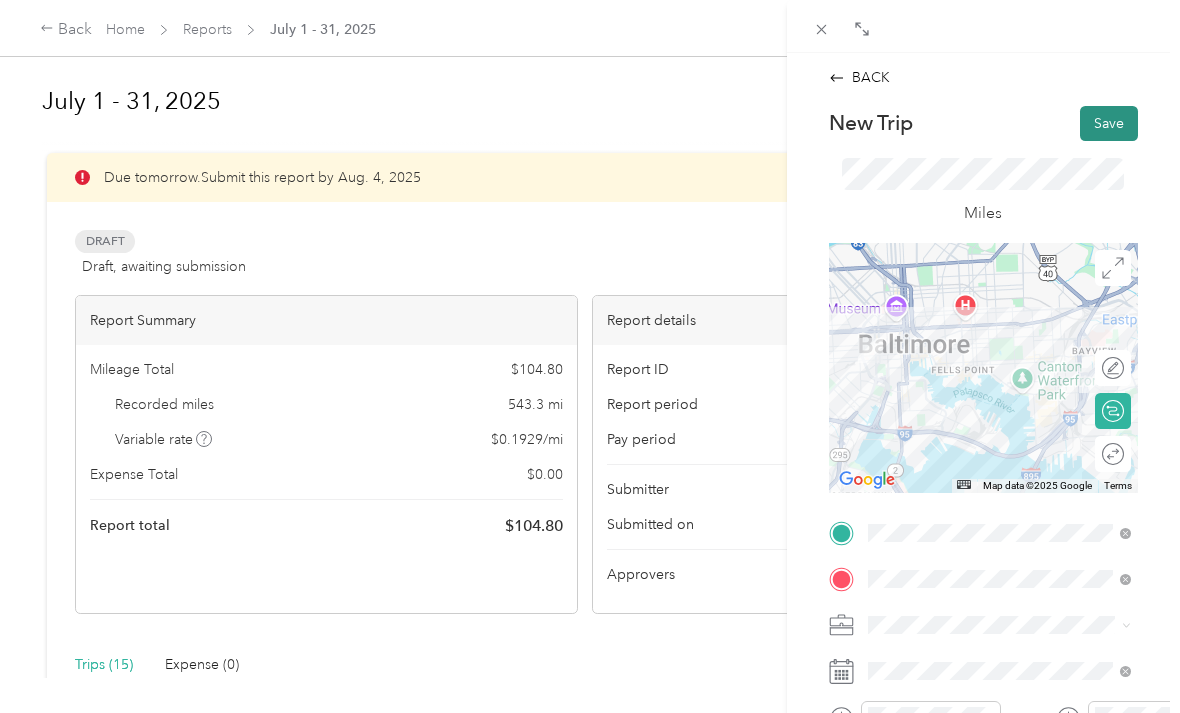 click on "Save" at bounding box center [1109, 123] 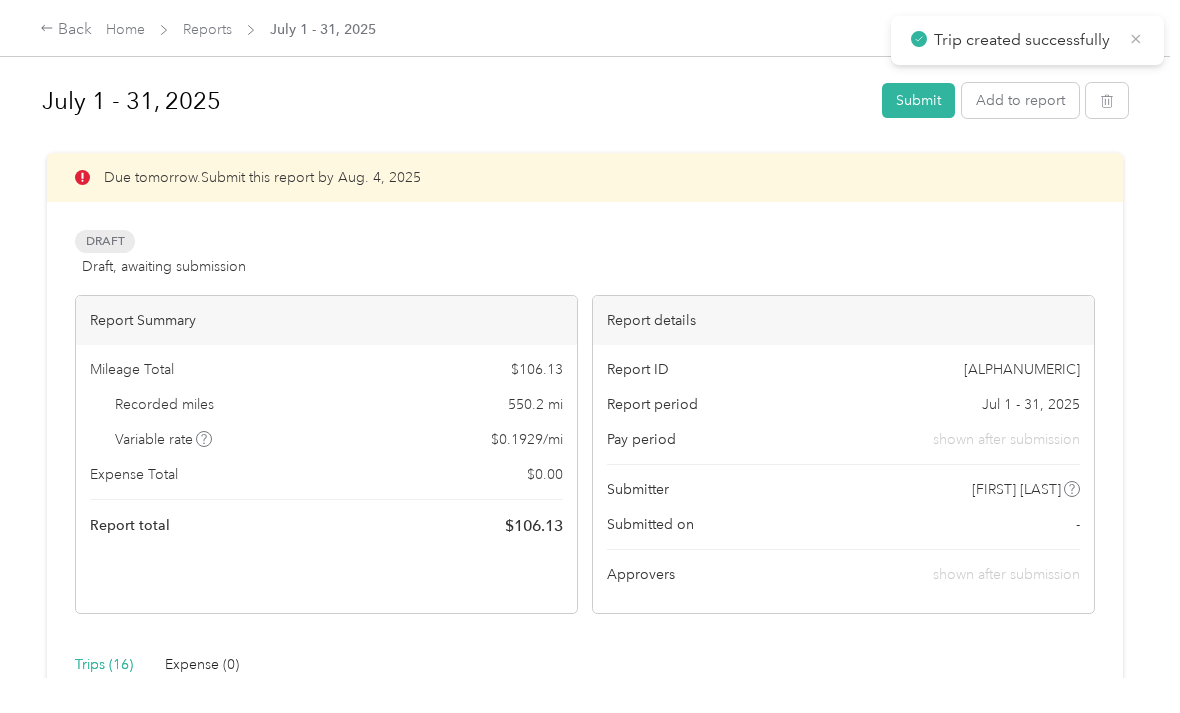 click 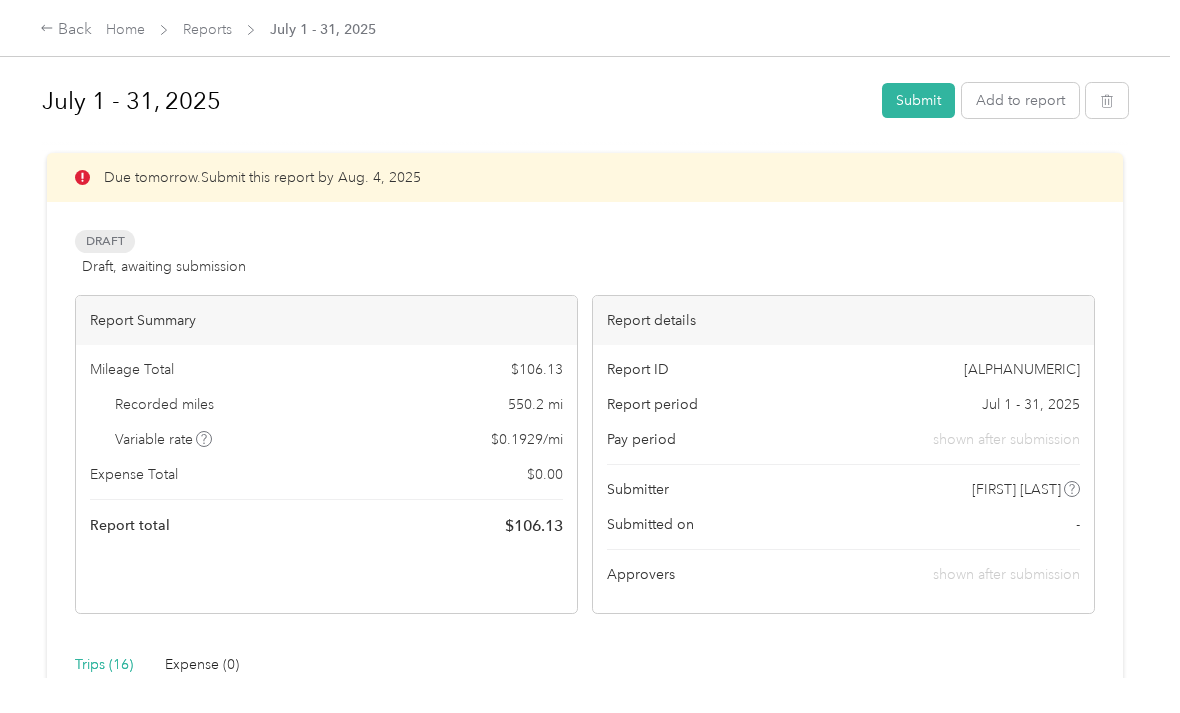 scroll, scrollTop: 0, scrollLeft: 0, axis: both 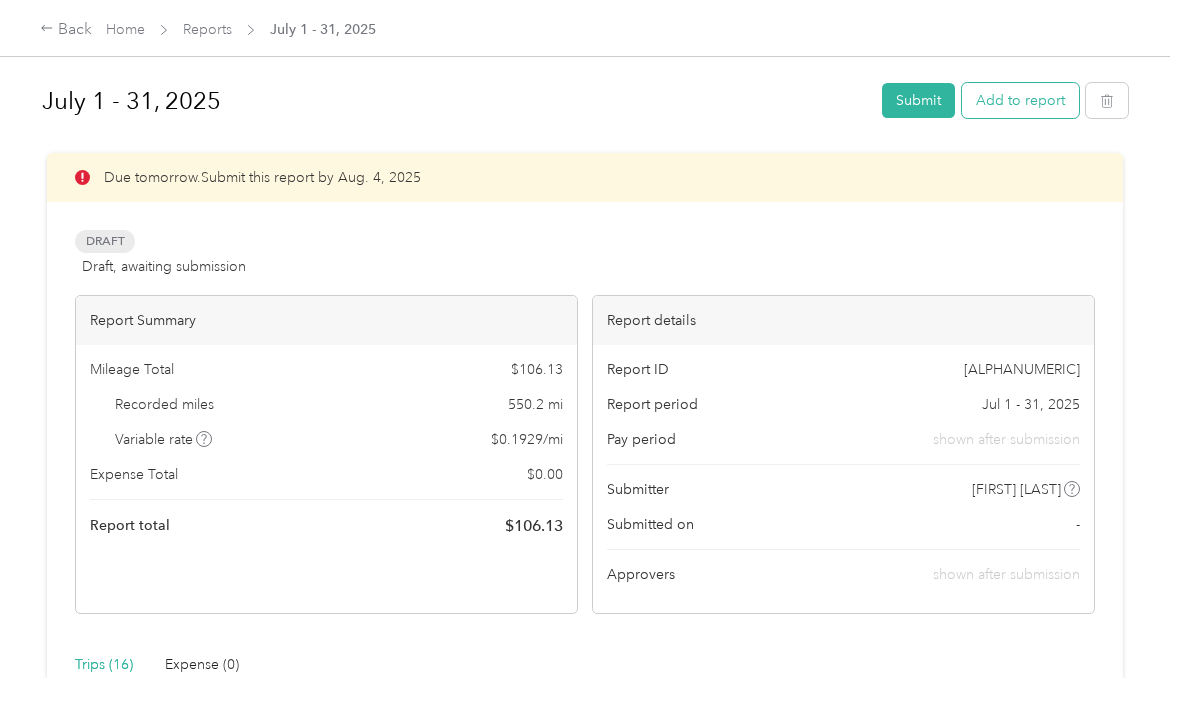 click on "Add to report" at bounding box center [1020, 100] 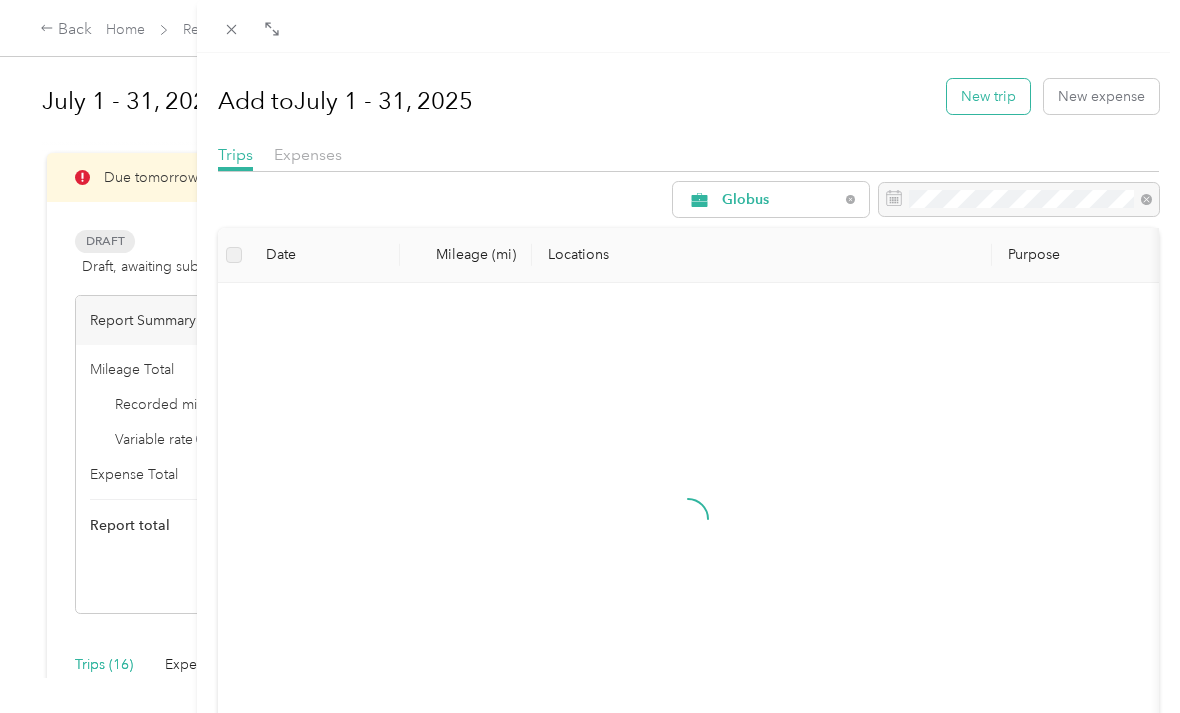 click on "New trip" at bounding box center (988, 96) 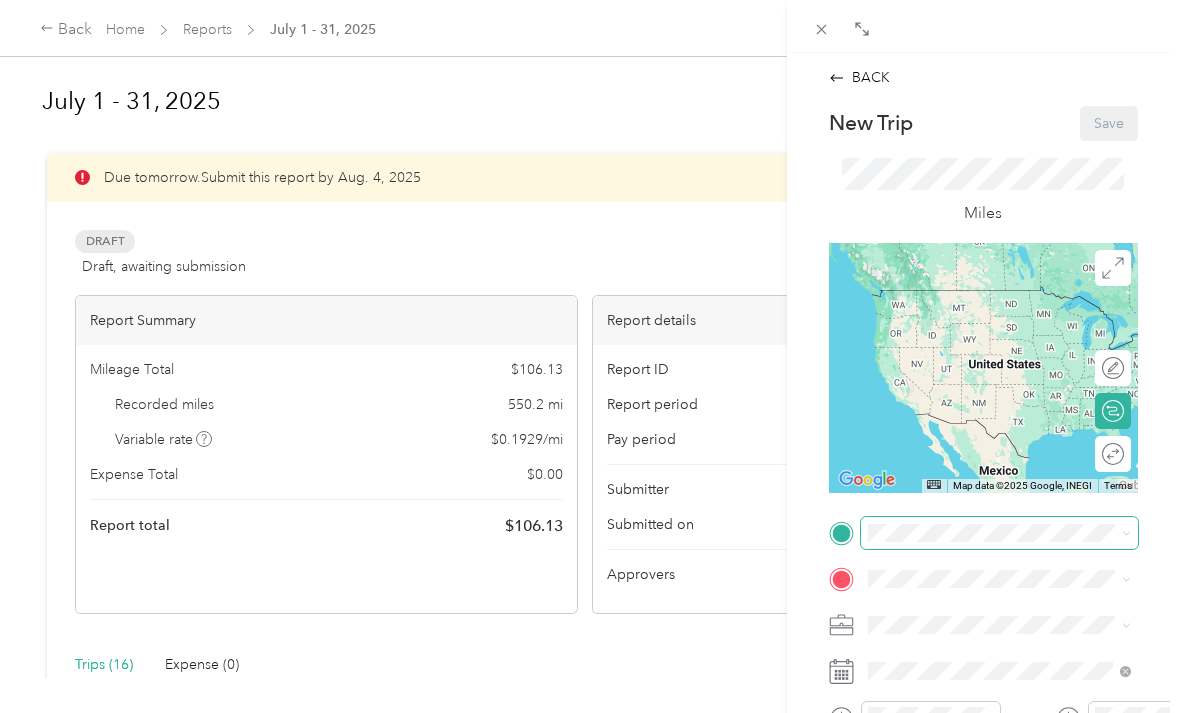 click on "Drag to resize Click to close BACK New Trip Save This trip cannot be edited because it is either under review, approved, or paid. Contact your Team Manager to edit it. Miles To navigate the map with touch gestures double-tap and hold your finger on the map, then drag the map. ← Move left → Move right ↑ Move up ↓ Move down + Zoom in - Zoom out Home Jump left by 75% End Jump right by 75% Page Up Jump up by 75% Page Down Jump down by 75% Map Data Map data ©2025 Google, INEGI Map data ©2025 Google, INEGI 1000 km  Click to toggle between metric and imperial units Terms Report a map error Edit route Calculate route Round trip TO Add photo" at bounding box center [585, 713] 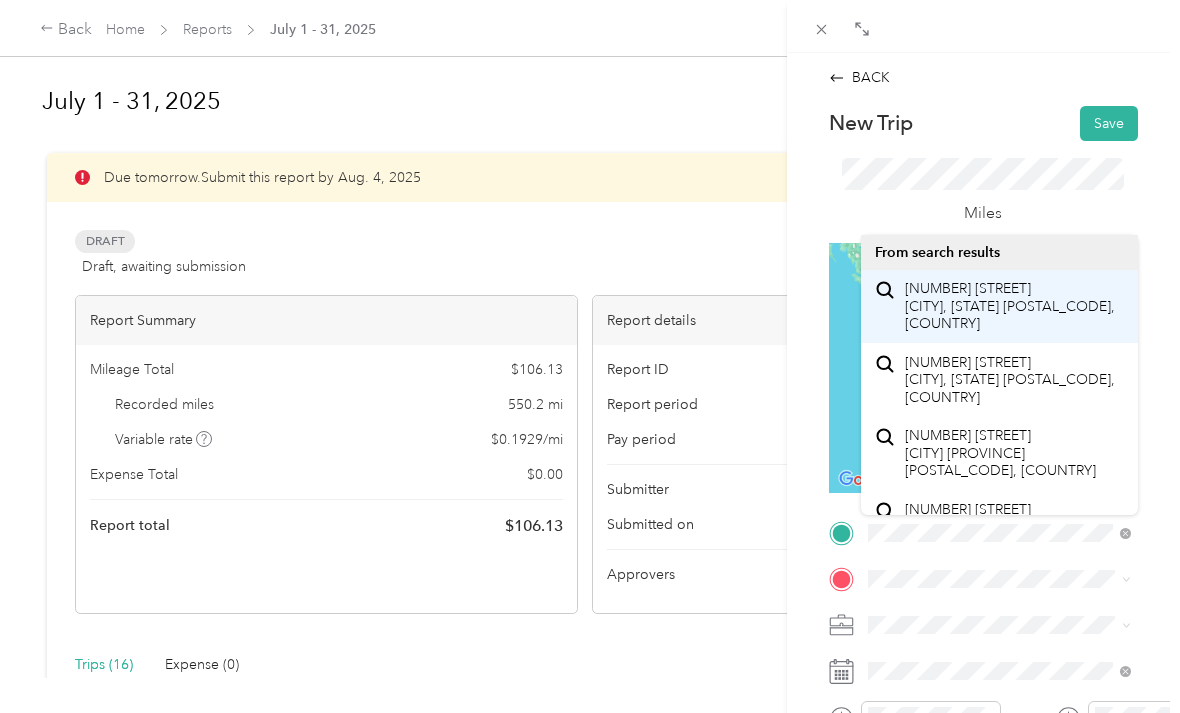 click on "[NUMBER] [STREET]
[CITY], [STATE] [POSTAL_CODE], [COUNTRY]" at bounding box center [1014, 306] 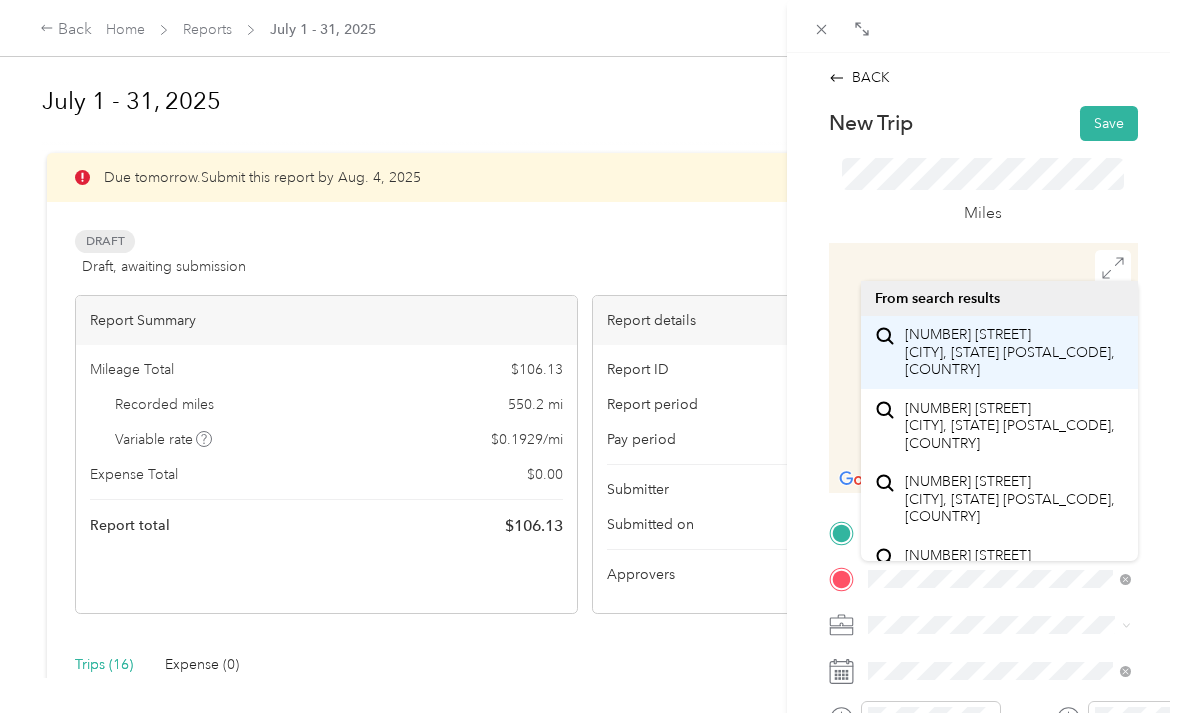 click on "[NUMBER] [STREET]
[CITY], [STATE] [POSTAL_CODE], [COUNTRY]" at bounding box center (1014, 352) 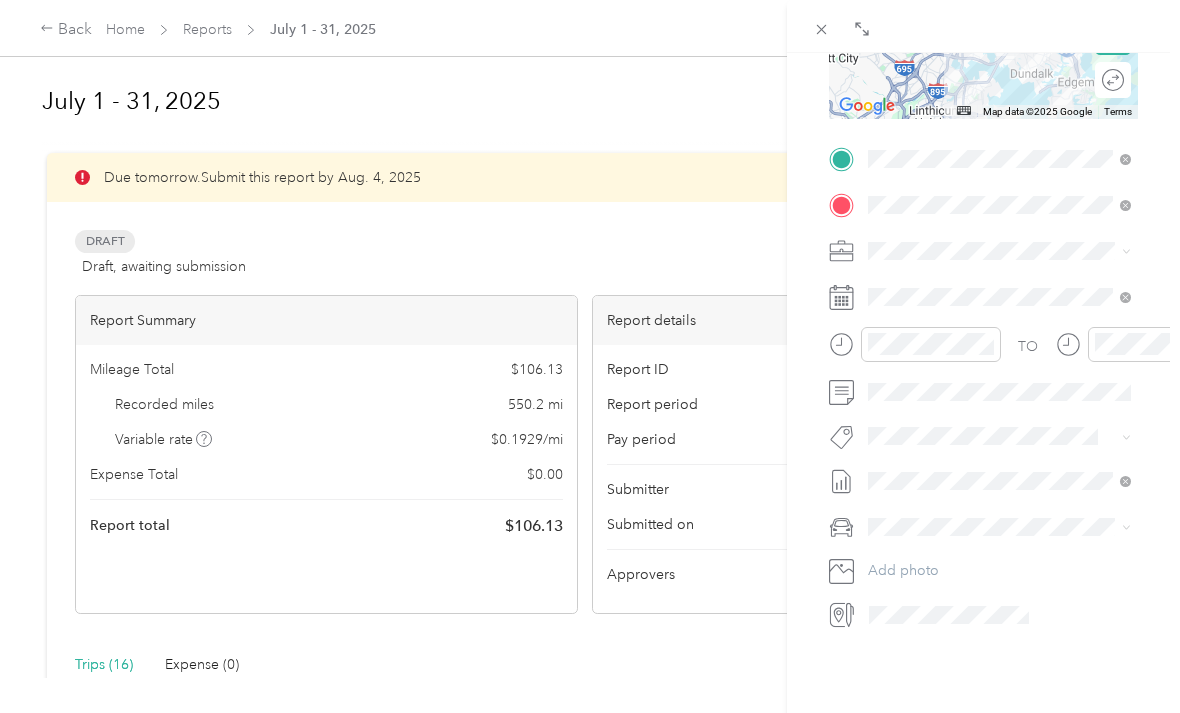 scroll, scrollTop: 372, scrollLeft: 0, axis: vertical 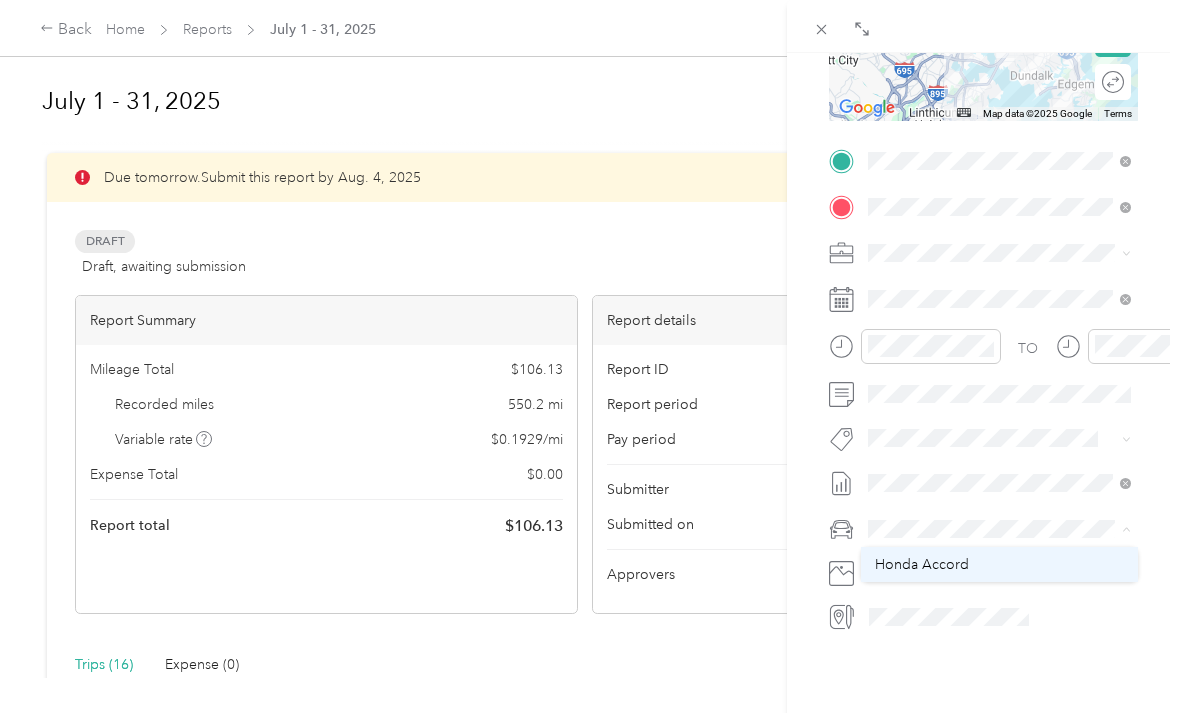 click on "Honda Accord" at bounding box center (999, 564) 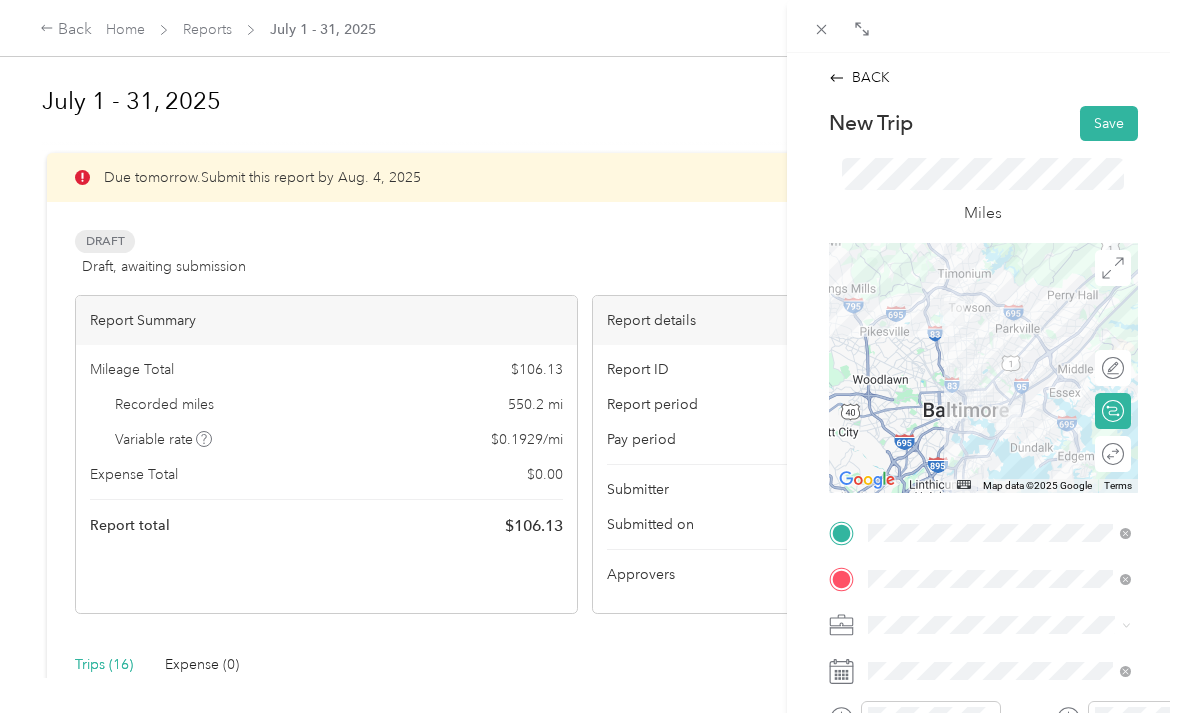 scroll, scrollTop: 0, scrollLeft: 0, axis: both 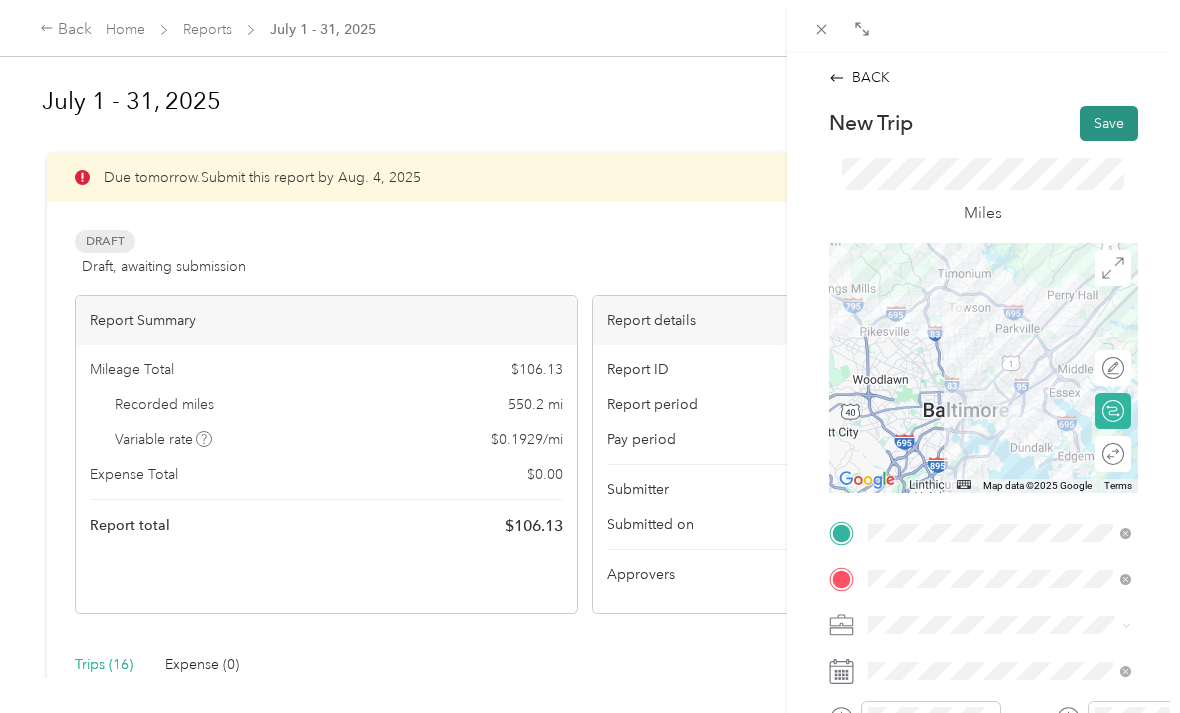 click on "Save" at bounding box center [1109, 123] 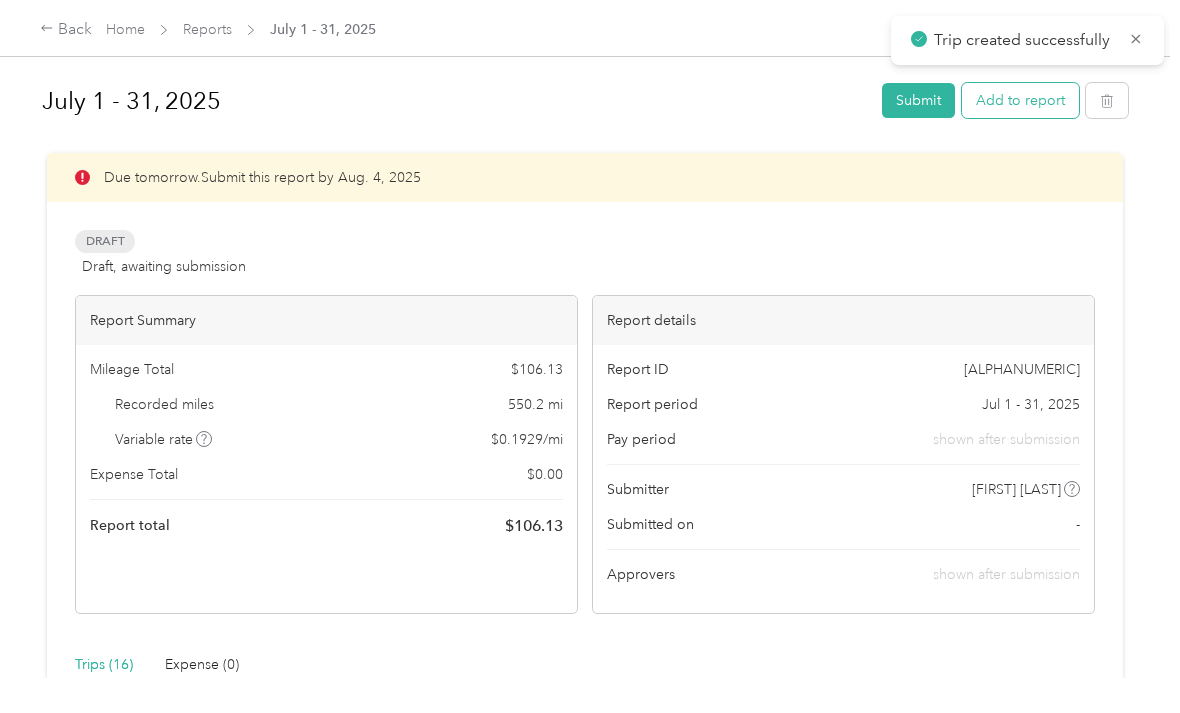 click on "Add to report" at bounding box center [1020, 100] 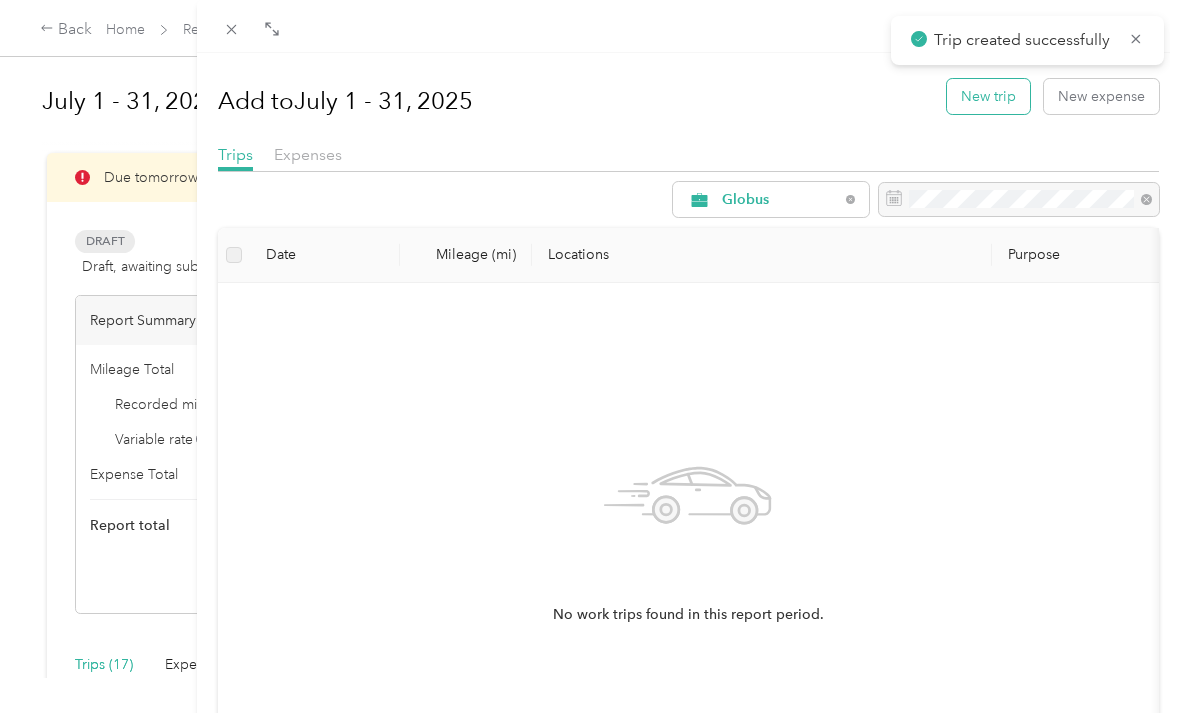 click on "New trip" at bounding box center (988, 96) 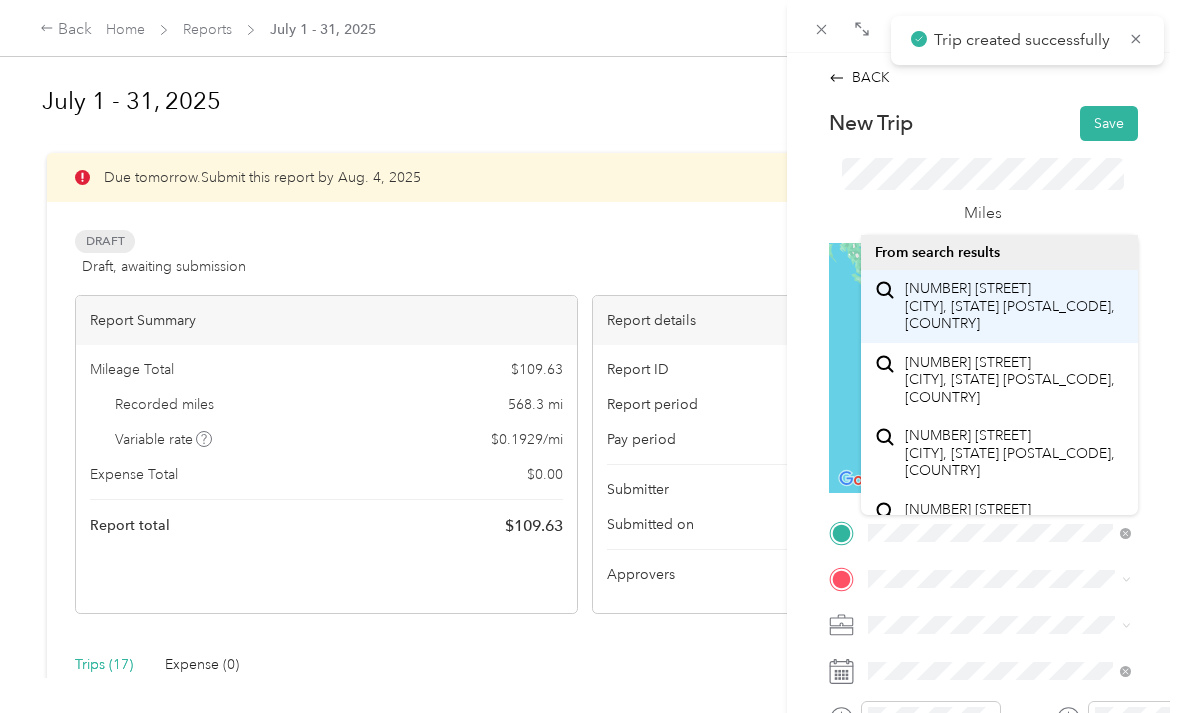 click on "[NUMBER] [STREET]
[CITY], [STATE] [POSTAL_CODE], [COUNTRY]" at bounding box center (1014, 306) 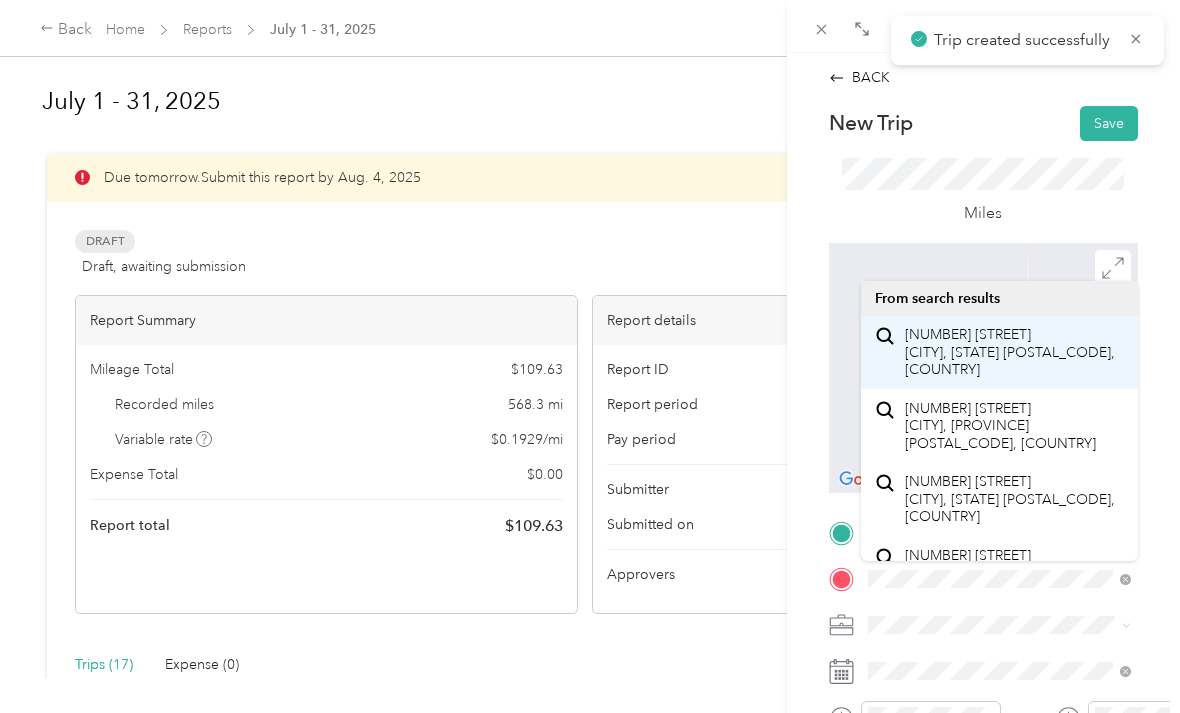 click on "[NUMBER] [STREET]
[CITY], [STATE] [POSTAL_CODE], [COUNTRY]" at bounding box center (1014, 352) 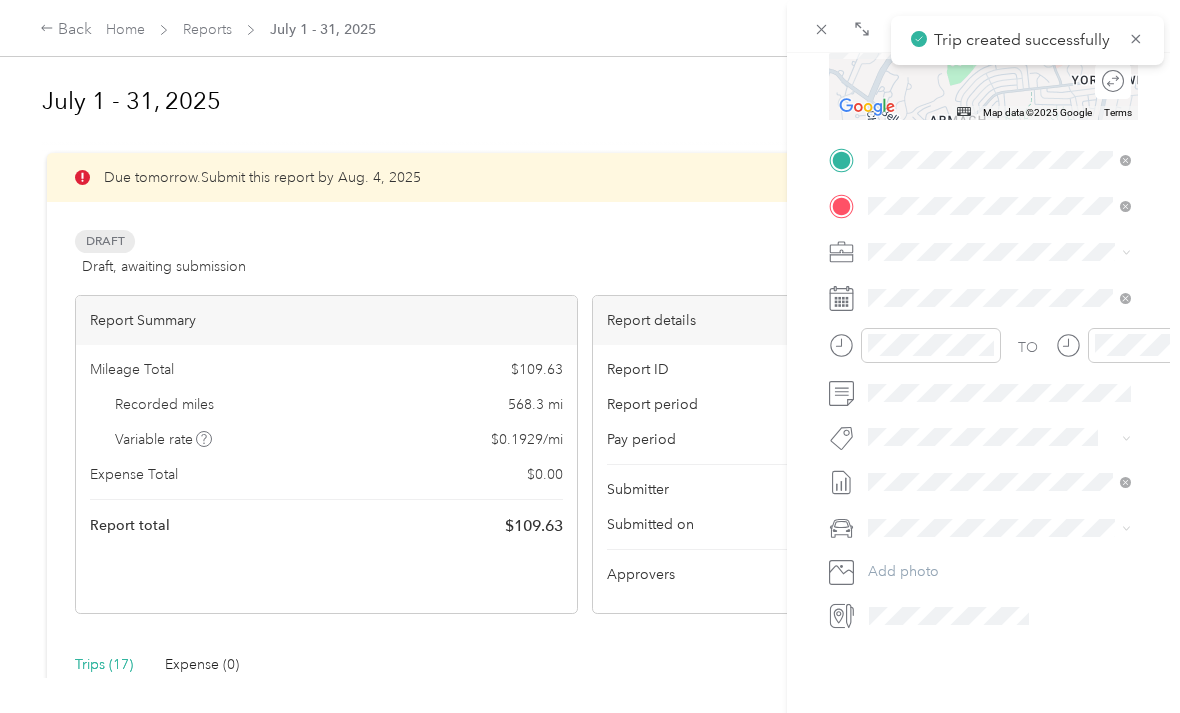 scroll, scrollTop: 372, scrollLeft: 0, axis: vertical 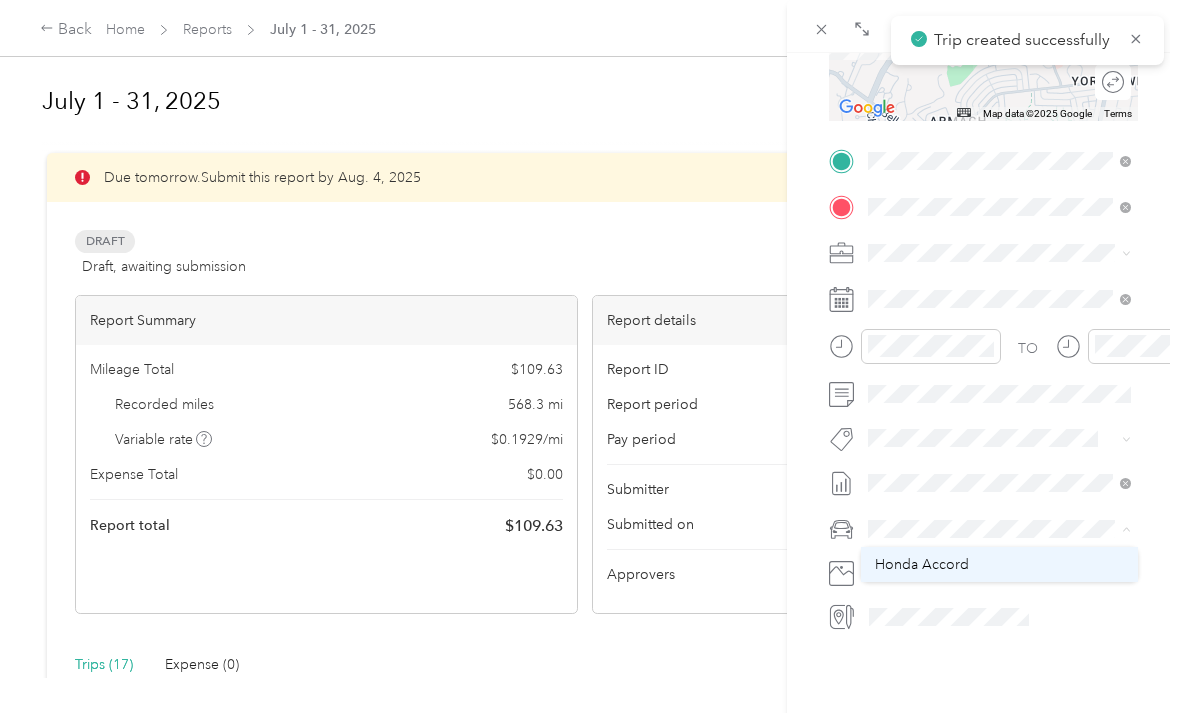 click on "Honda Accord" at bounding box center (999, 564) 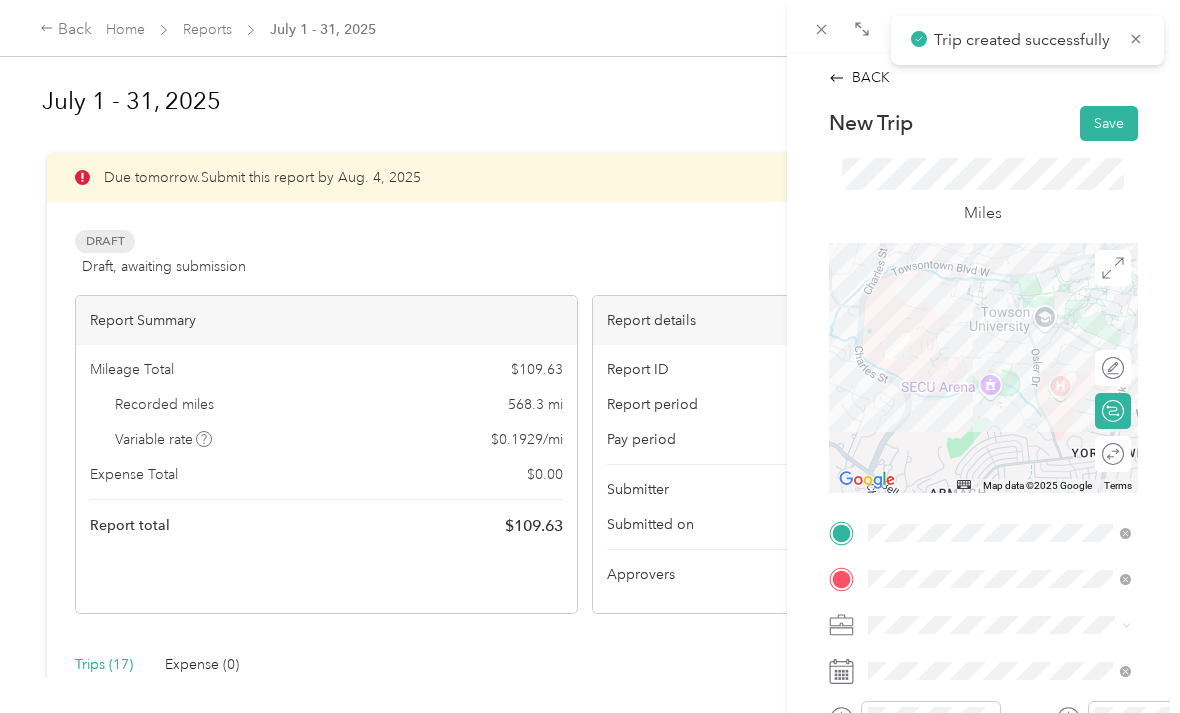 scroll, scrollTop: 0, scrollLeft: 0, axis: both 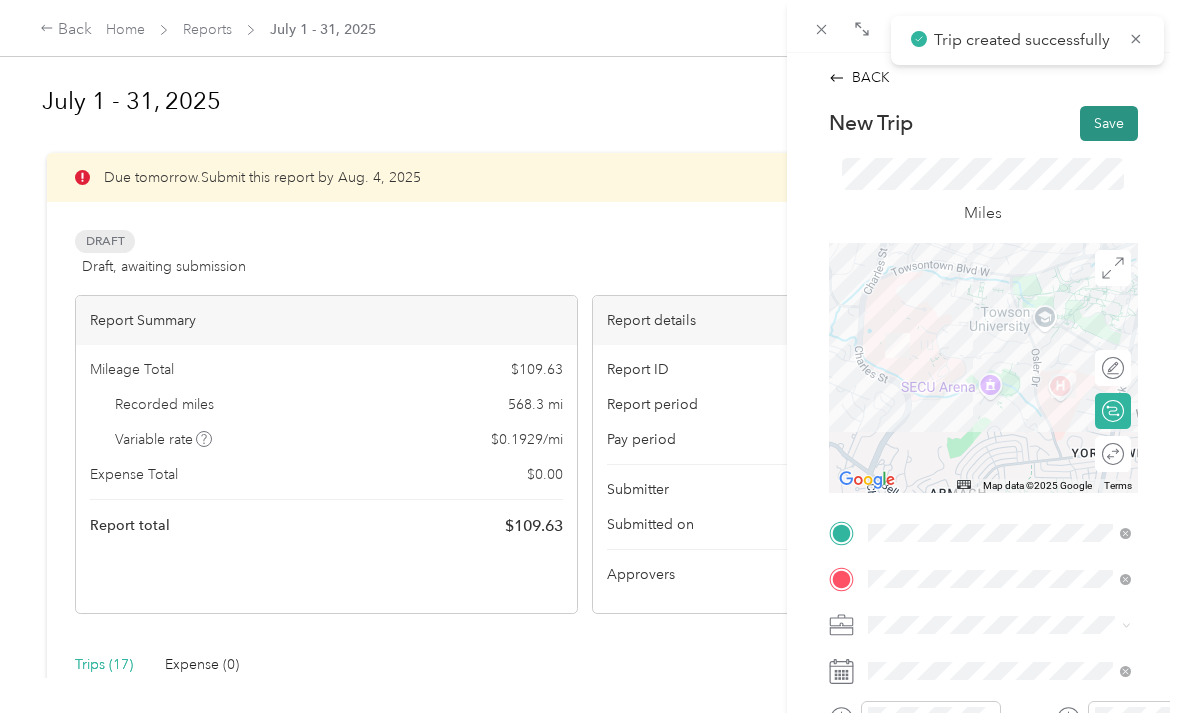 click on "Save" at bounding box center [1109, 123] 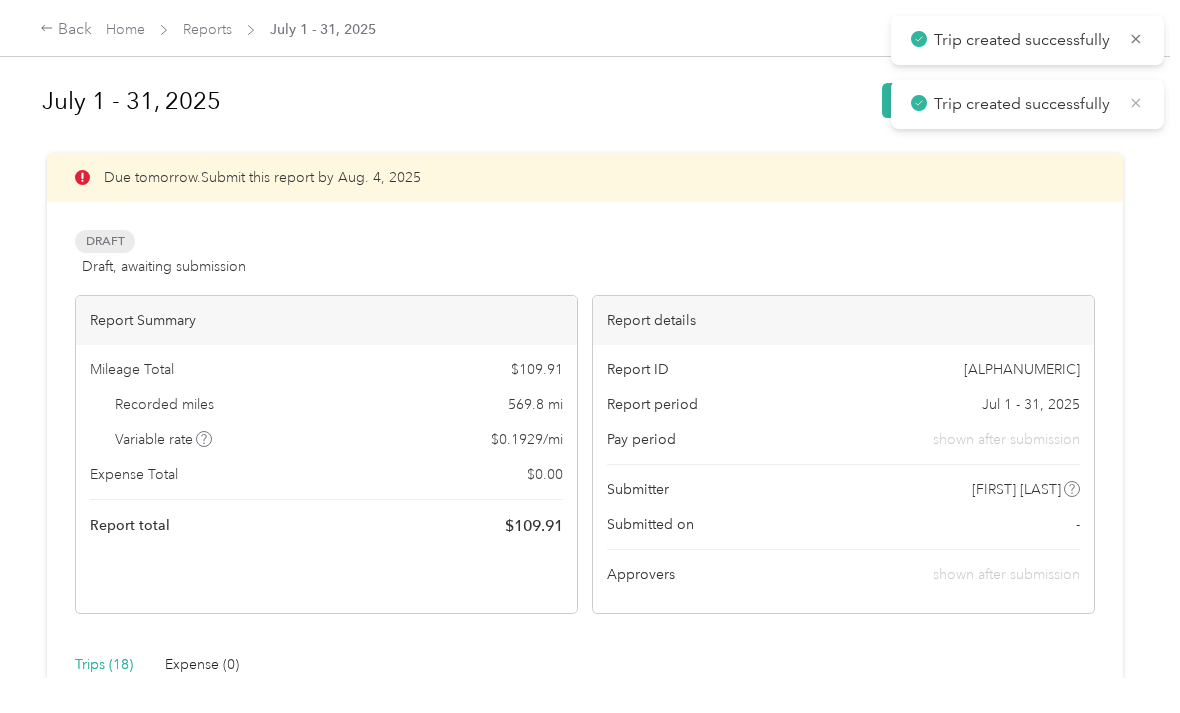 click 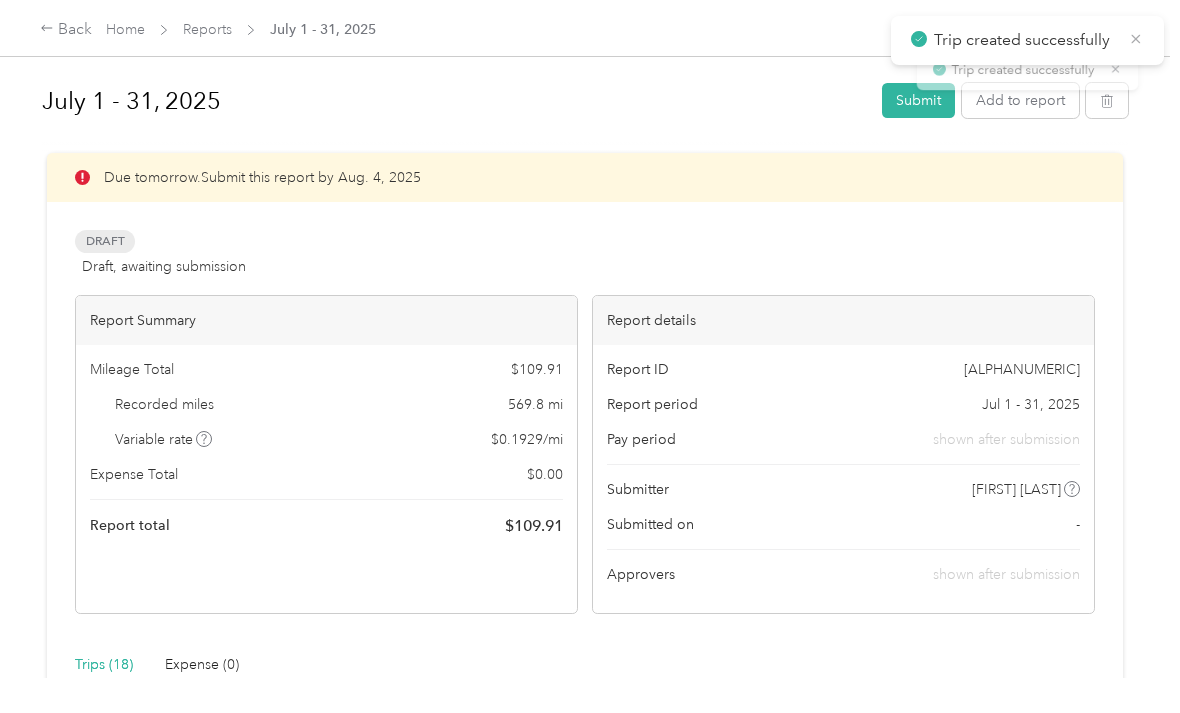 click 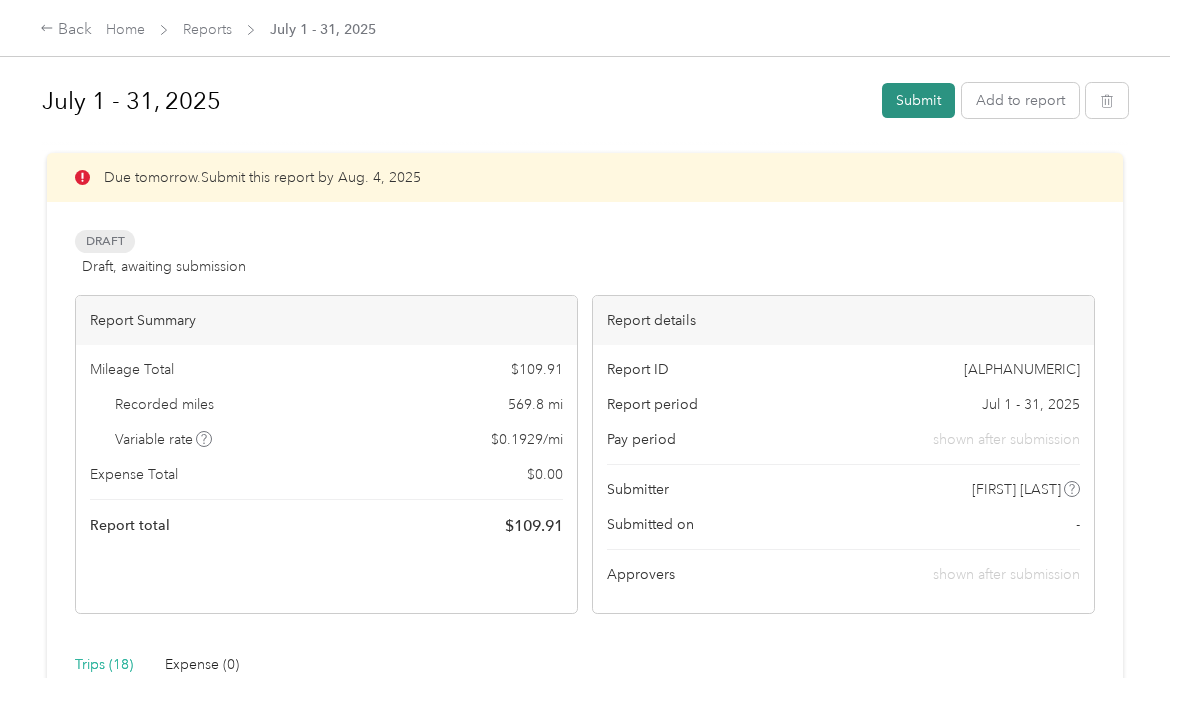 click on "Submit" at bounding box center [918, 100] 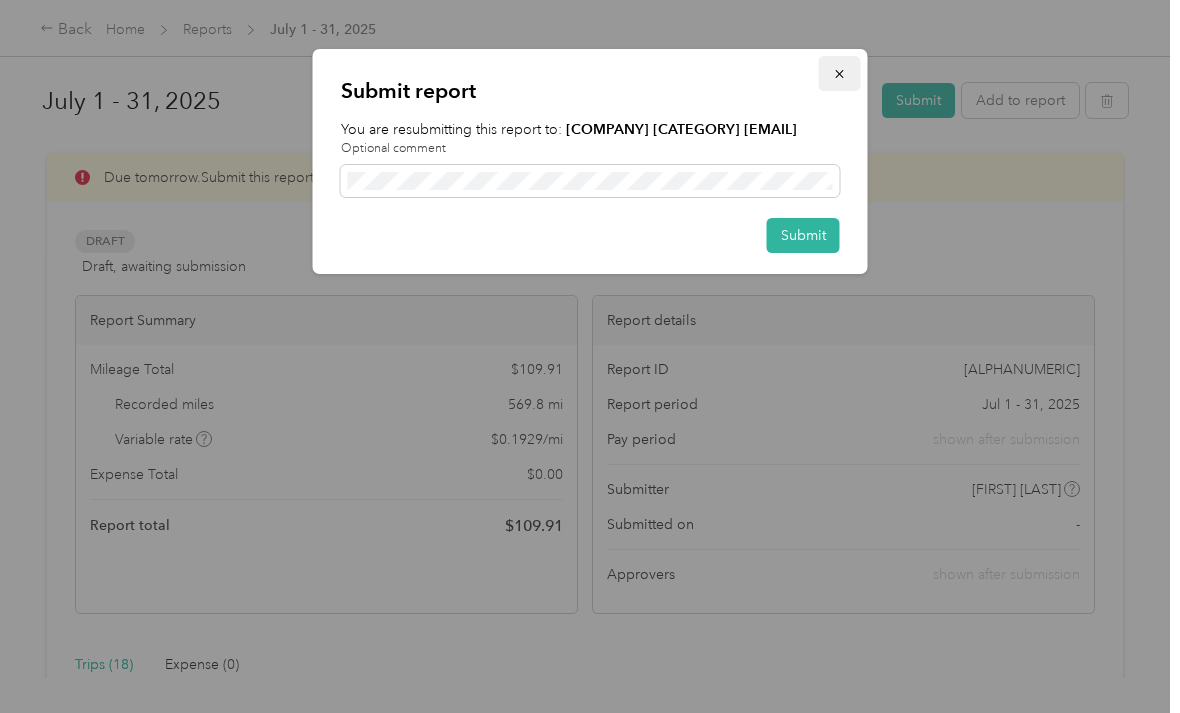 click at bounding box center [840, 73] 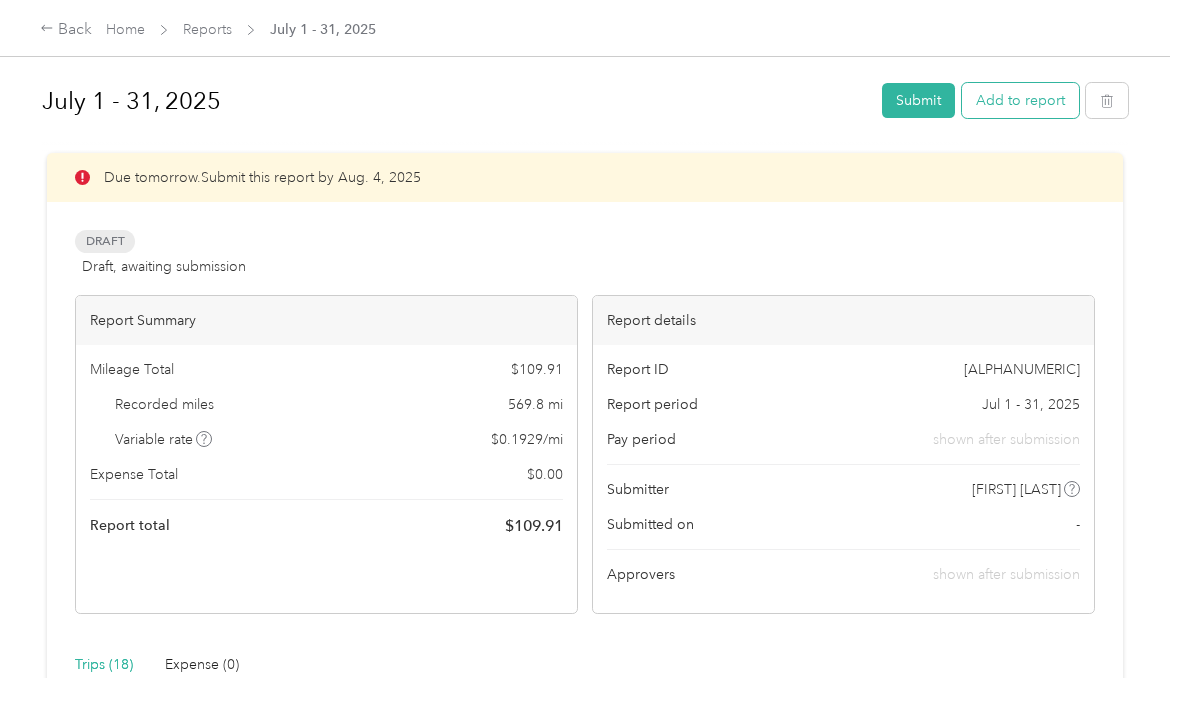 click on "Add to report" at bounding box center (1020, 100) 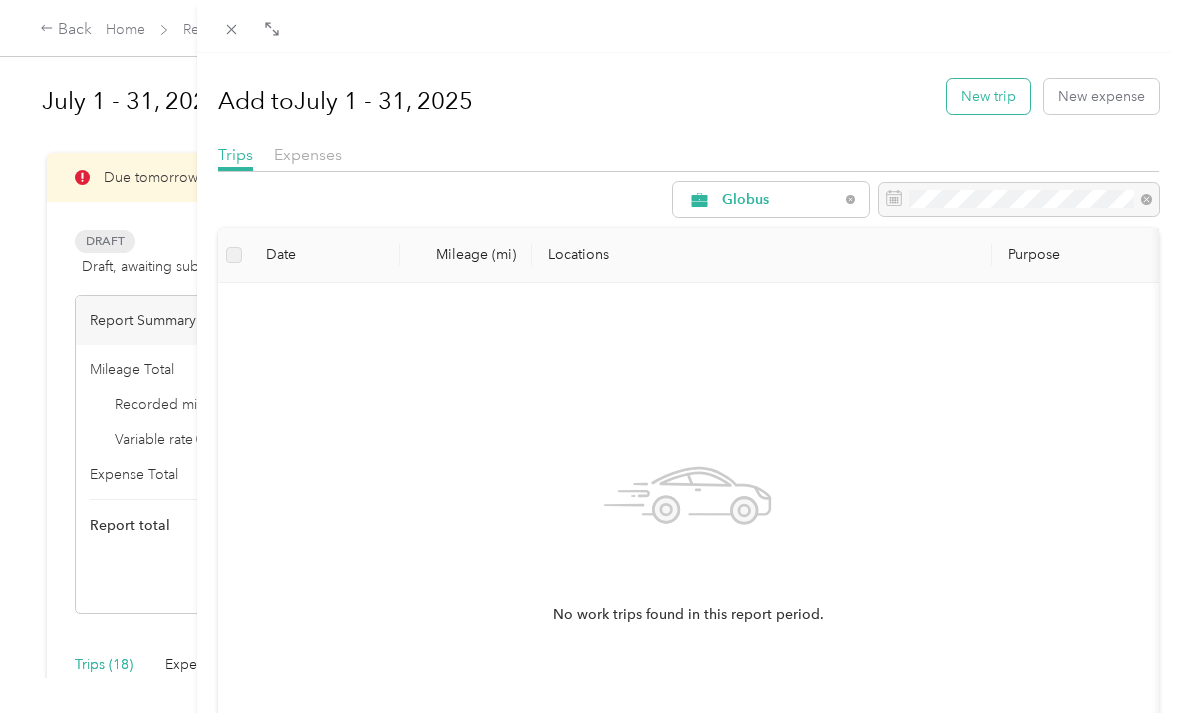click on "New trip" at bounding box center (988, 96) 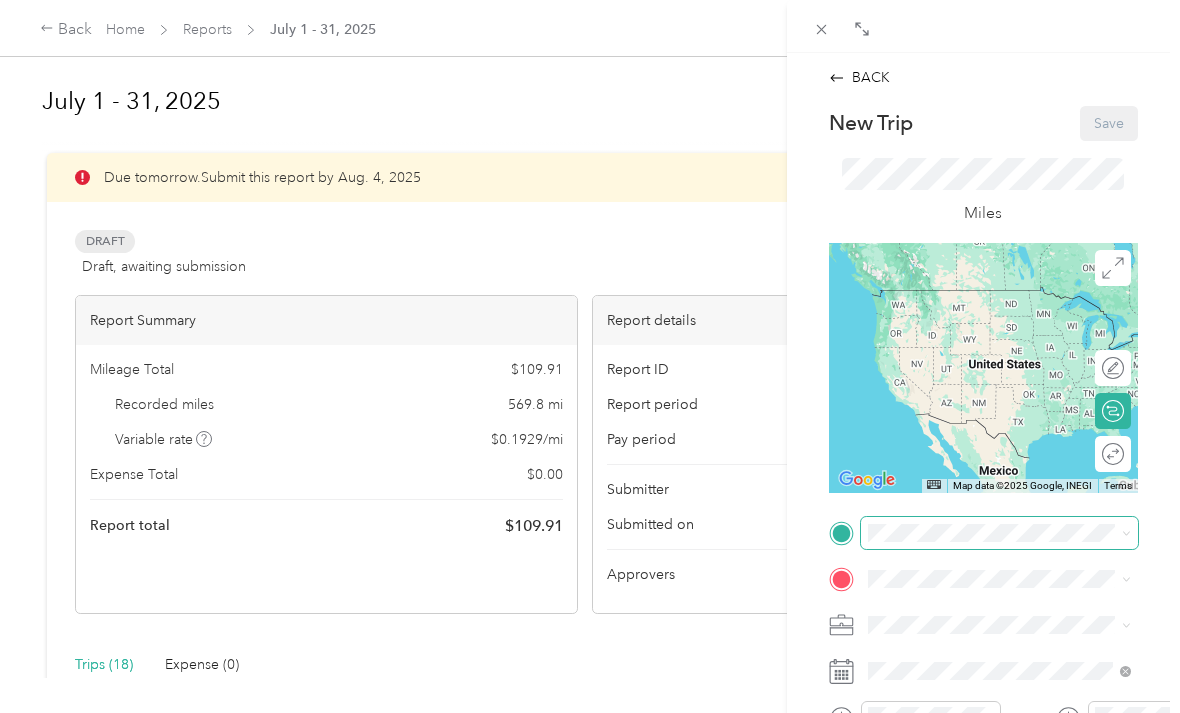 click at bounding box center [999, 533] 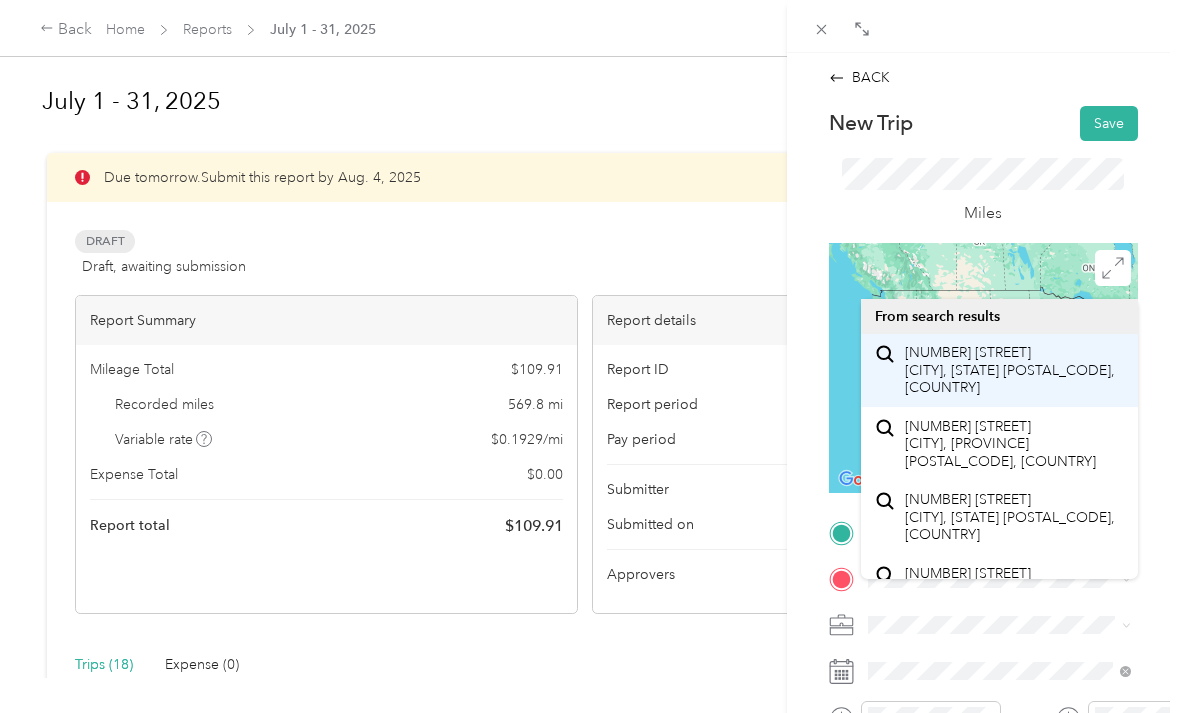 click on "[NUMBER] [STREET]
[CITY], [STATE] [POSTAL_CODE], [COUNTRY]" at bounding box center (1014, 370) 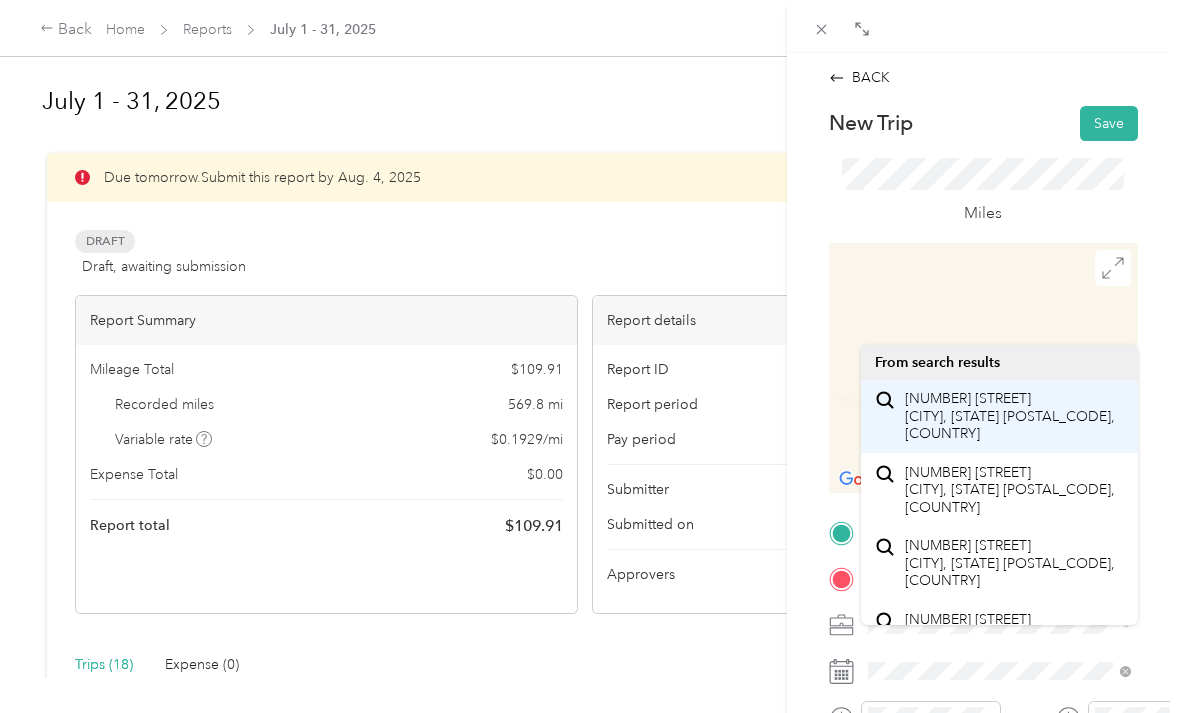 click on "[NUMBER] [STREET]
[CITY], [STATE] [POSTAL_CODE], [COUNTRY]" at bounding box center (1014, 416) 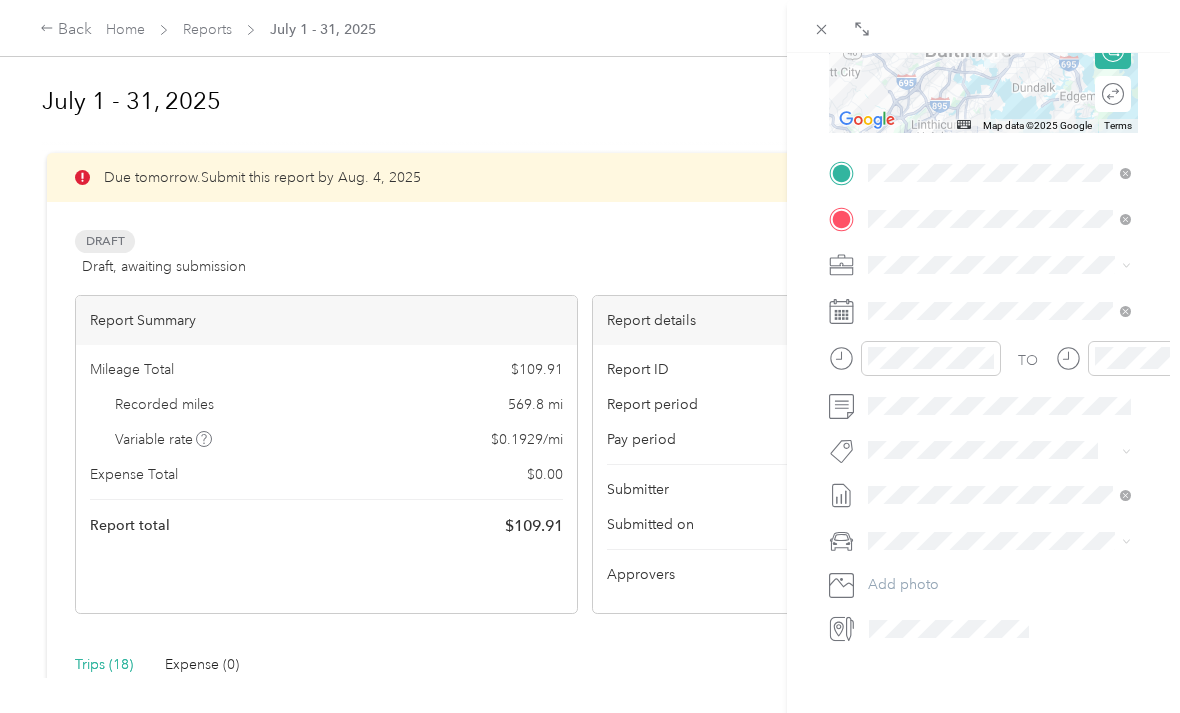 scroll, scrollTop: 361, scrollLeft: 0, axis: vertical 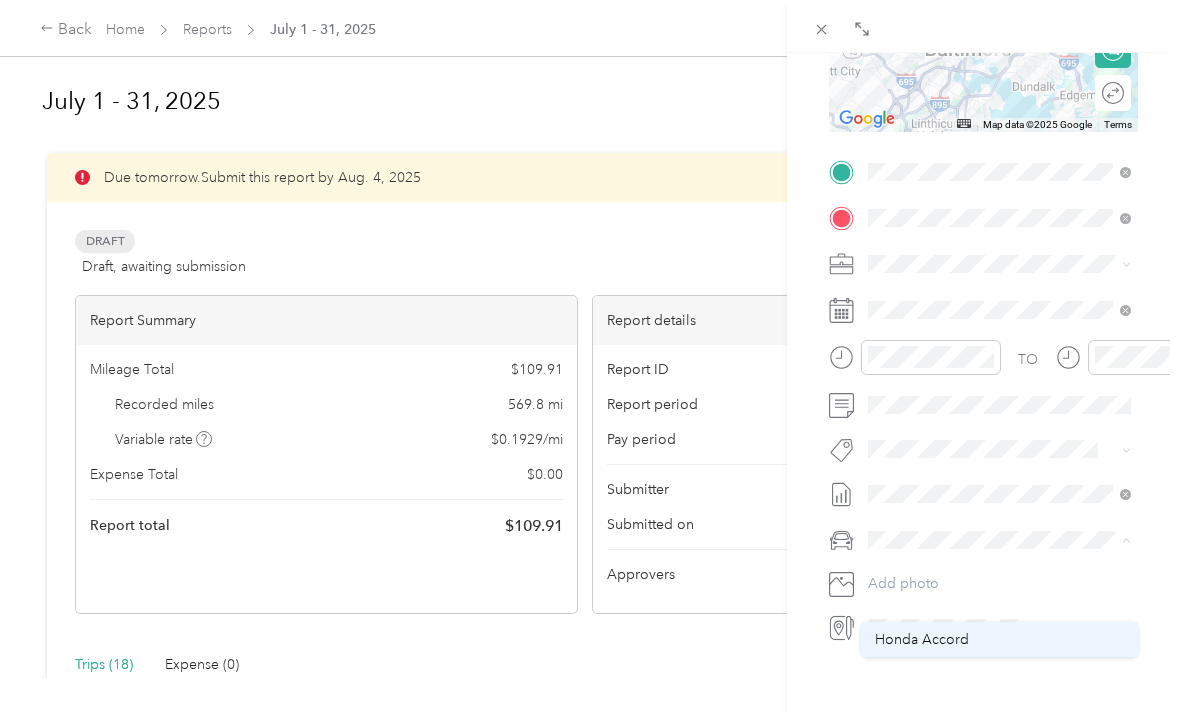 click on "Honda Accord" at bounding box center (922, 639) 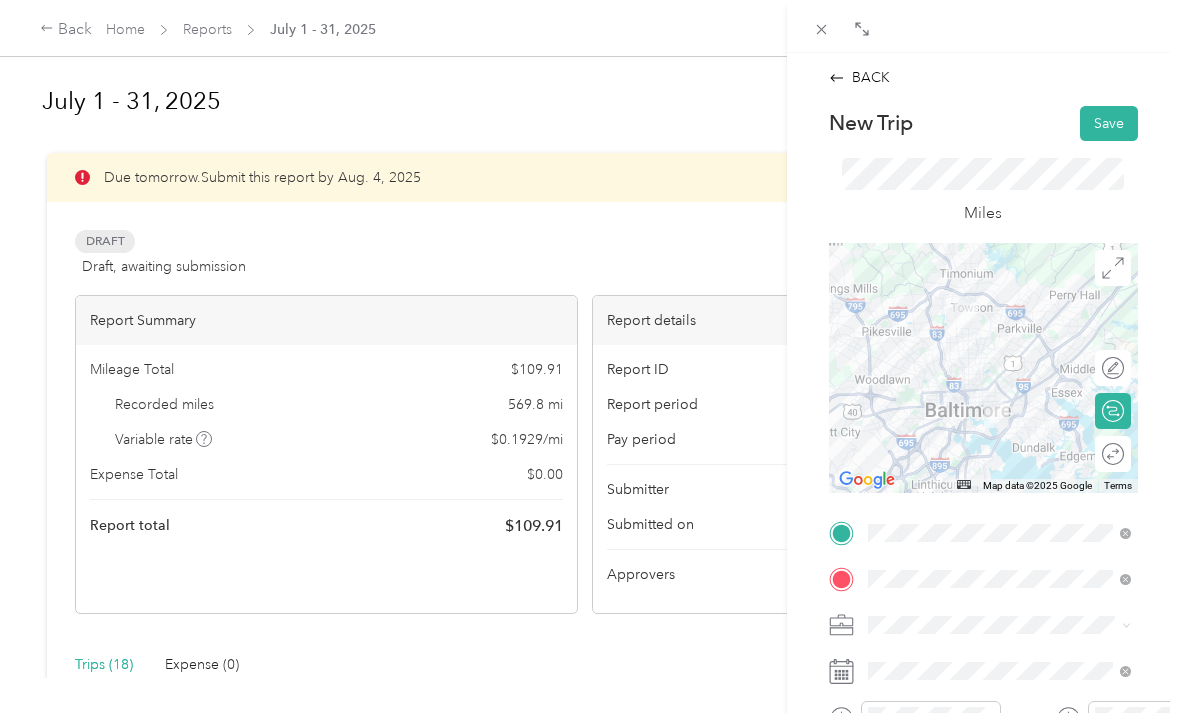 scroll, scrollTop: 0, scrollLeft: 0, axis: both 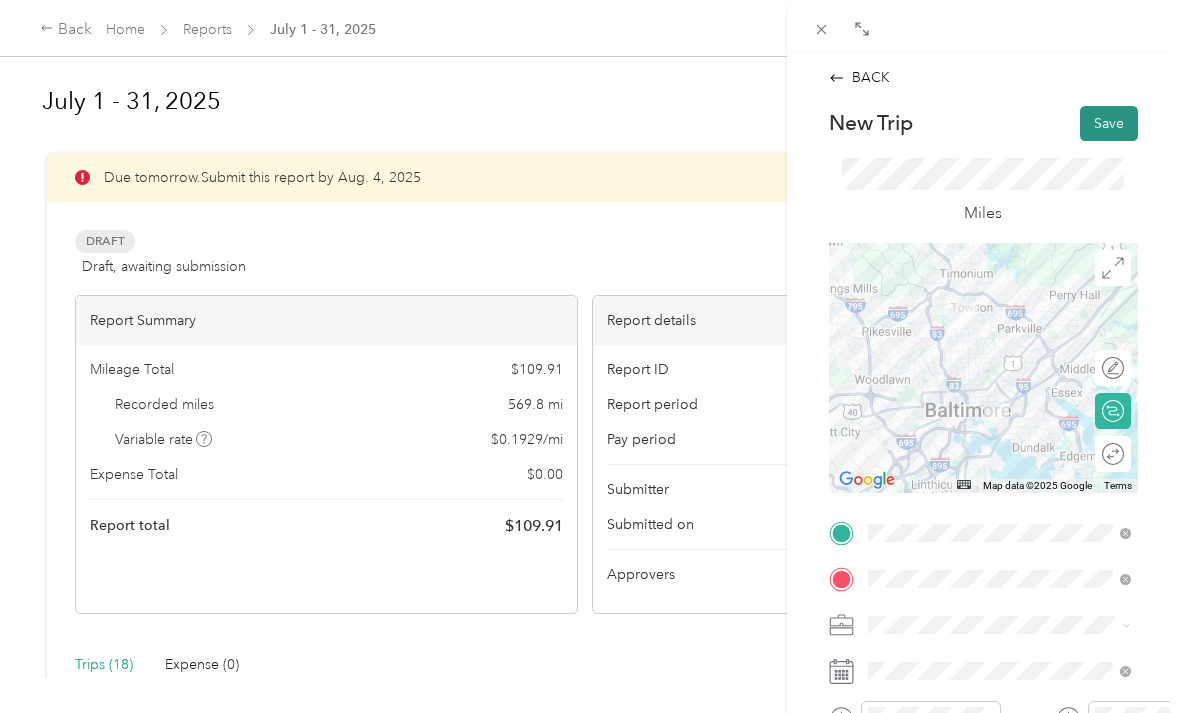 click on "Save" at bounding box center (1109, 123) 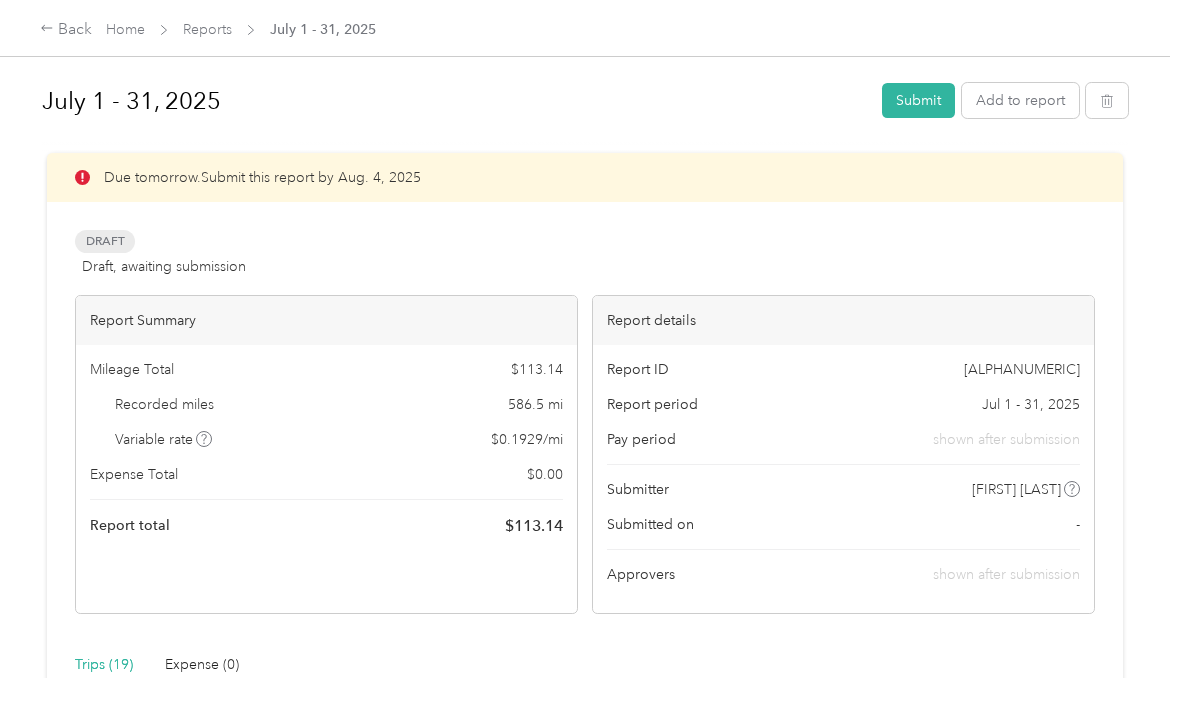 scroll, scrollTop: 0, scrollLeft: 0, axis: both 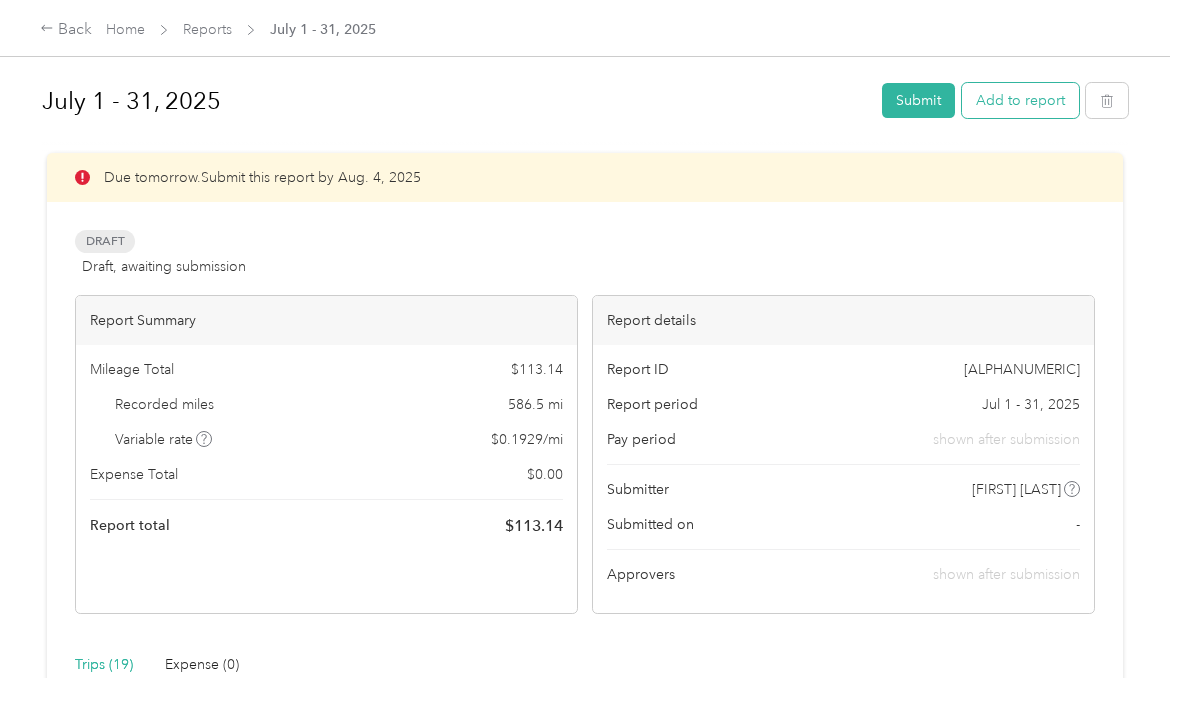 click on "Add to report" at bounding box center [1020, 100] 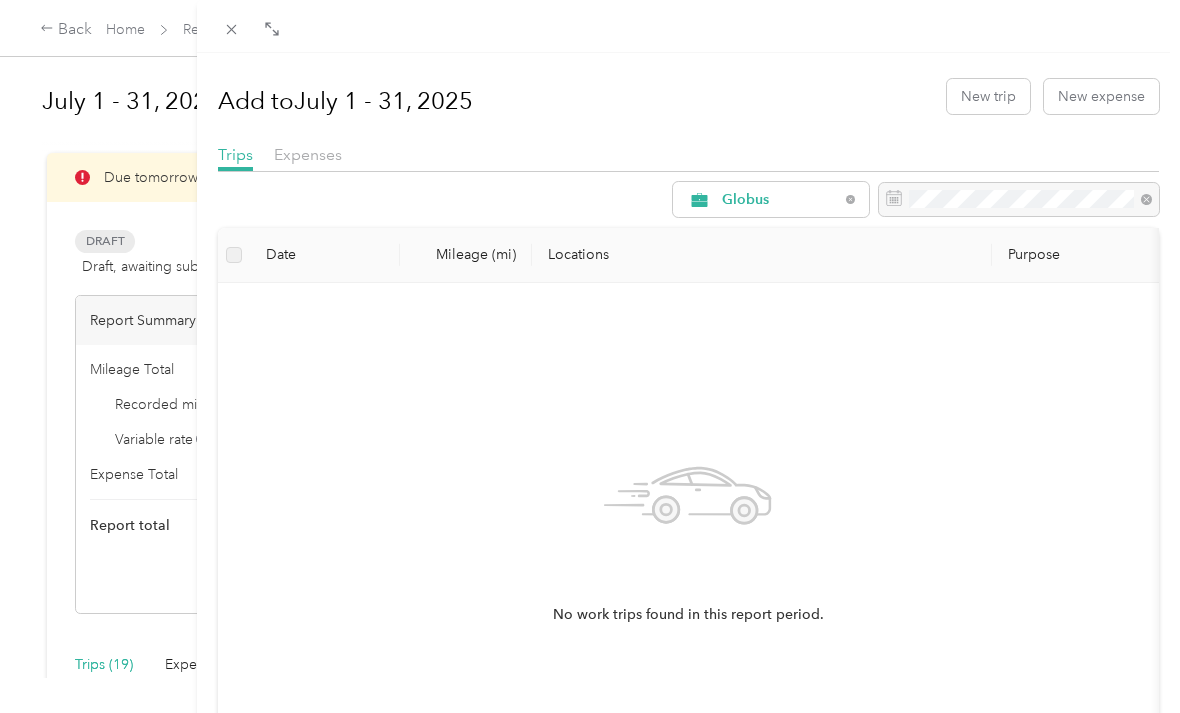 click on "Add to [DATE] - [DATE], [EVENT] [EVENT]" at bounding box center [688, 96] 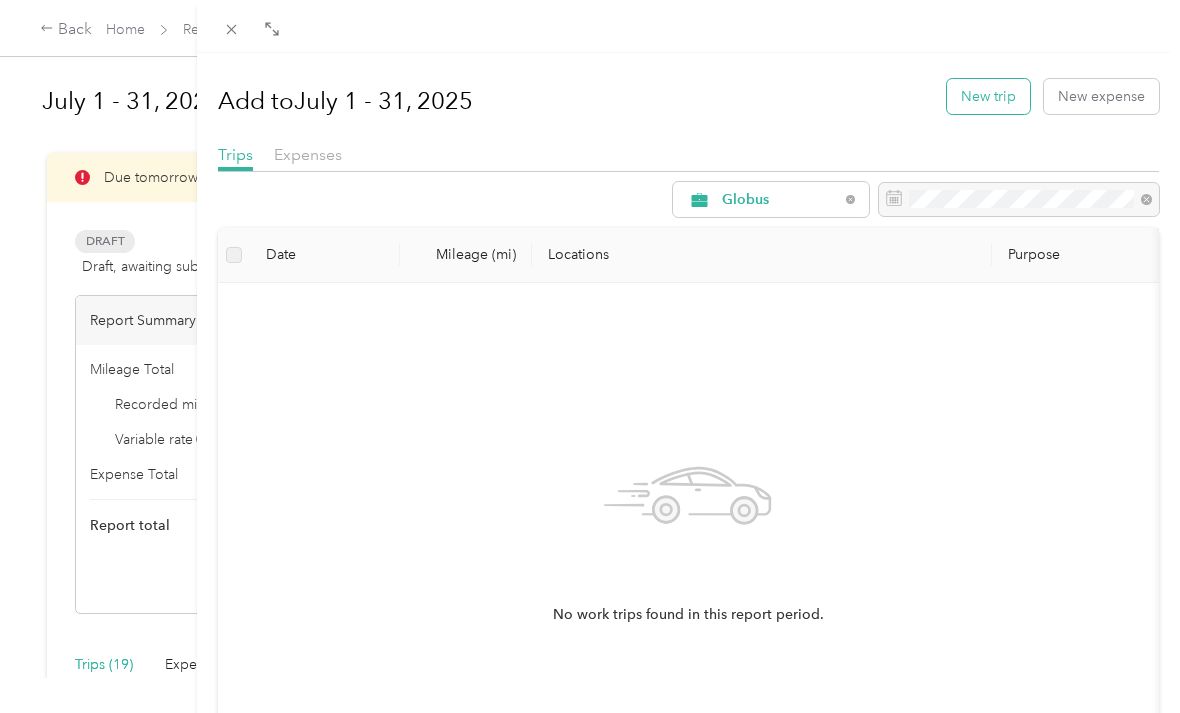 click on "New trip" at bounding box center [988, 96] 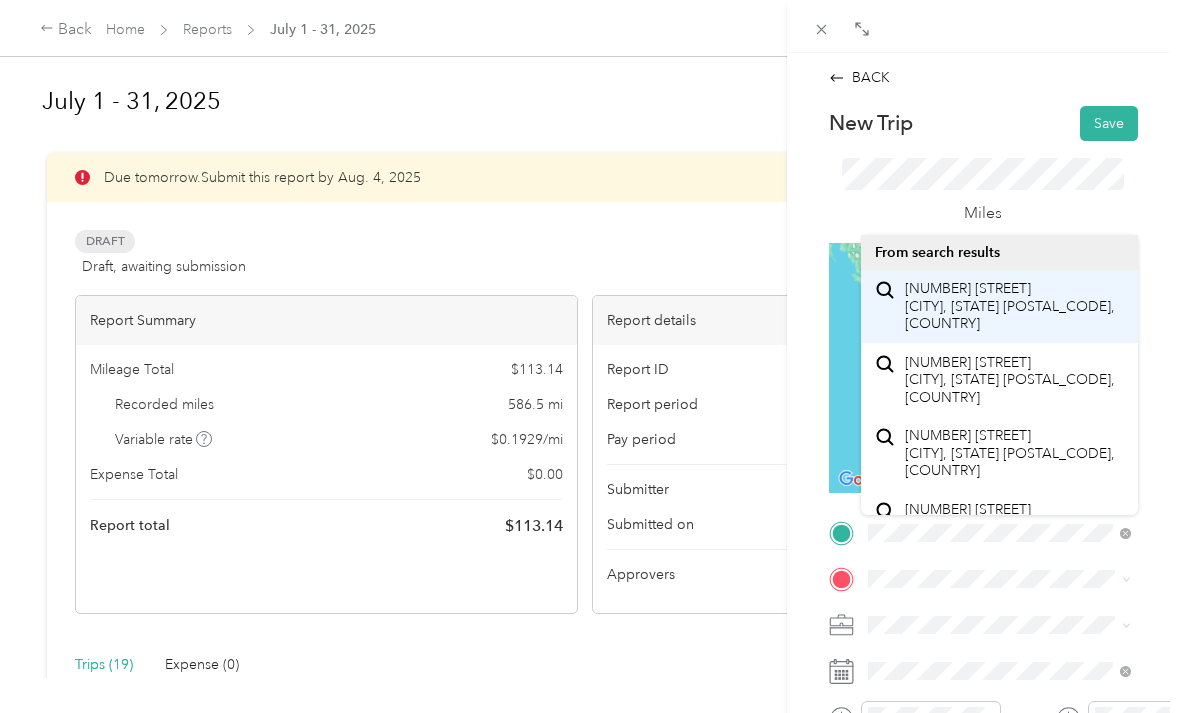 click on "[NUMBER] [STREET]
[CITY], [STATE] [POSTAL_CODE], [COUNTRY]" at bounding box center (999, 307) 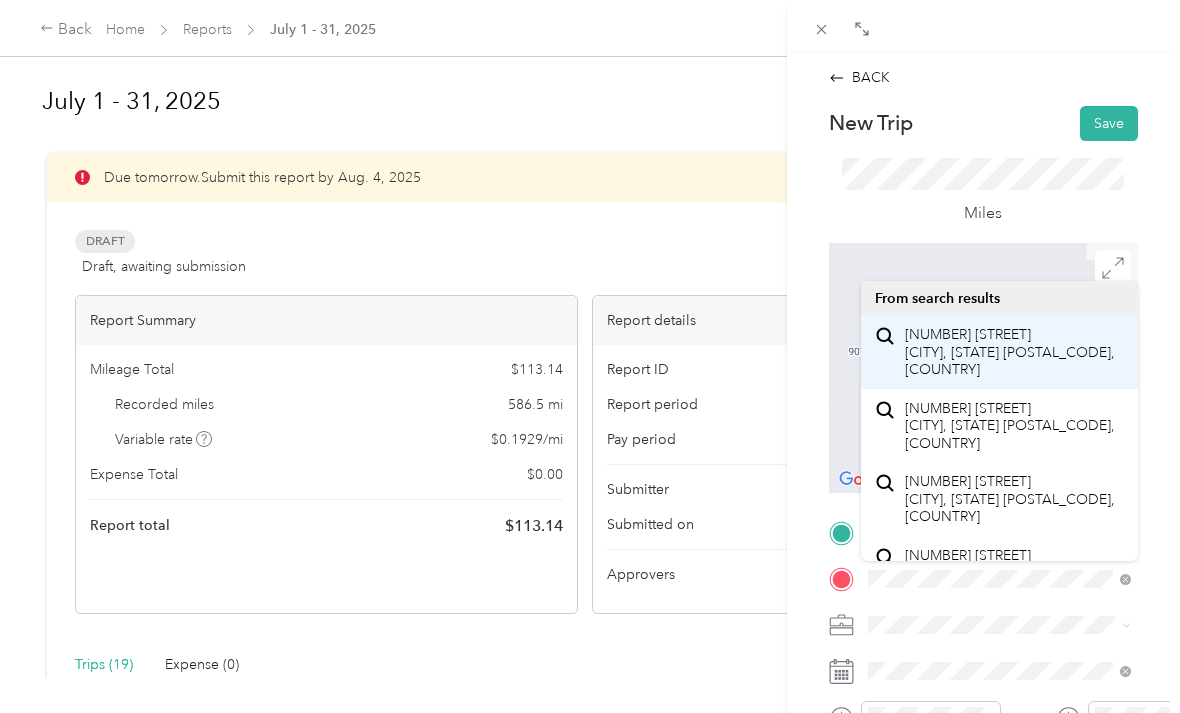 click on "[NUMBER] [STREET]
[CITY], [STATE] [POSTAL_CODE], [COUNTRY]" at bounding box center (1014, 352) 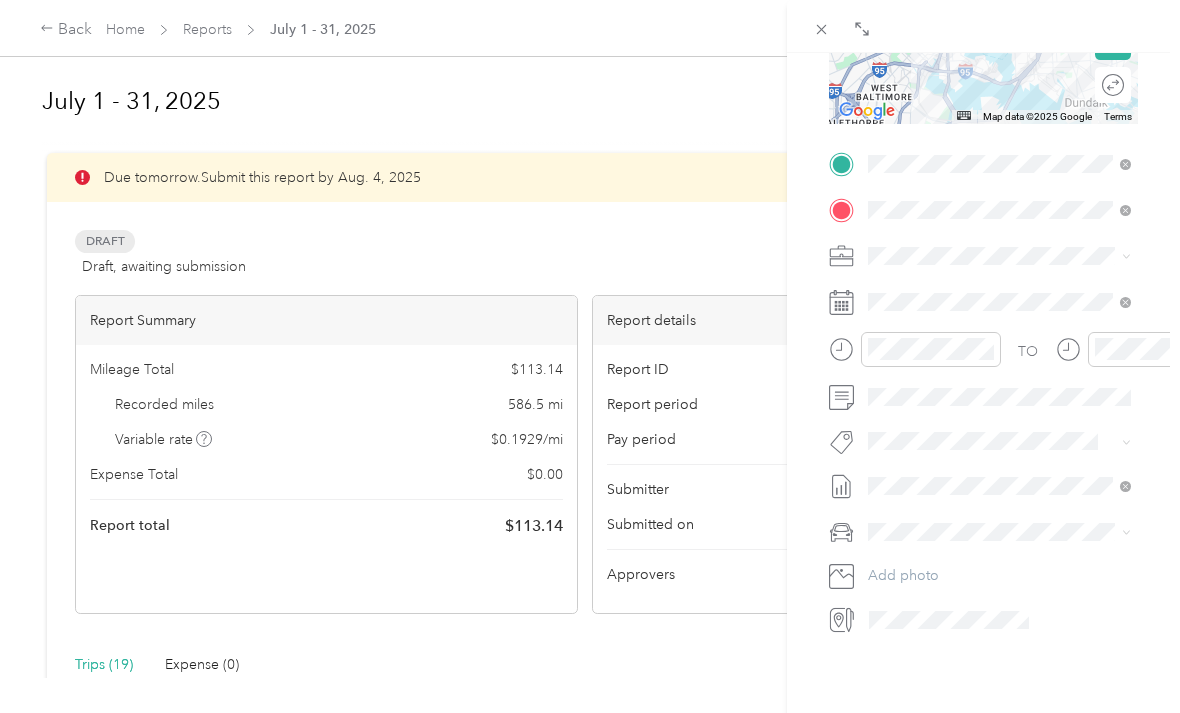 scroll, scrollTop: 370, scrollLeft: 0, axis: vertical 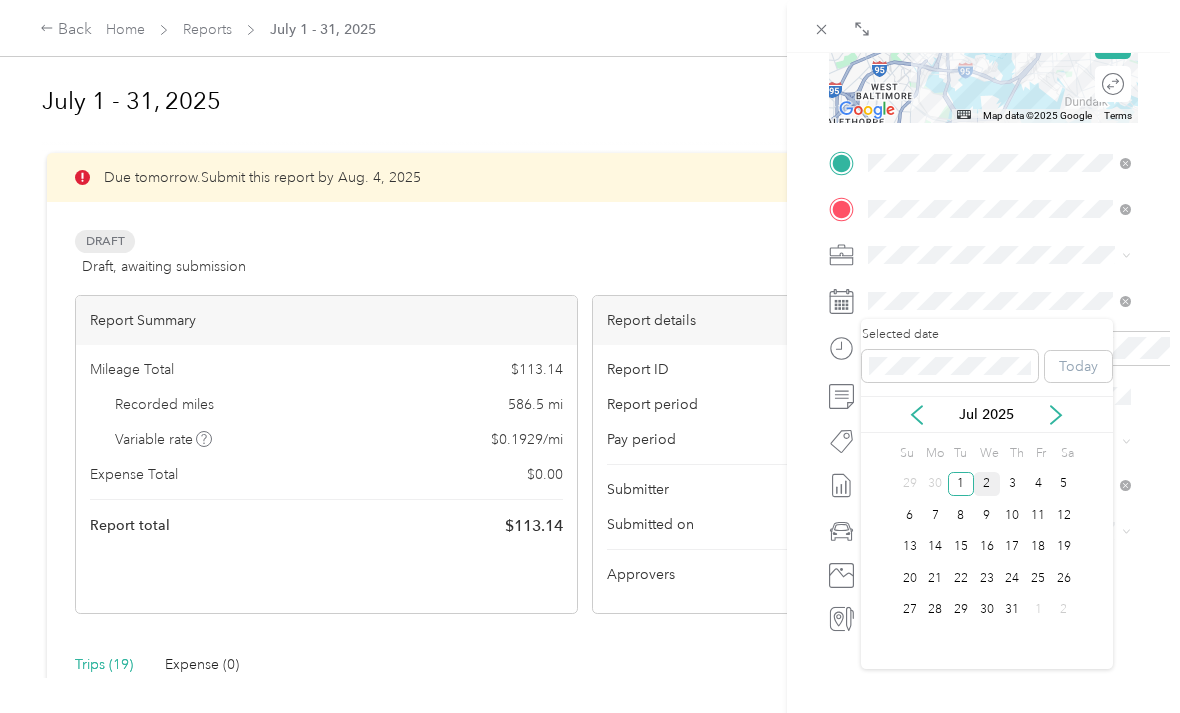 click on "2" at bounding box center [987, 484] 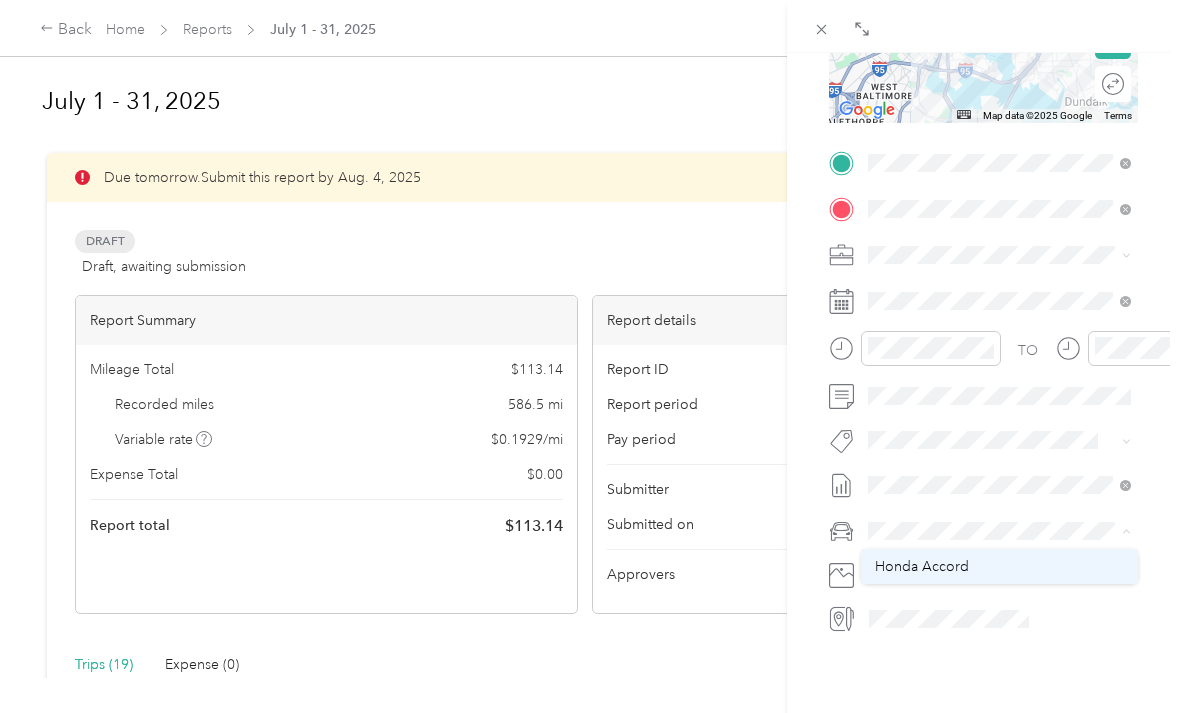 click on "Honda Accord" at bounding box center [999, 566] 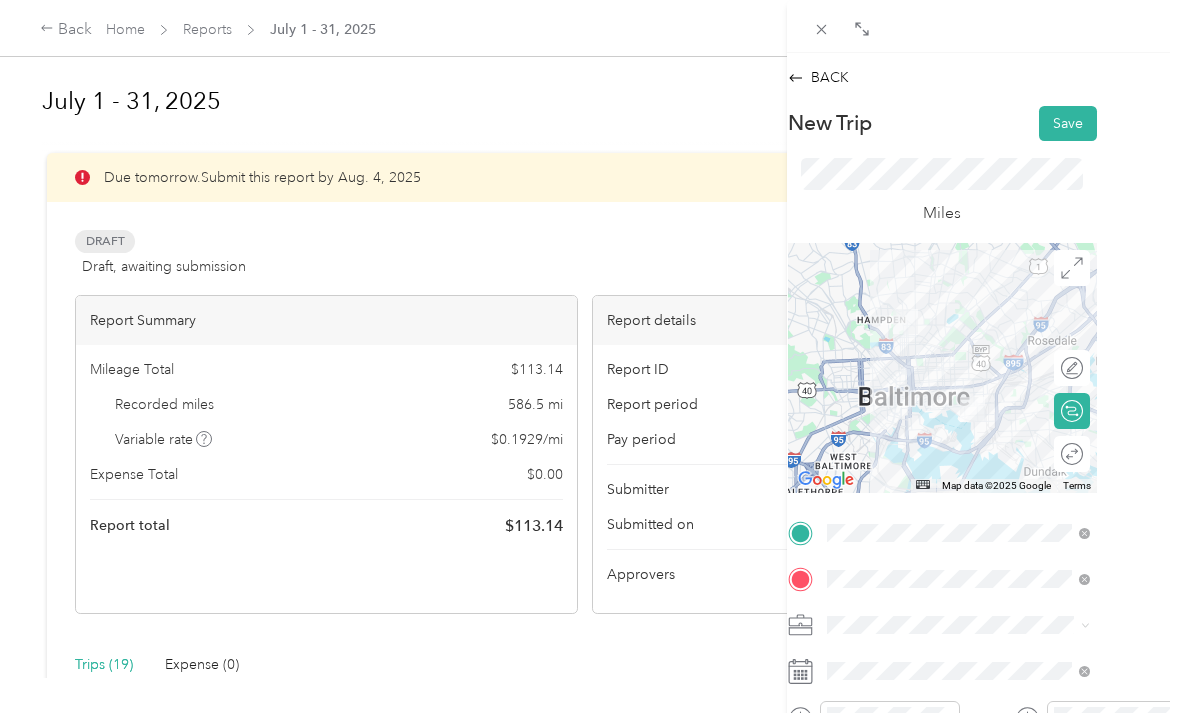 scroll, scrollTop: 0, scrollLeft: 44, axis: horizontal 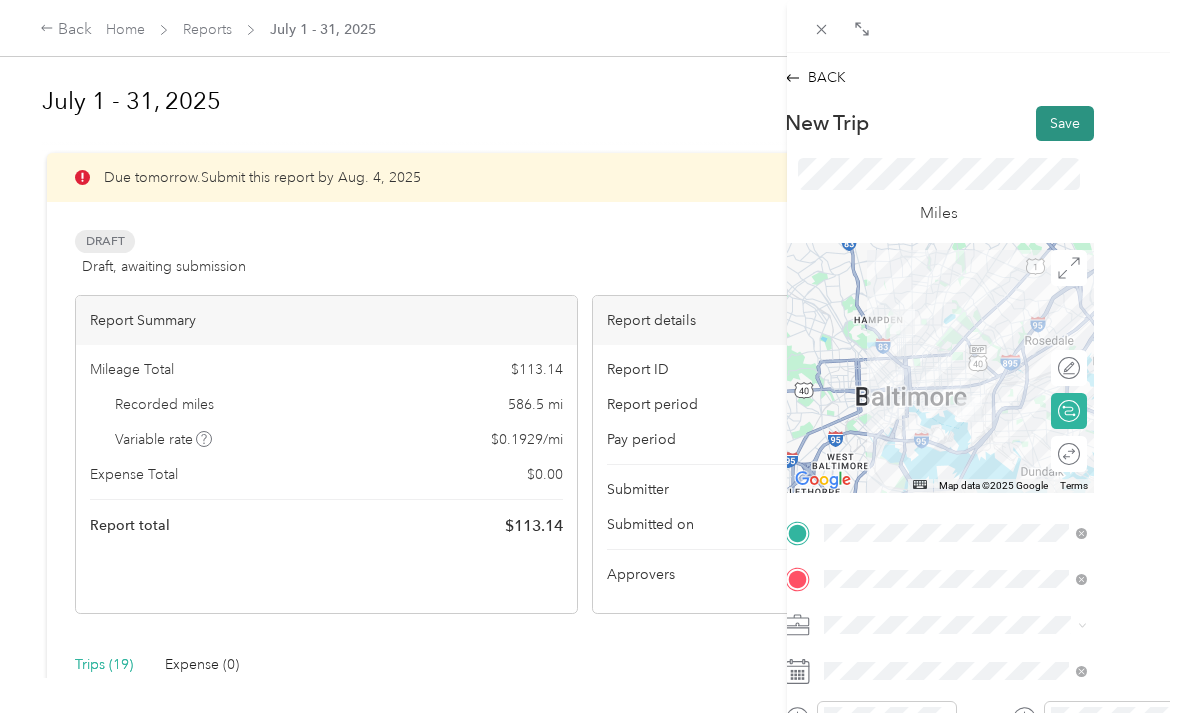 click on "Save" at bounding box center (1065, 123) 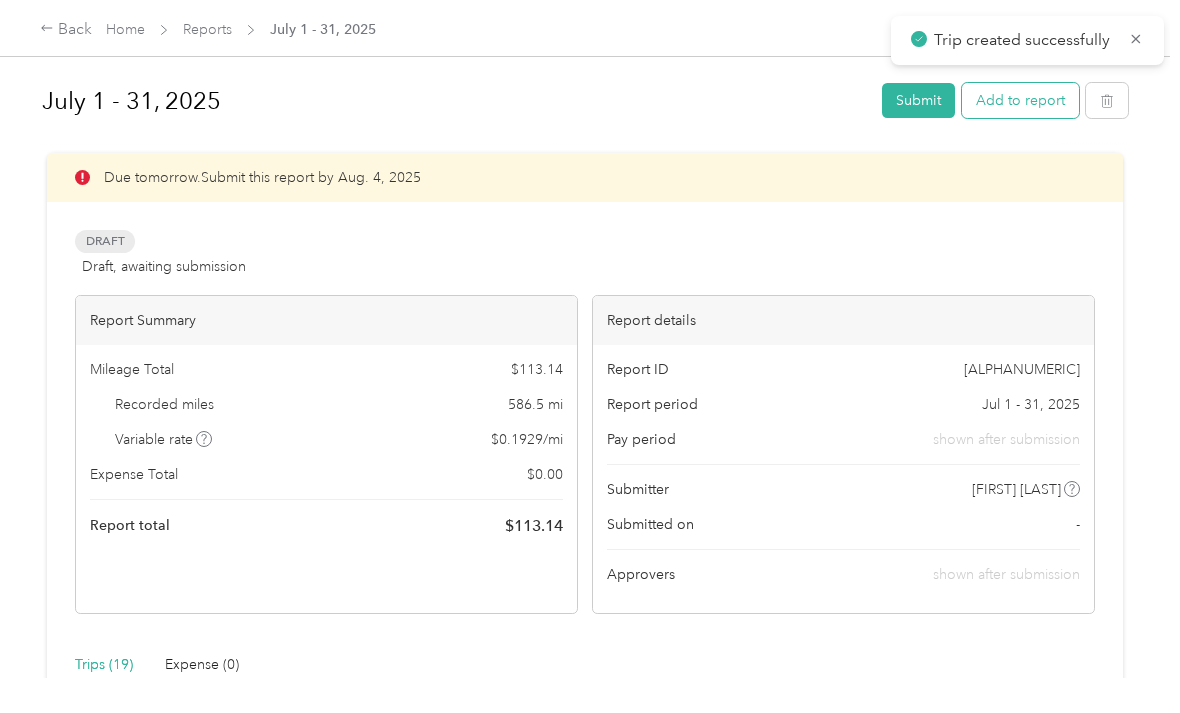 click on "Add to report" at bounding box center (1020, 100) 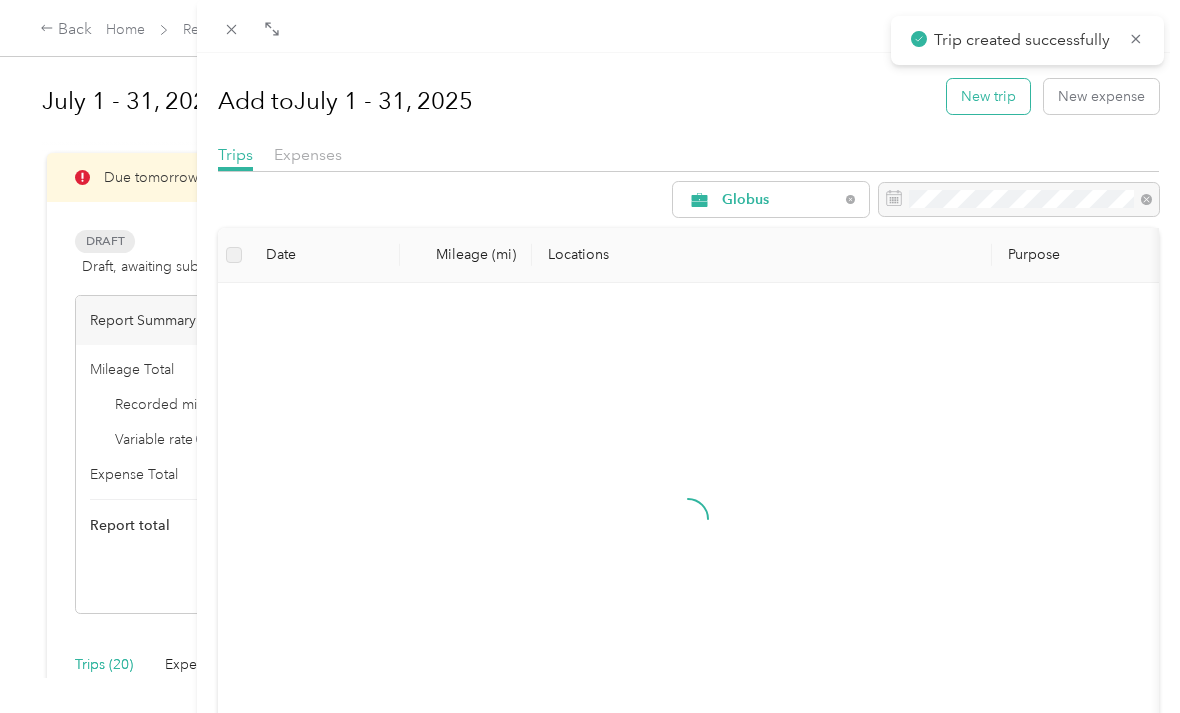 click on "New trip" at bounding box center [988, 96] 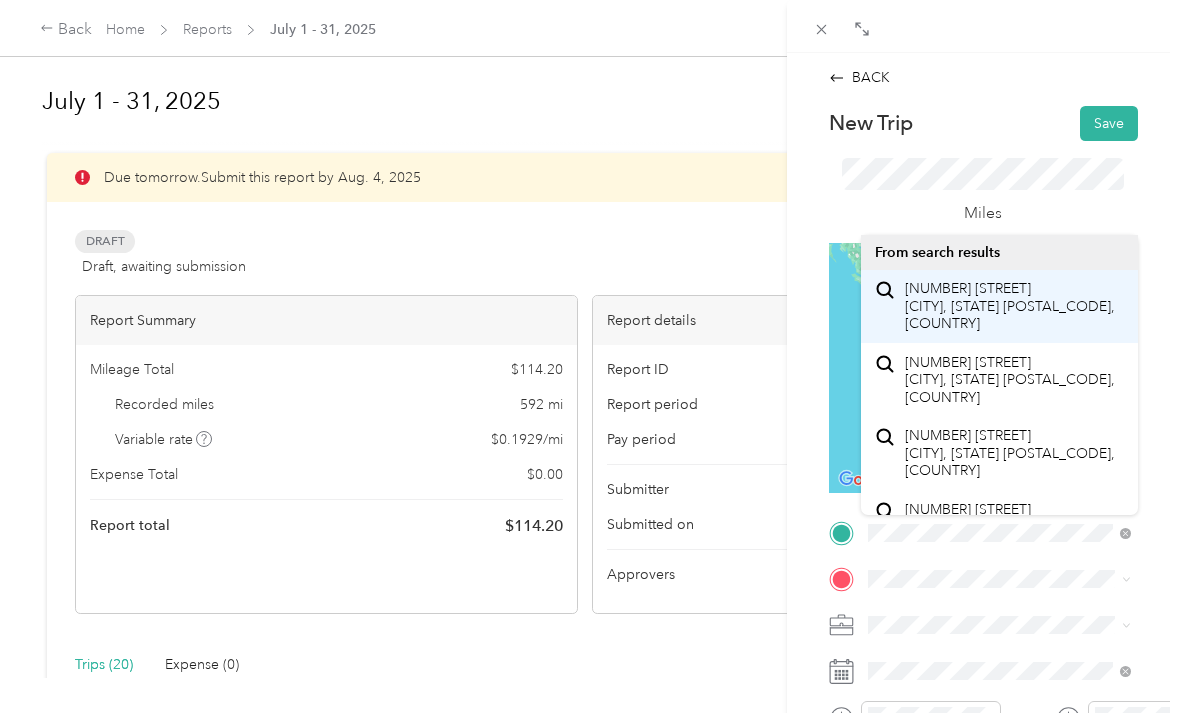 click on "[NUMBER] [STREET]
[CITY], [STATE] [POSTAL_CODE], [COUNTRY]" at bounding box center [1014, 306] 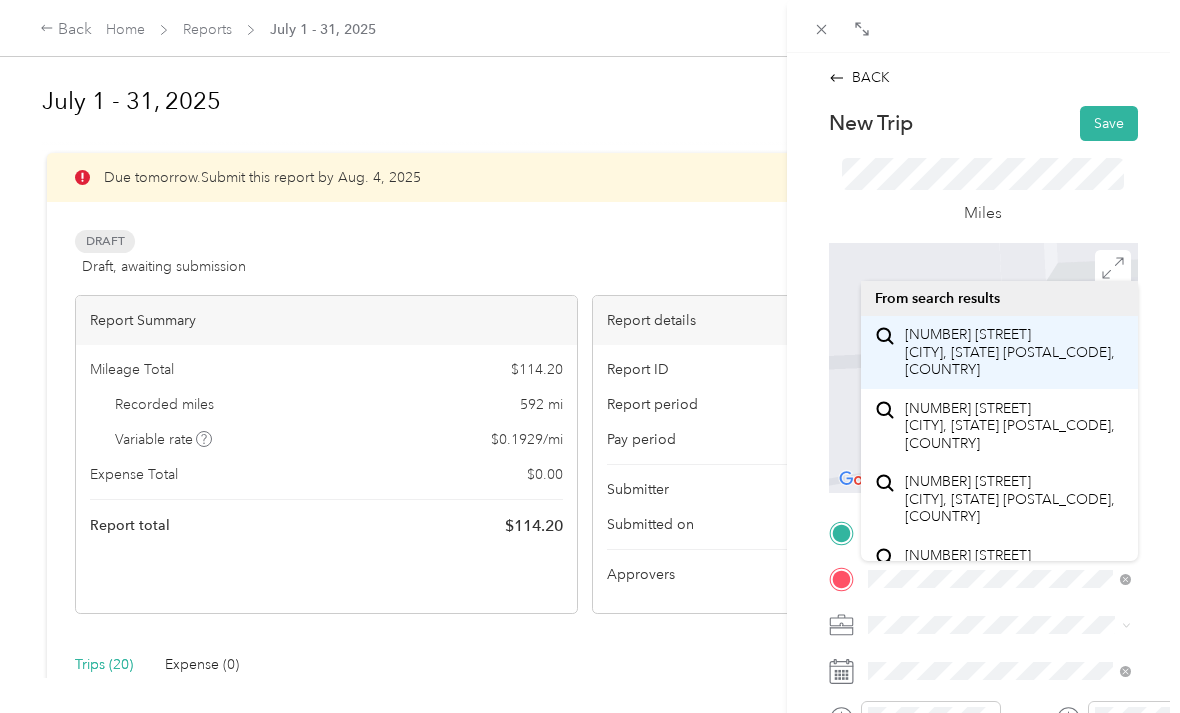 click on "[NUMBER] [STREET]
[CITY], [STATE] [POSTAL_CODE], [COUNTRY]" at bounding box center (1014, 352) 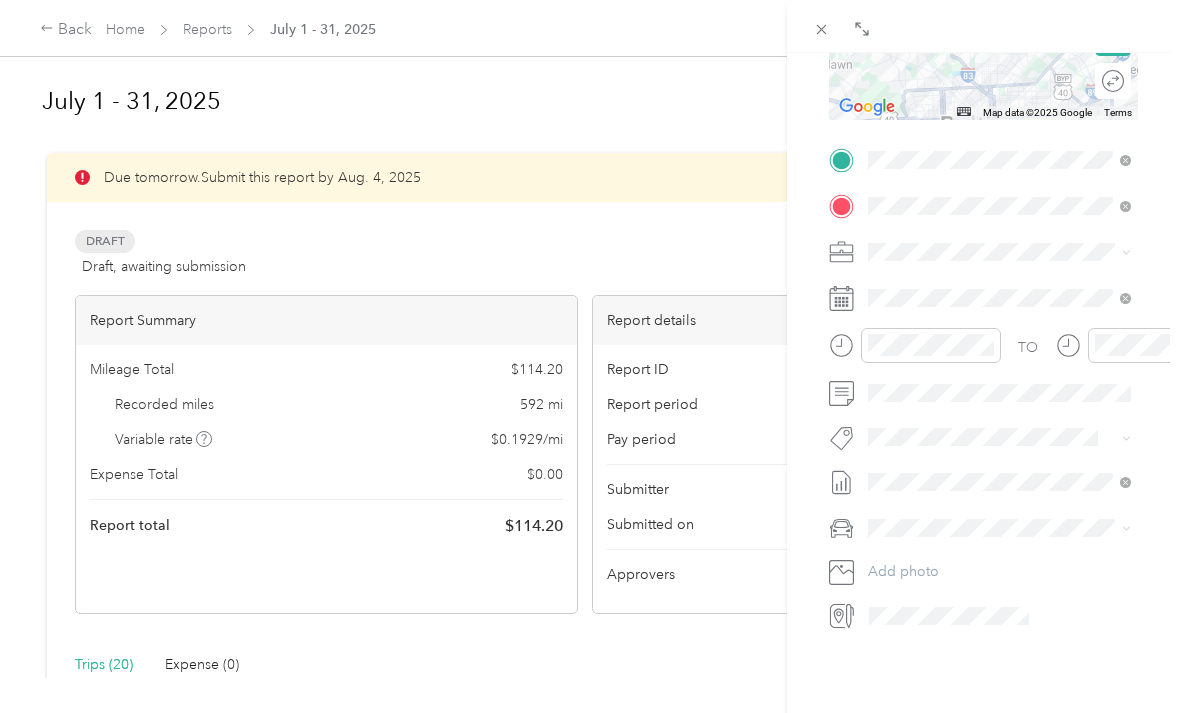 scroll, scrollTop: 372, scrollLeft: 0, axis: vertical 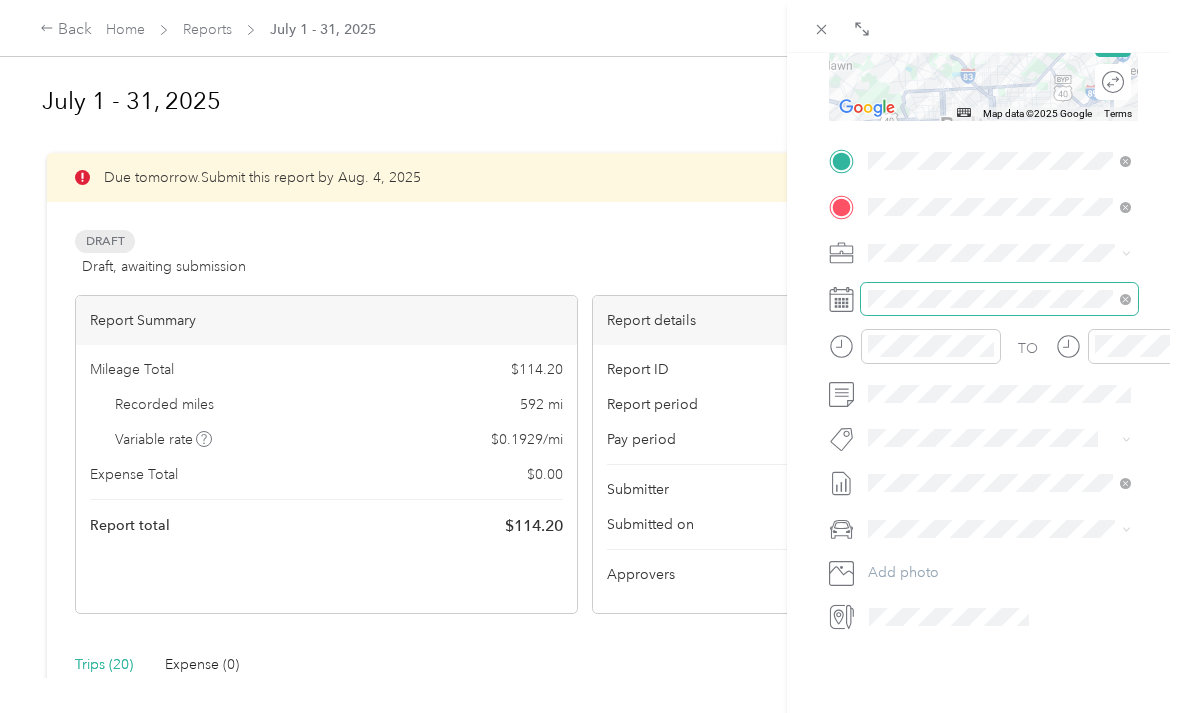 click at bounding box center (999, 299) 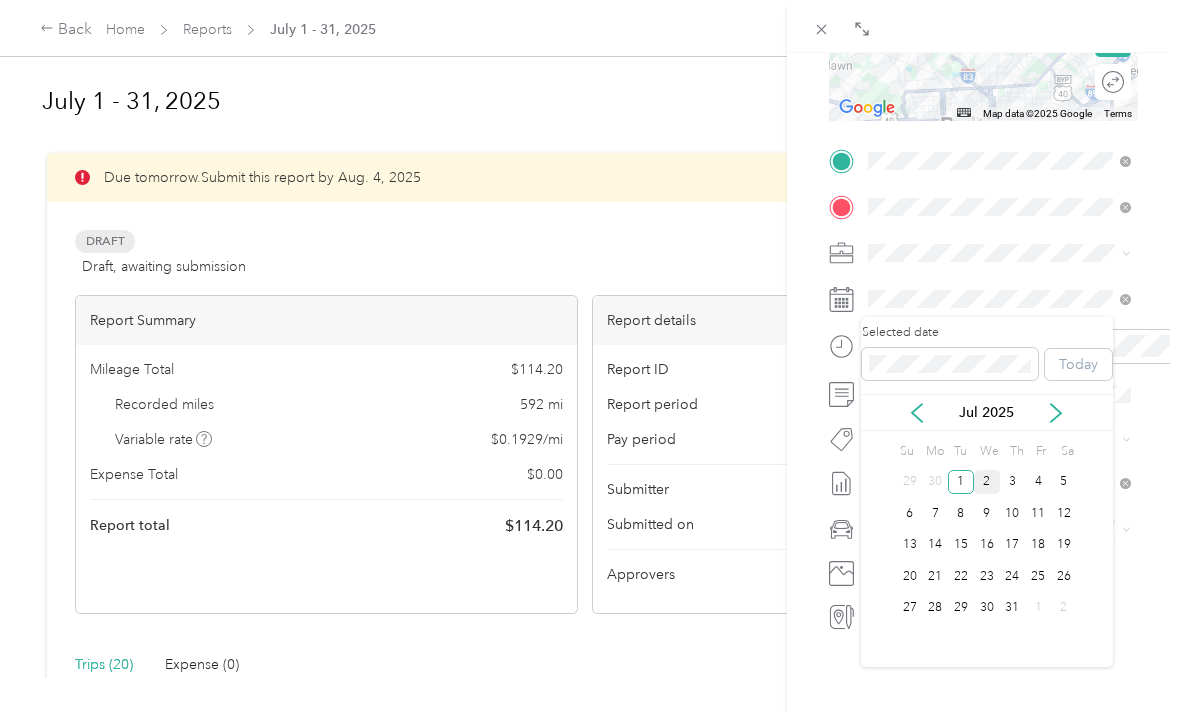 click on "2" at bounding box center (987, 482) 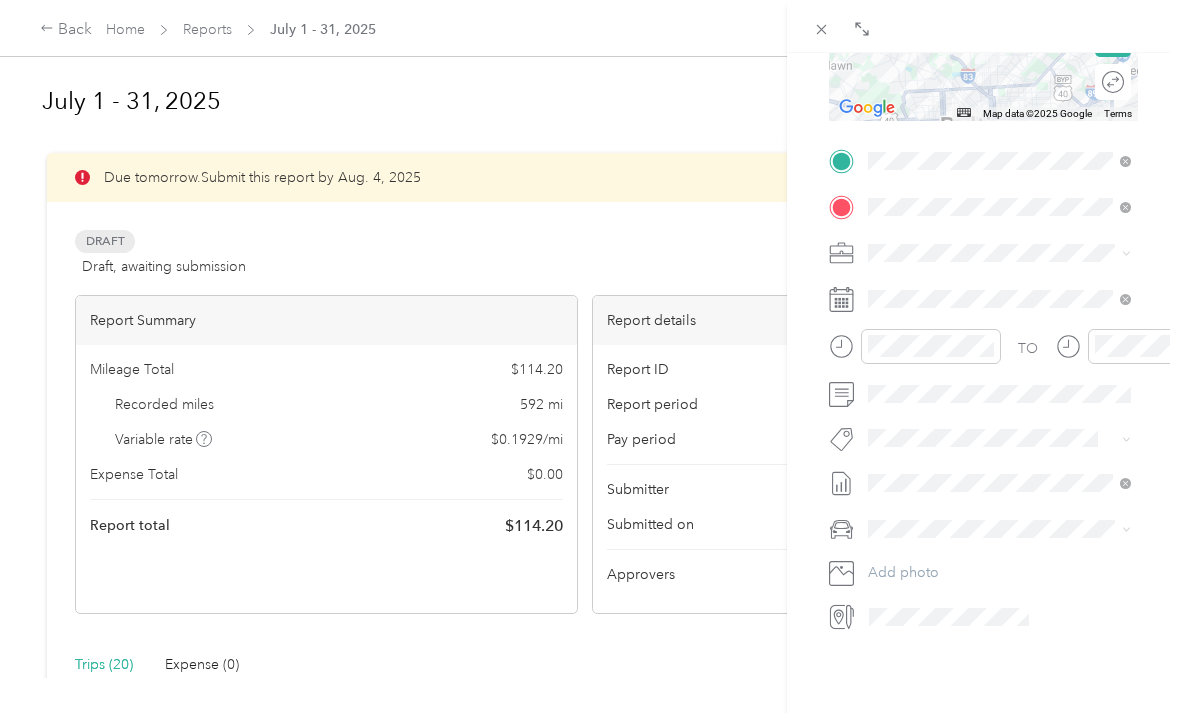 click at bounding box center [999, 529] 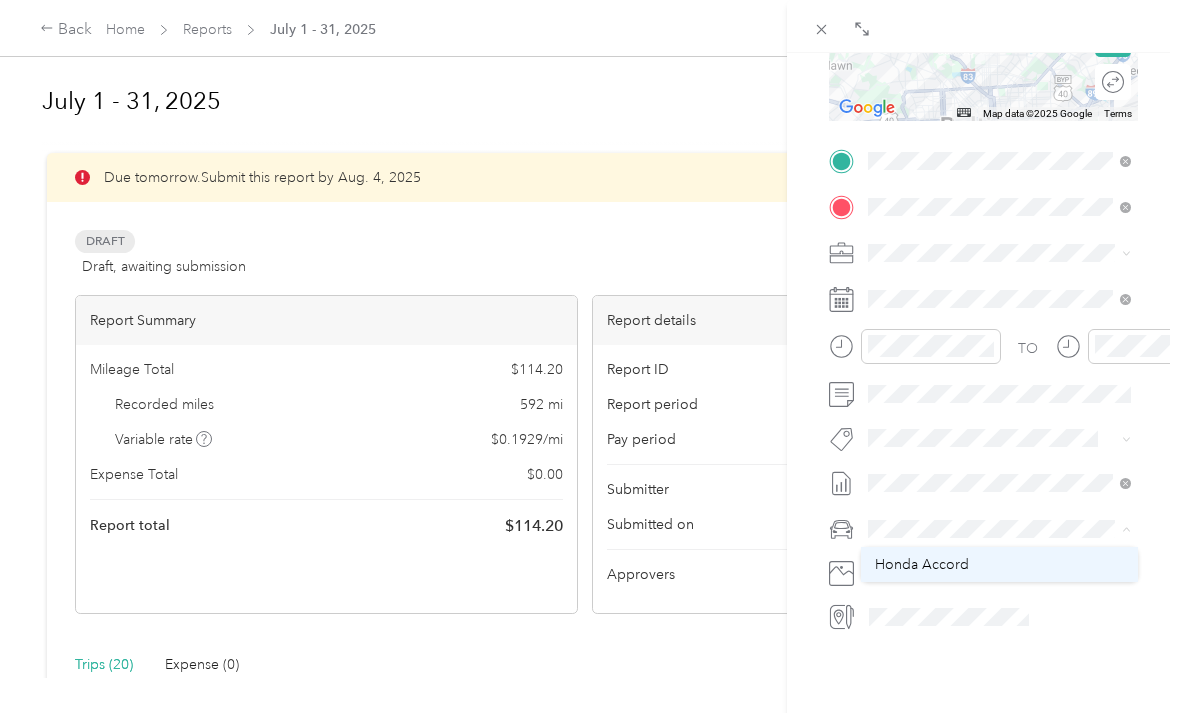 click on "Honda Accord" at bounding box center [999, 564] 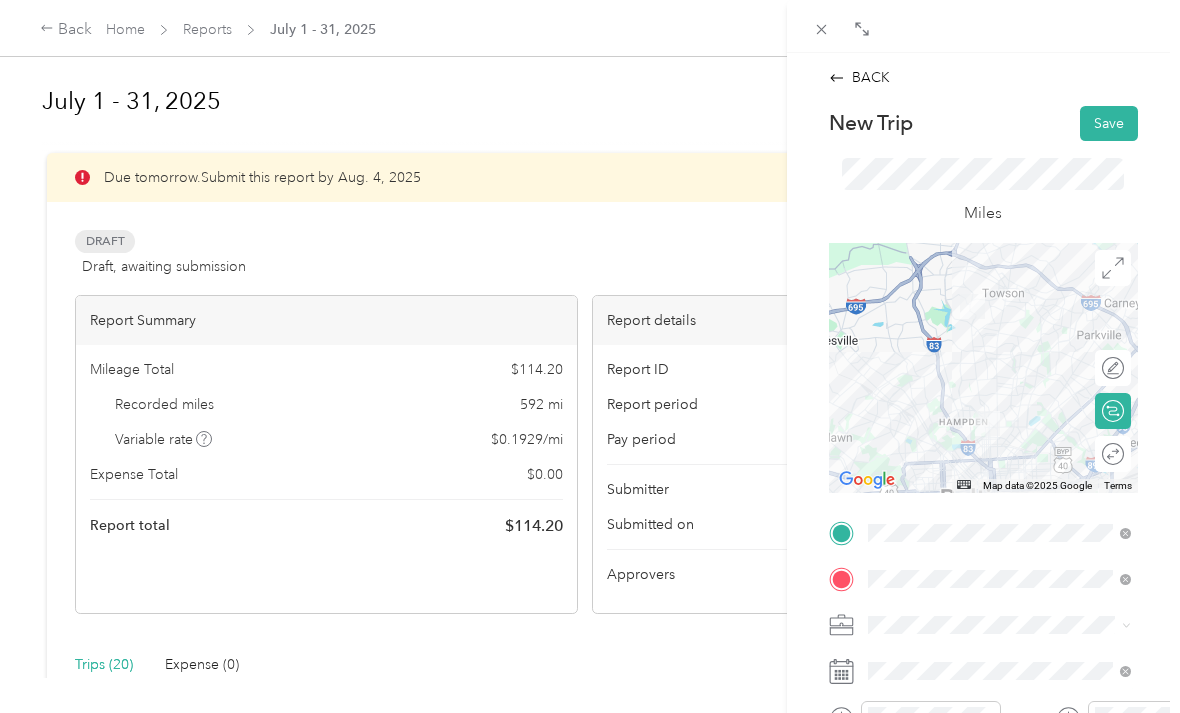scroll, scrollTop: 0, scrollLeft: 0, axis: both 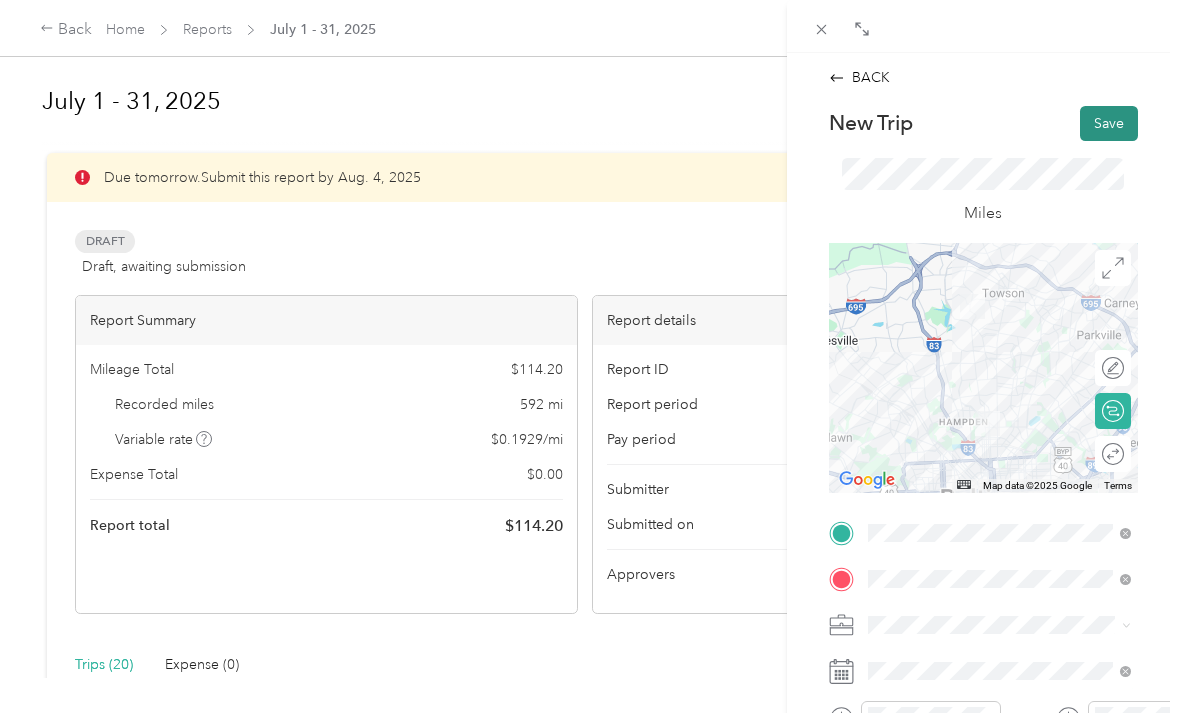 click on "Save" at bounding box center (1109, 123) 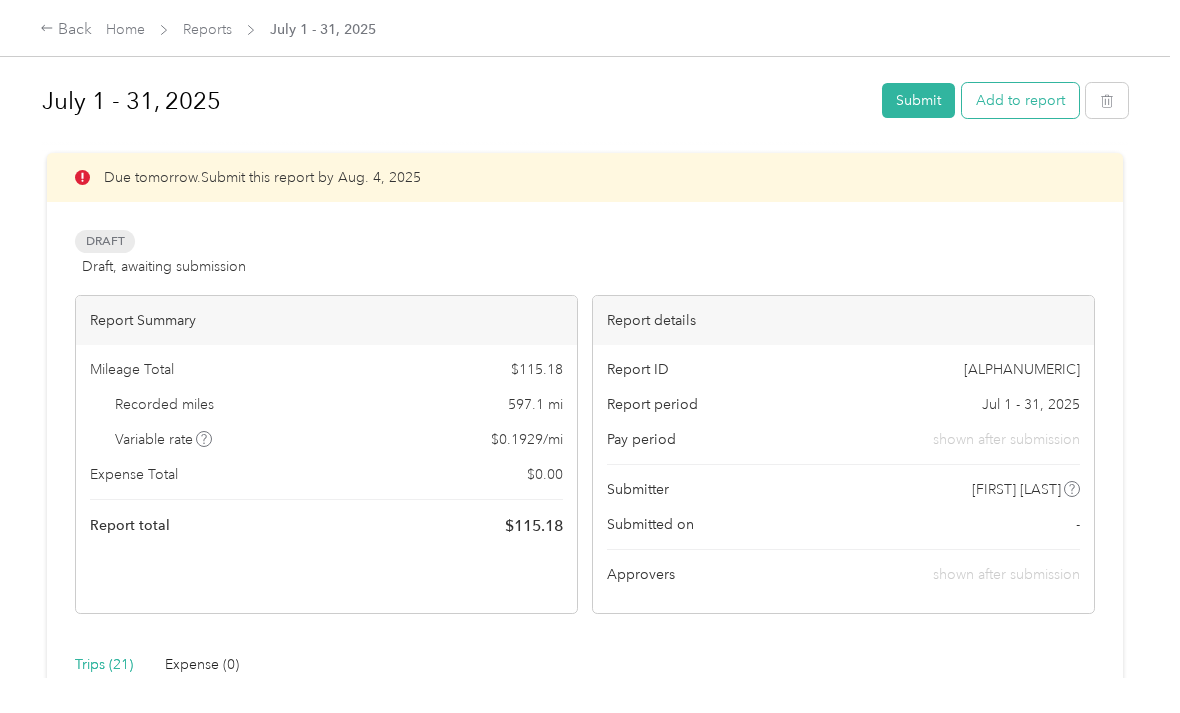click on "Add to report" at bounding box center [1020, 100] 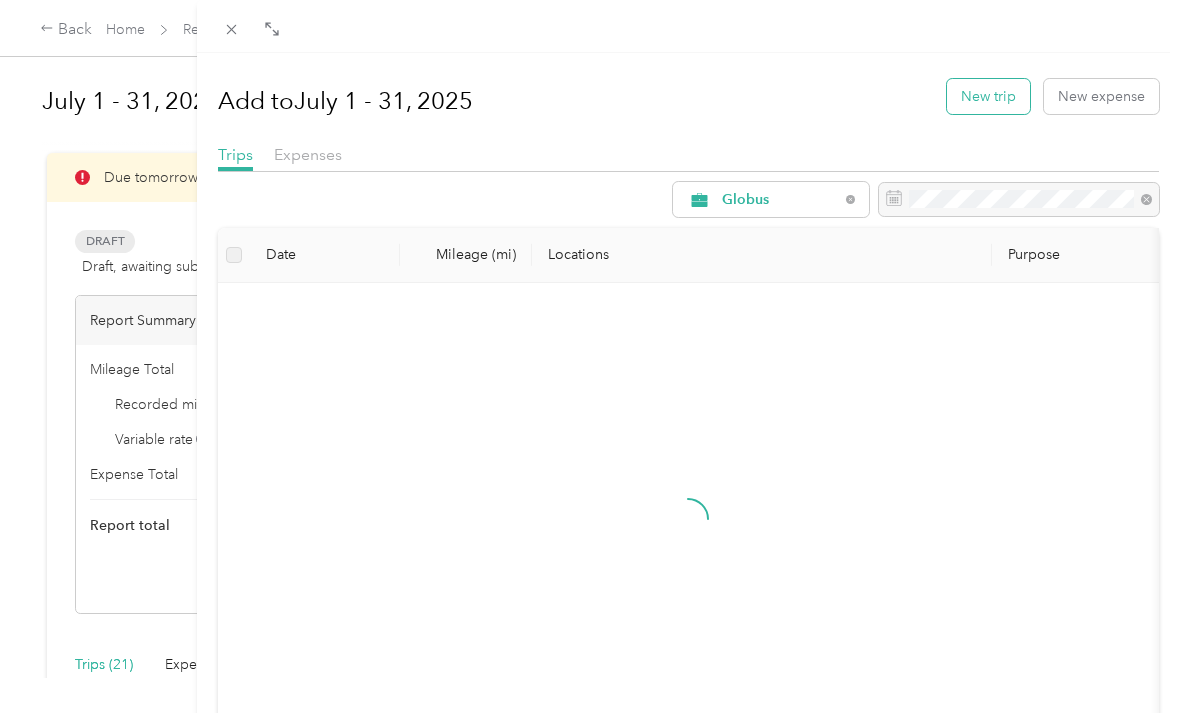 click on "New trip" at bounding box center (988, 96) 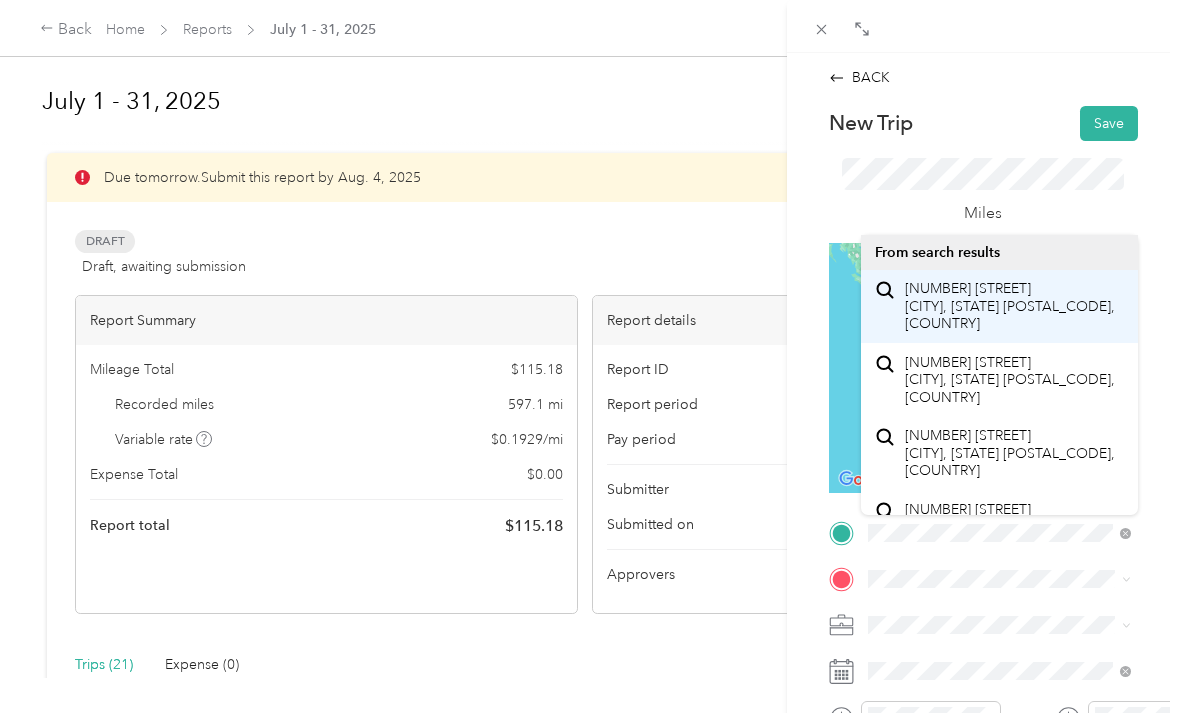 click on "[NUMBER] [STREET]
[CITY], [STATE] [POSTAL_CODE], [COUNTRY]" at bounding box center [1014, 306] 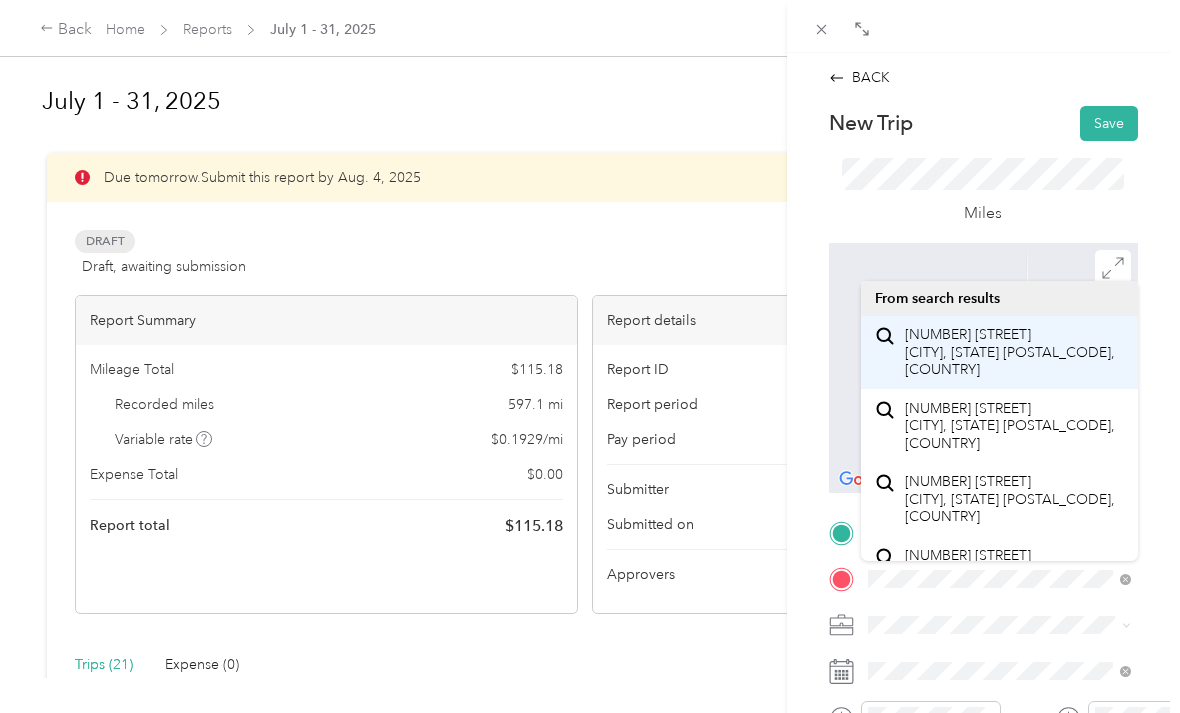 click on "[NUMBER] [STREET]
[CITY], [STATE] [POSTAL_CODE], [COUNTRY]" at bounding box center [1014, 352] 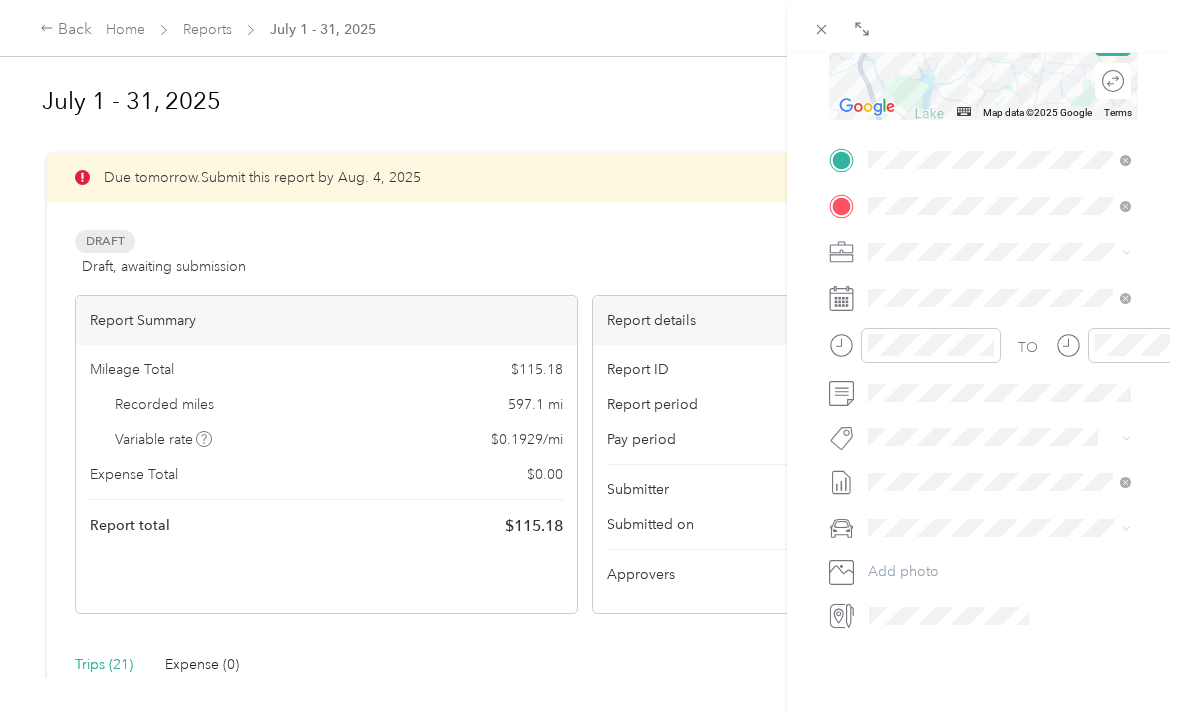 scroll, scrollTop: 372, scrollLeft: 0, axis: vertical 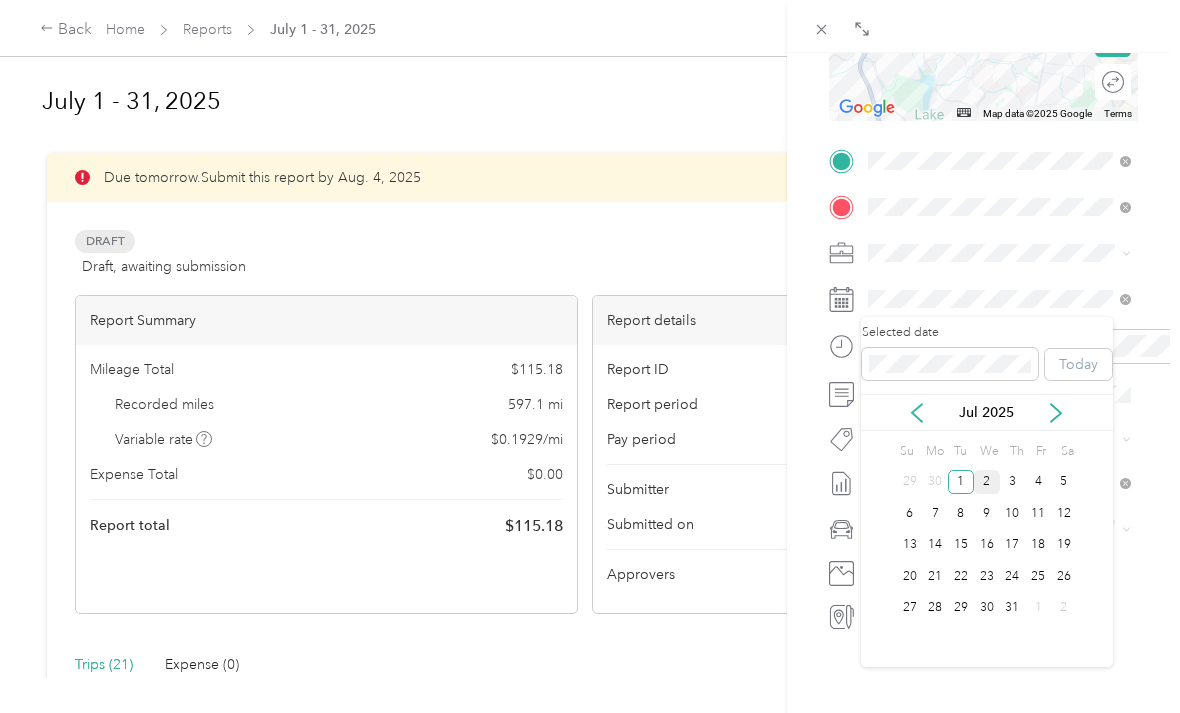 click on "2" at bounding box center (987, 482) 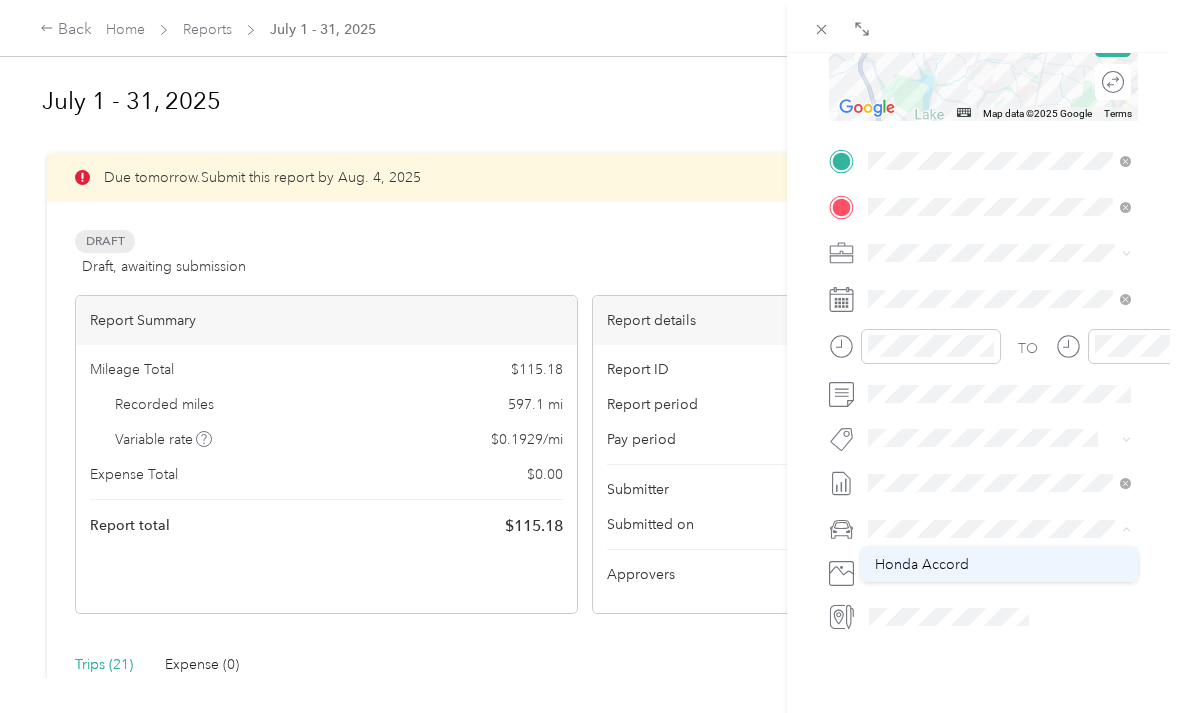 click on "Honda Accord" at bounding box center (999, 564) 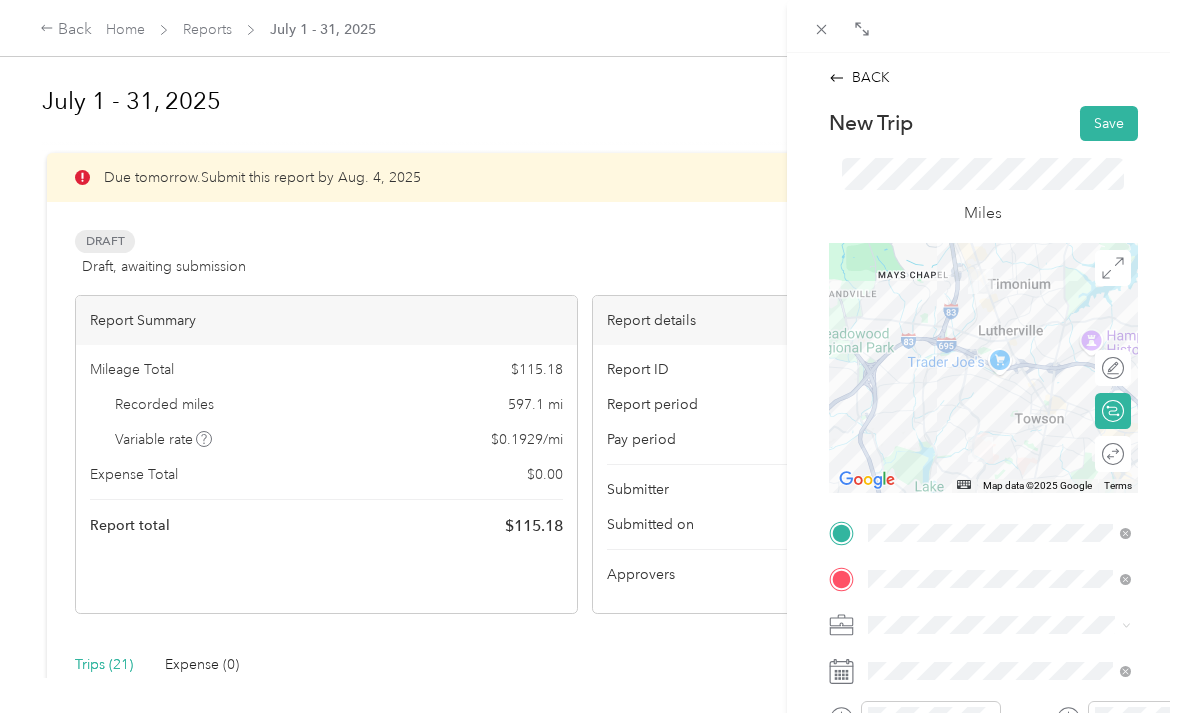 scroll, scrollTop: 0, scrollLeft: 0, axis: both 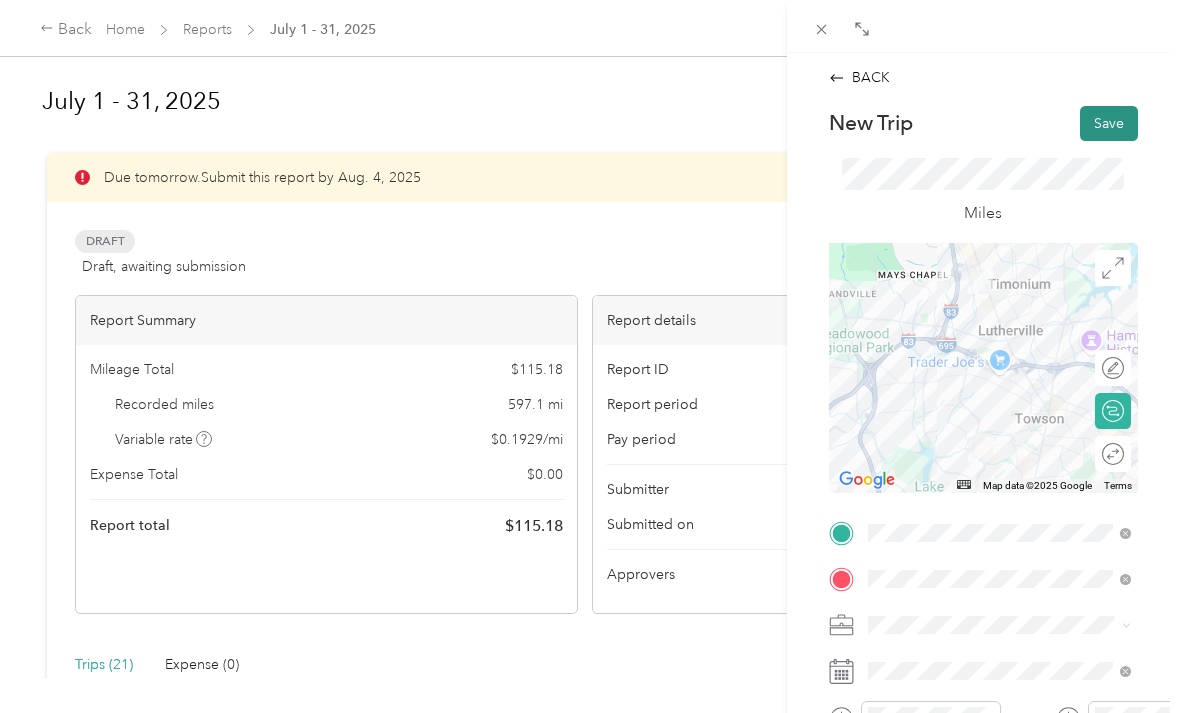click on "Save" at bounding box center (1109, 123) 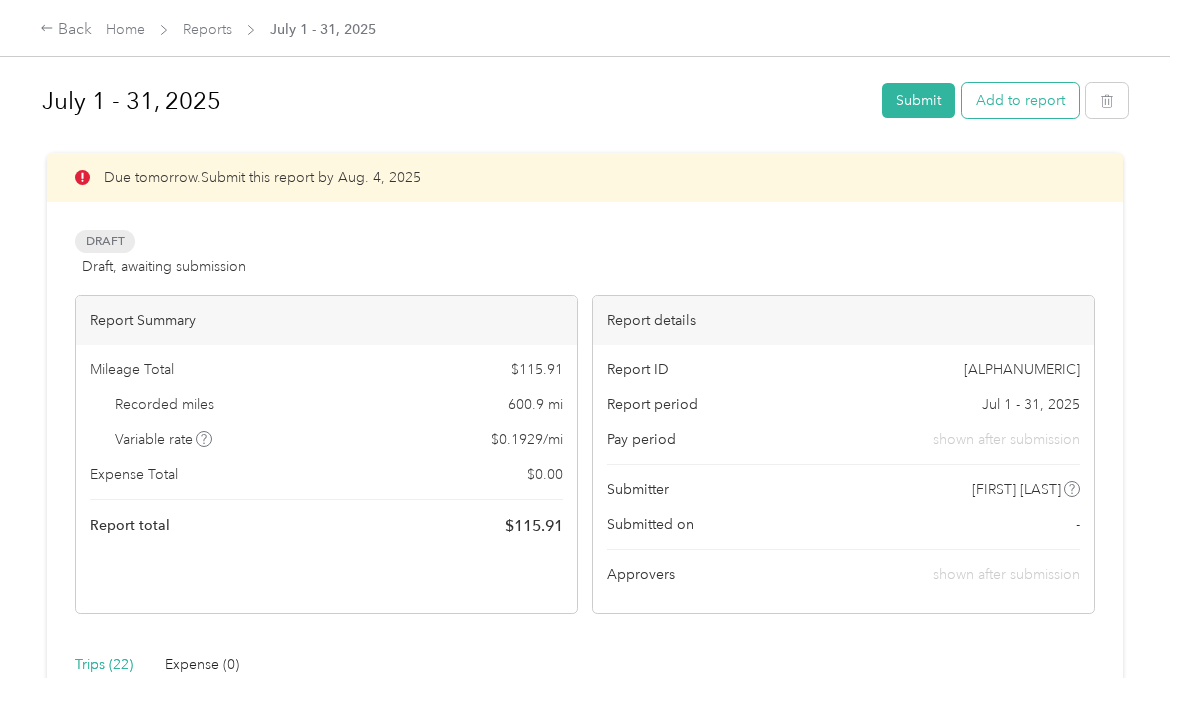 click on "Add to report" at bounding box center (1020, 100) 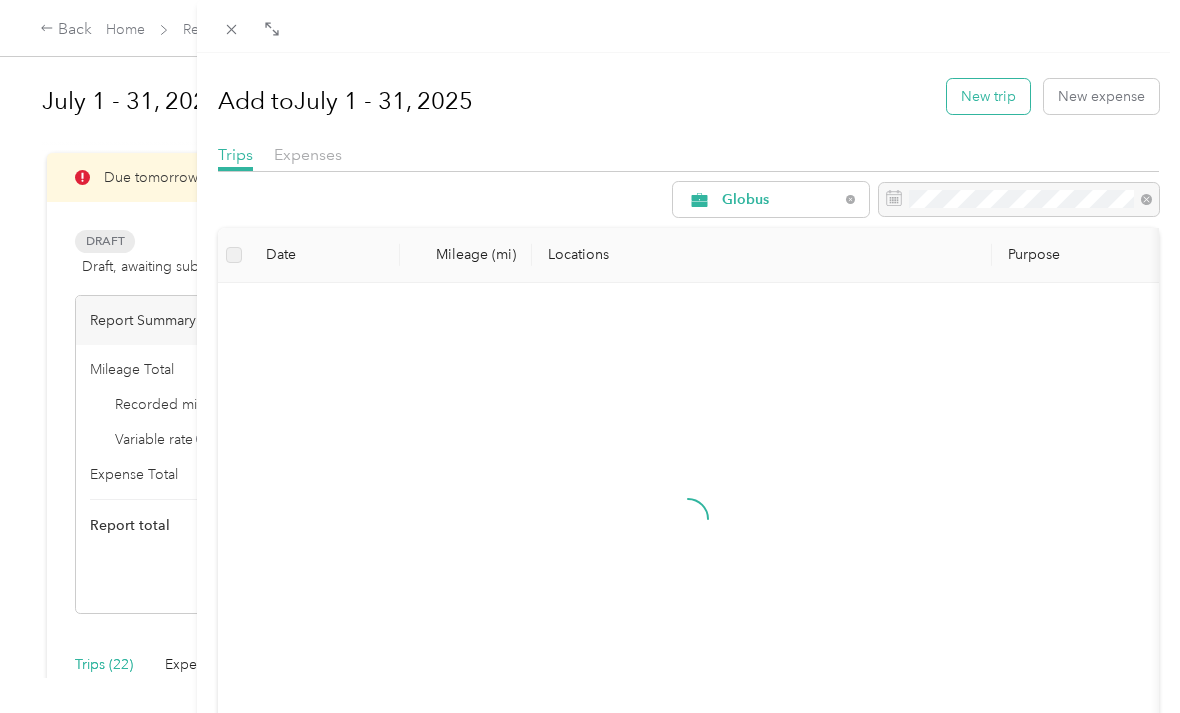 click on "New trip" at bounding box center (988, 96) 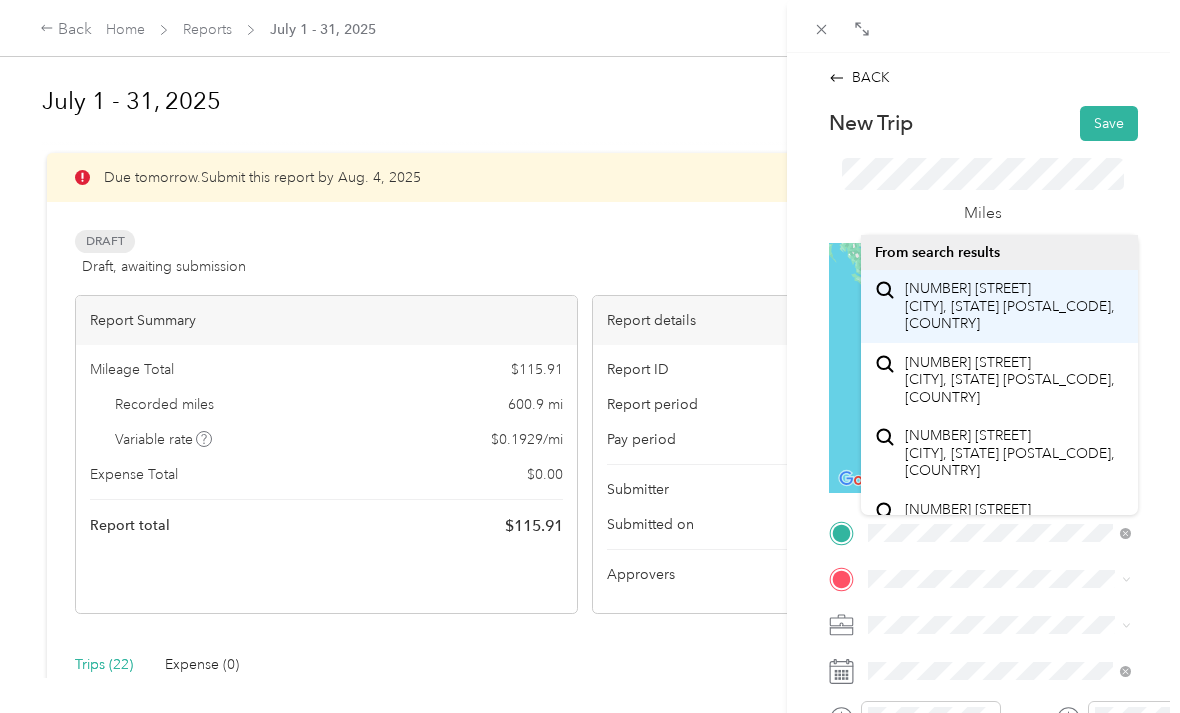 click on "[NUMBER] [STREET]
[CITY], [STATE] [POSTAL_CODE], [COUNTRY]" at bounding box center (1014, 306) 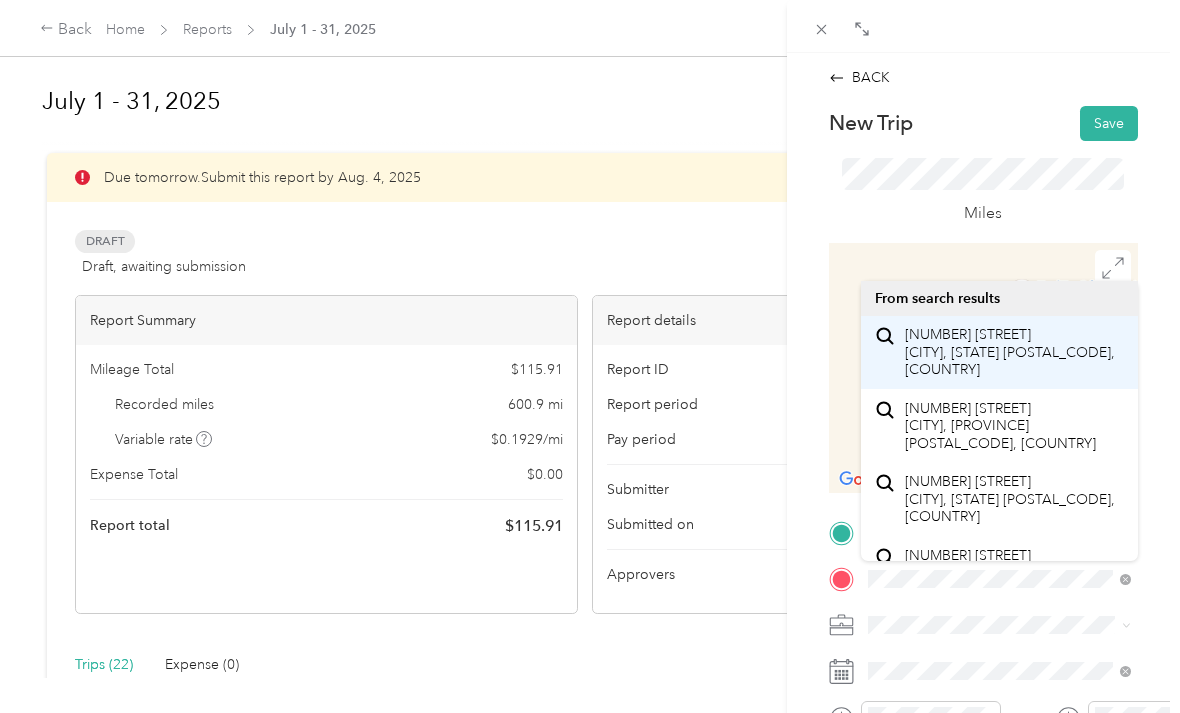 click on "[NUMBER] [STREET]
[CITY], [STATE] [POSTAL_CODE], [COUNTRY]" at bounding box center (1014, 352) 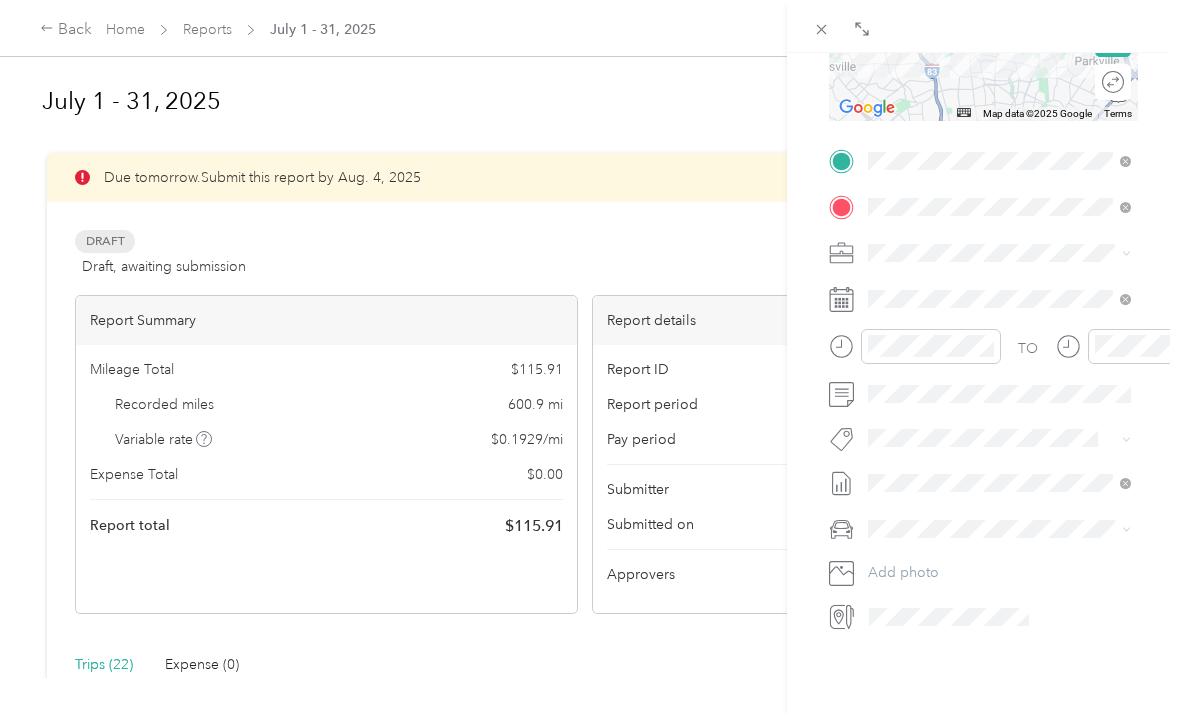 scroll, scrollTop: 372, scrollLeft: 0, axis: vertical 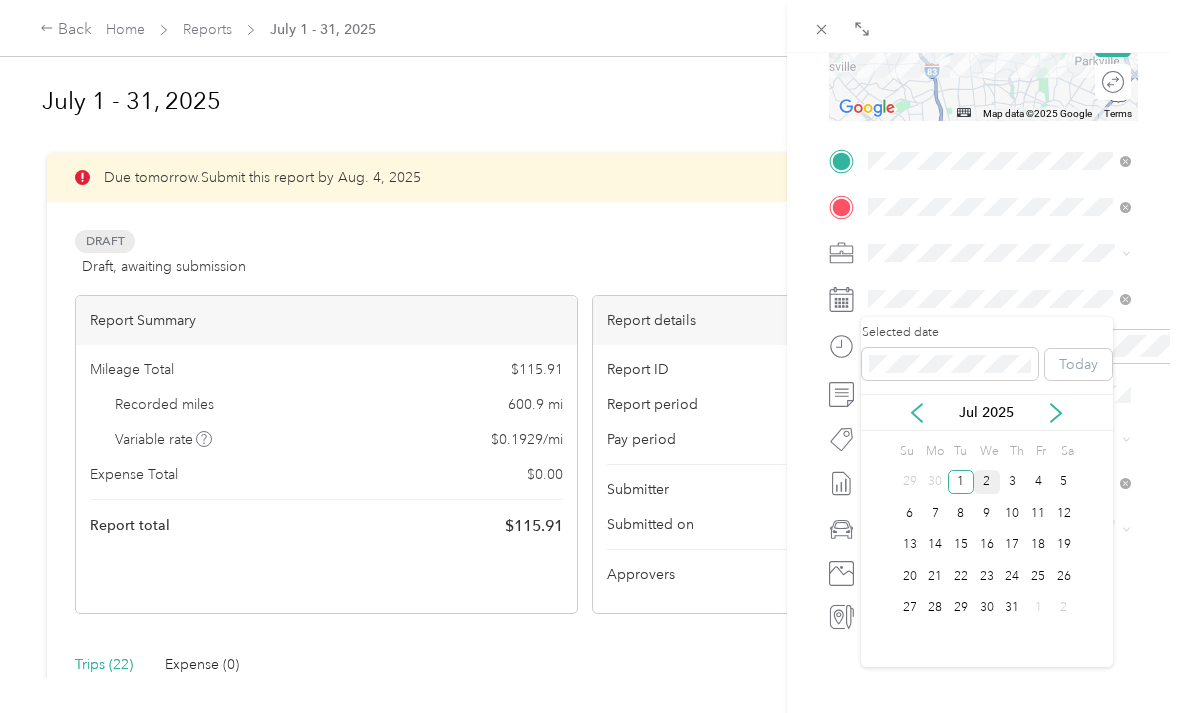 click on "2" at bounding box center (987, 482) 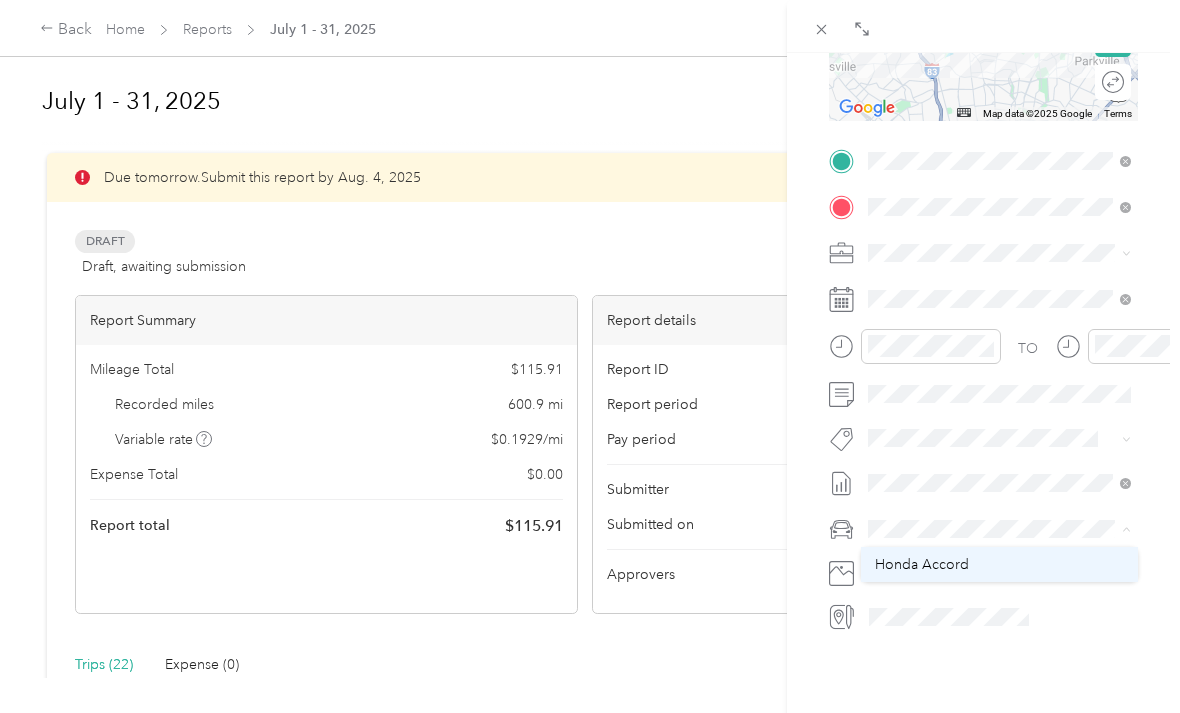 click on "Honda Accord" at bounding box center [999, 564] 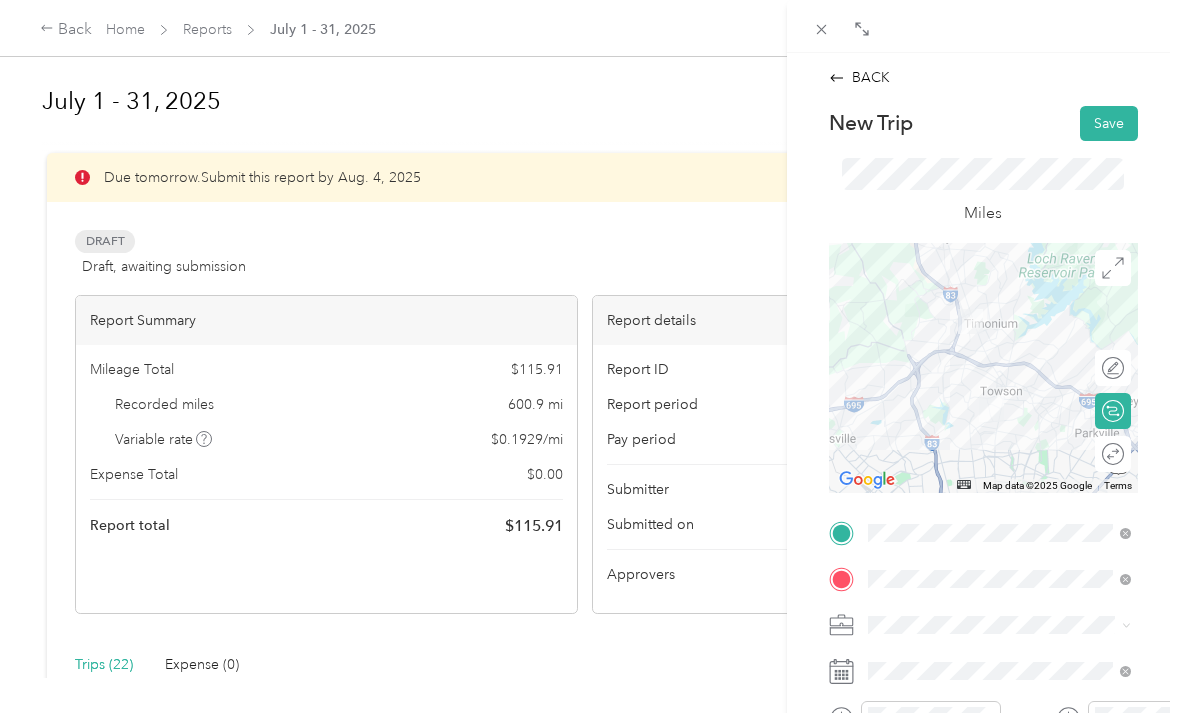 scroll, scrollTop: 0, scrollLeft: 0, axis: both 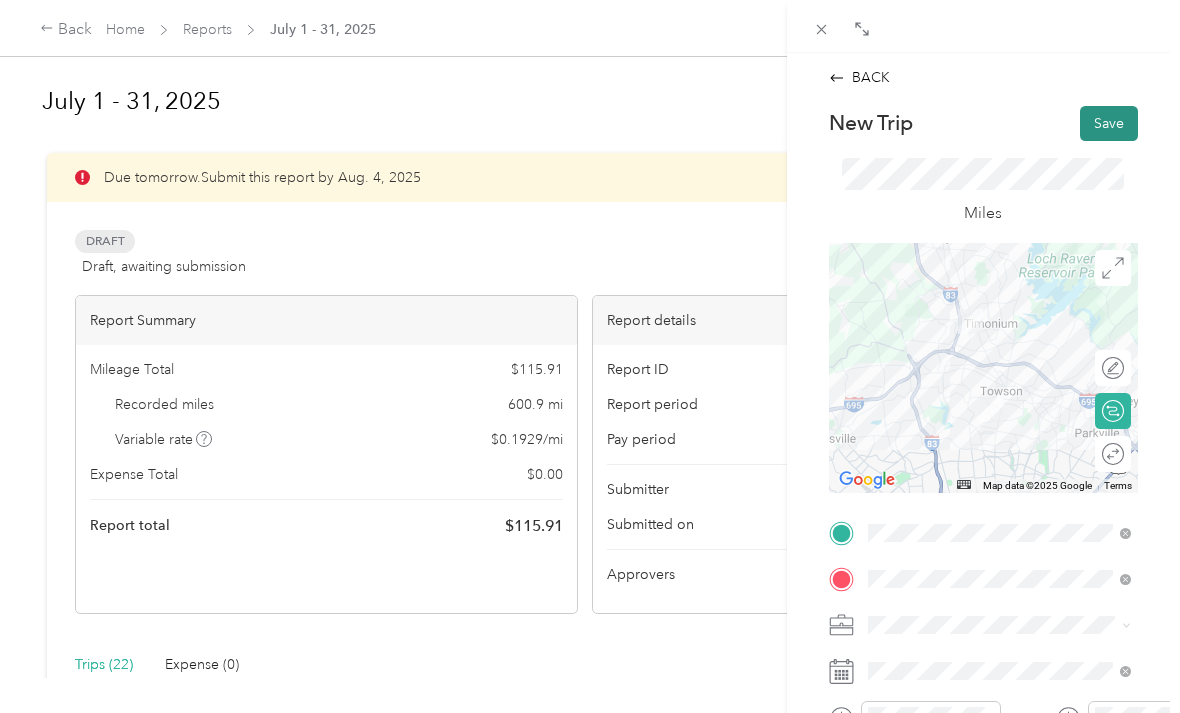 click on "Save" at bounding box center [1109, 123] 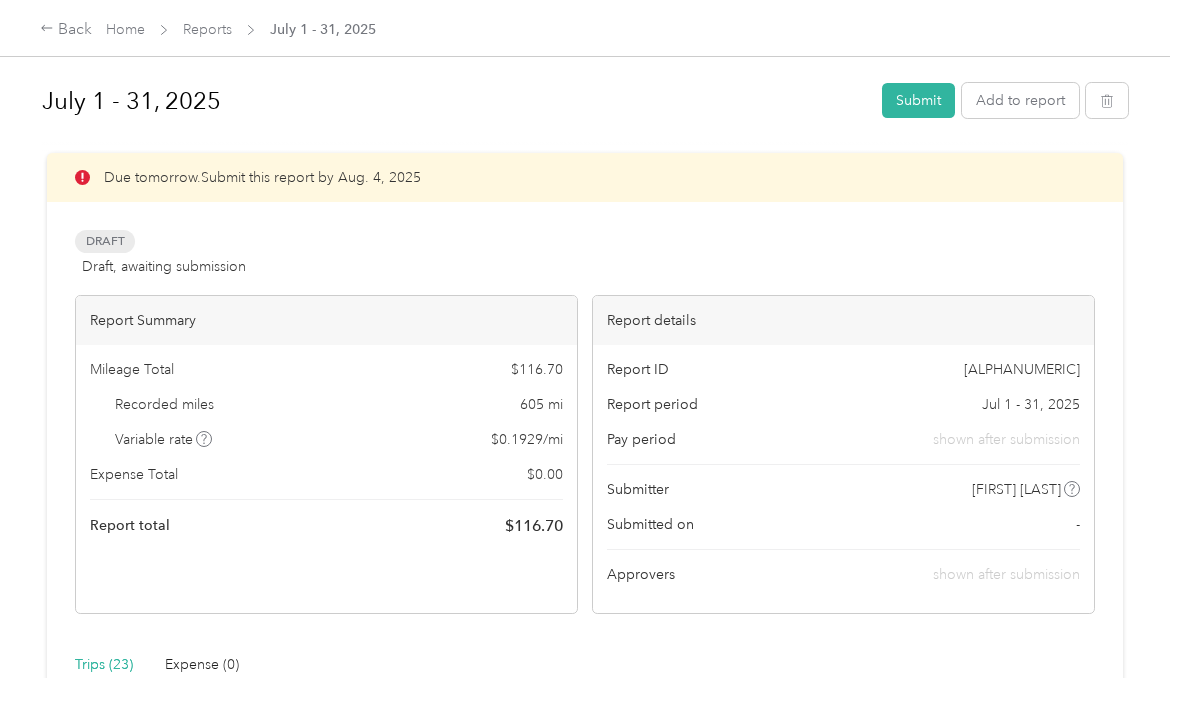 scroll, scrollTop: 0, scrollLeft: 0, axis: both 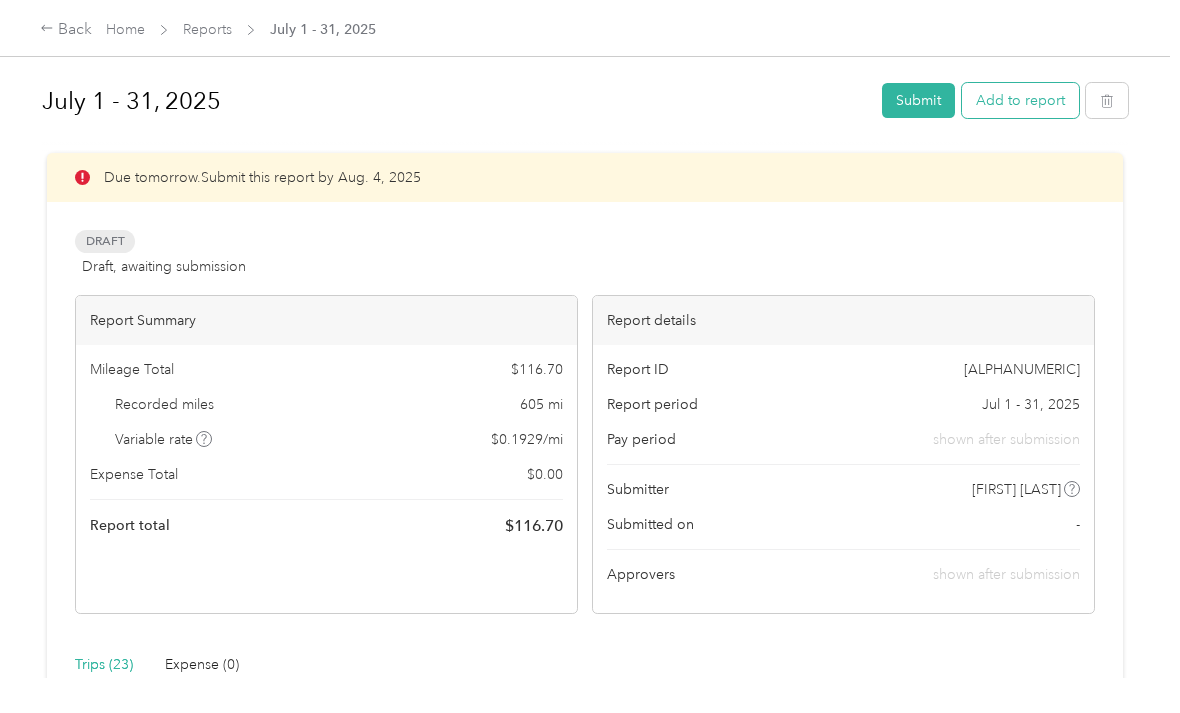 click on "Add to report" at bounding box center (1020, 100) 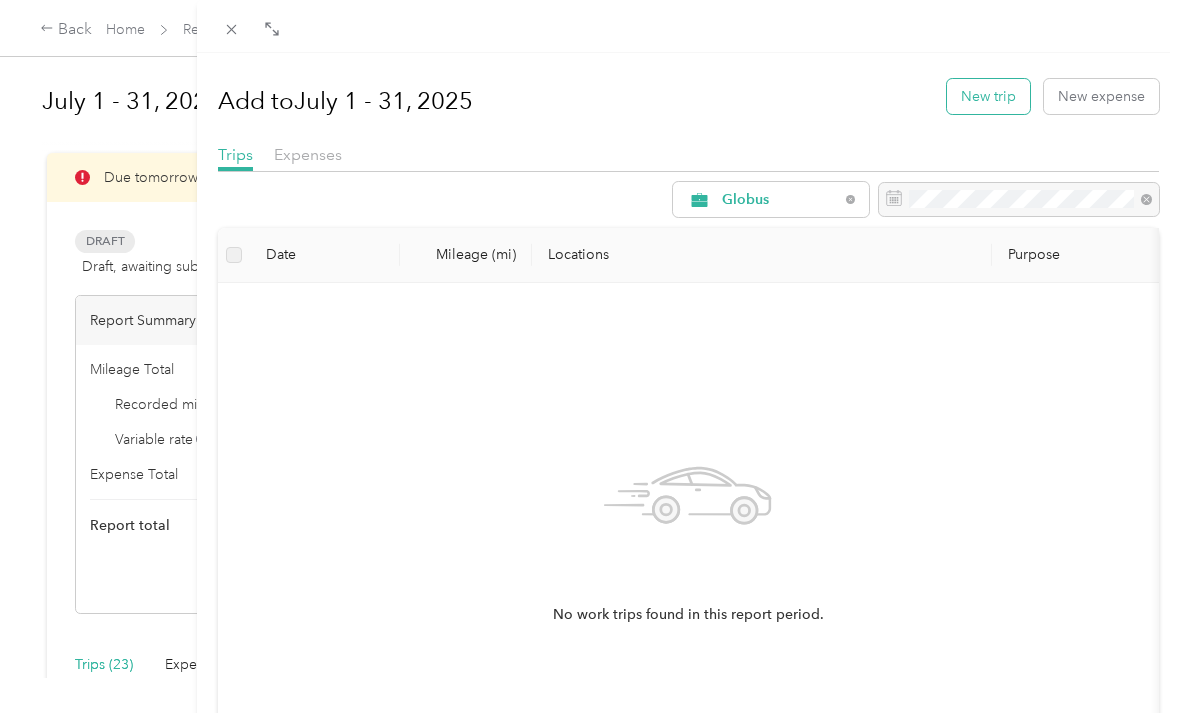 click on "New trip" at bounding box center (988, 96) 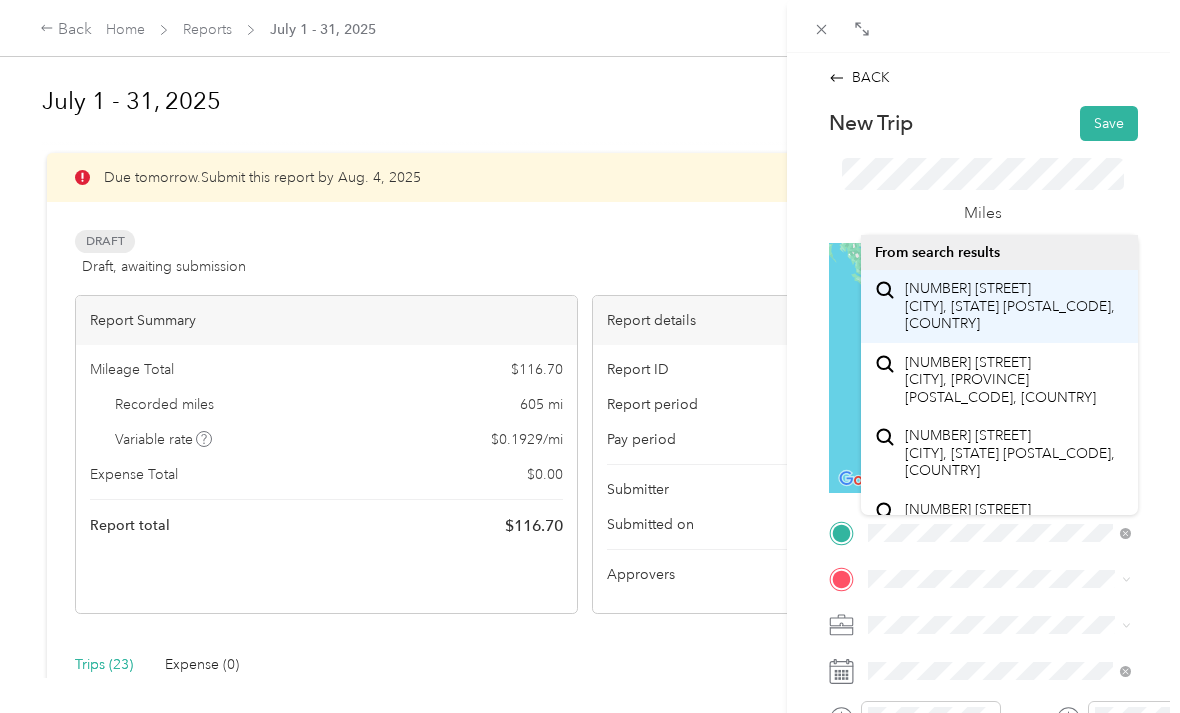 click on "[NUMBER] [STREET]
[CITY], [STATE] [POSTAL_CODE], [COUNTRY]" at bounding box center (1014, 306) 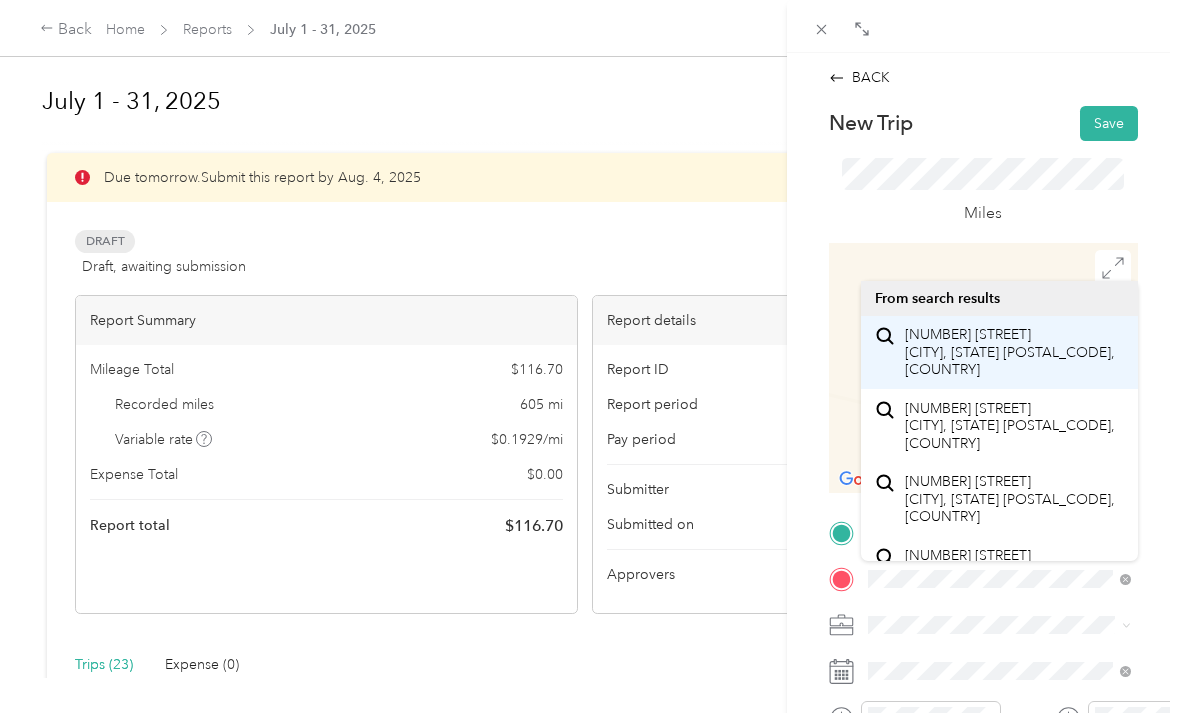 click on "[NUMBER] [STREET]
[CITY], [STATE] [POSTAL_CODE], [COUNTRY]" at bounding box center (1014, 352) 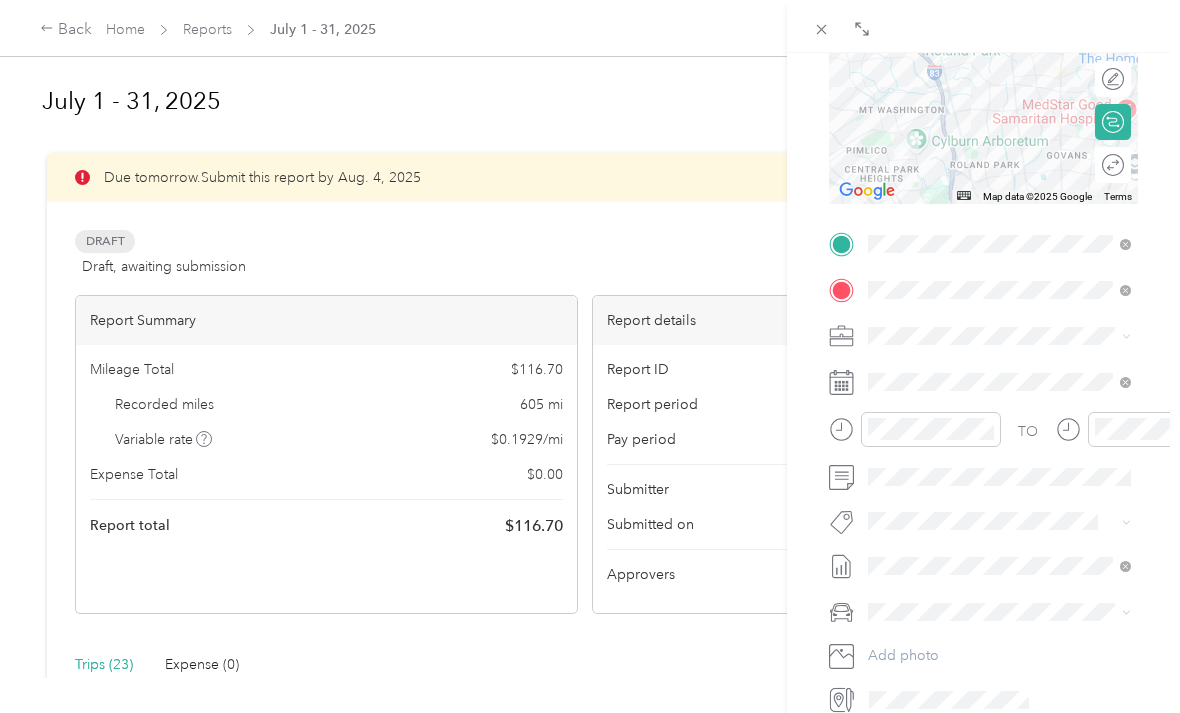 scroll, scrollTop: 290, scrollLeft: 0, axis: vertical 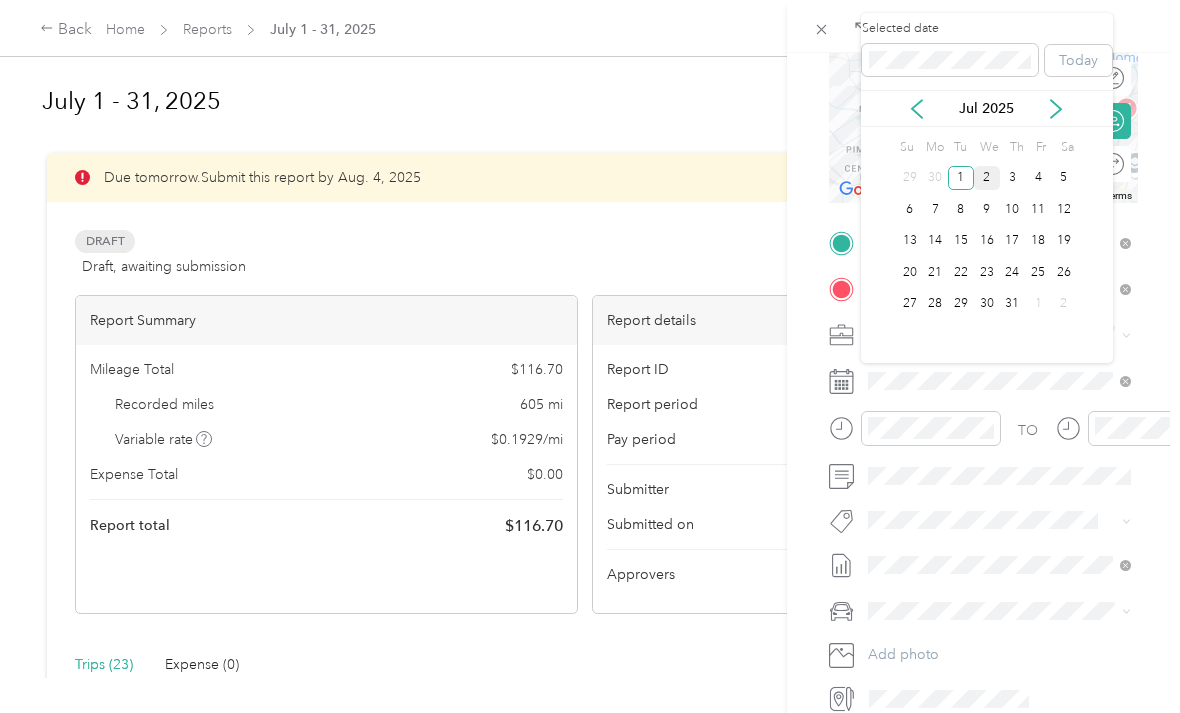 click on "2" at bounding box center (987, 178) 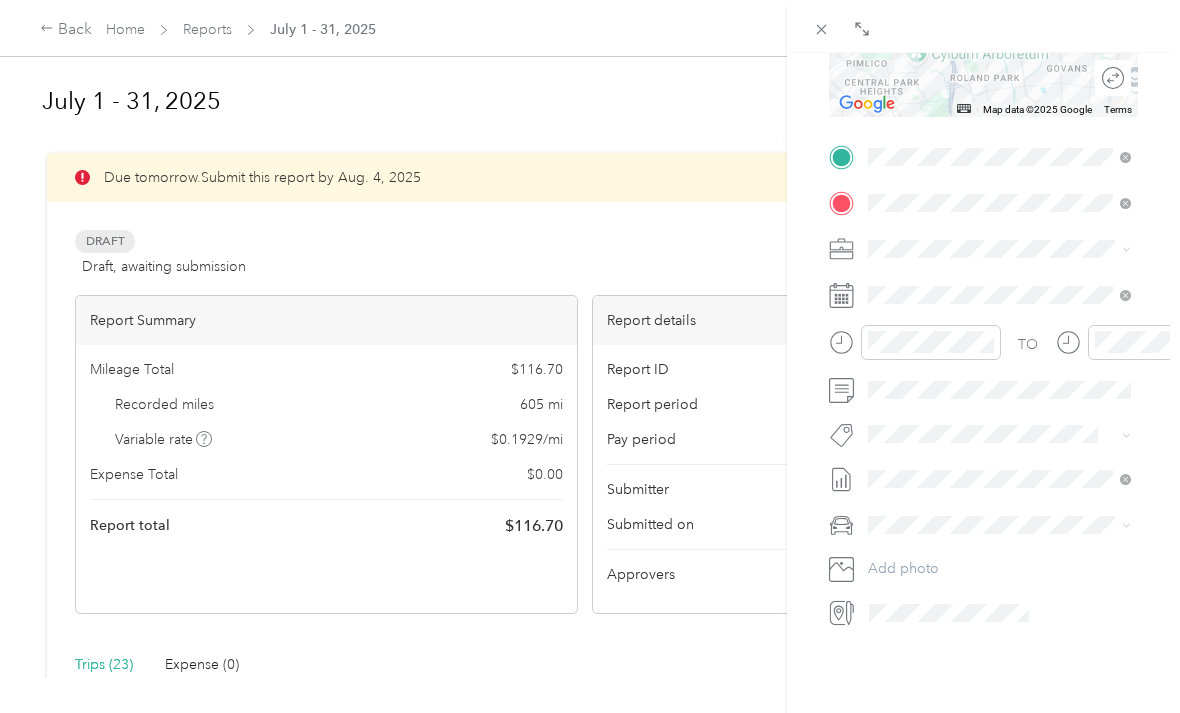 scroll, scrollTop: 372, scrollLeft: 0, axis: vertical 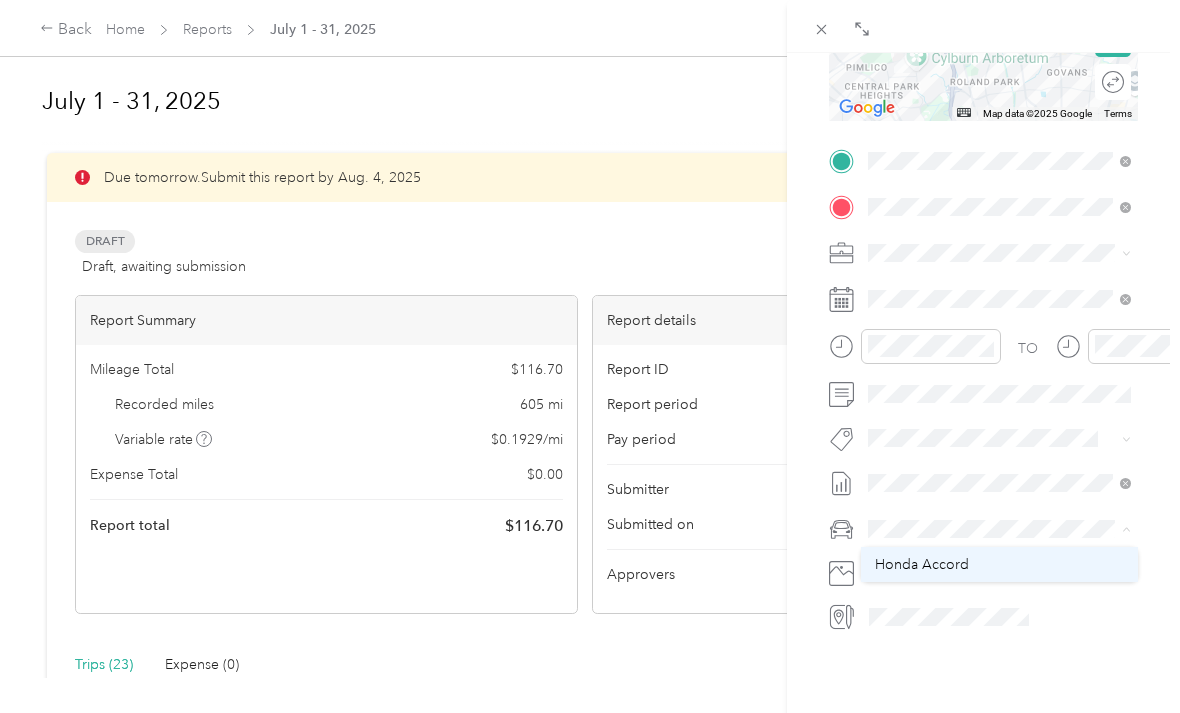click on "Honda Accord" at bounding box center (999, 564) 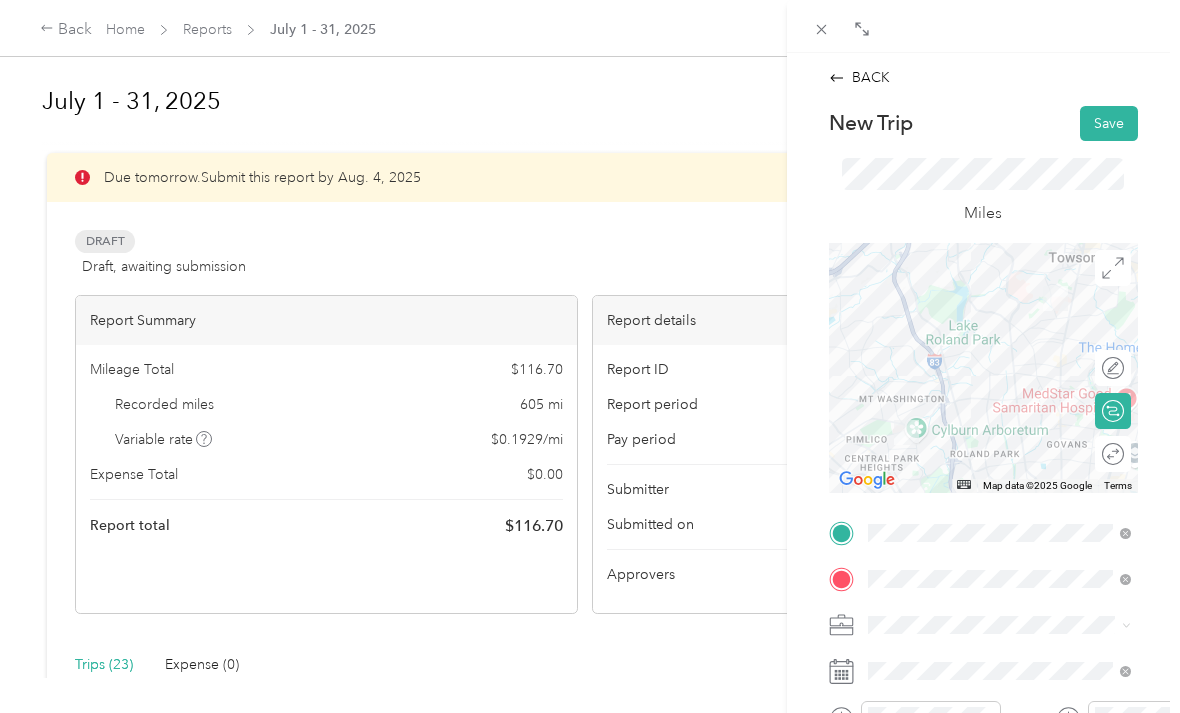 scroll, scrollTop: 0, scrollLeft: 0, axis: both 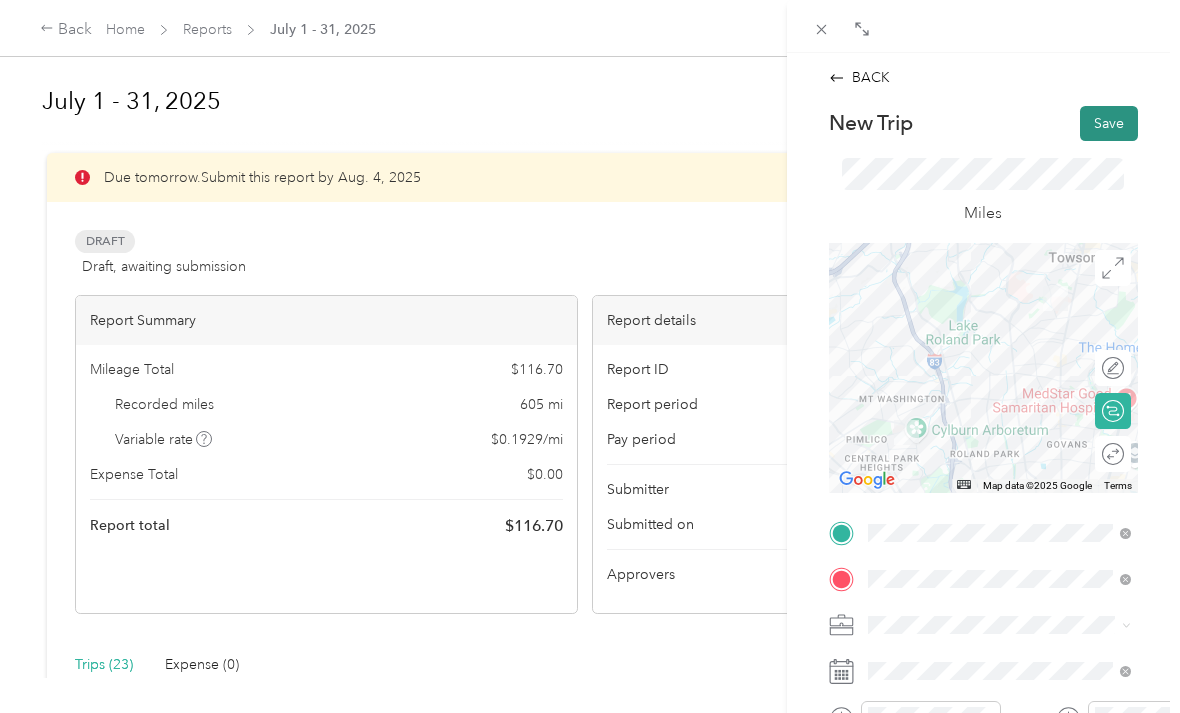 click on "Save" at bounding box center (1109, 123) 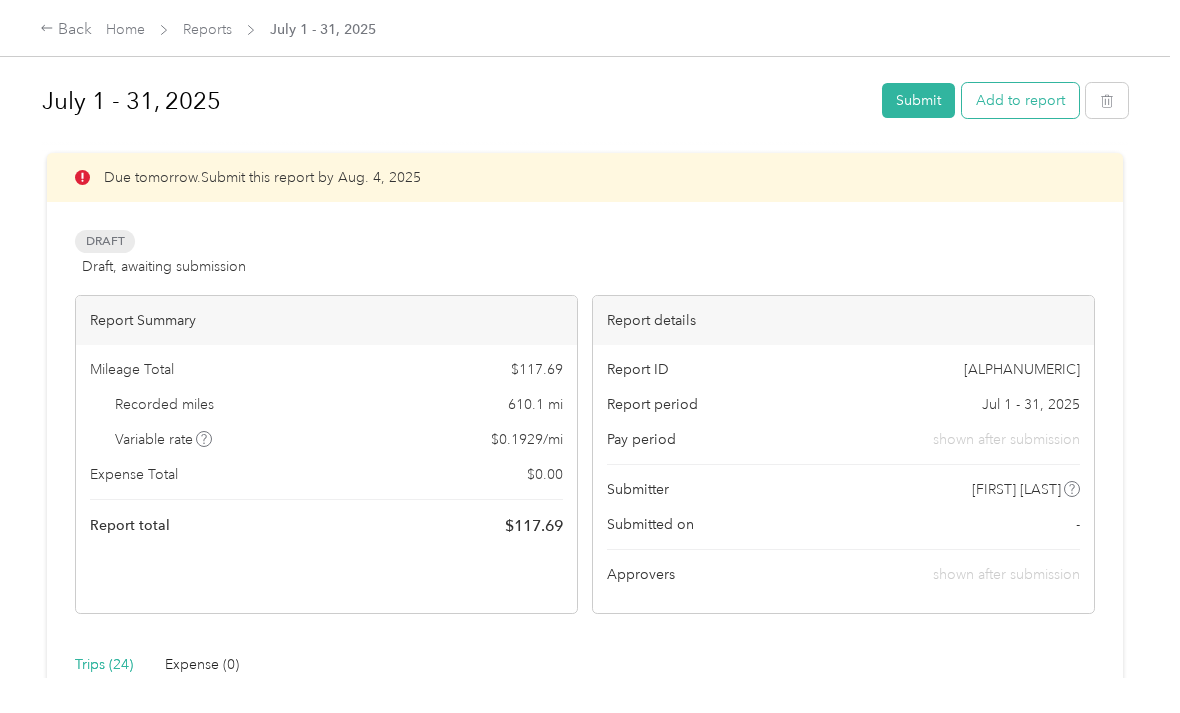 click on "Add to report" at bounding box center [1020, 100] 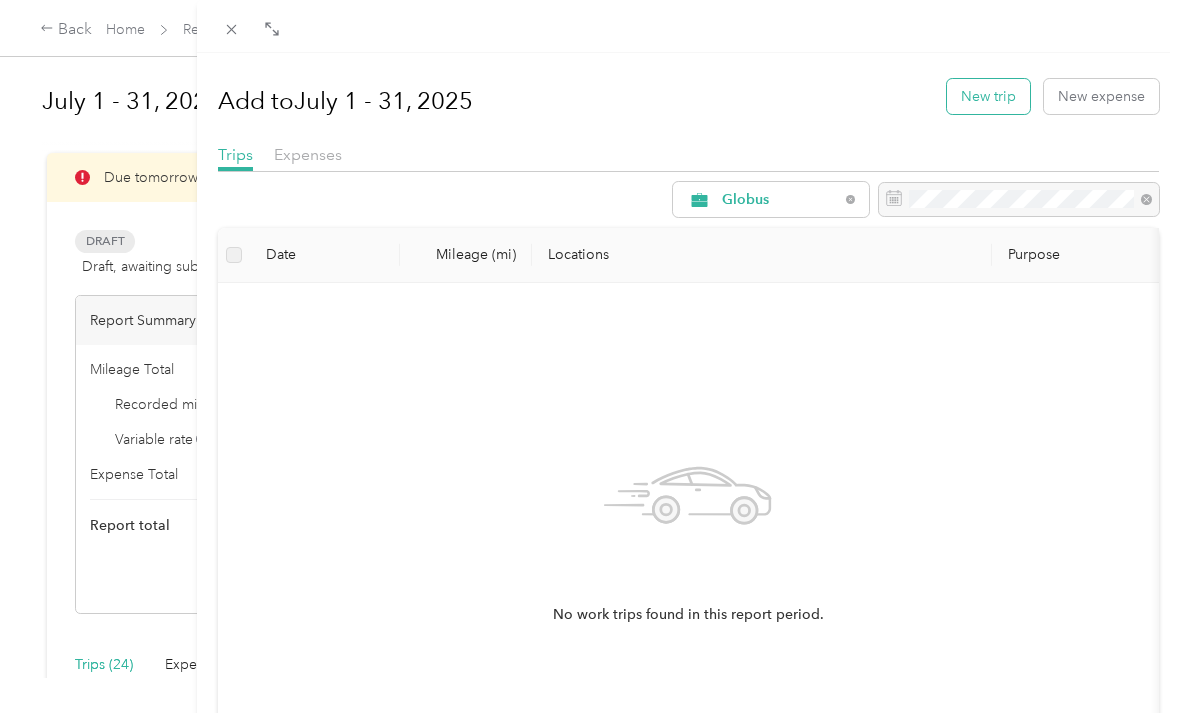 click on "New trip" at bounding box center (988, 96) 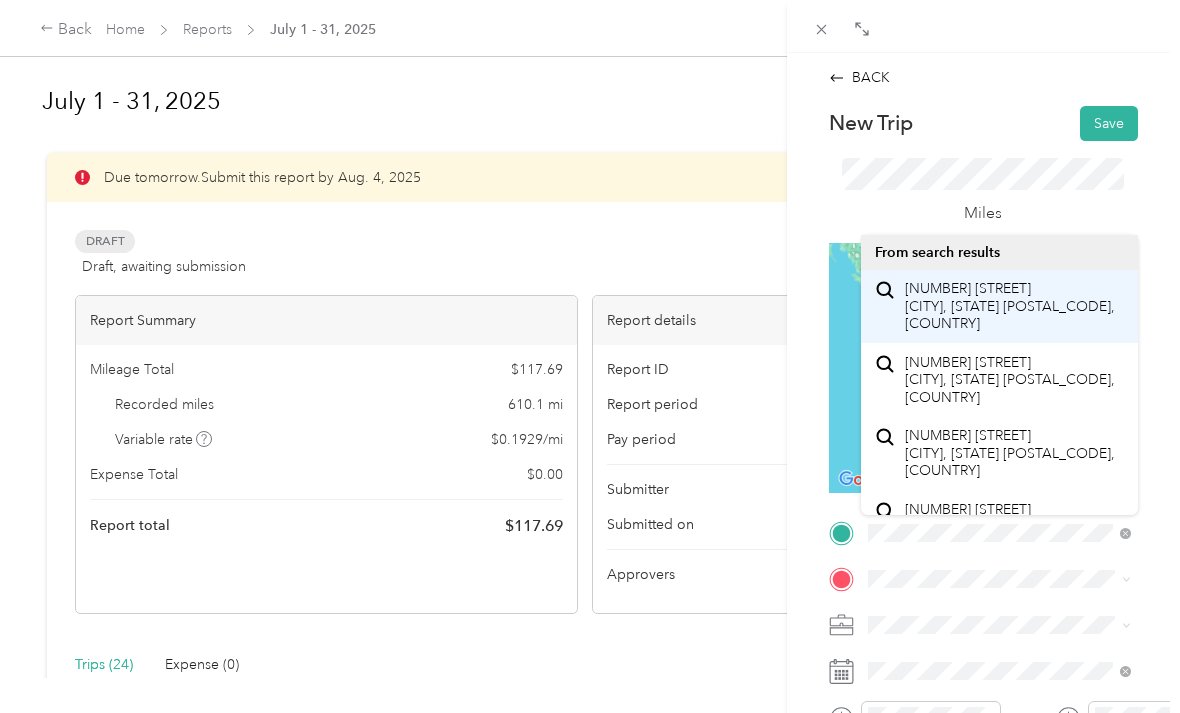 click on "[NUMBER] [STREET]
[CITY], [STATE] [POSTAL_CODE], [COUNTRY]" at bounding box center (1014, 306) 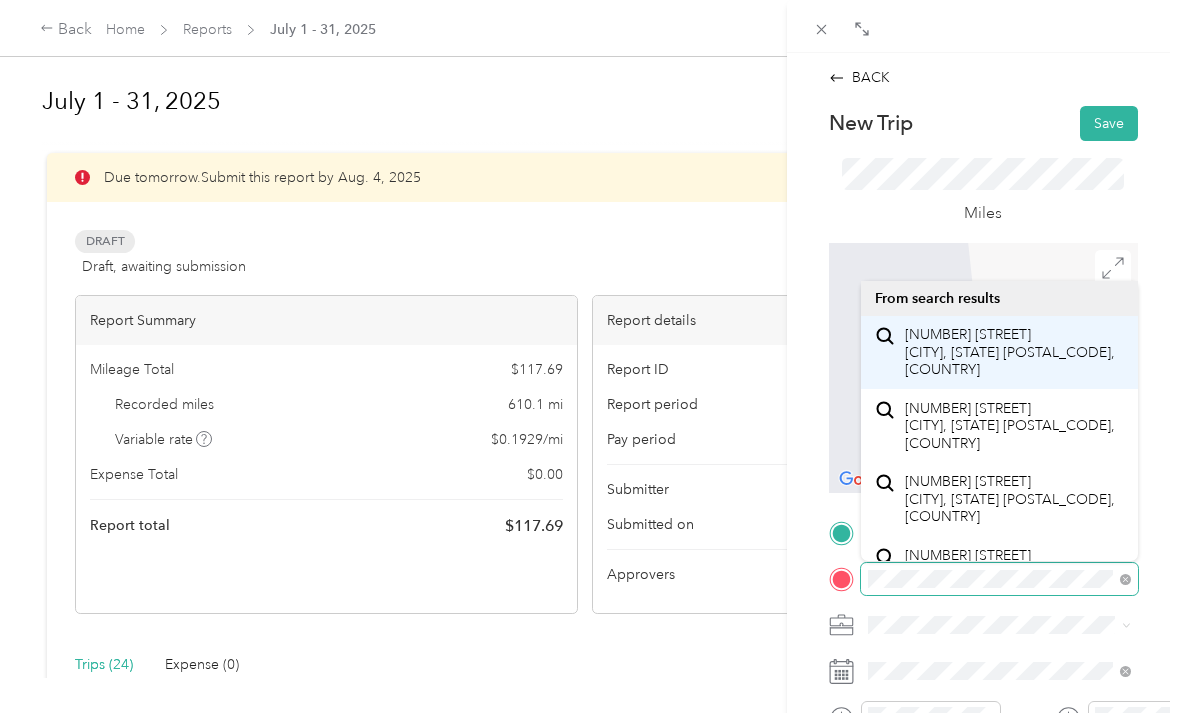 click on "[NUMBER] [STREET]
[CITY], [STATE] [POSTAL_CODE], [COUNTRY]" at bounding box center (1014, 352) 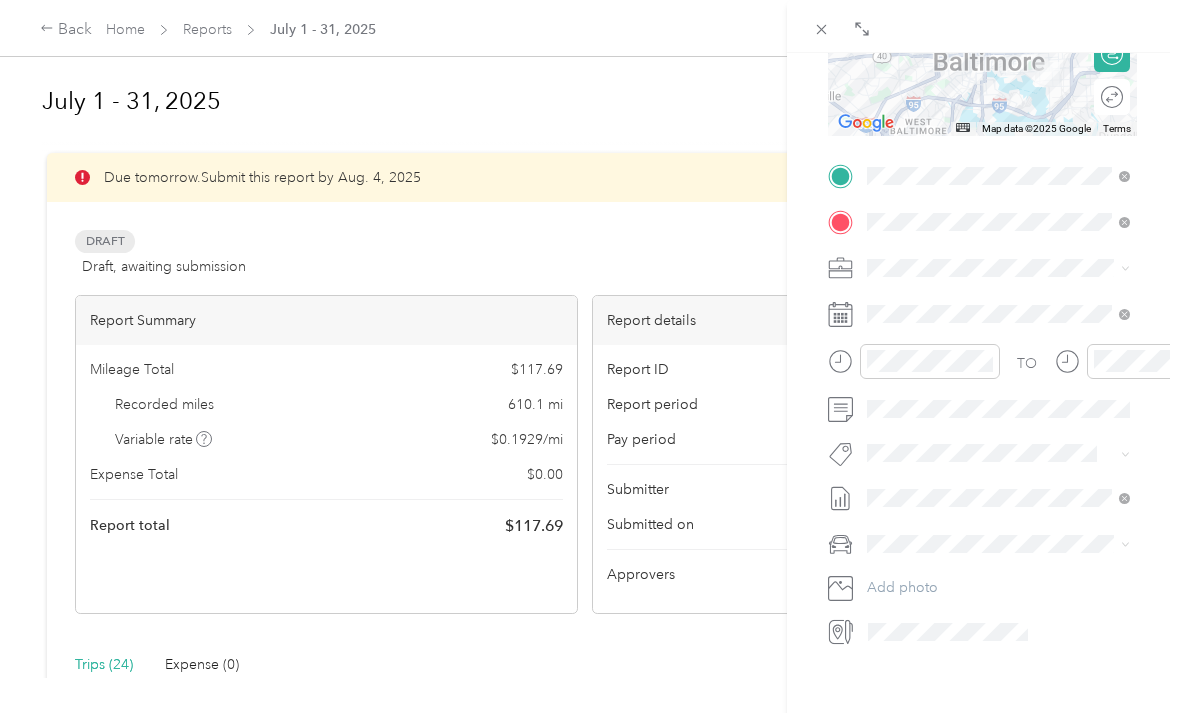 scroll, scrollTop: 358, scrollLeft: 1, axis: both 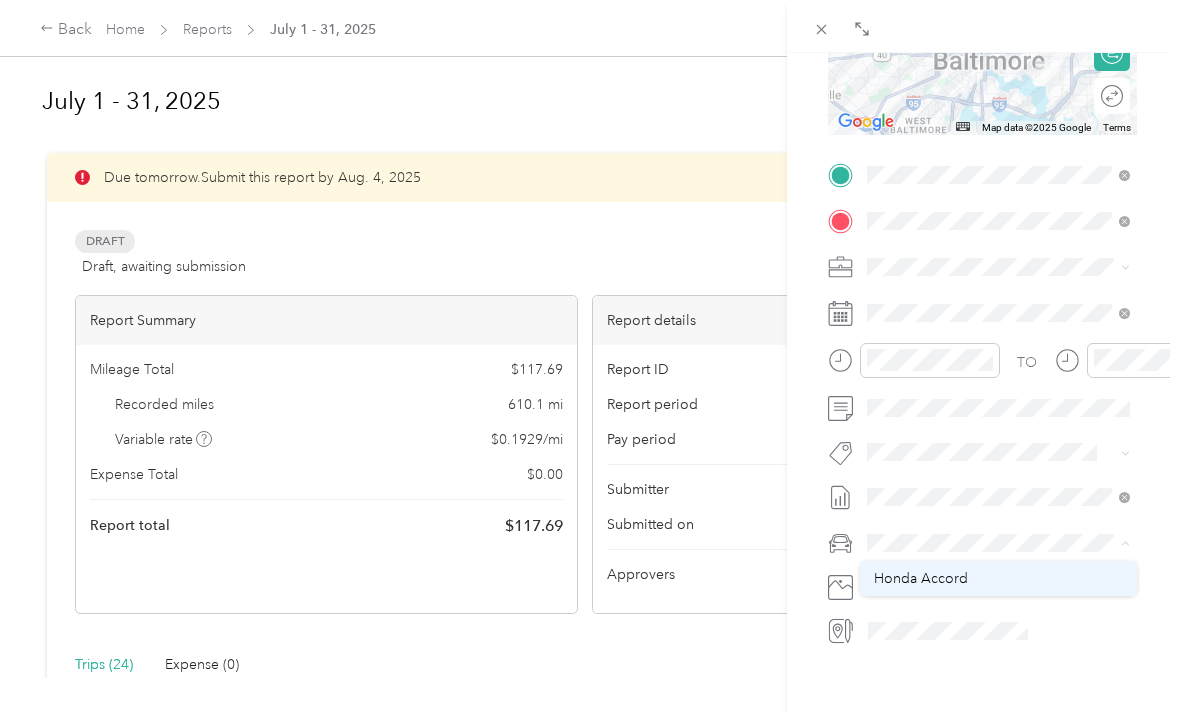 click on "Honda Accord" at bounding box center [998, 578] 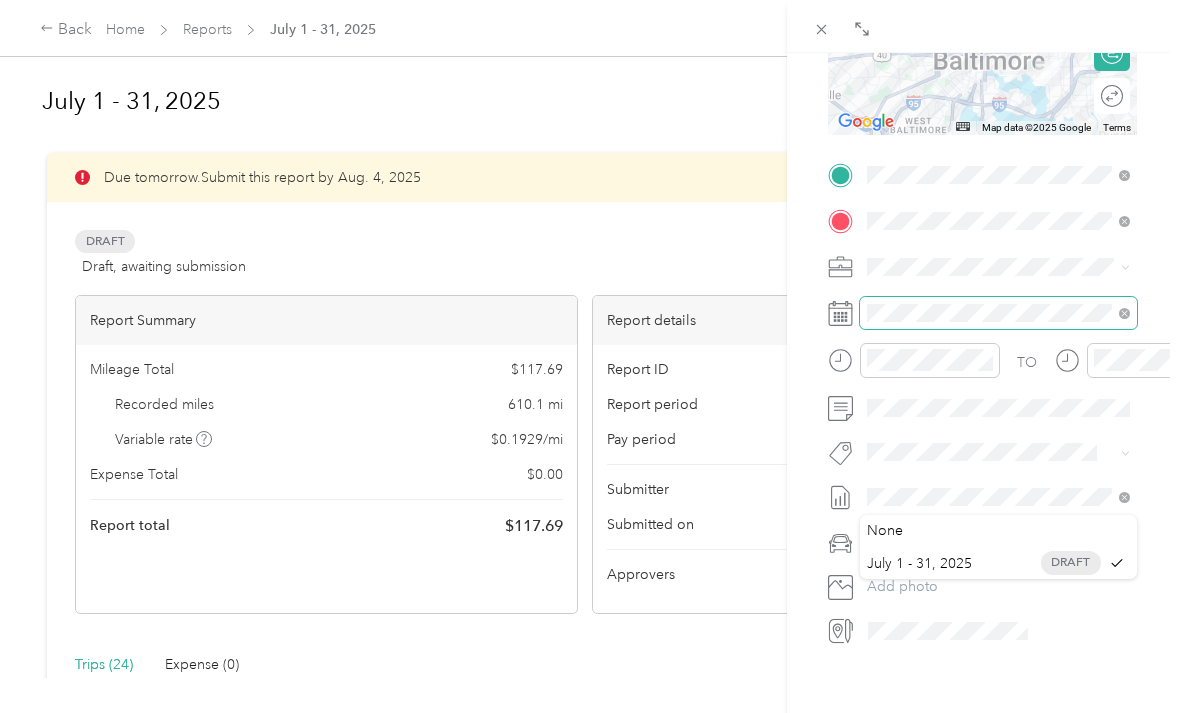 click at bounding box center (998, 313) 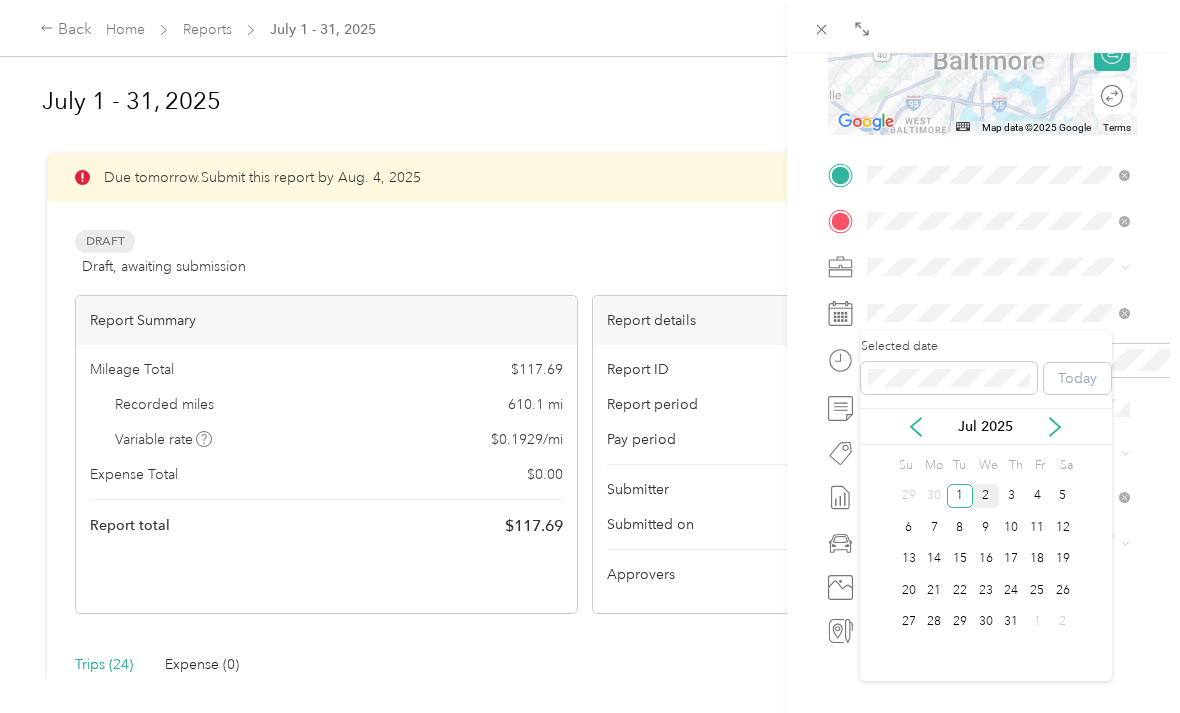 click on "2" at bounding box center (986, 496) 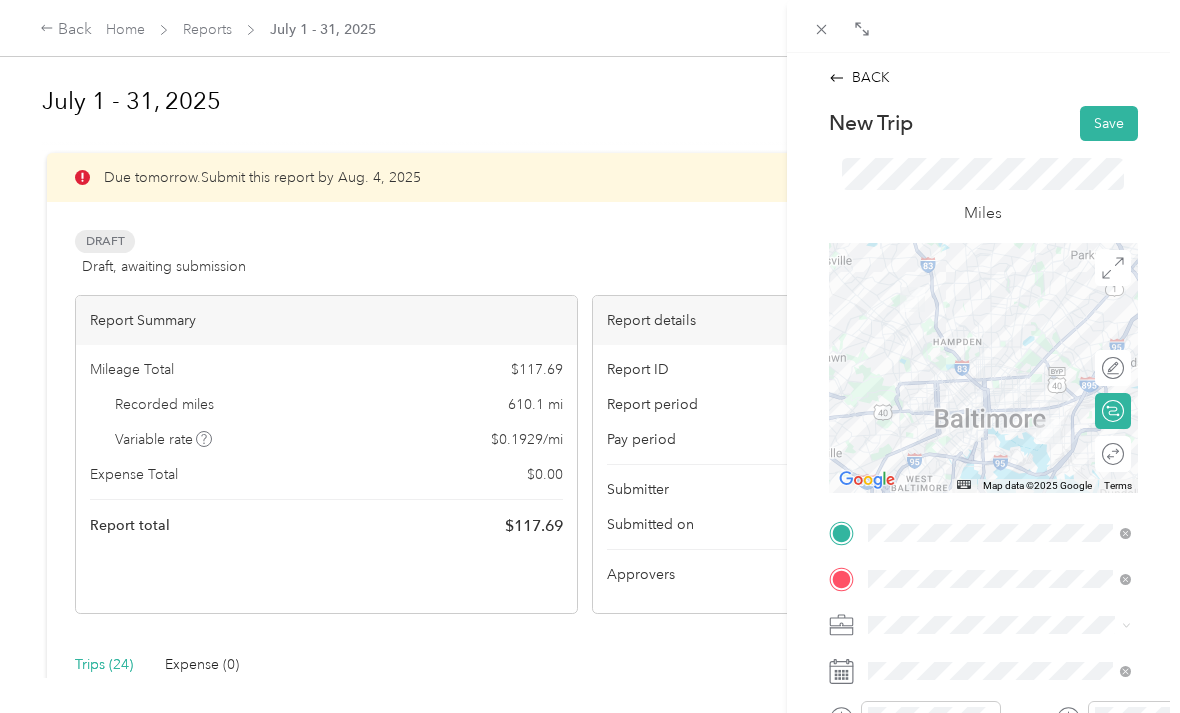 scroll, scrollTop: 0, scrollLeft: 0, axis: both 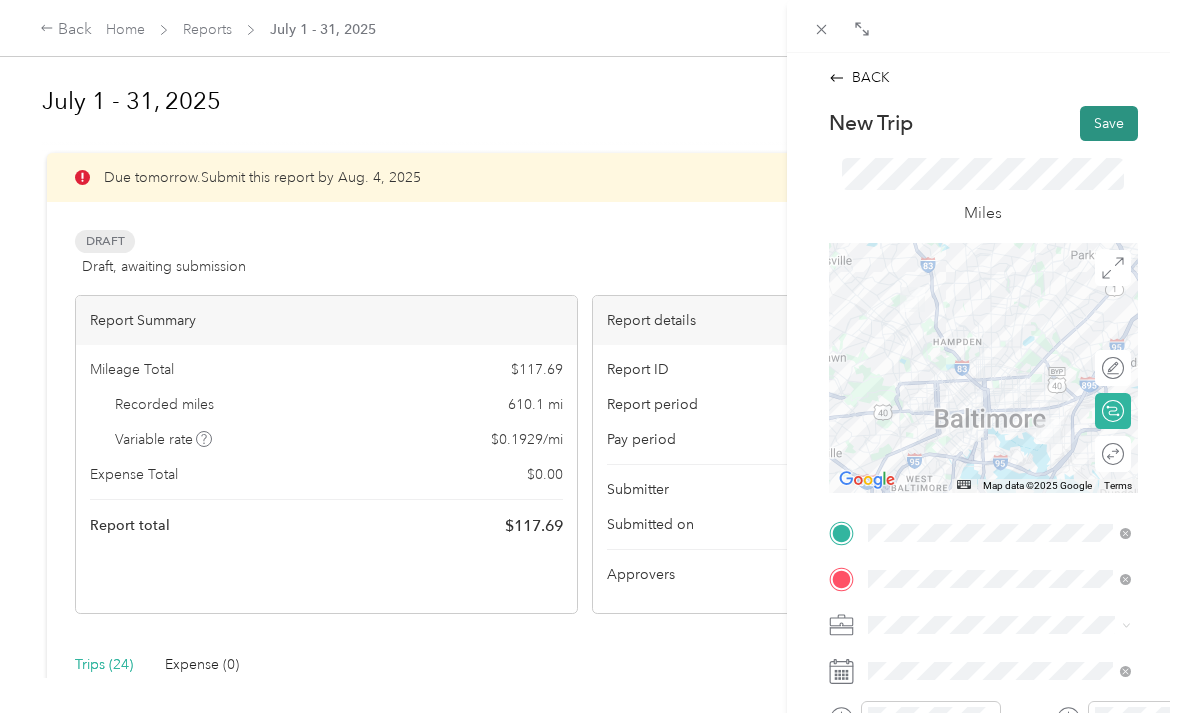 click on "Save" at bounding box center [1109, 123] 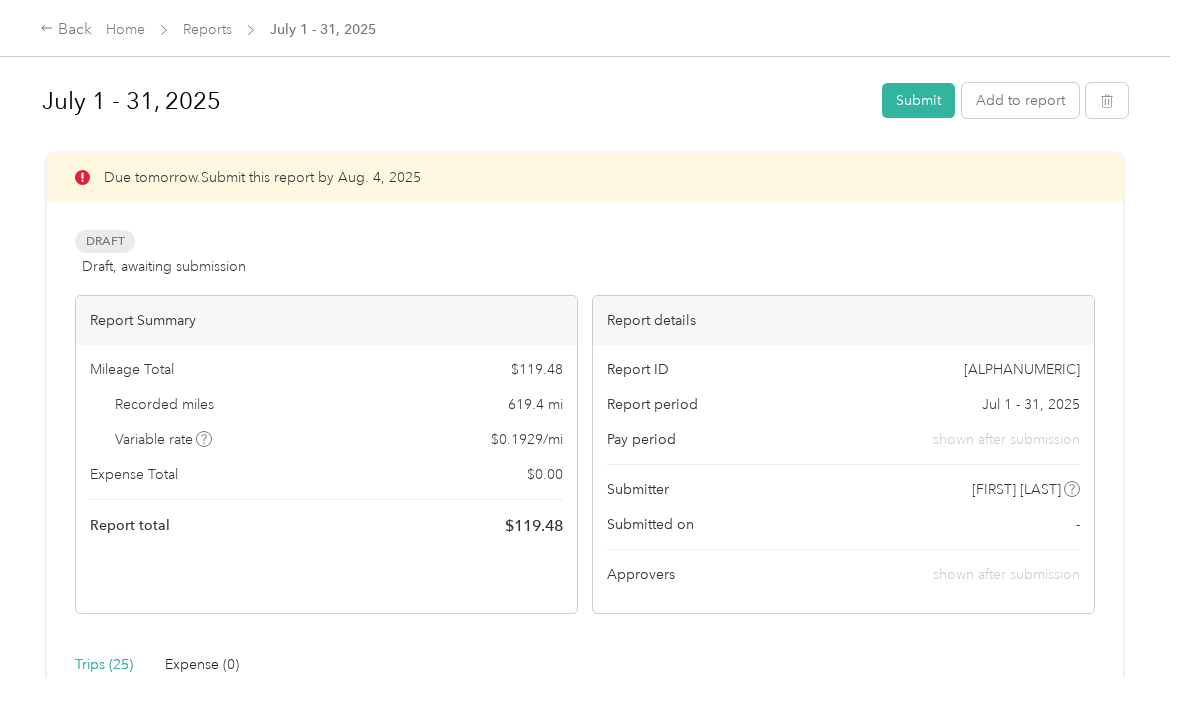 scroll, scrollTop: 0, scrollLeft: 0, axis: both 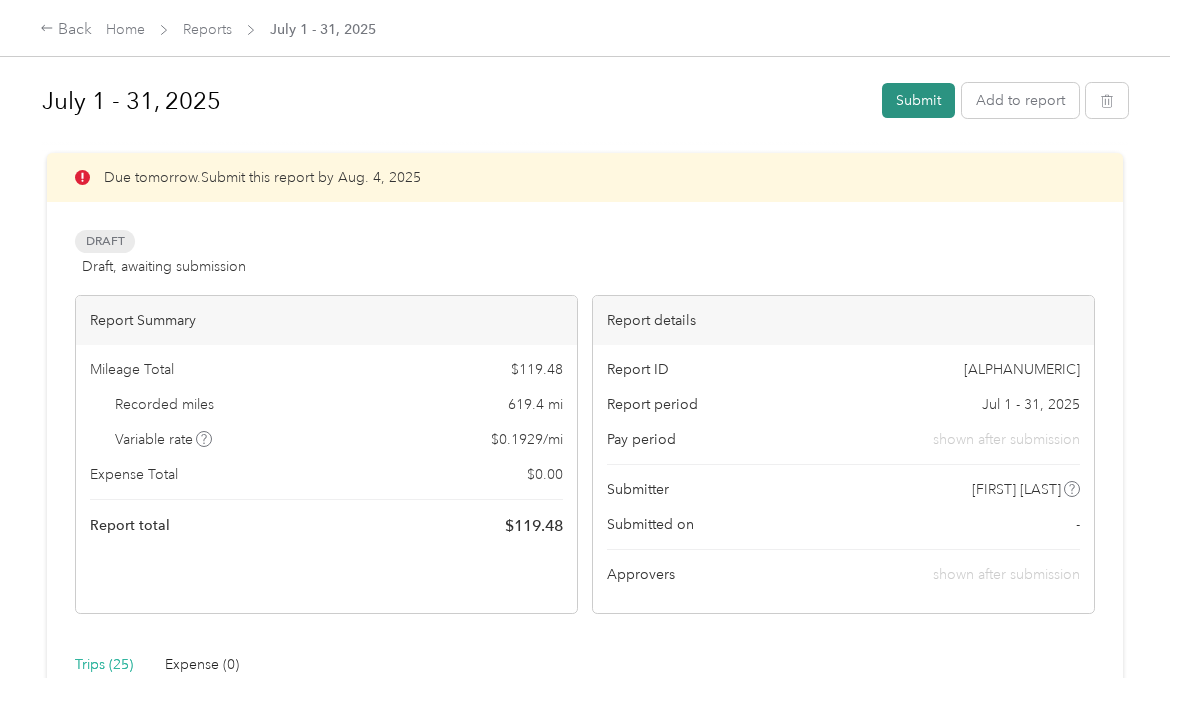 click on "Submit" at bounding box center [918, 100] 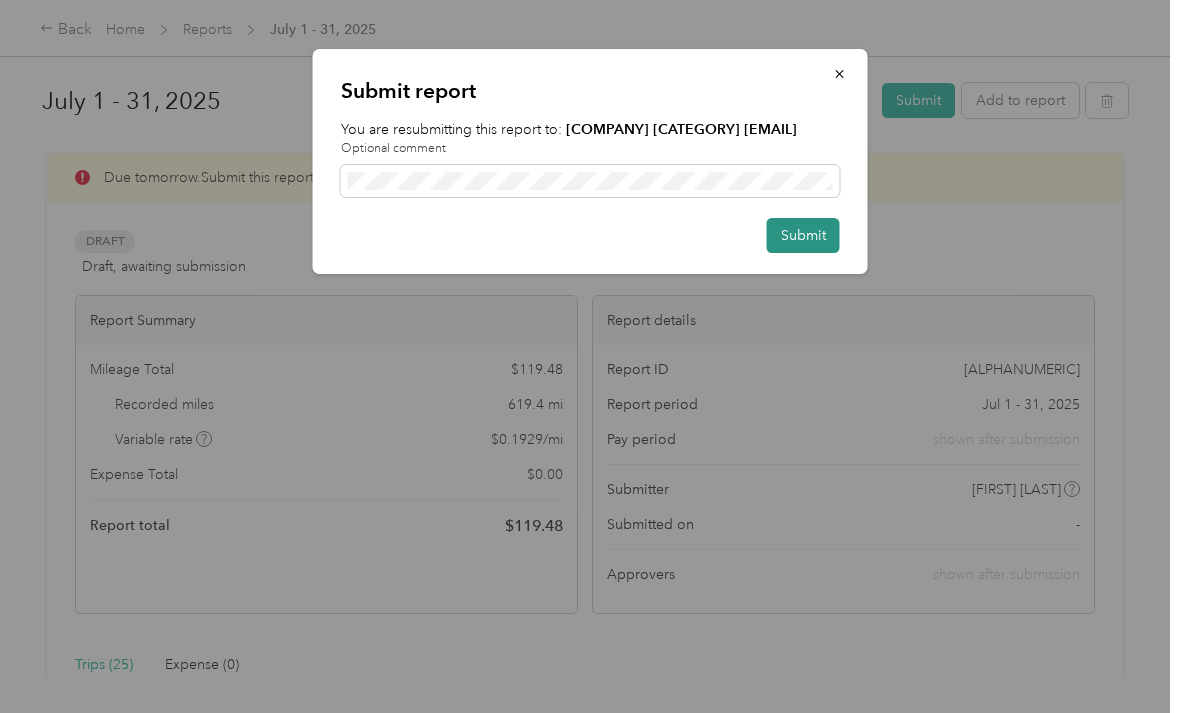 click on "Submit" at bounding box center [803, 235] 